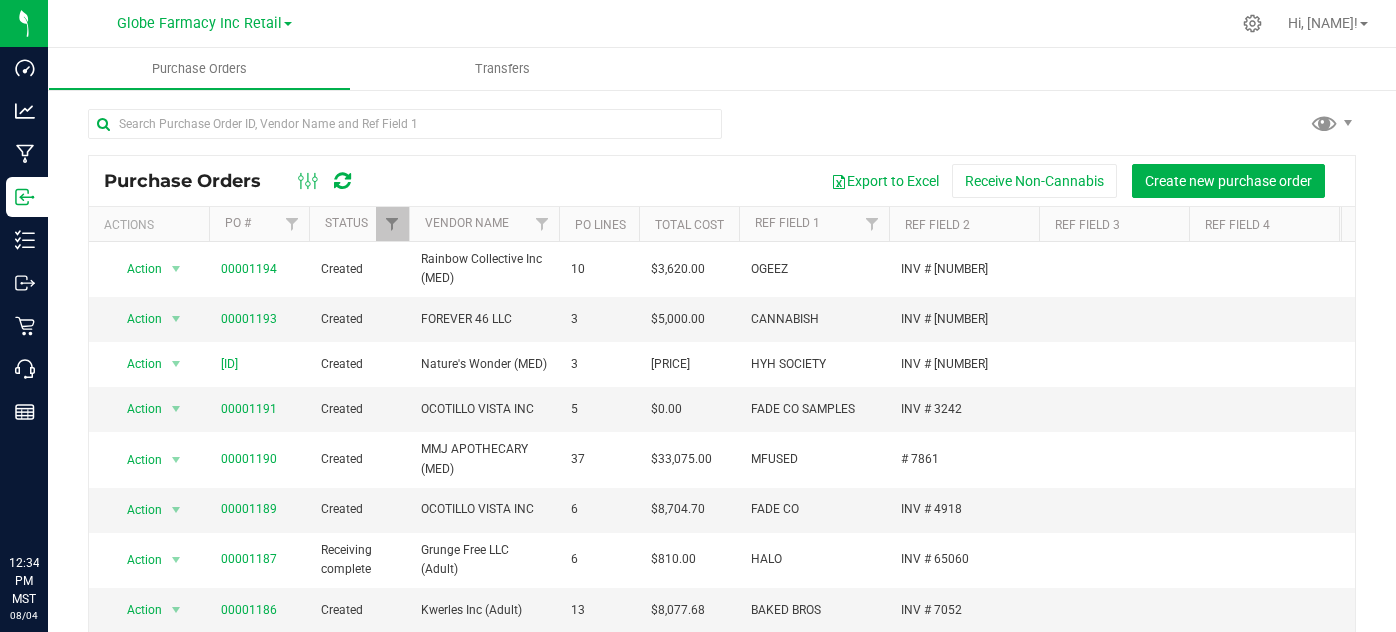 scroll, scrollTop: 0, scrollLeft: 0, axis: both 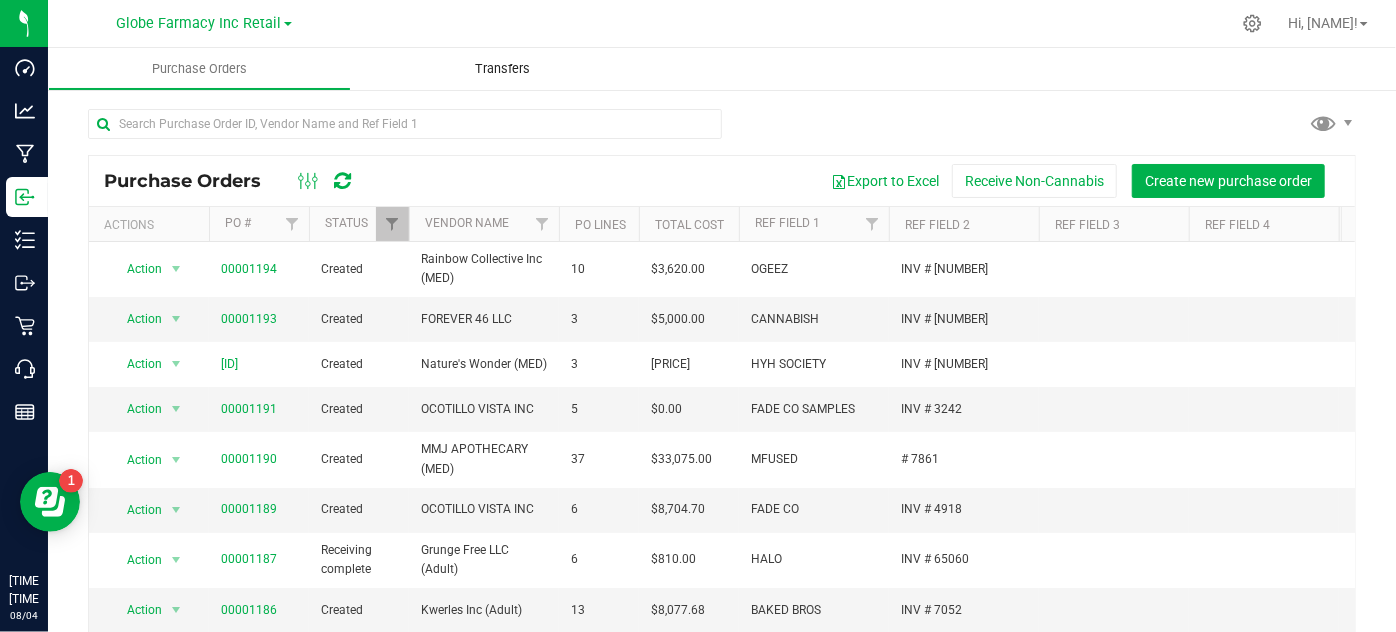 click on "Transfers" at bounding box center [502, 69] 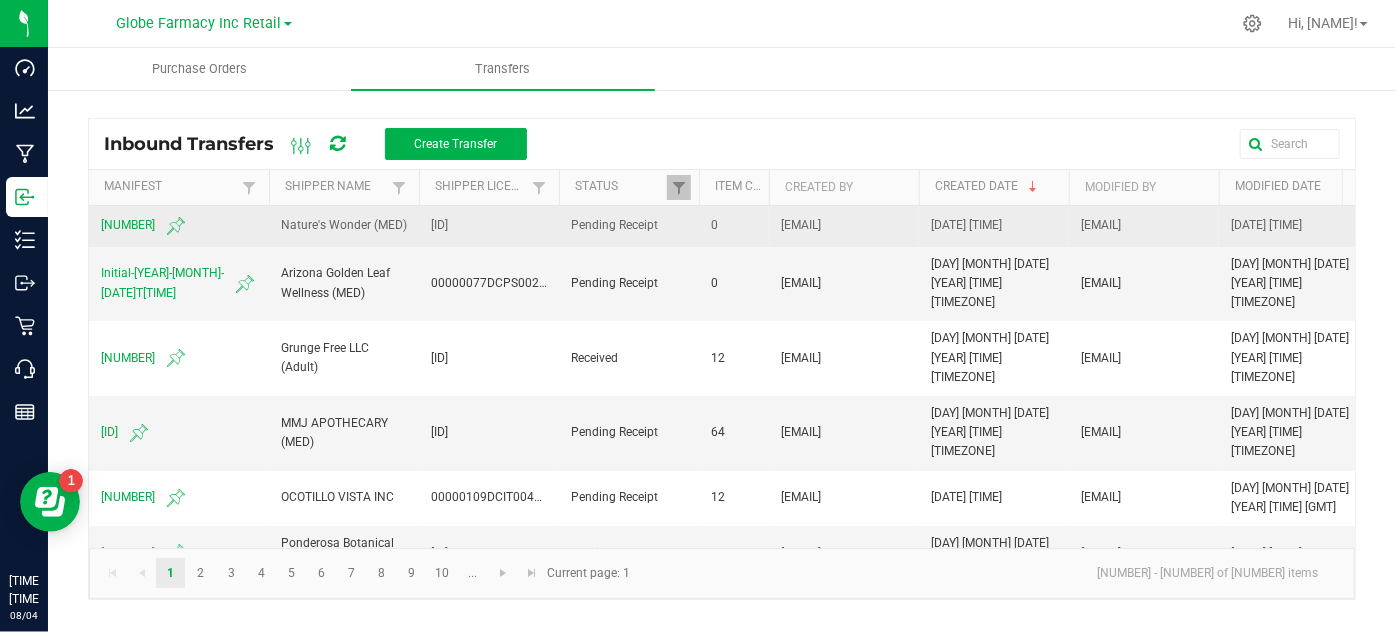 click on "[NUMBER]" at bounding box center [179, 226] 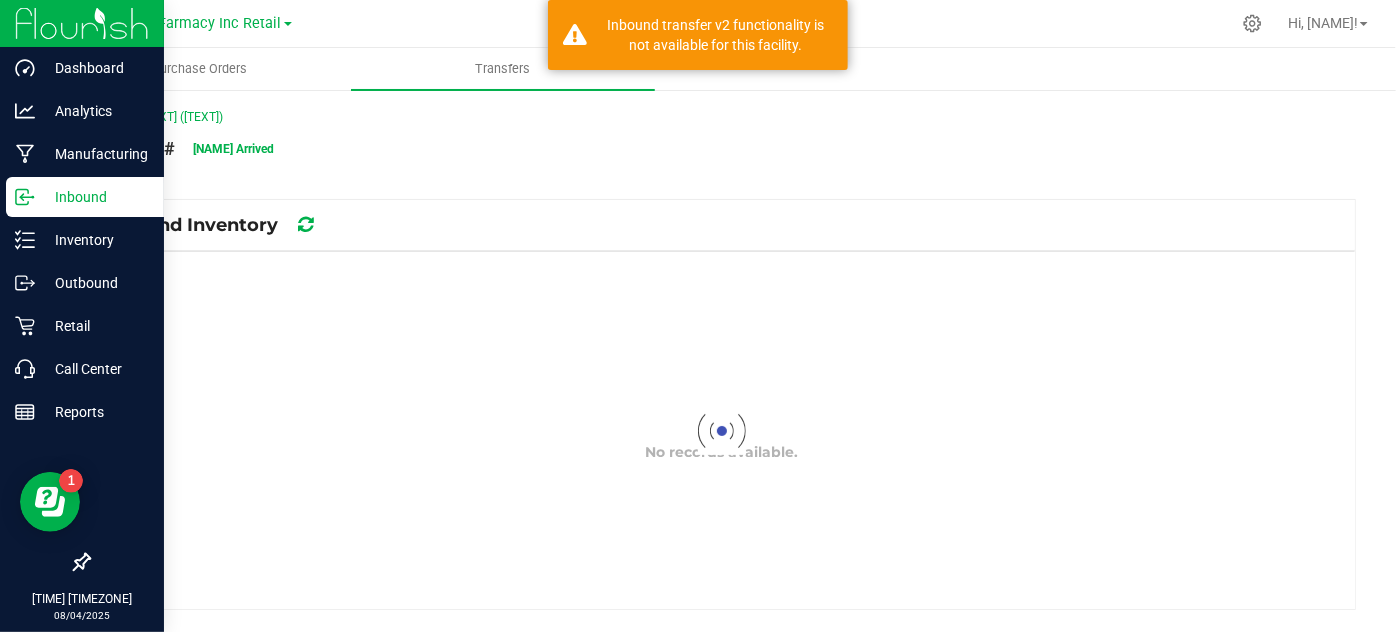 click on "Inbound" at bounding box center [95, 197] 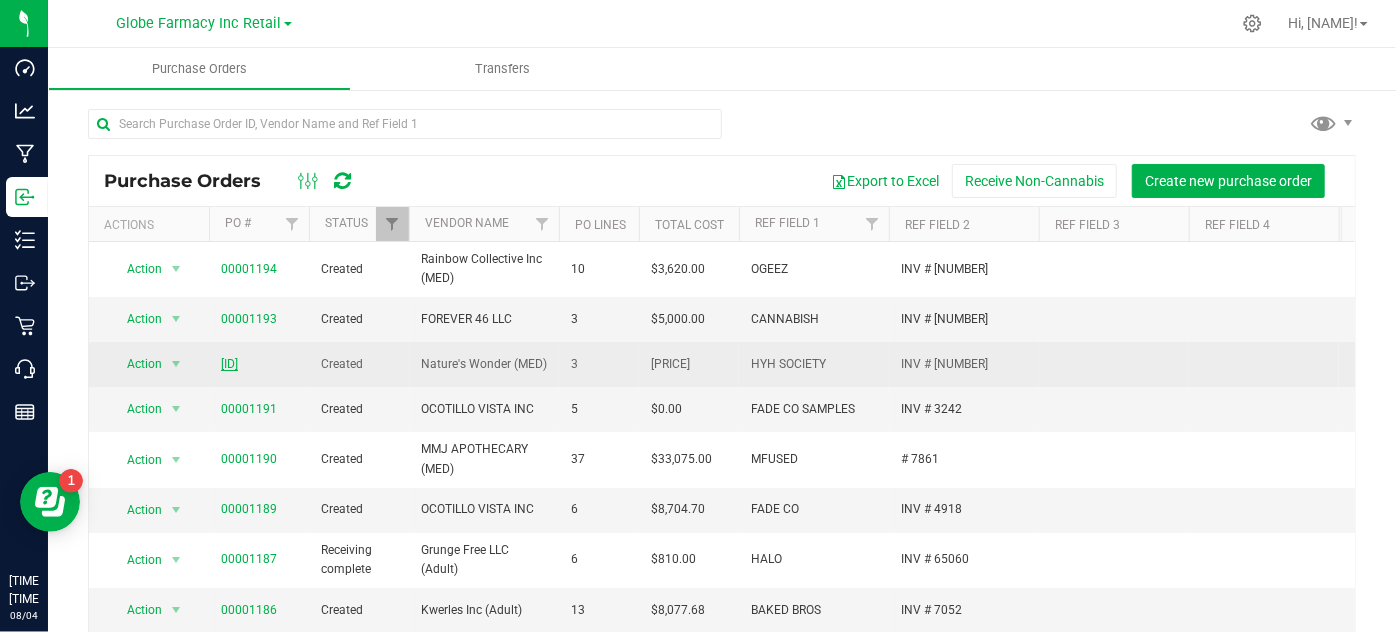 click on "[ID]" at bounding box center (229, 364) 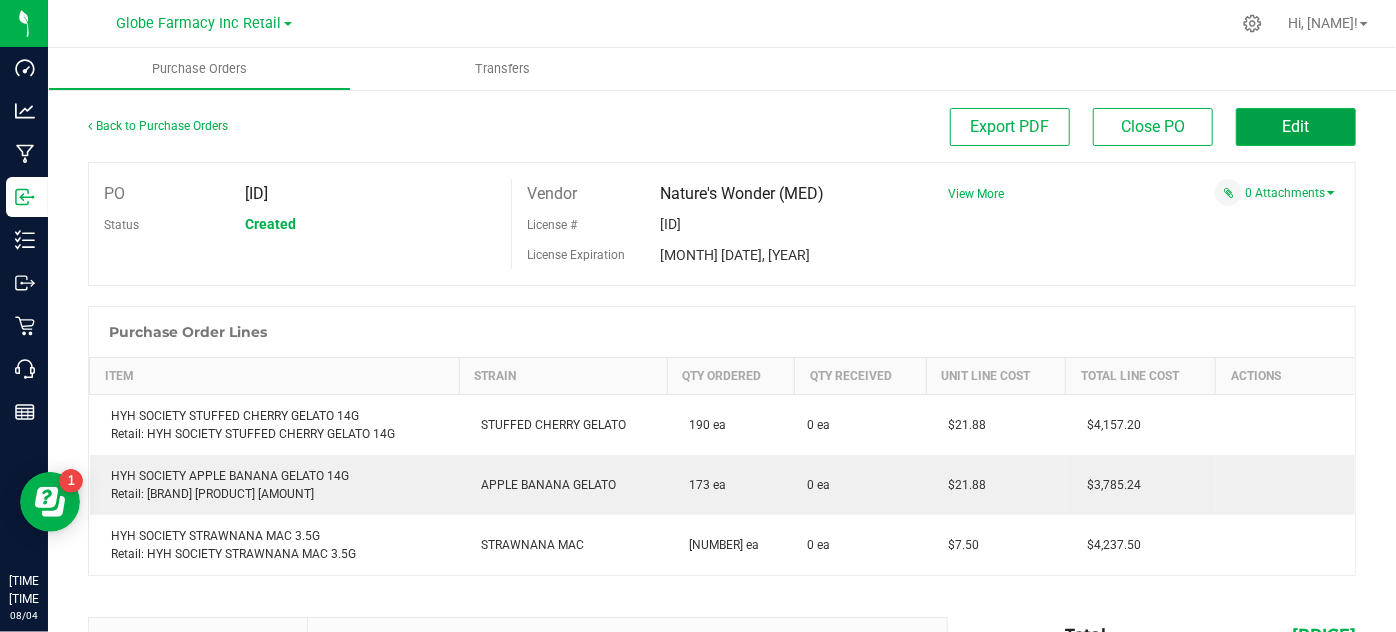 click on "Edit" at bounding box center (1296, 126) 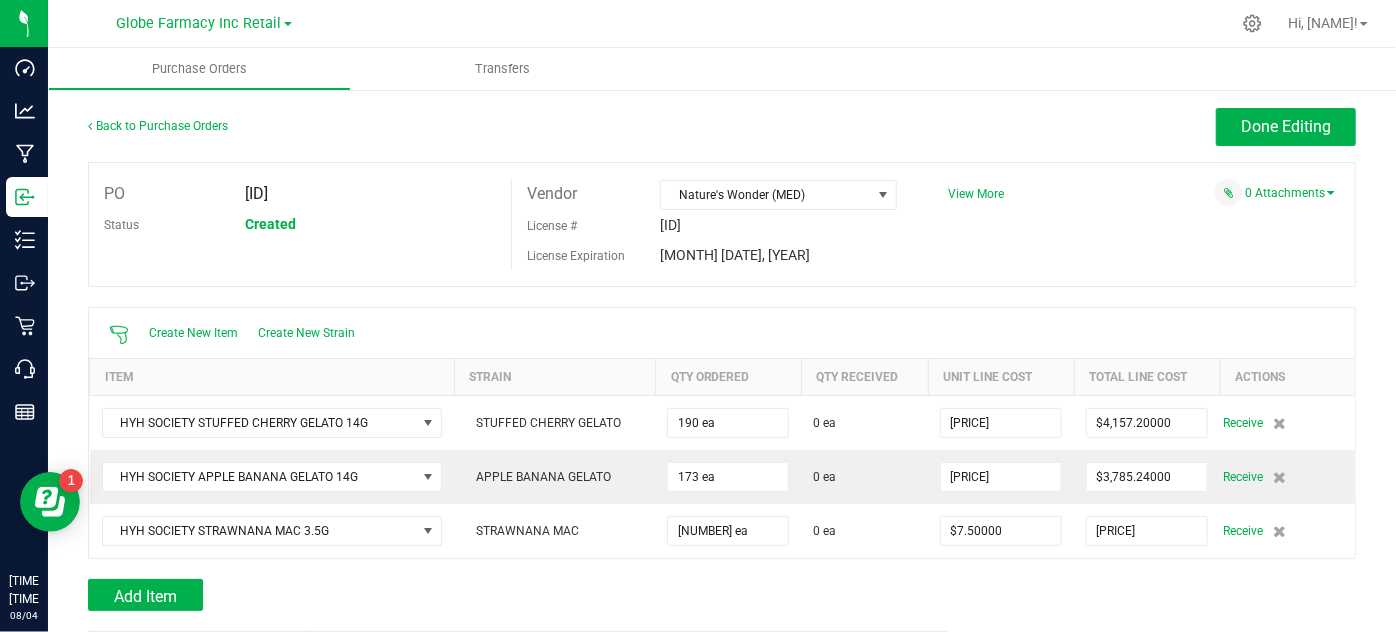 click on "Create New Item Create New Strain" at bounding box center [722, 333] 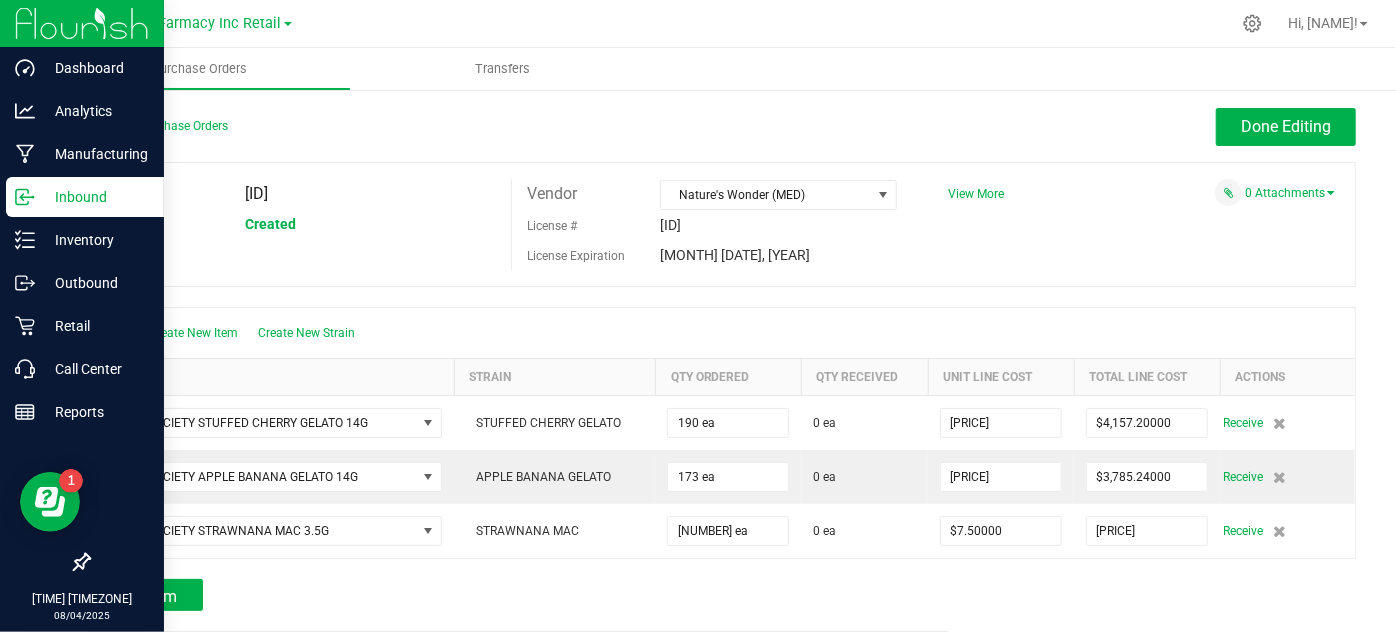 click on "Inbound" at bounding box center (85, 197) 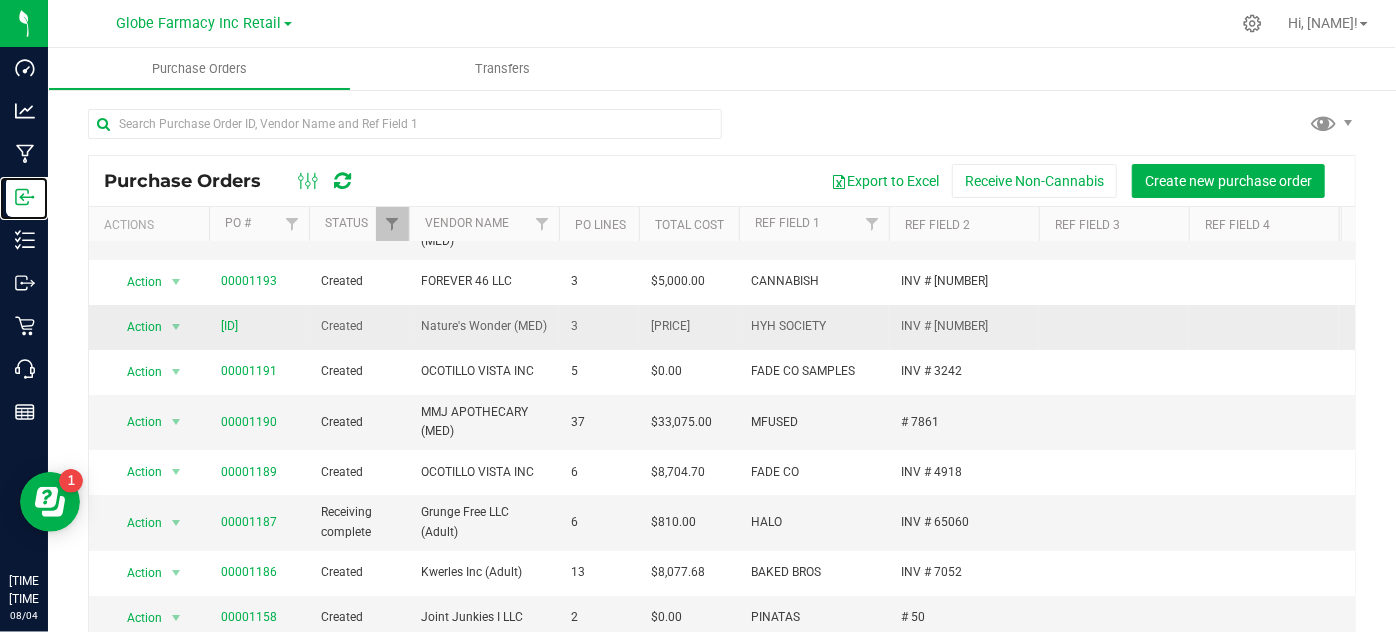 scroll, scrollTop: 0, scrollLeft: 0, axis: both 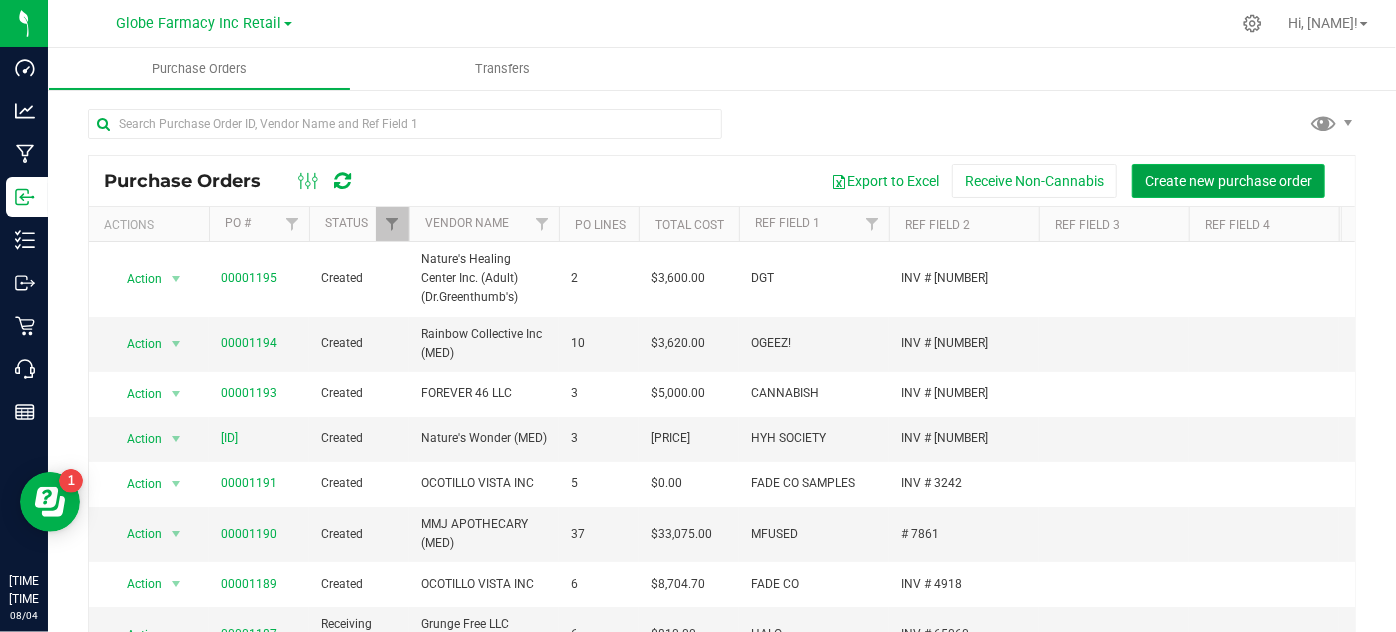 click on "Create new purchase order" at bounding box center (1228, 181) 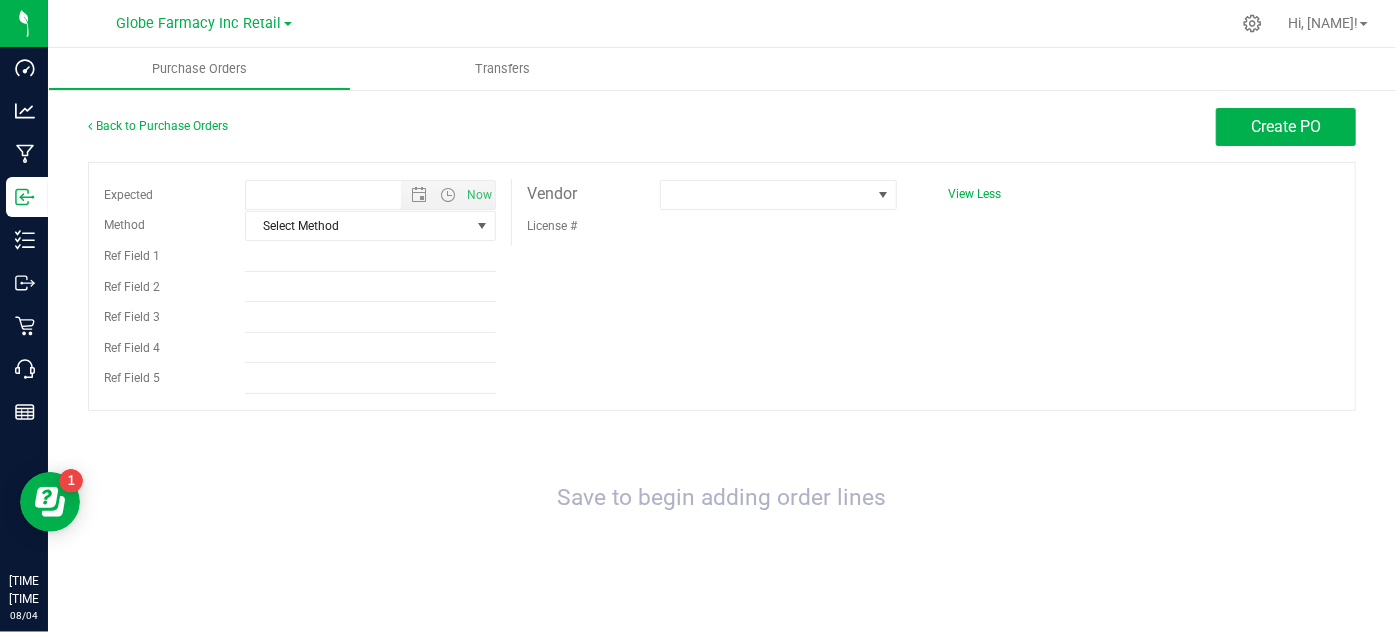 type on "[DATE] [TIME]" 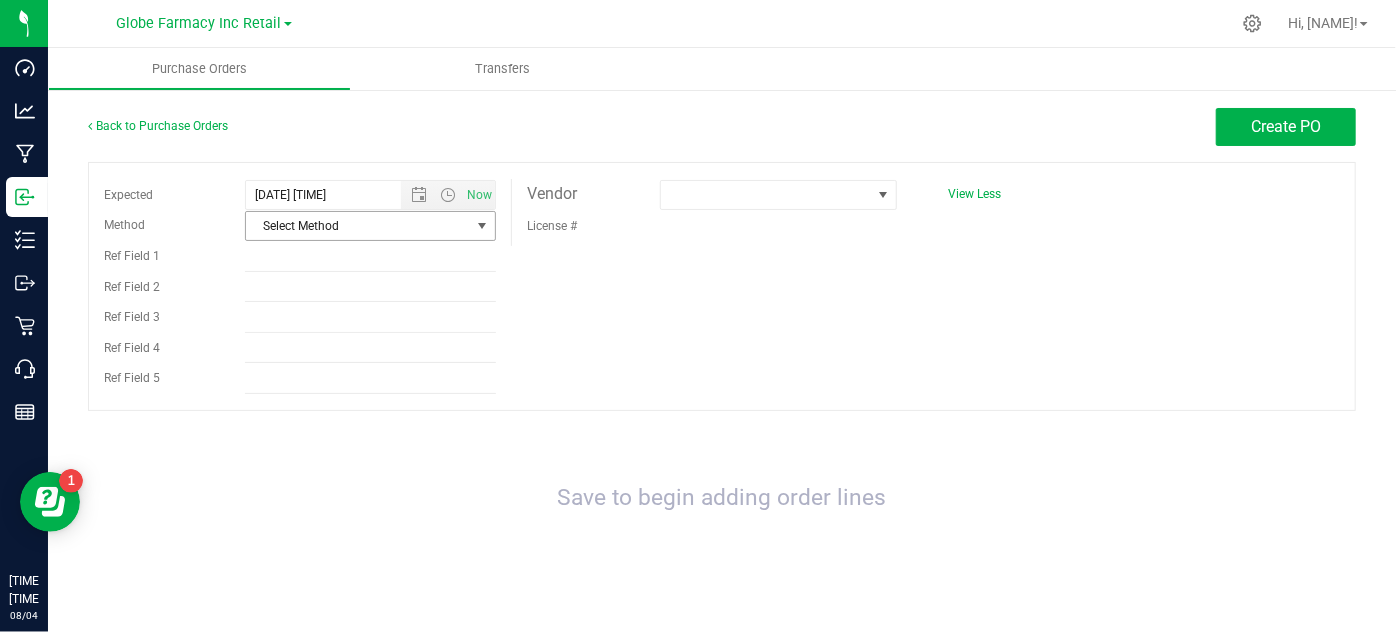 click on "Select Method" at bounding box center [358, 226] 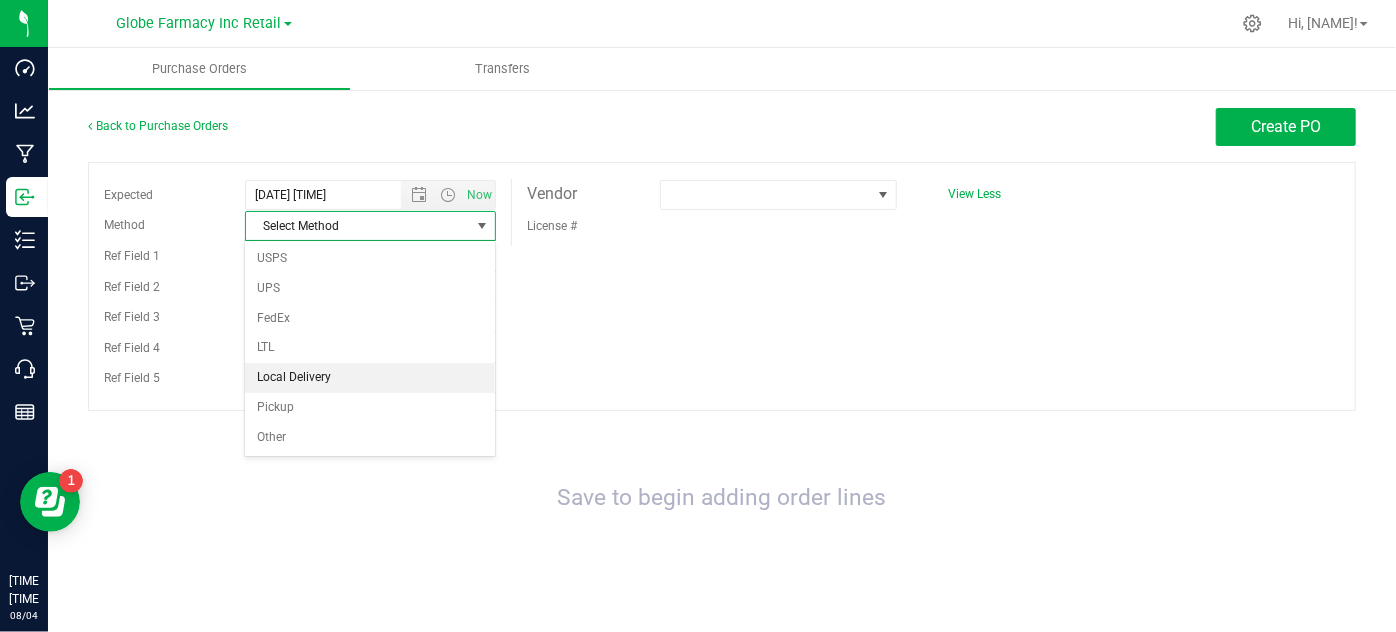 click on "Local Delivery" at bounding box center [370, 378] 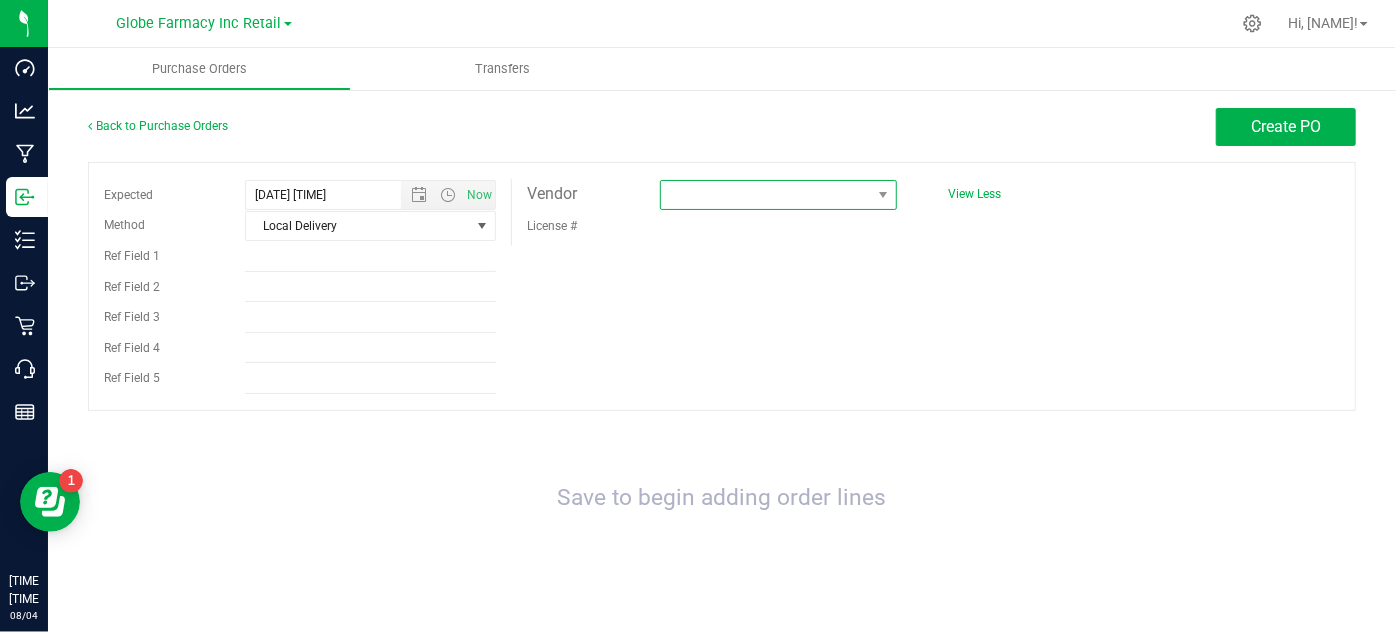 click at bounding box center [766, 195] 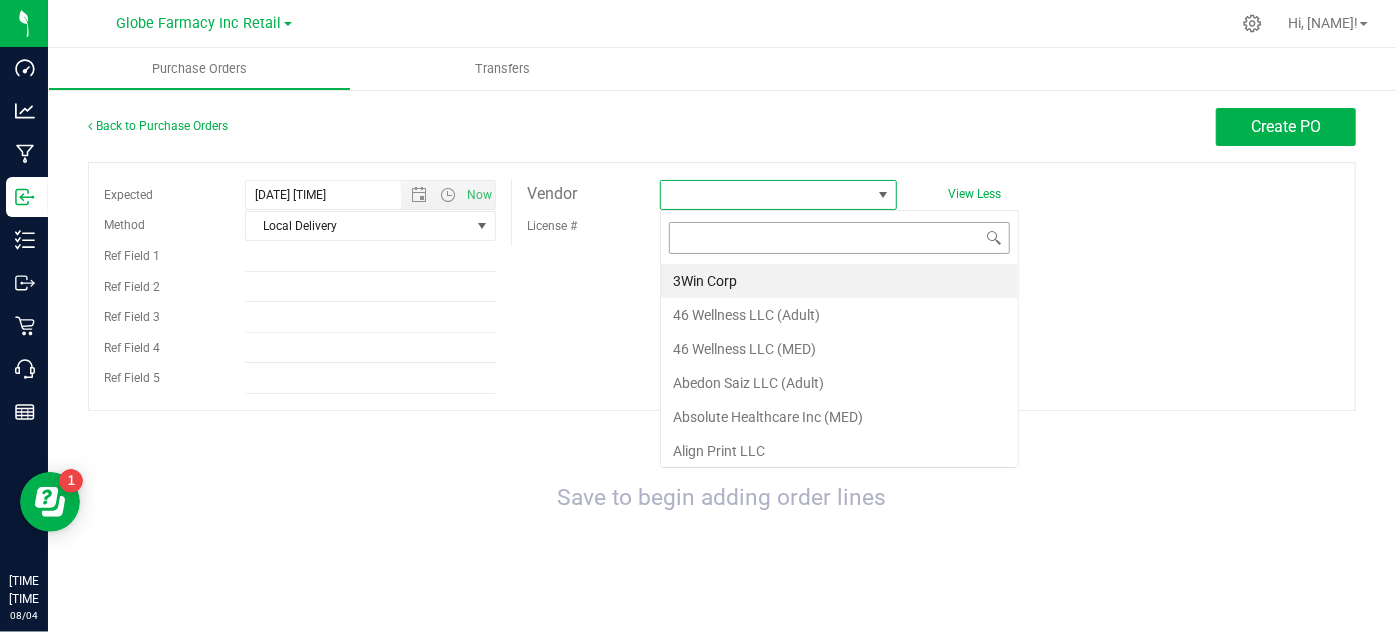 scroll, scrollTop: 99970, scrollLeft: 99762, axis: both 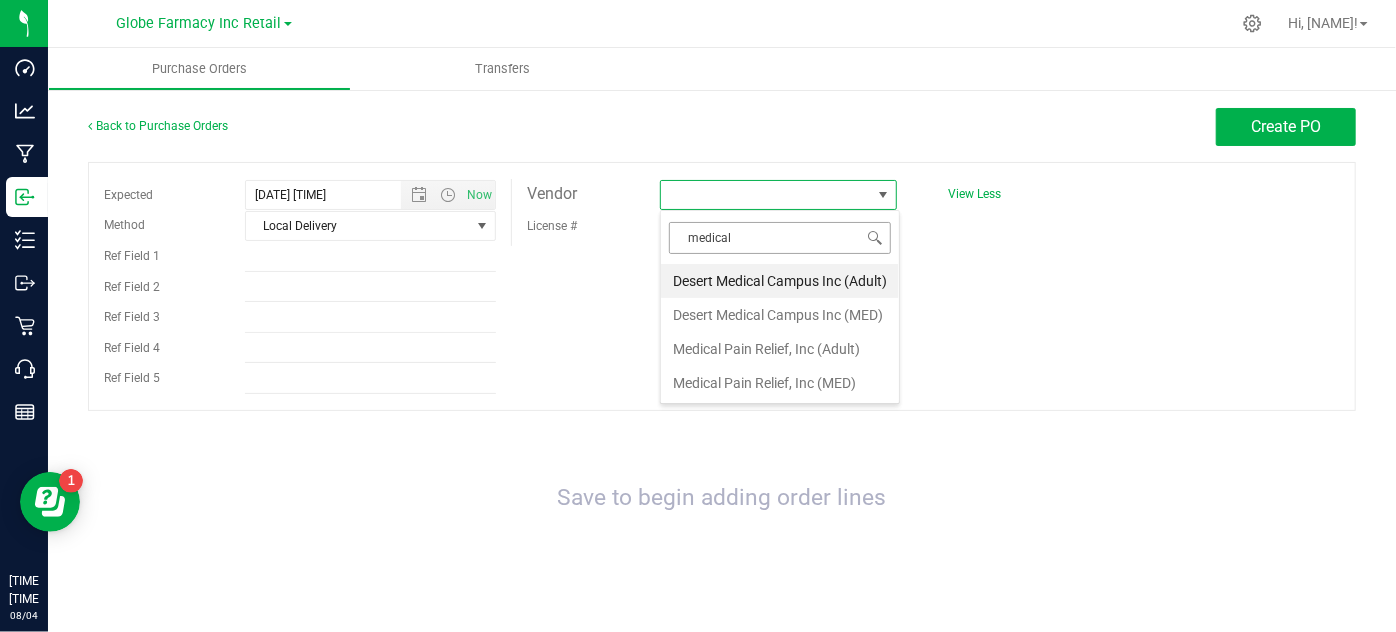 type on "medical p" 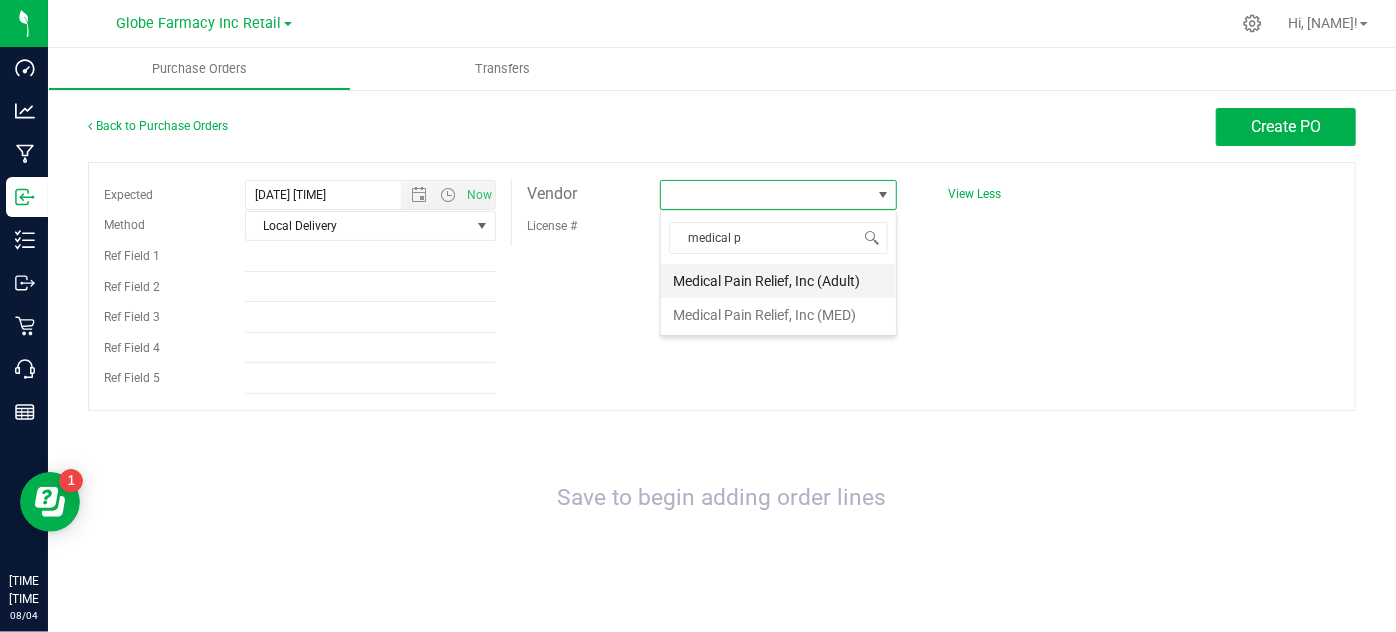 click on "Medical Pain Relief, Inc (Adult)" at bounding box center [778, 281] 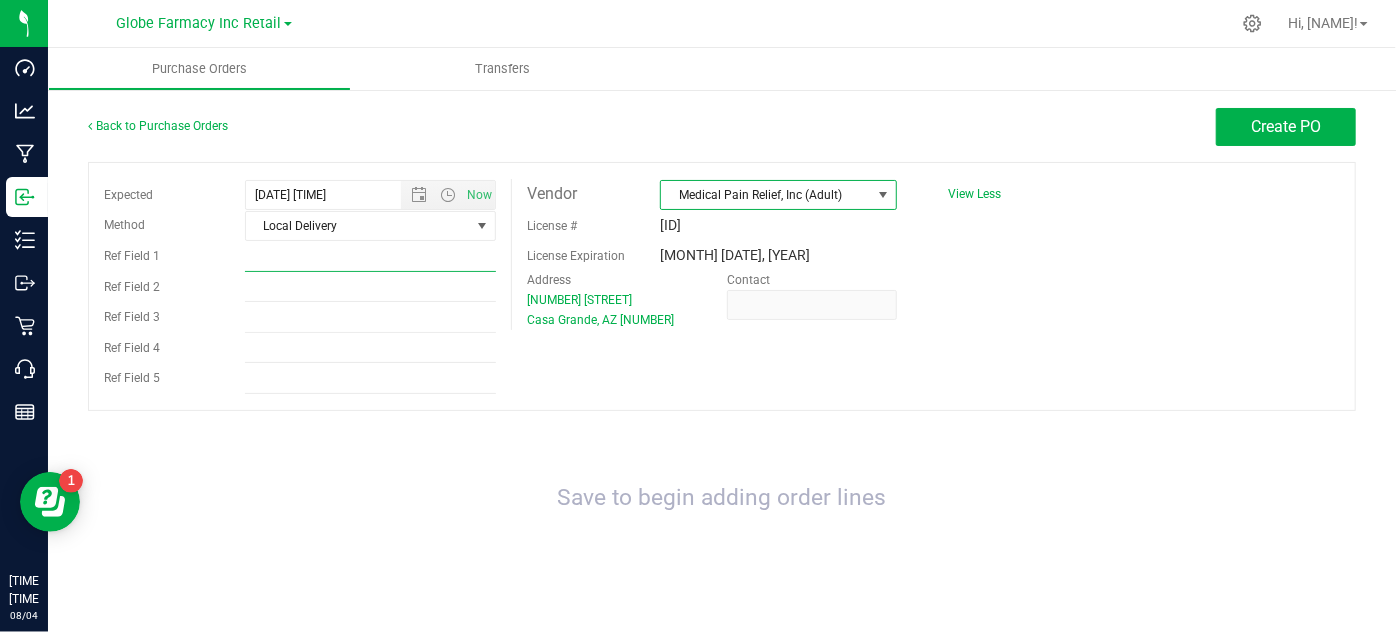 click on "Ref Field 1" at bounding box center [370, 257] 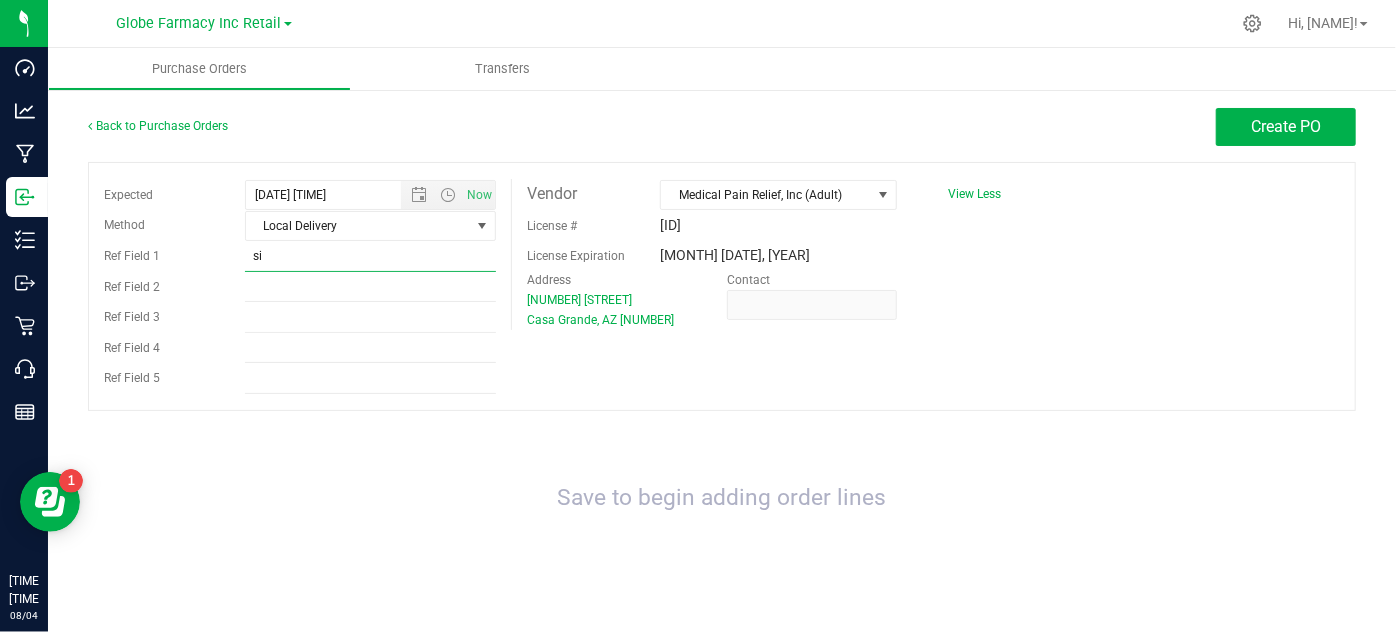 type on "s" 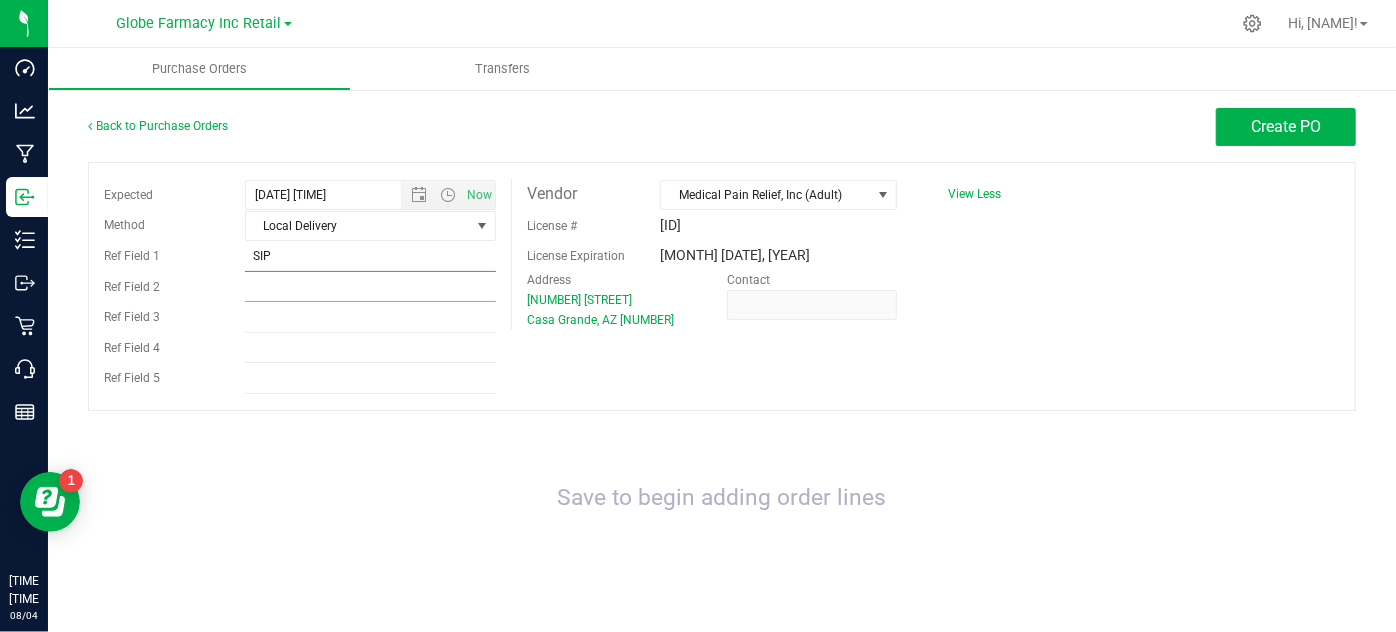 type on "SIP" 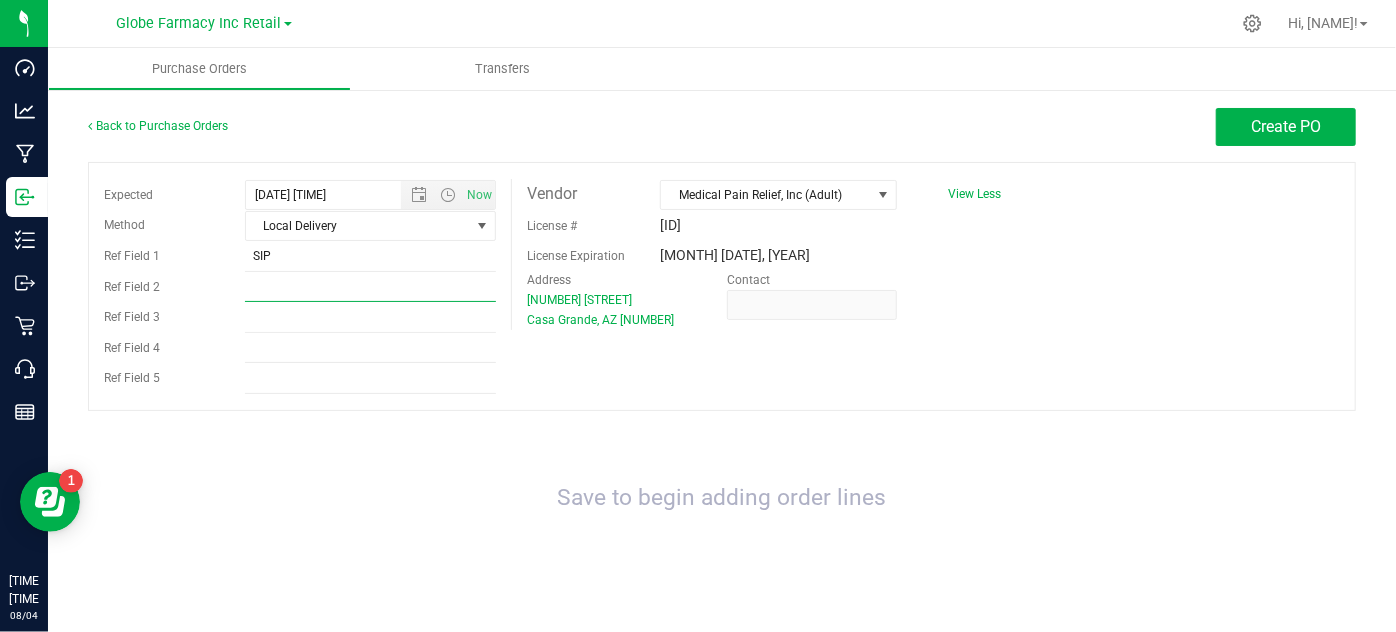 click on "Ref Field 2" at bounding box center (370, 287) 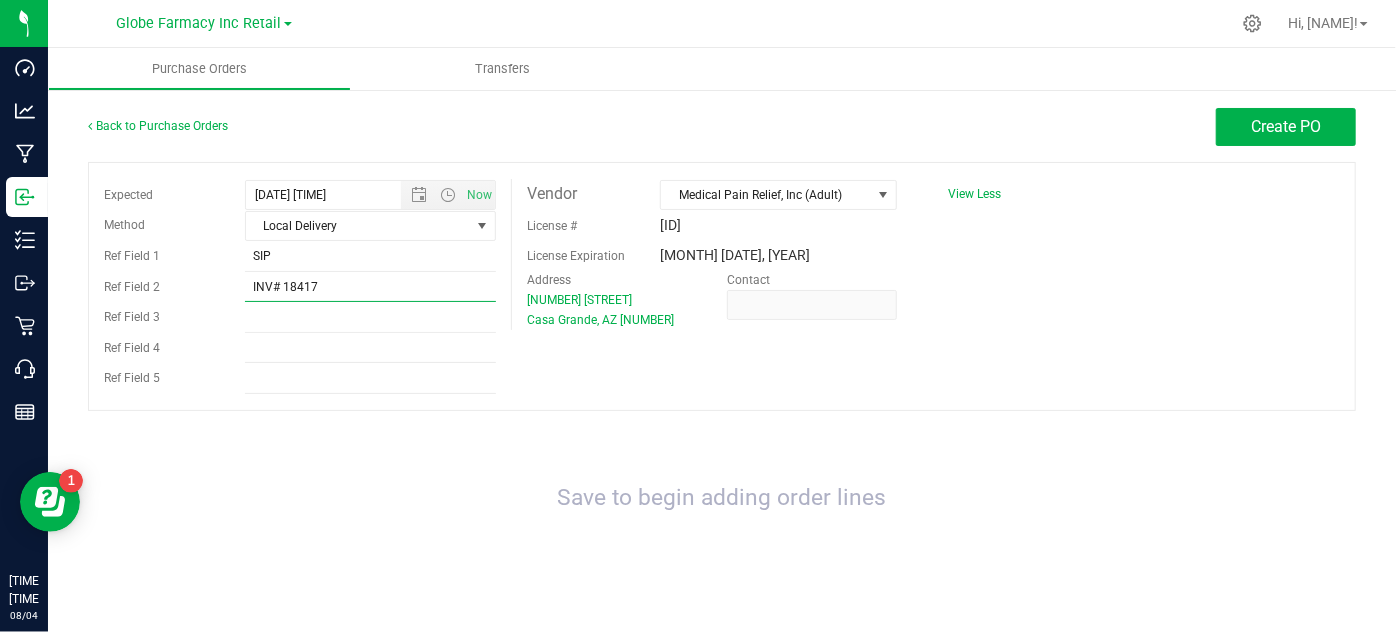 type on "INV# 18417" 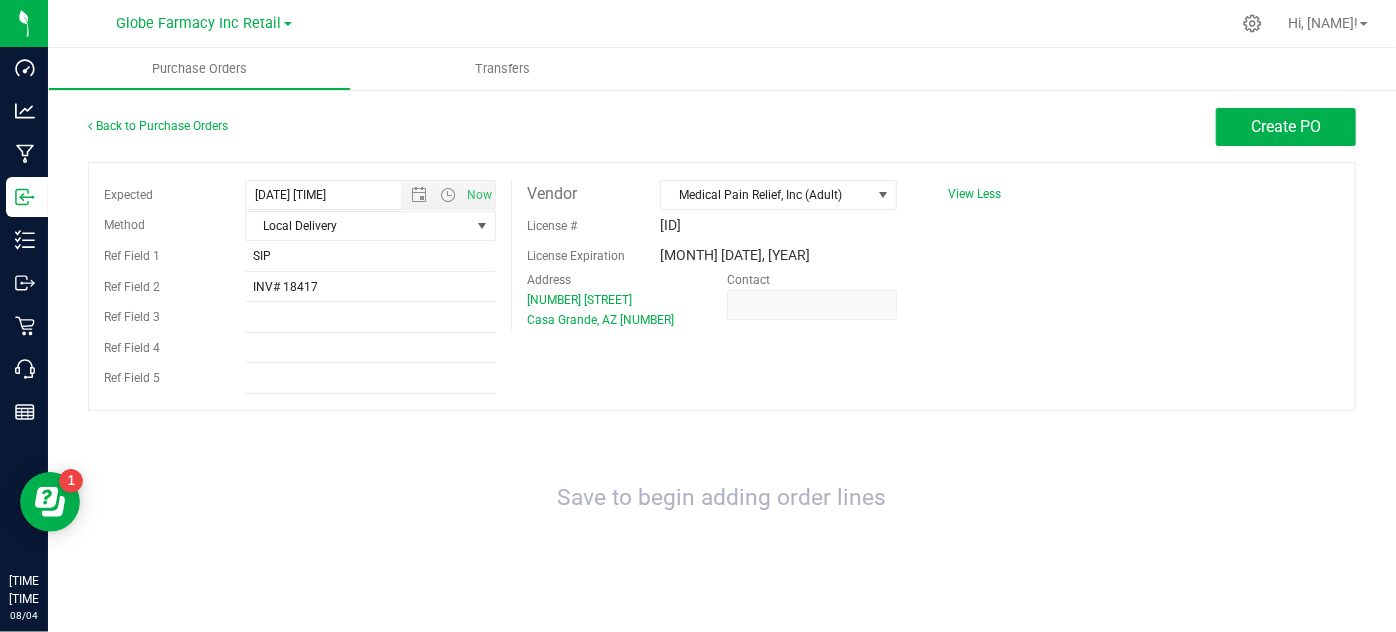 click on "Expected
8/4/2025 12:57 PM
Now
Method
Local Delivery Select Method USPS UPS FedEx LTL Local Delivery Pickup Other
Ref Field 1
SIP
Ref Field 2
INV# 18416" at bounding box center [722, 286] 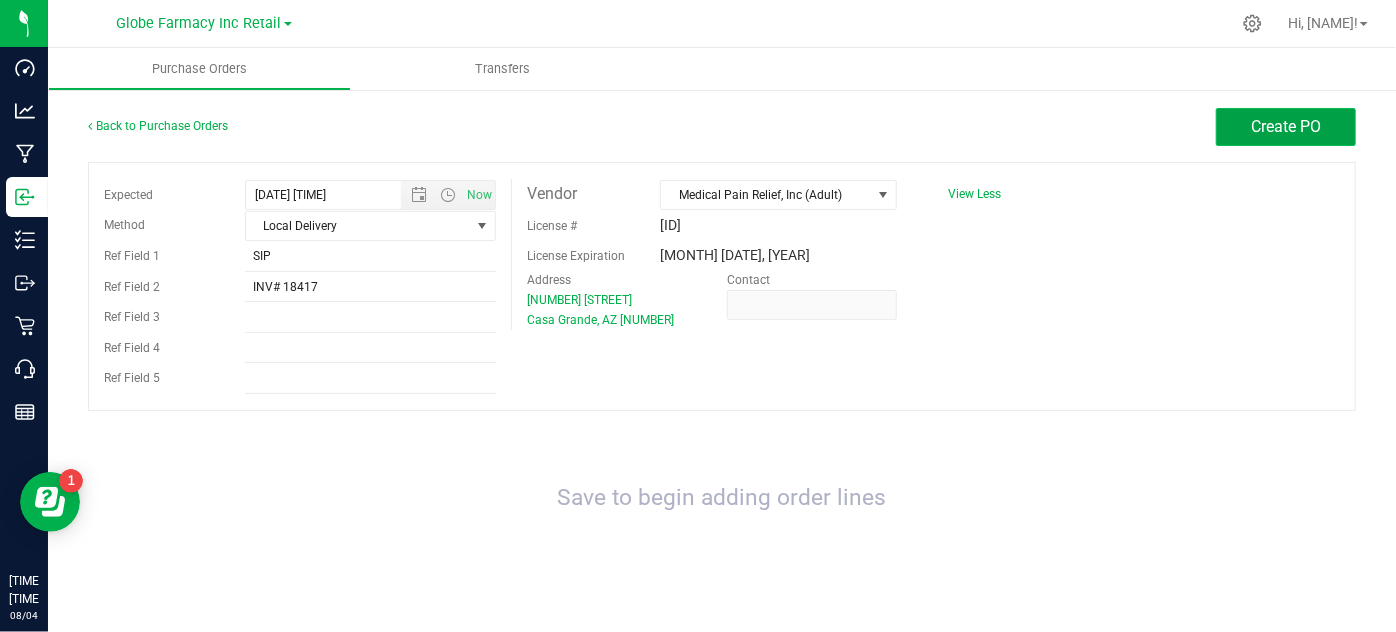 click on "Create PO" at bounding box center [1286, 126] 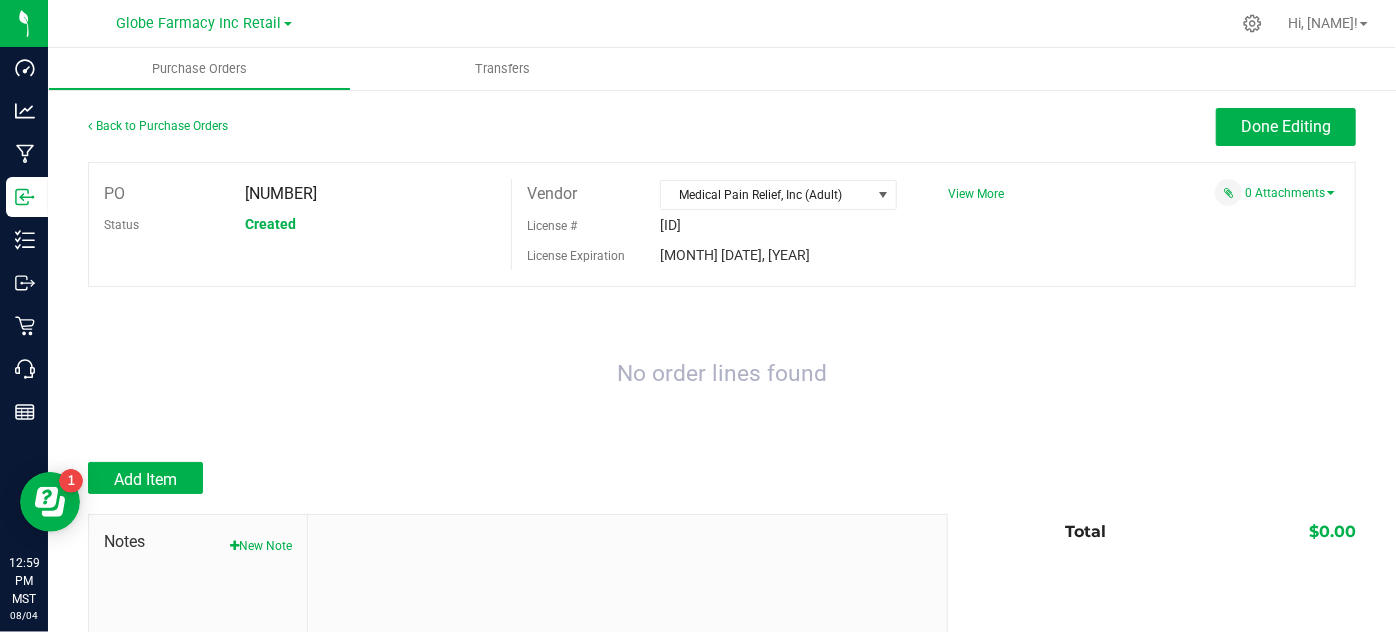 click at bounding box center (722, 504) 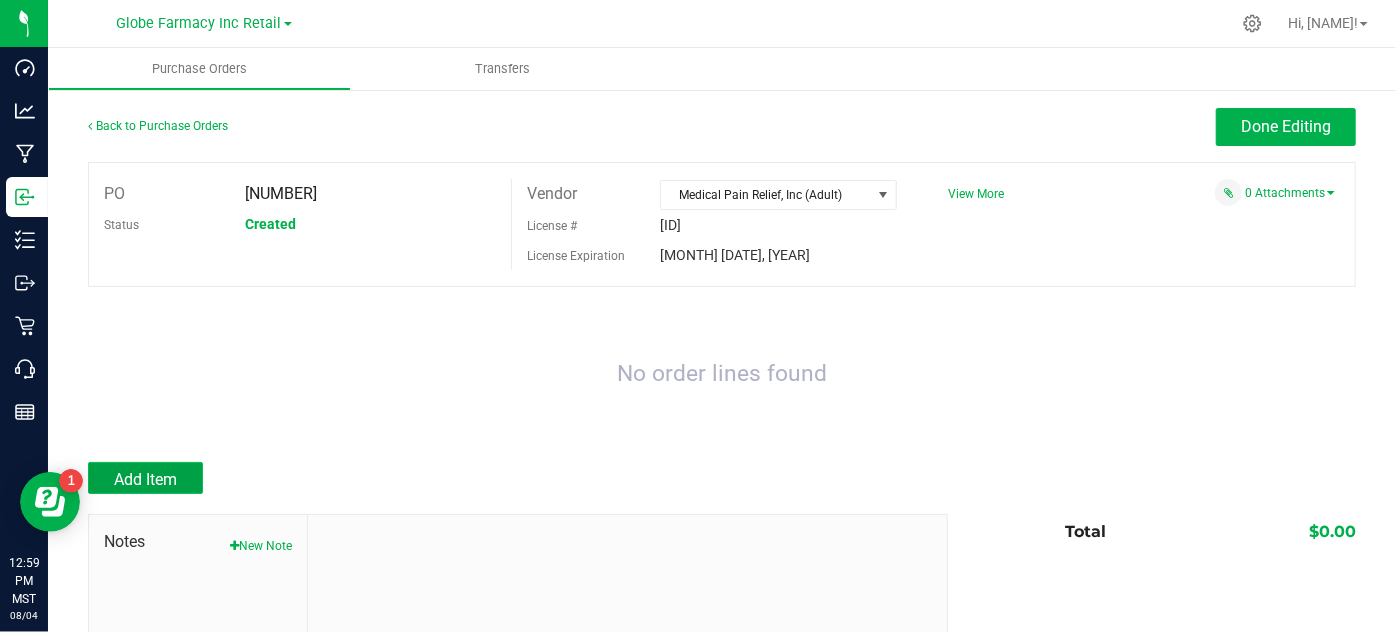 click on "Add Item" at bounding box center [145, 478] 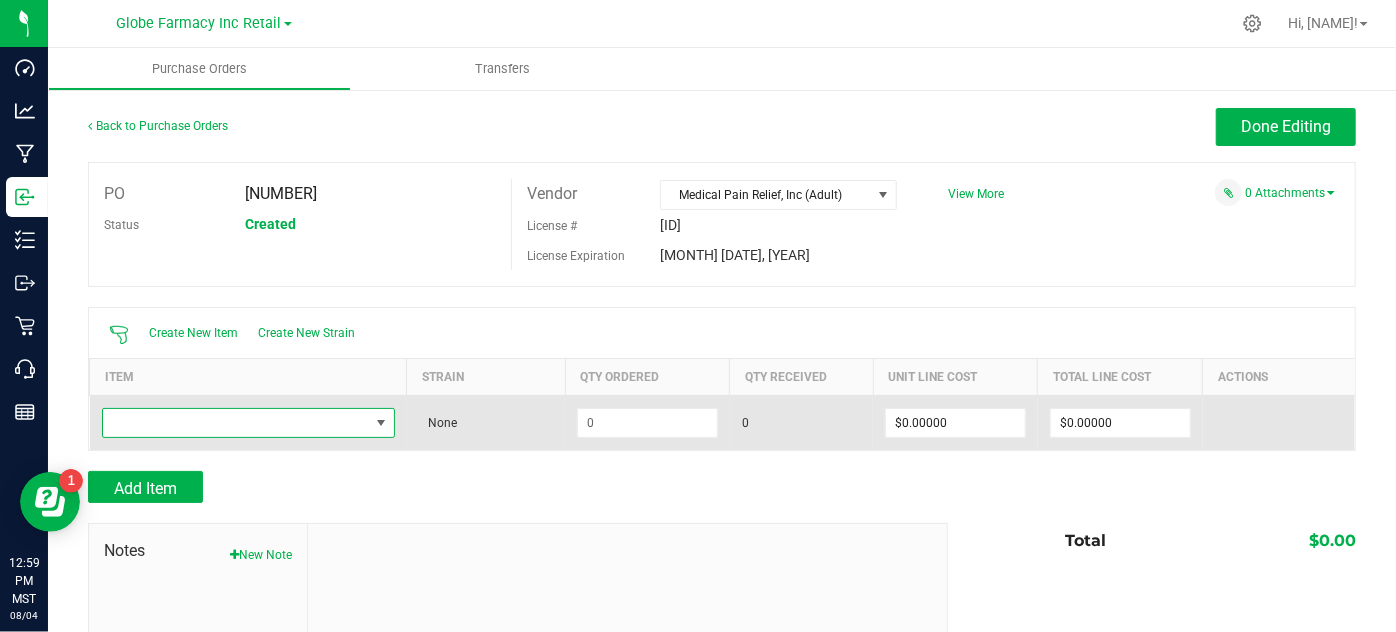 click at bounding box center [236, 423] 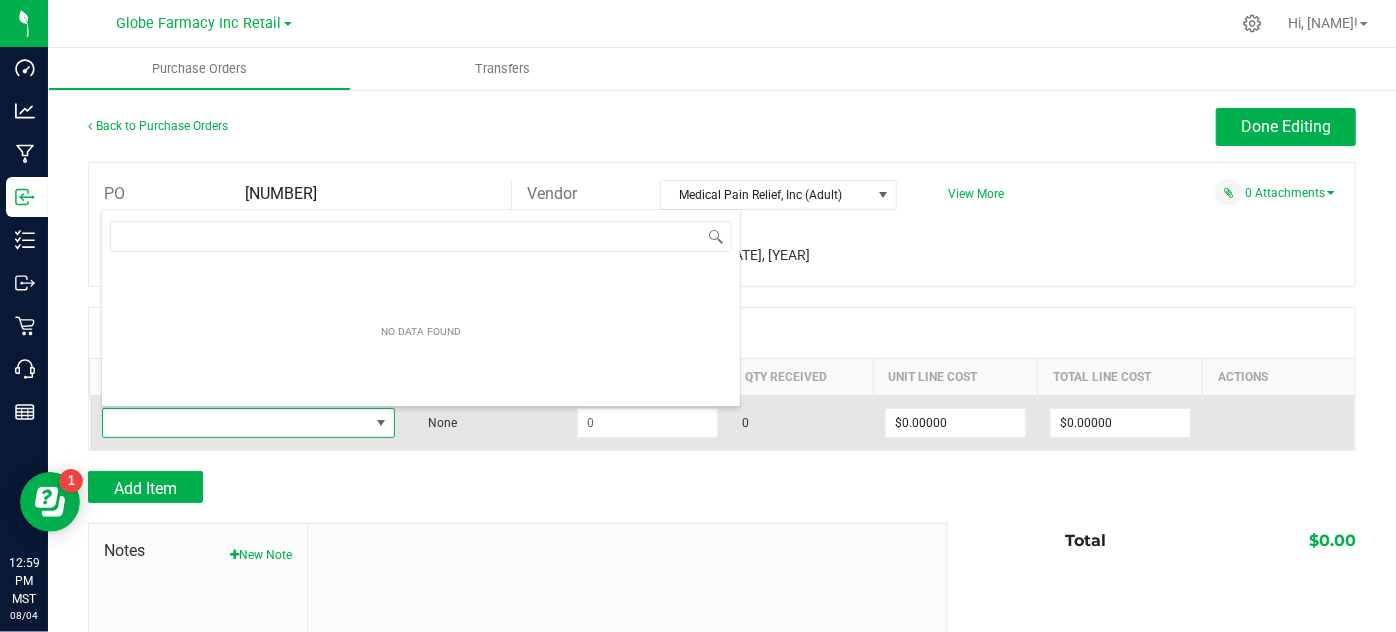 scroll, scrollTop: 99970, scrollLeft: 99709, axis: both 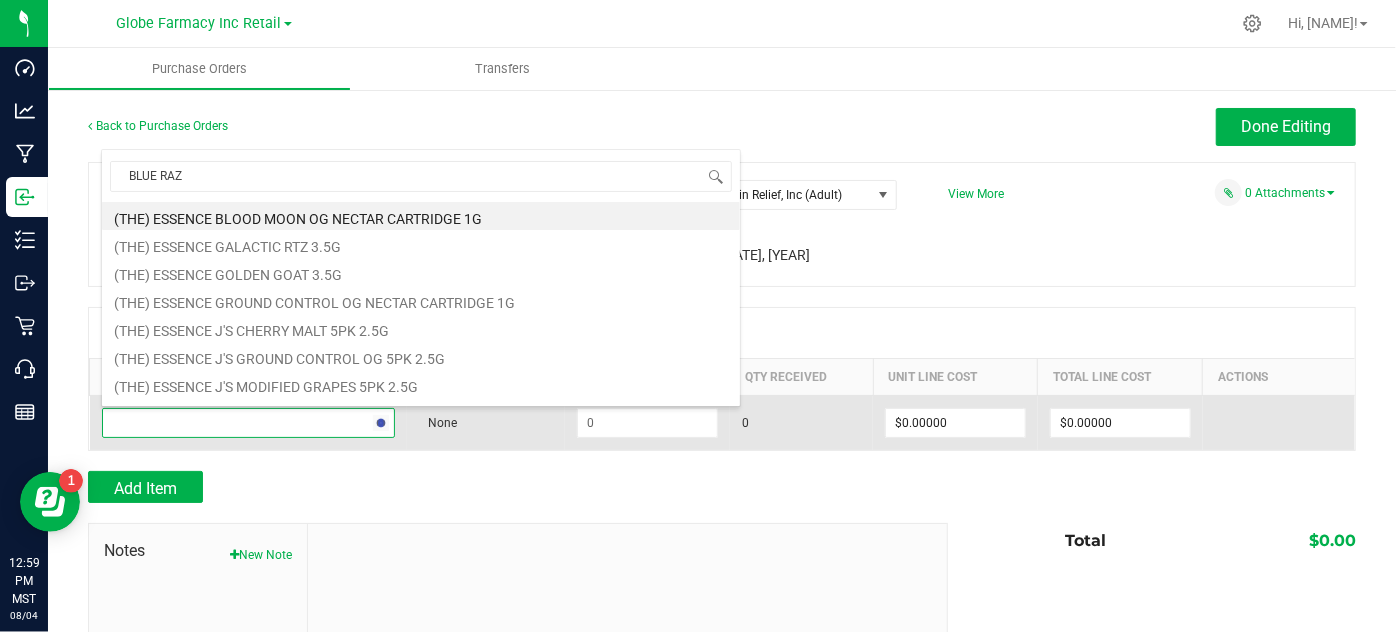 type on "BLUE RAZZ" 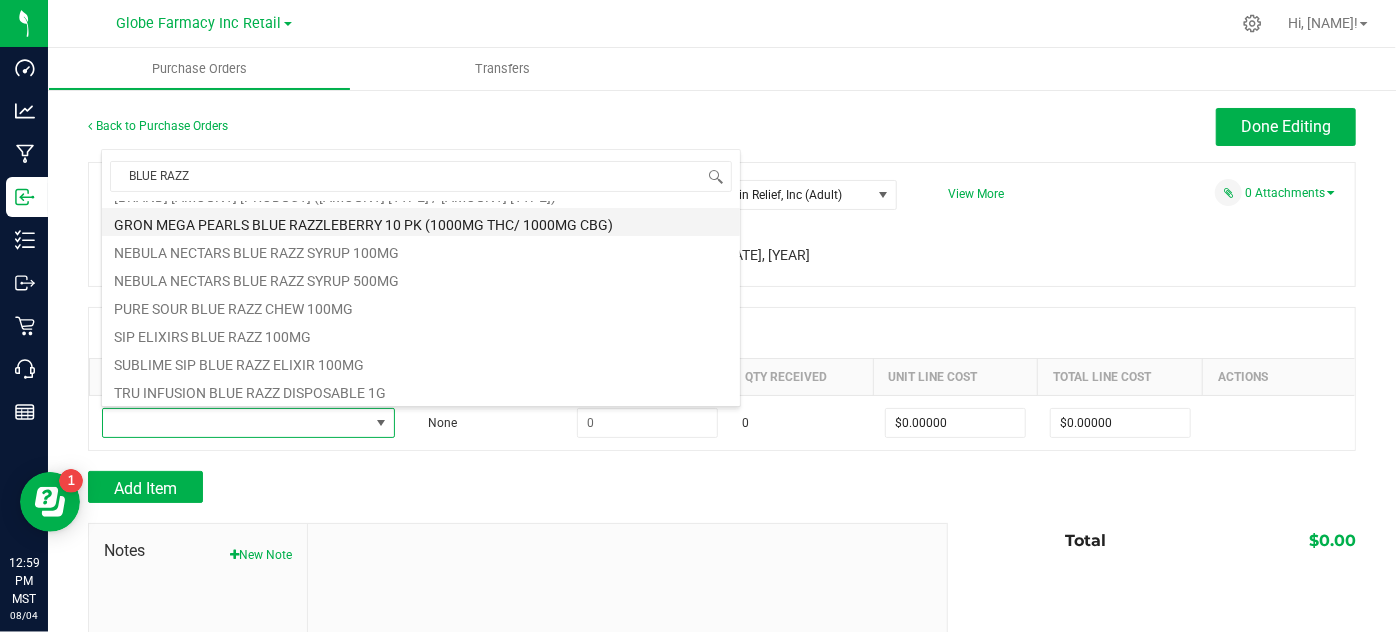scroll, scrollTop: 108, scrollLeft: 0, axis: vertical 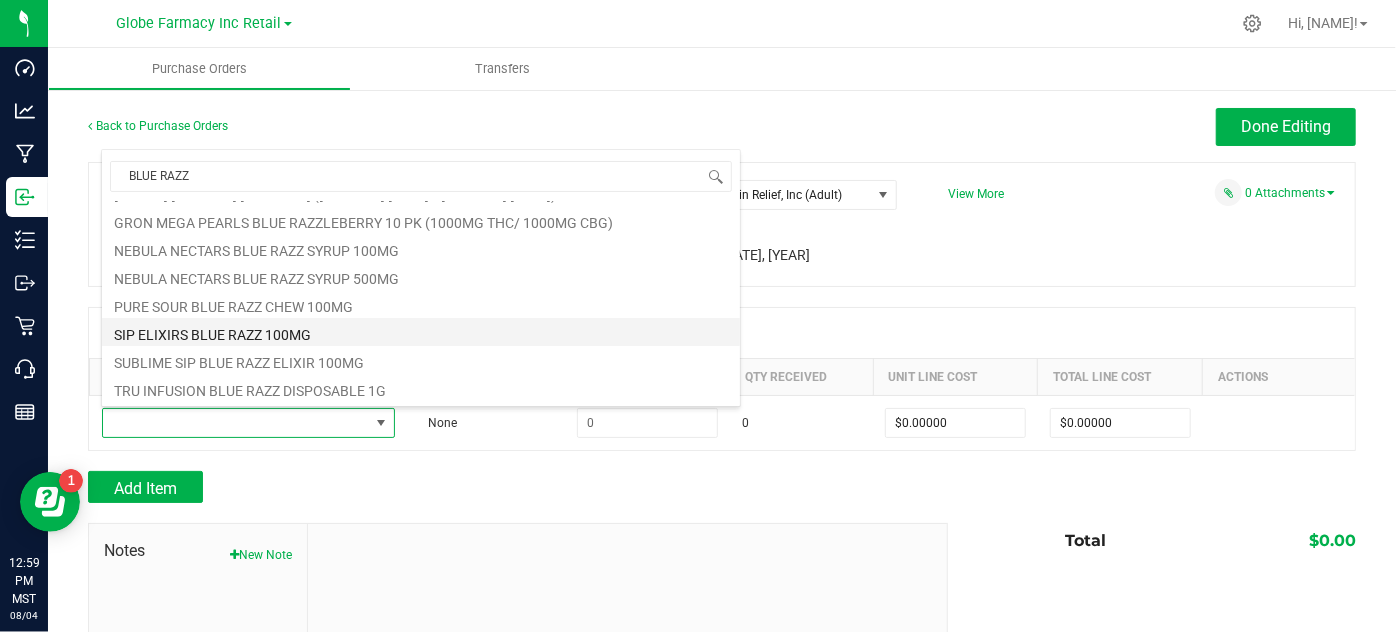 click on "SIP ELIXIRS BLUE RAZZ 100MG" at bounding box center [421, 332] 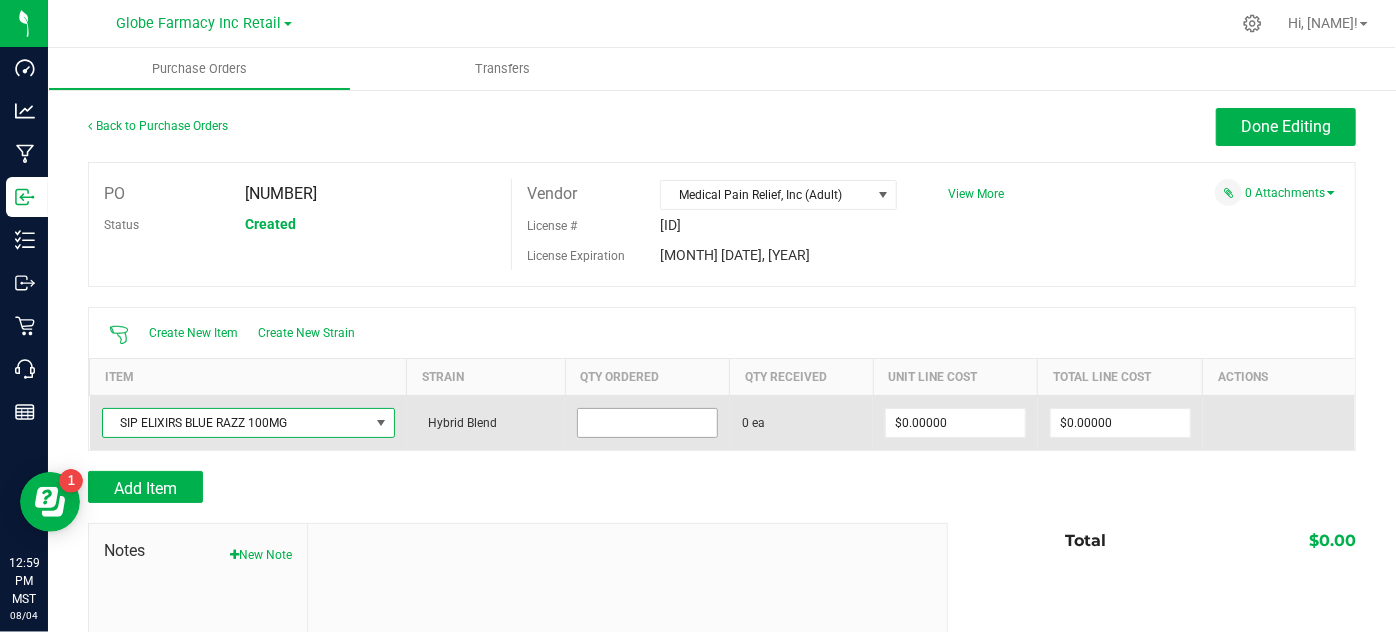 click at bounding box center [647, 423] 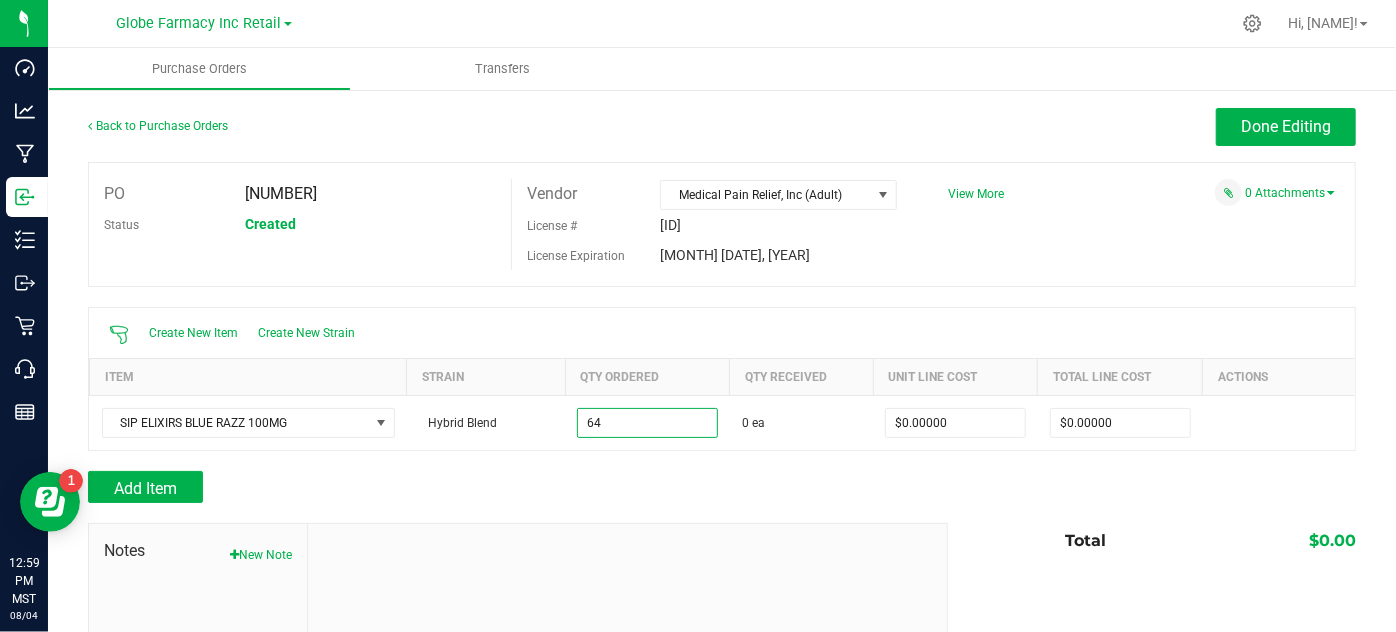type on "64 ea" 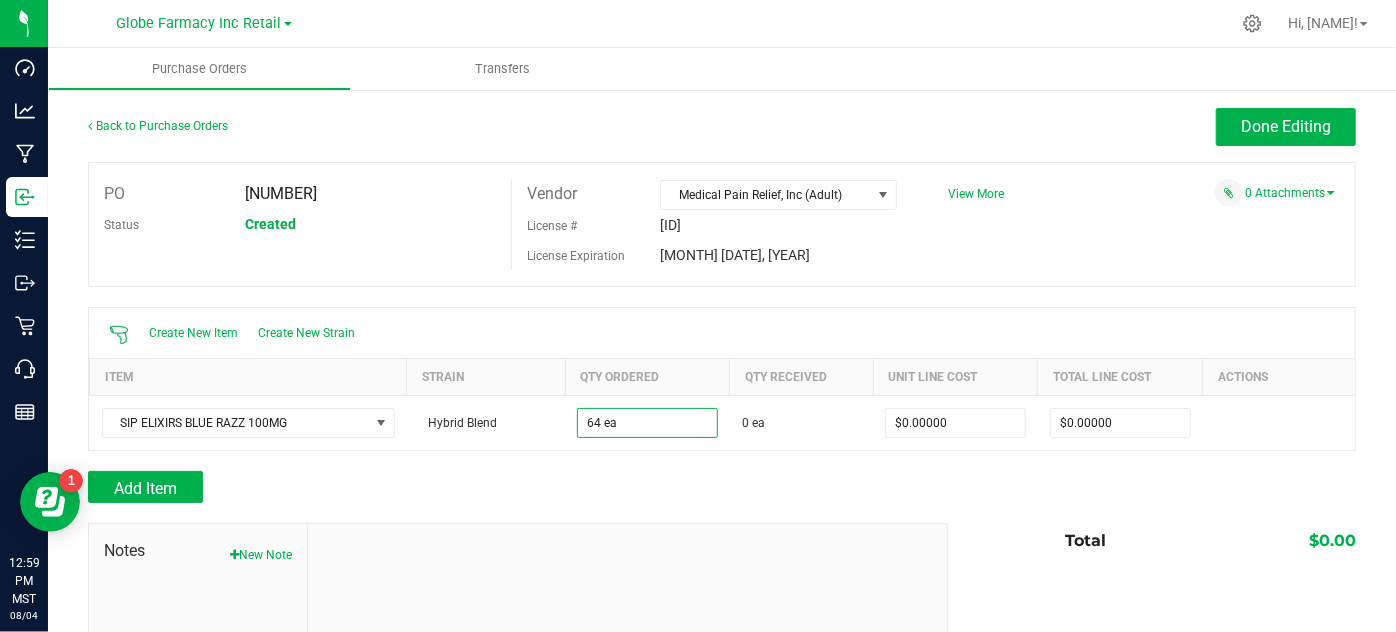 click on "Add Item" at bounding box center [510, 487] 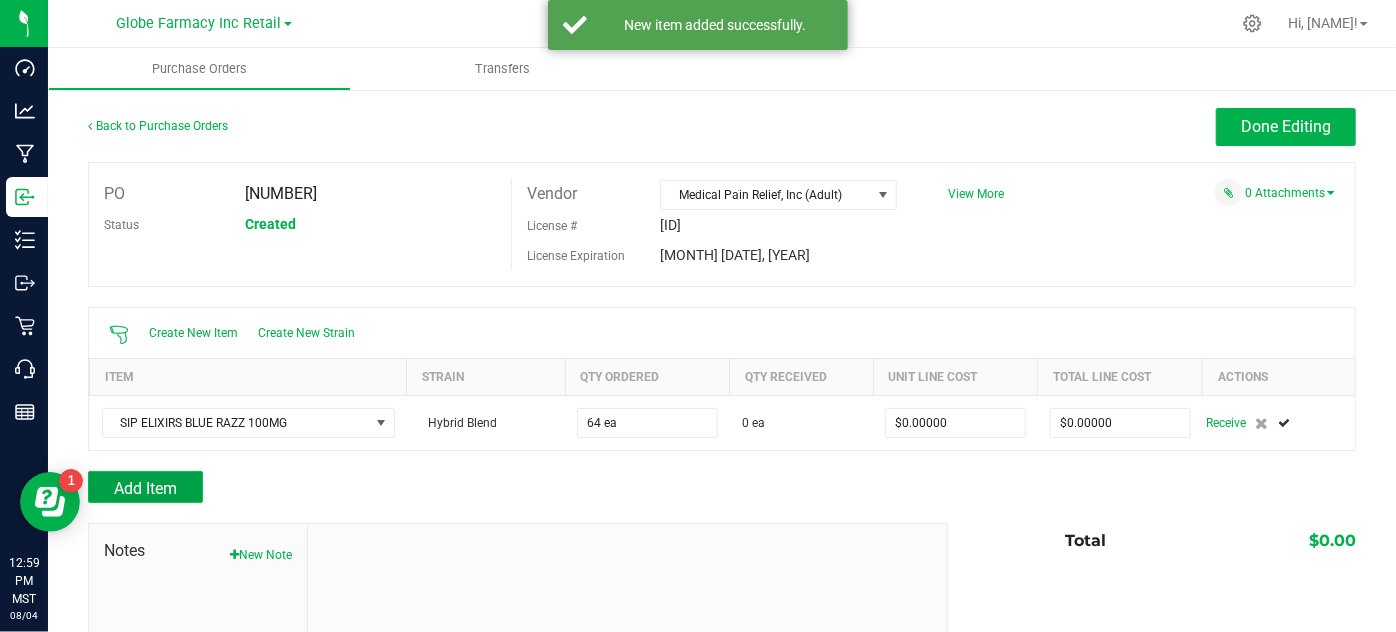 click on "Add Item" at bounding box center (145, 488) 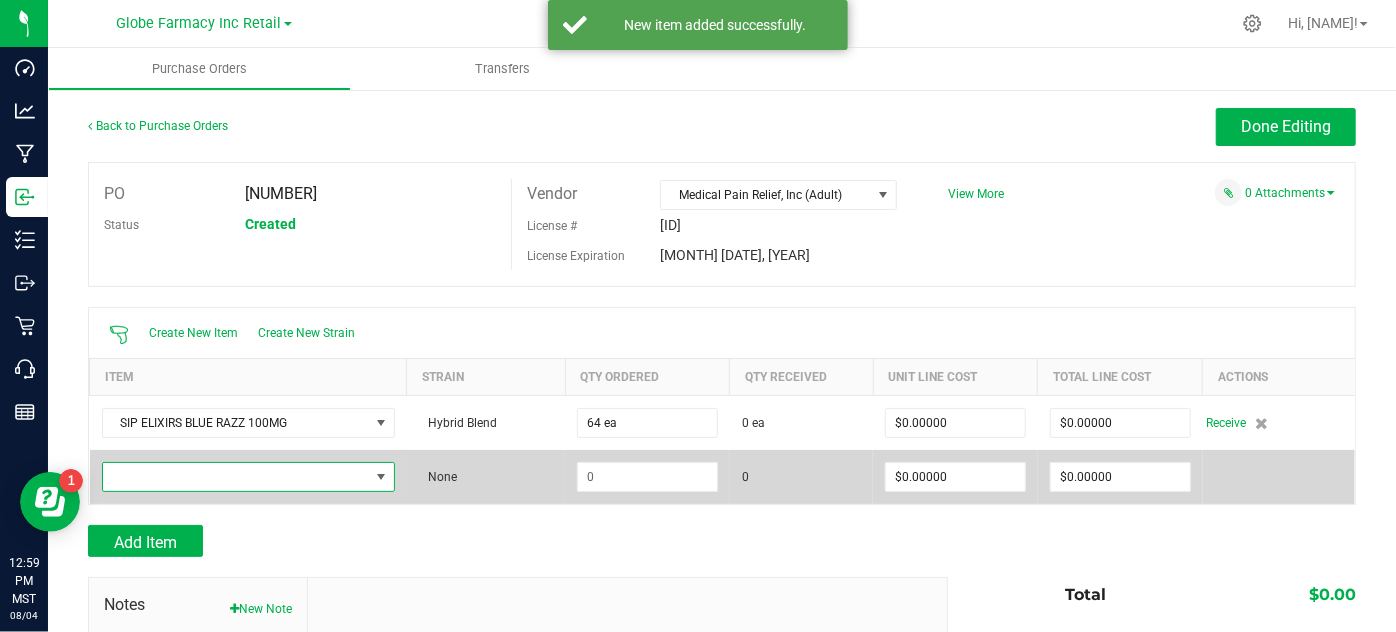 click at bounding box center (236, 477) 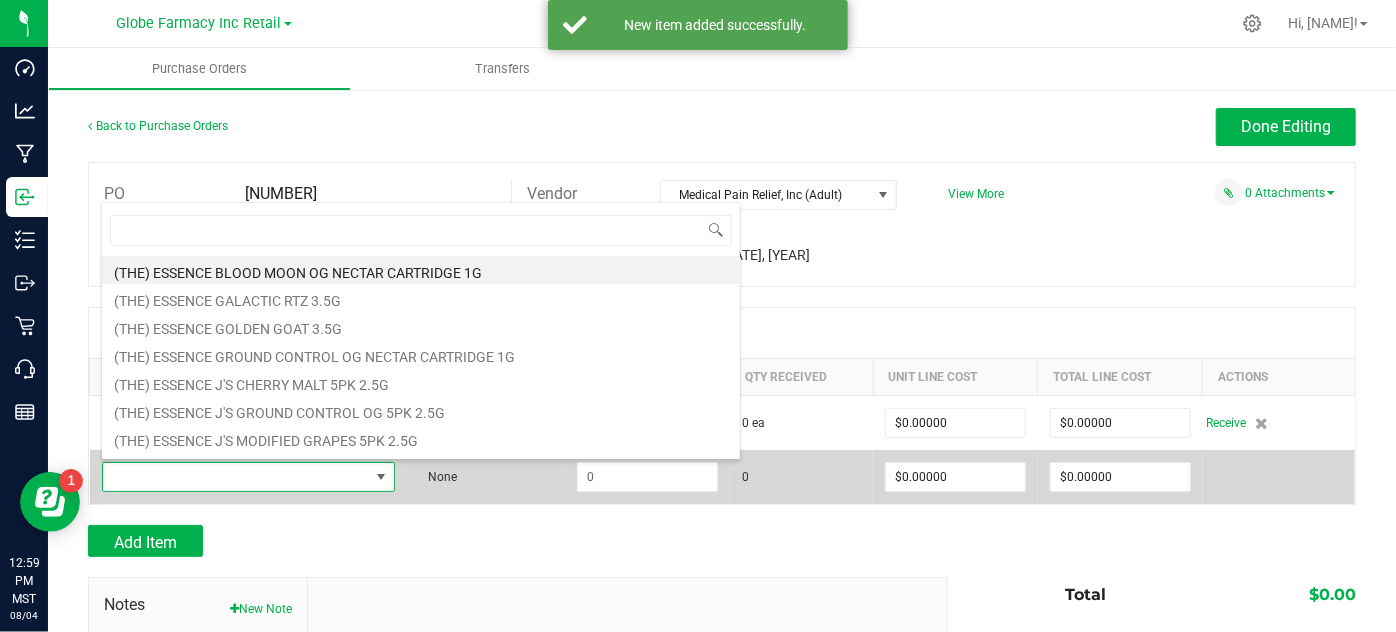 scroll, scrollTop: 99970, scrollLeft: 99709, axis: both 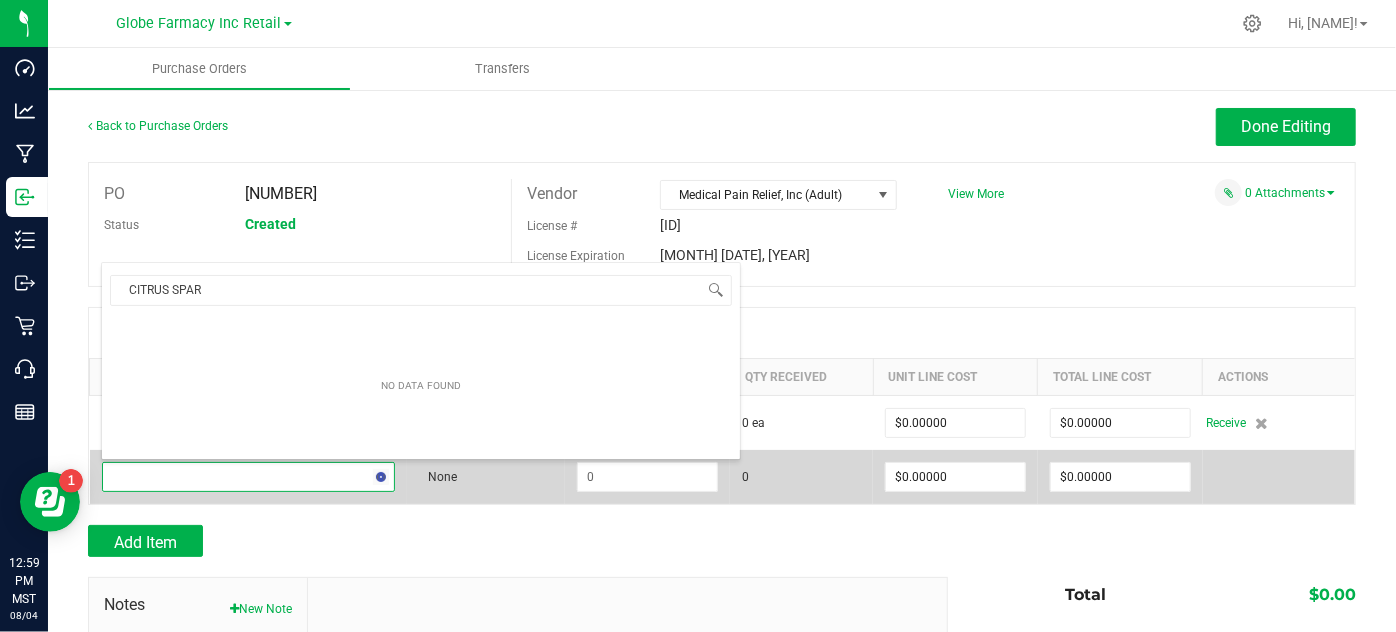 type on "CITRUS SPARK" 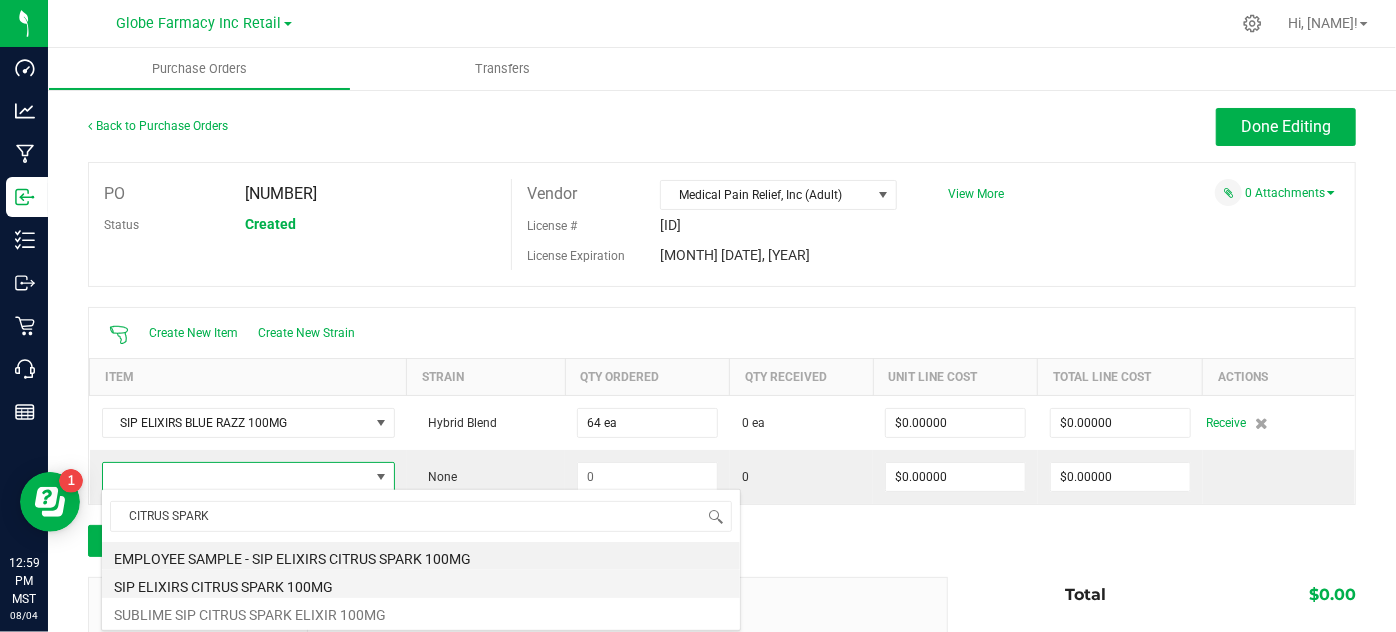 click on "SIP ELIXIRS CITRUS SPARK 100MG" at bounding box center (421, 584) 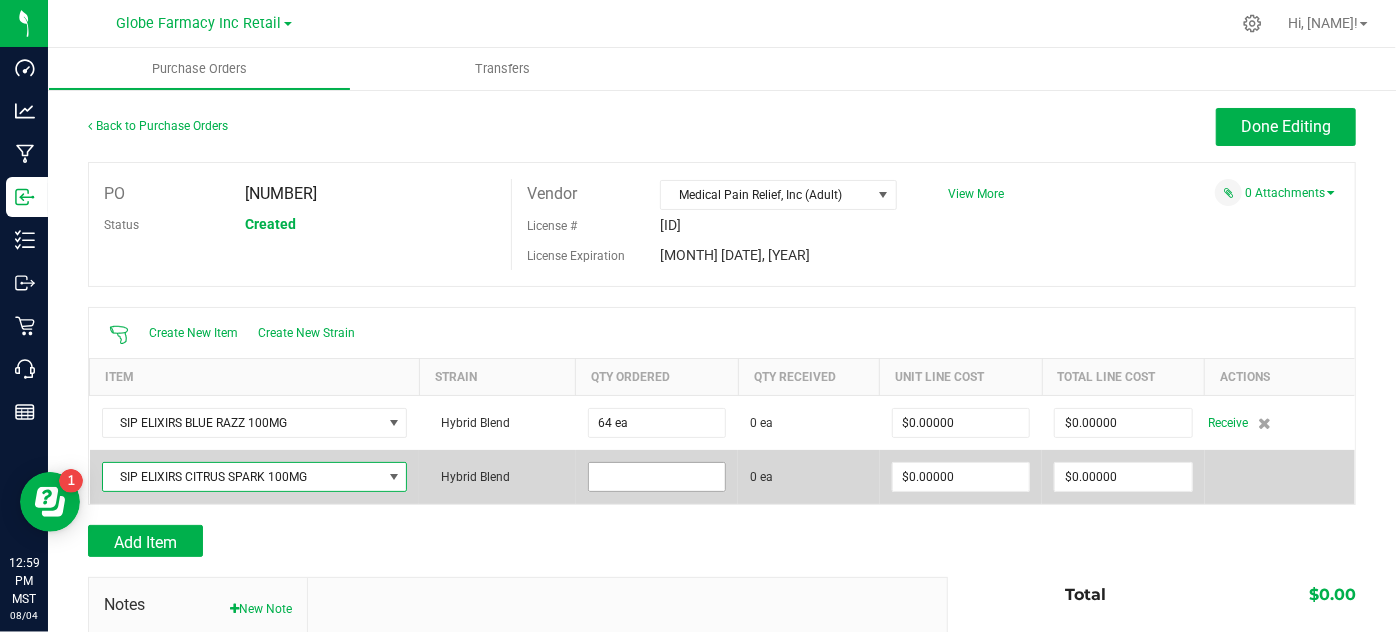 click at bounding box center [657, 477] 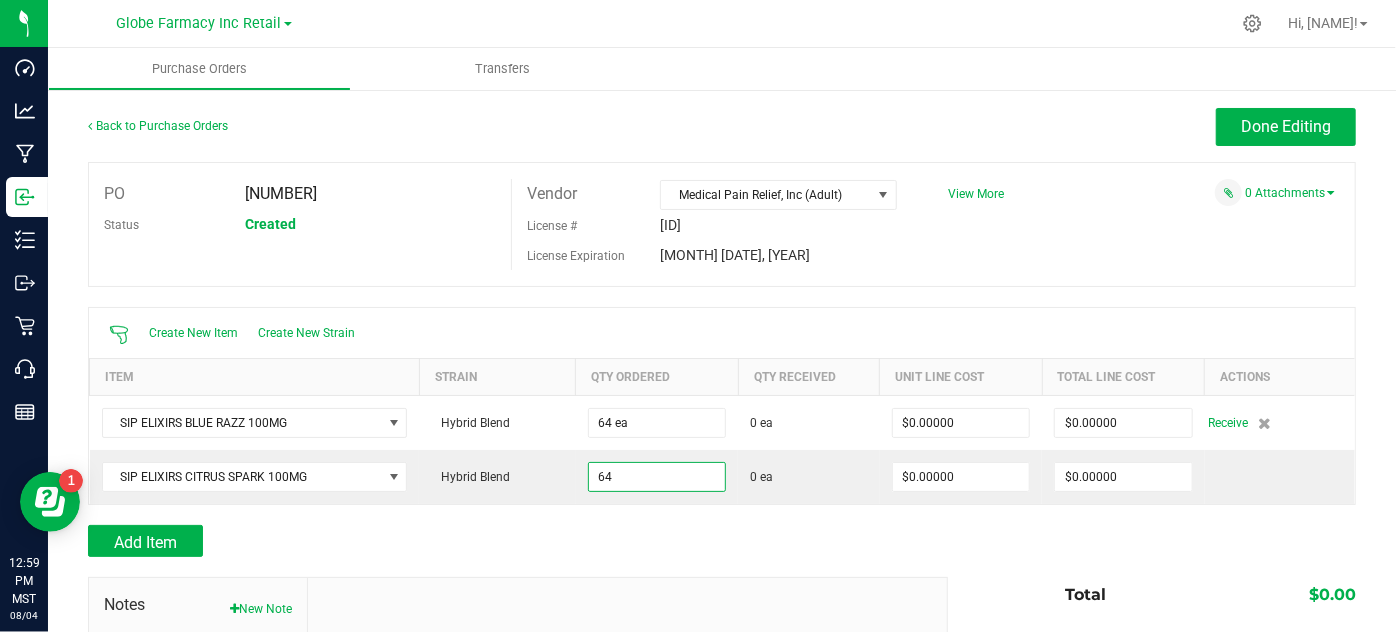 type on "64 ea" 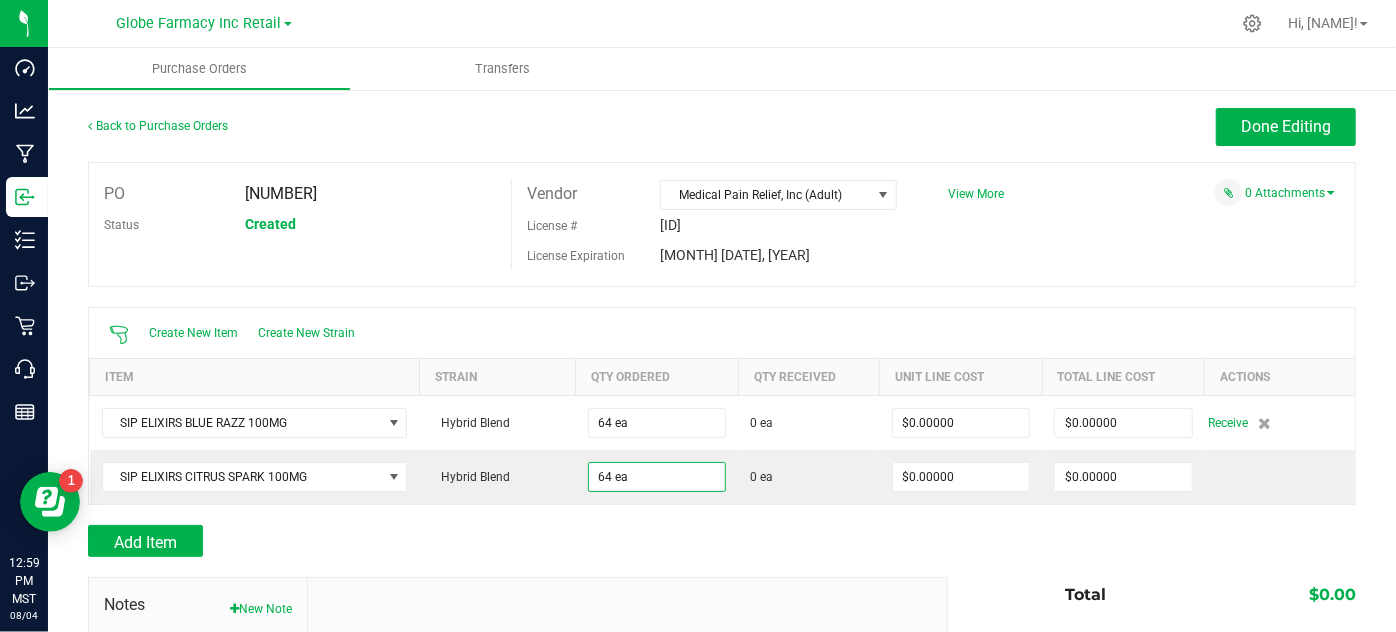 click at bounding box center (722, 515) 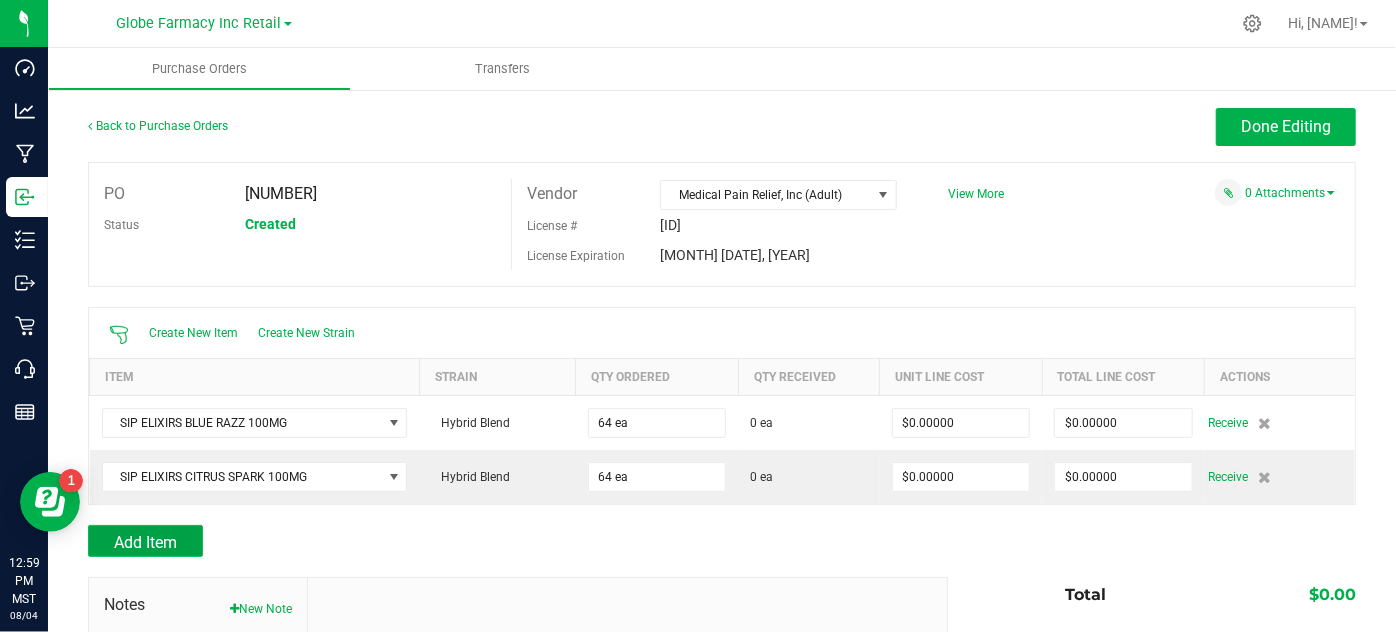 click on "Add Item" at bounding box center (145, 541) 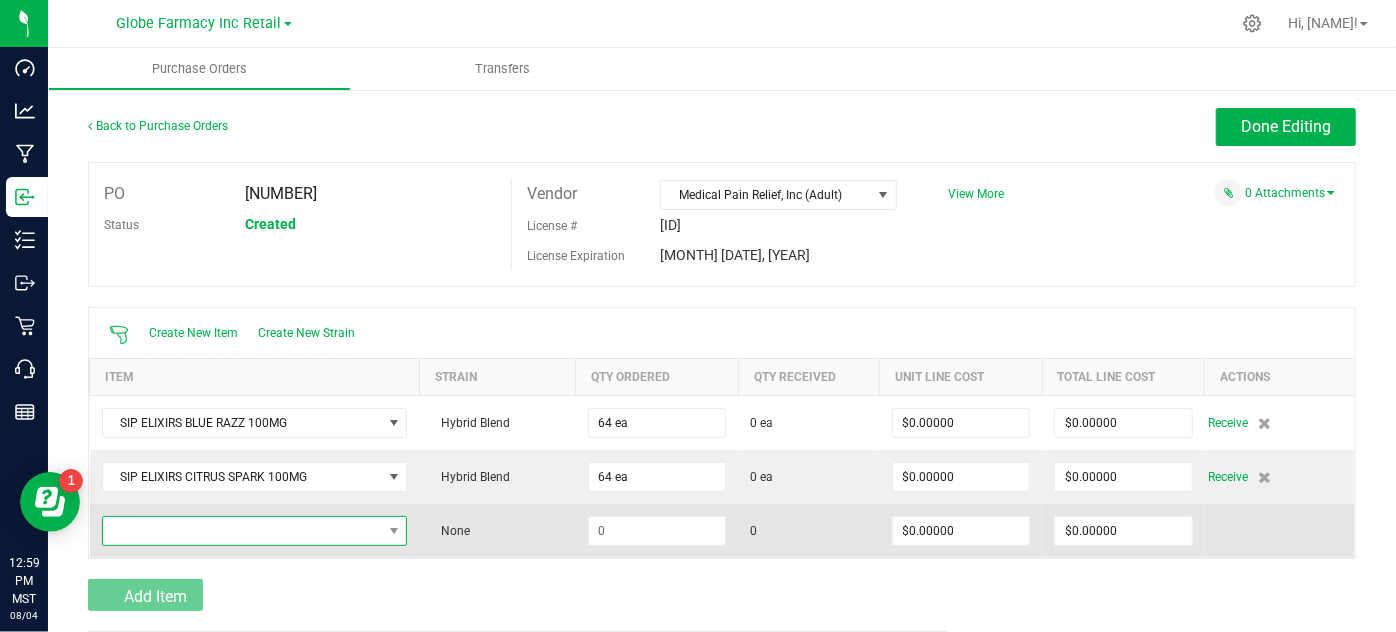 click at bounding box center [242, 531] 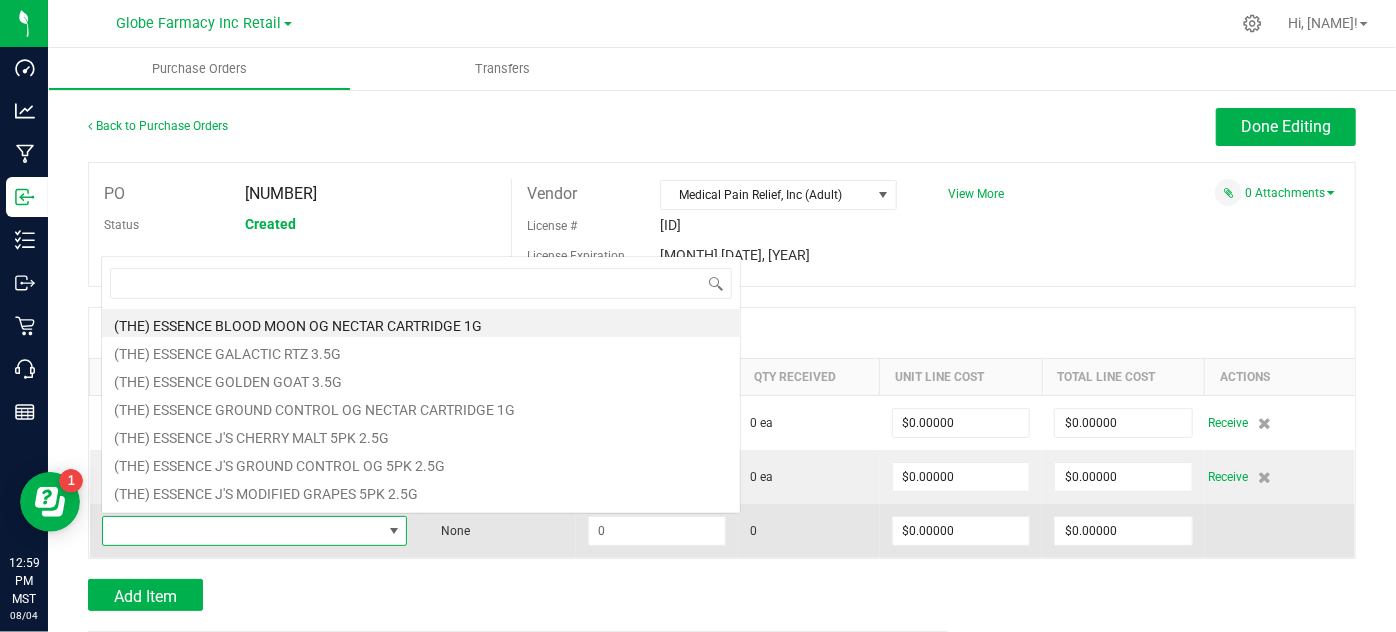 scroll, scrollTop: 0, scrollLeft: 0, axis: both 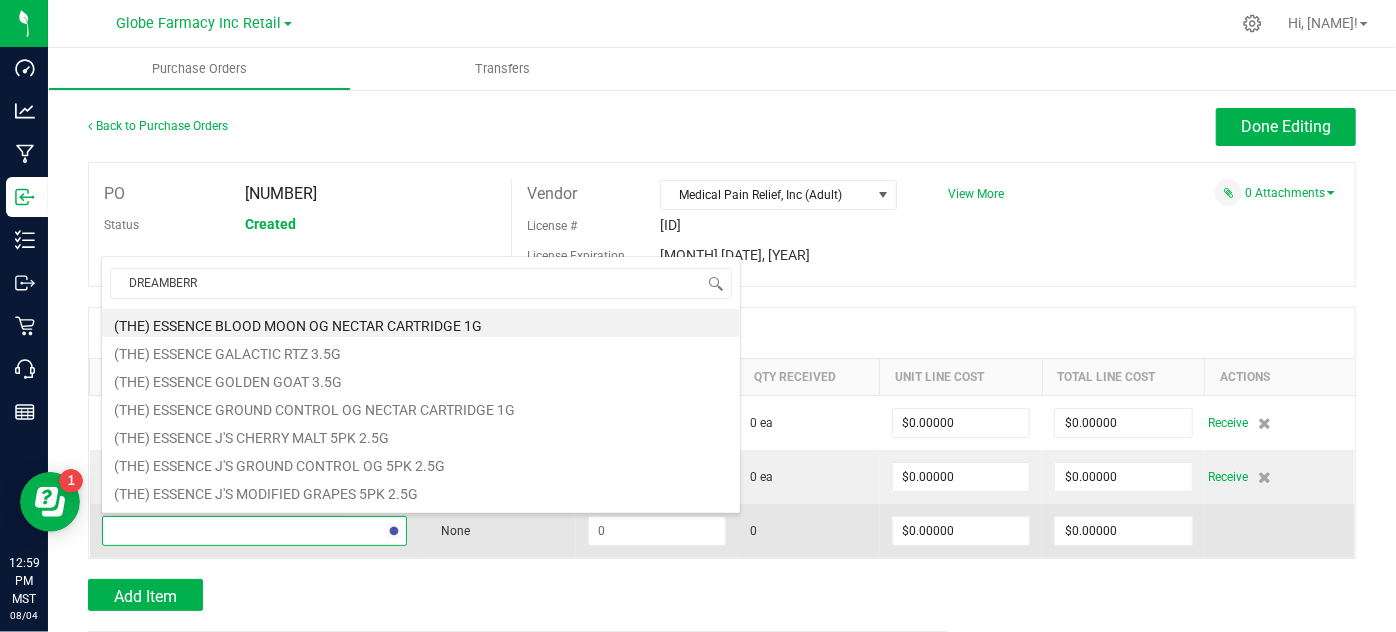 type on "DREAMBERRY" 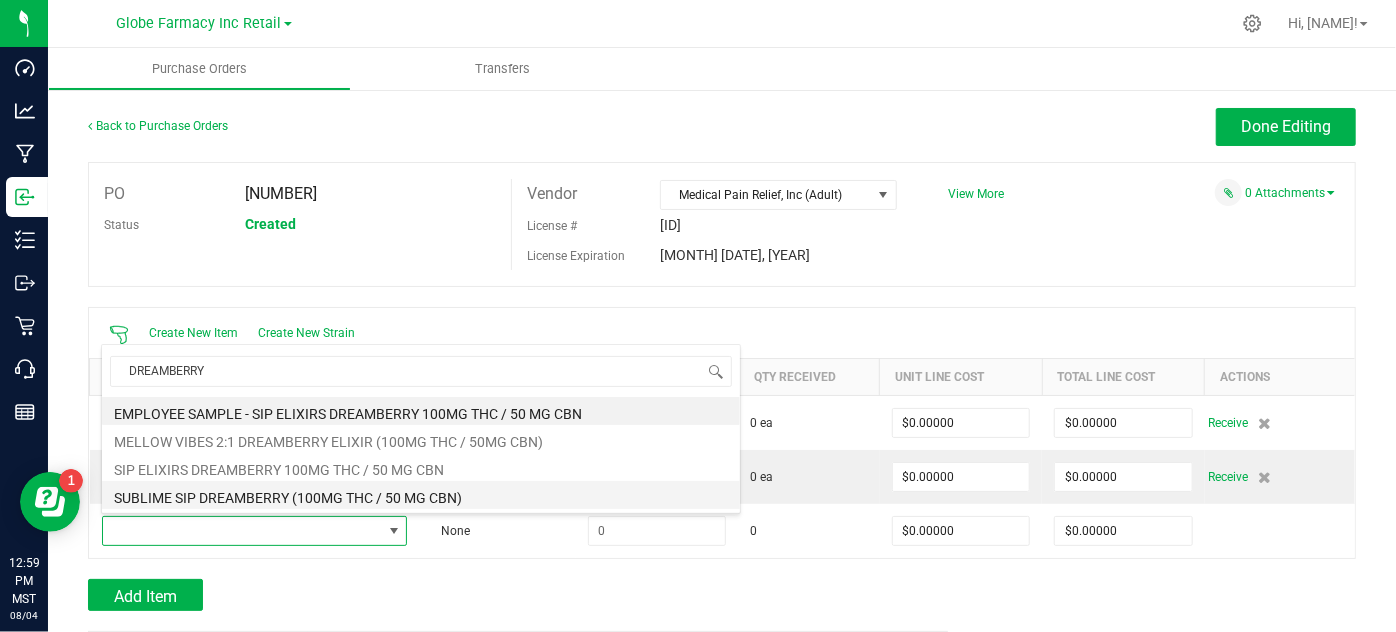click on "SUBLIME SIP DREAMBERRY (100MG THC / 50 MG CBN)" at bounding box center [421, 495] 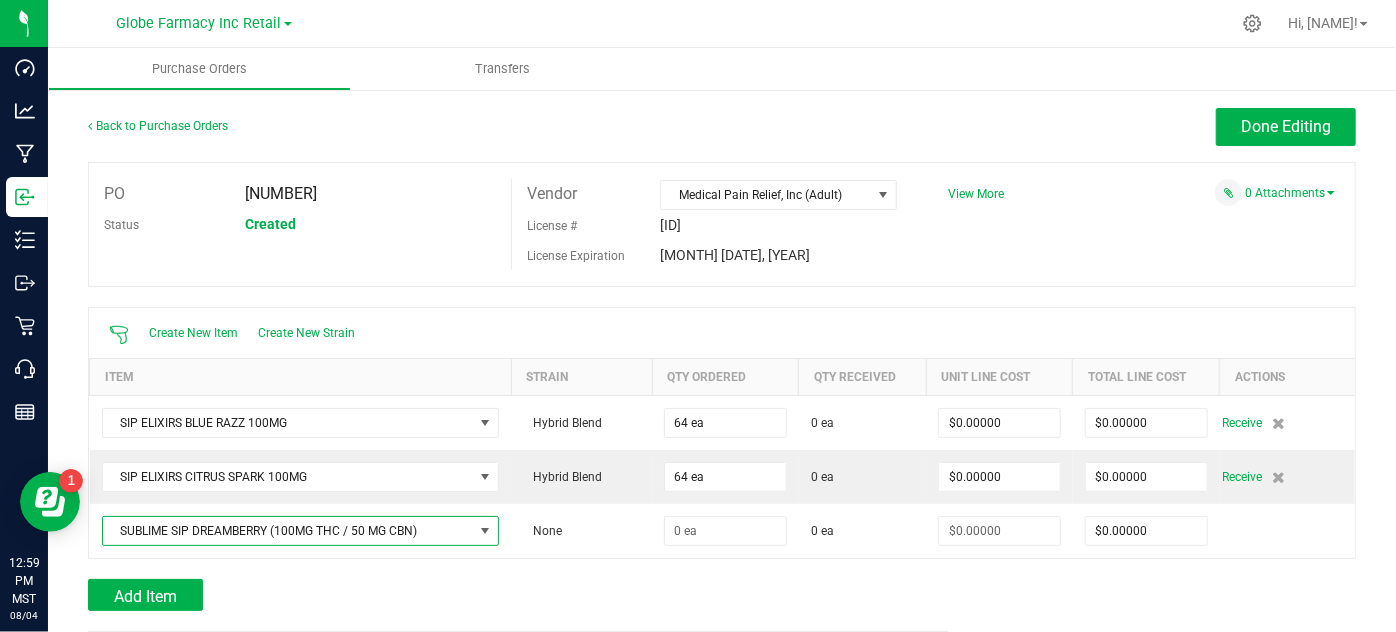 click at bounding box center (722, 569) 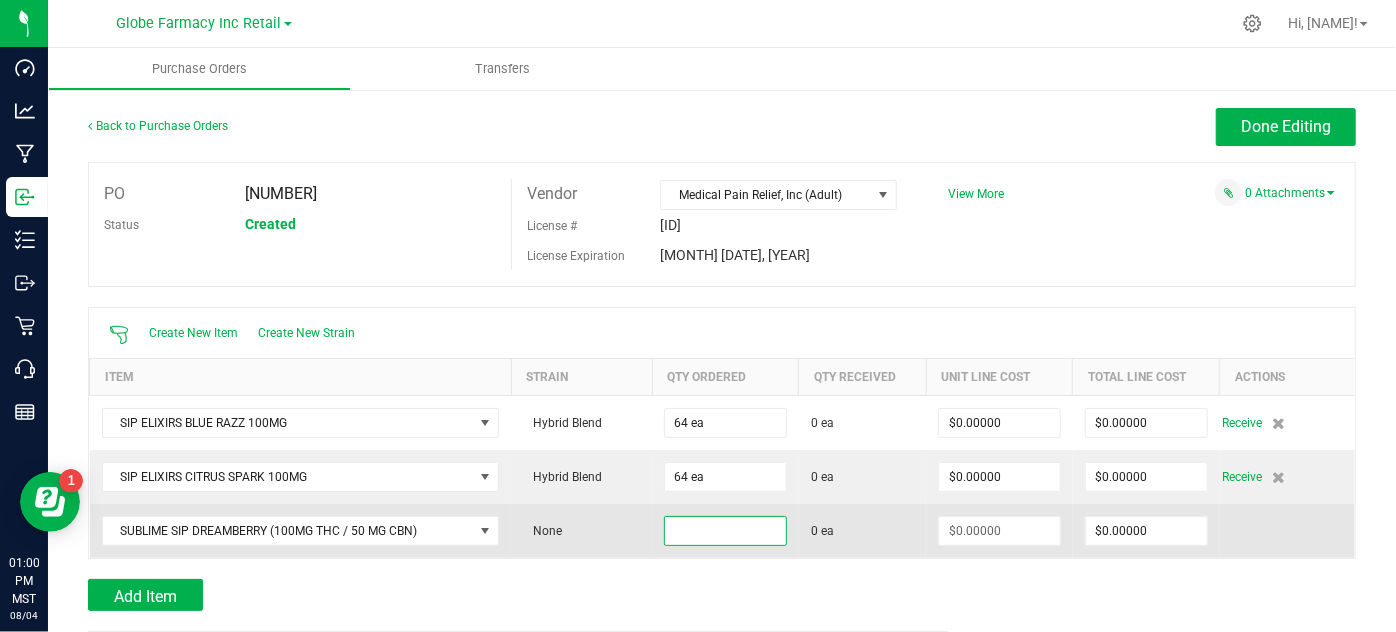 click at bounding box center (725, 531) 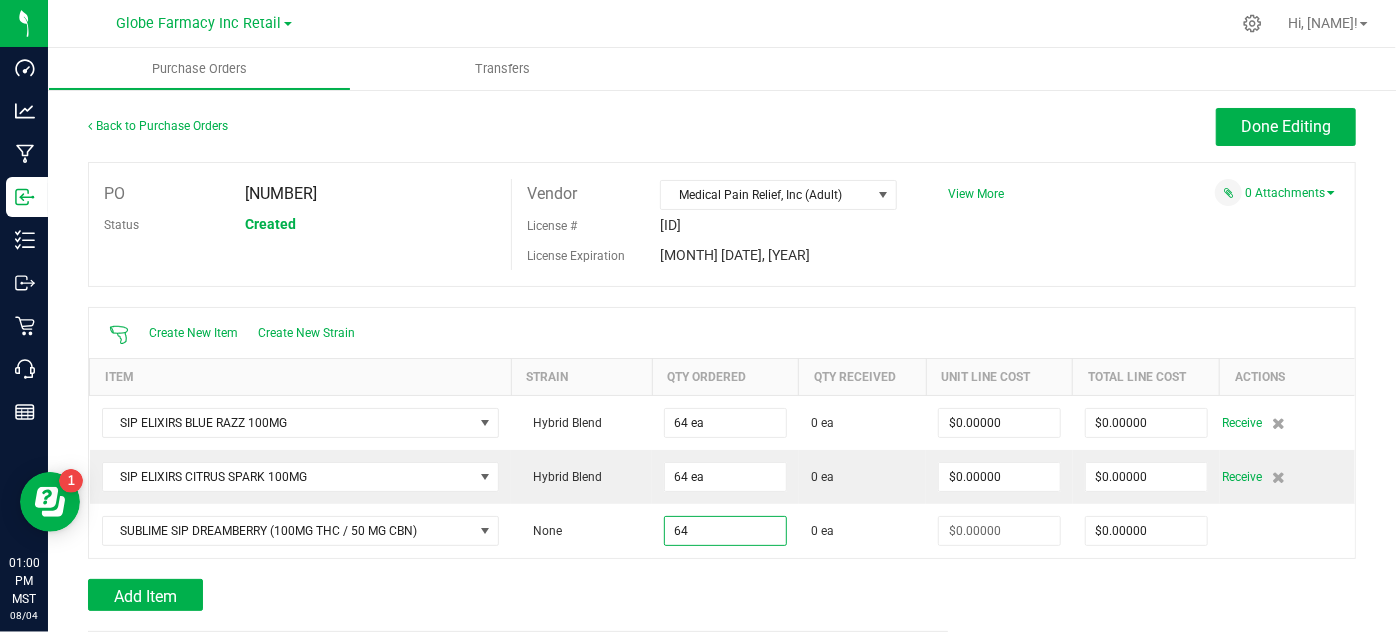 type on "64 ea" 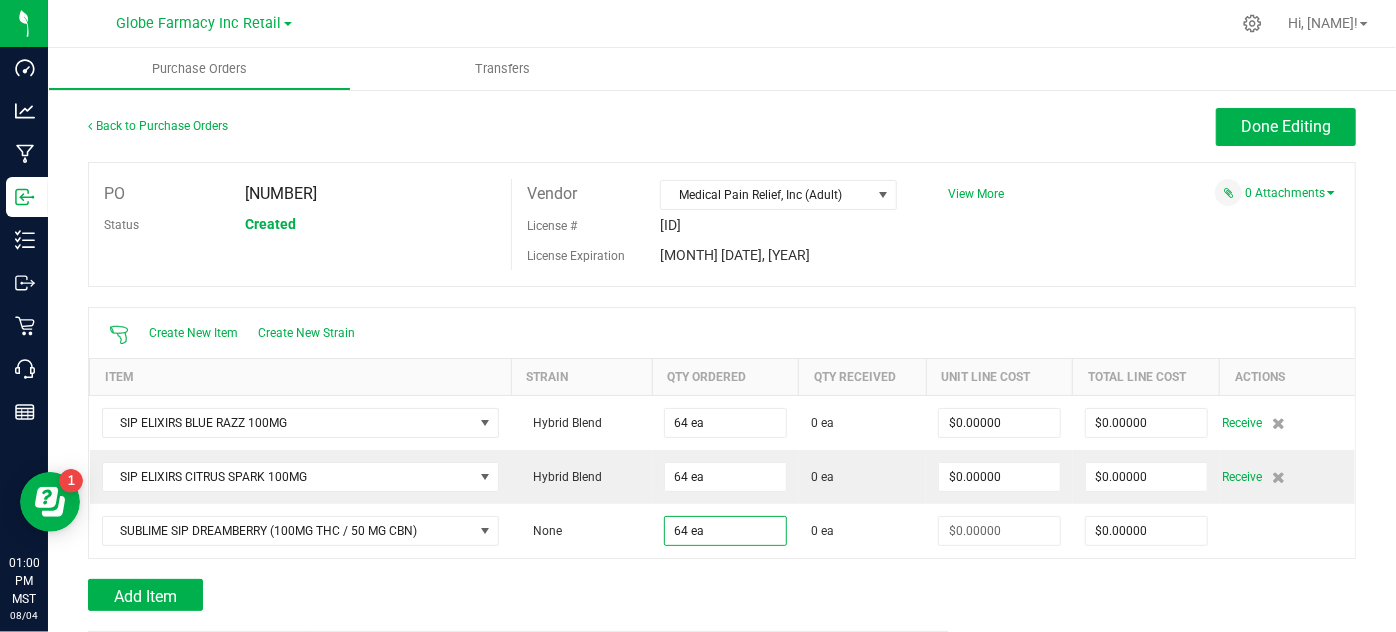 click at bounding box center [722, 569] 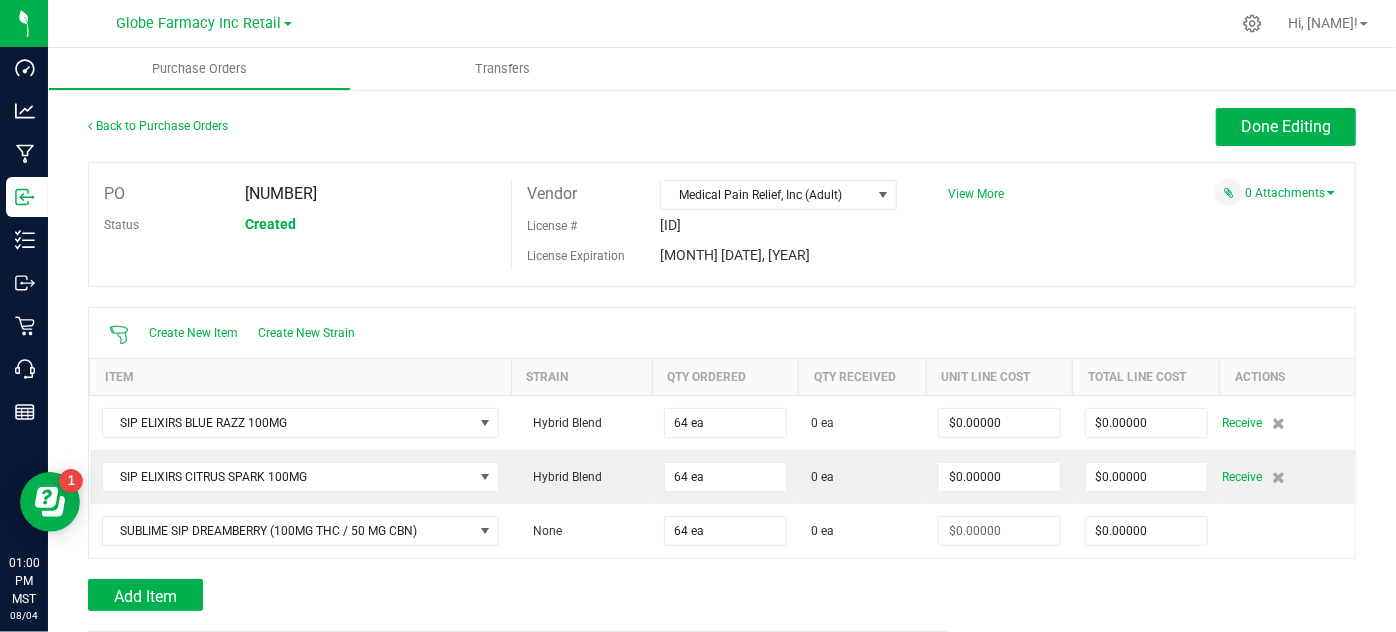type on "$0.00000" 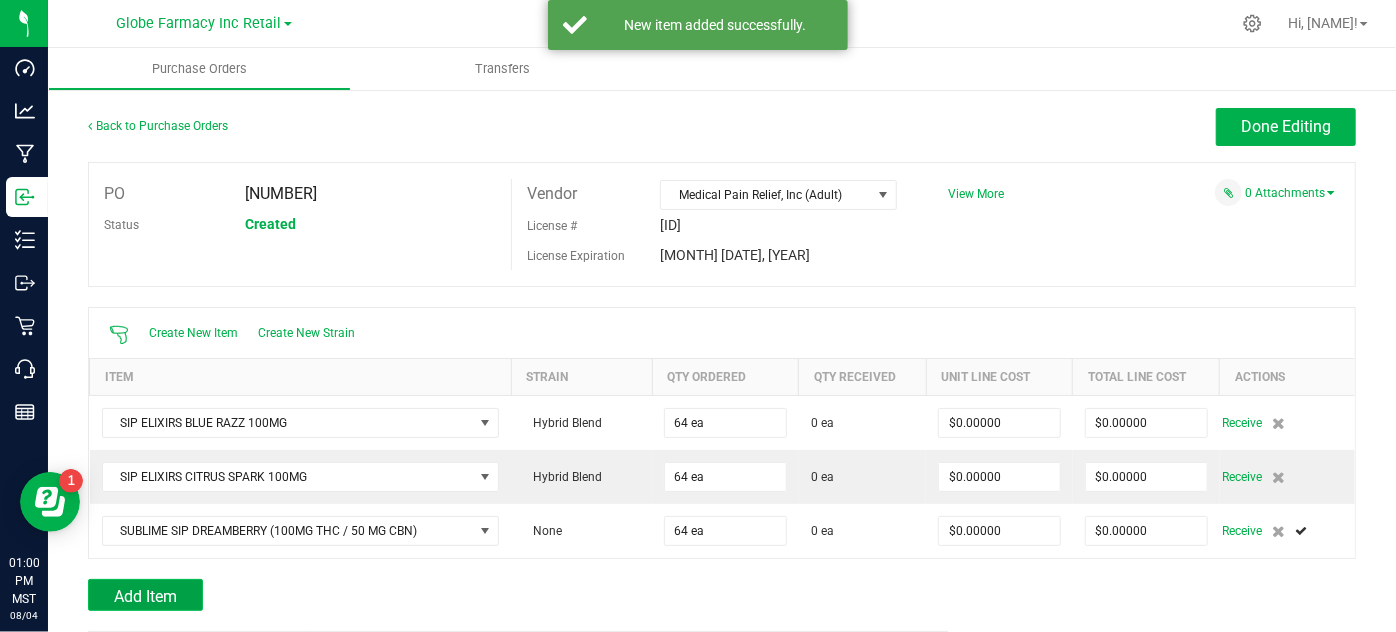 click on "Add Item" at bounding box center (145, 596) 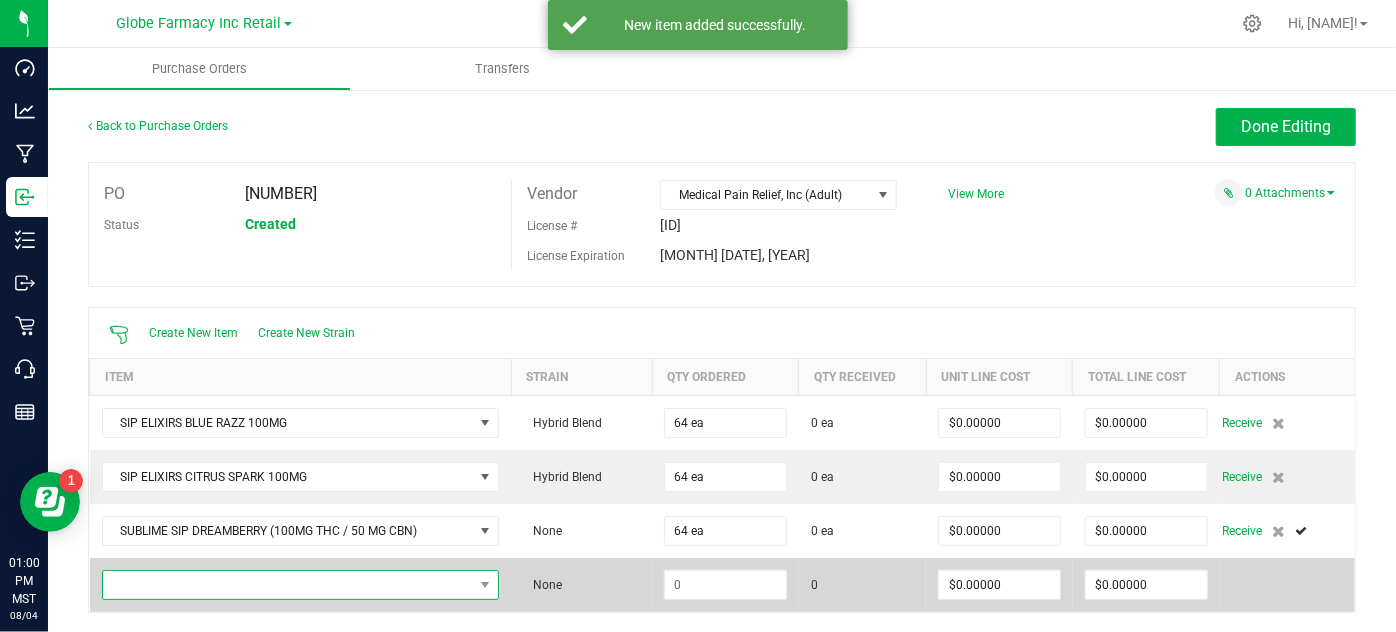 click at bounding box center [288, 585] 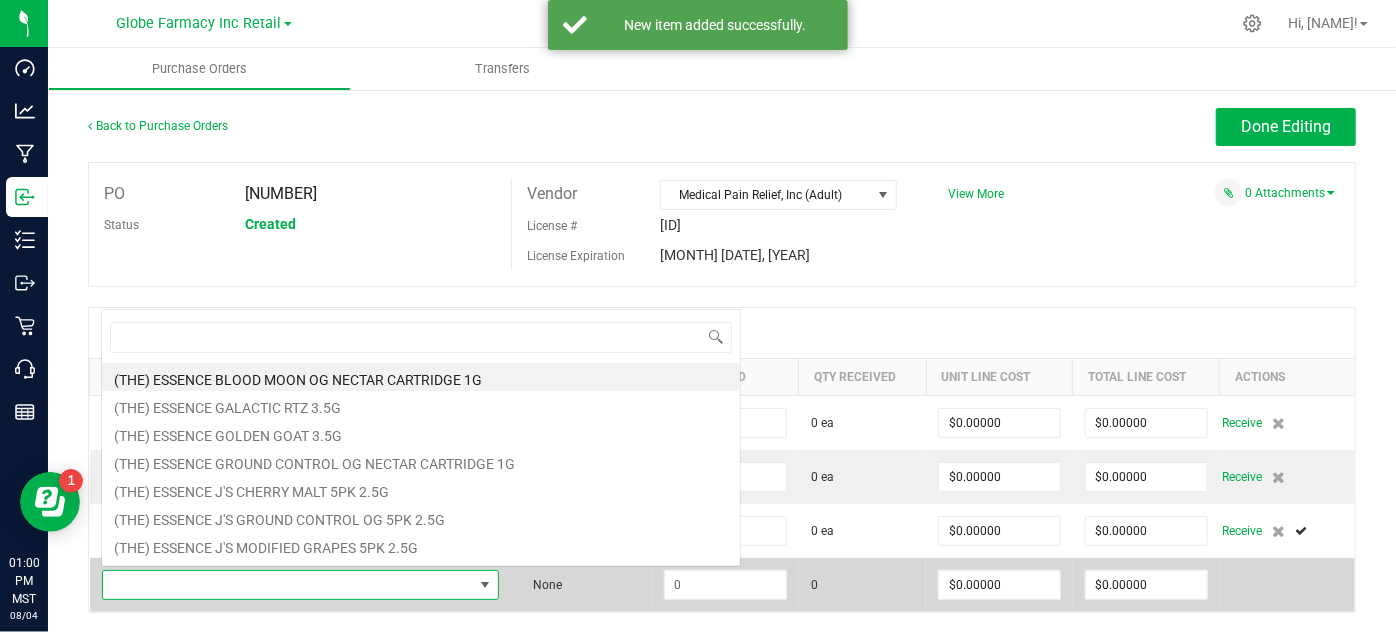 scroll, scrollTop: 0, scrollLeft: 0, axis: both 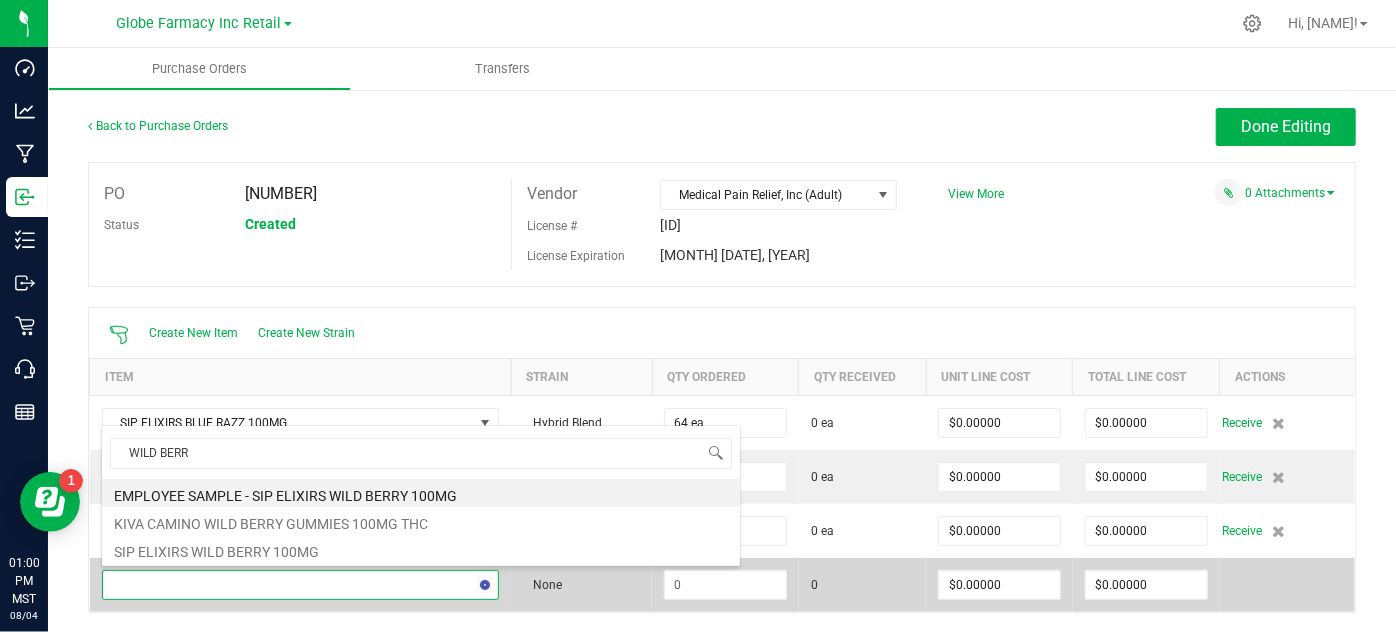 type on "WILD BERRY" 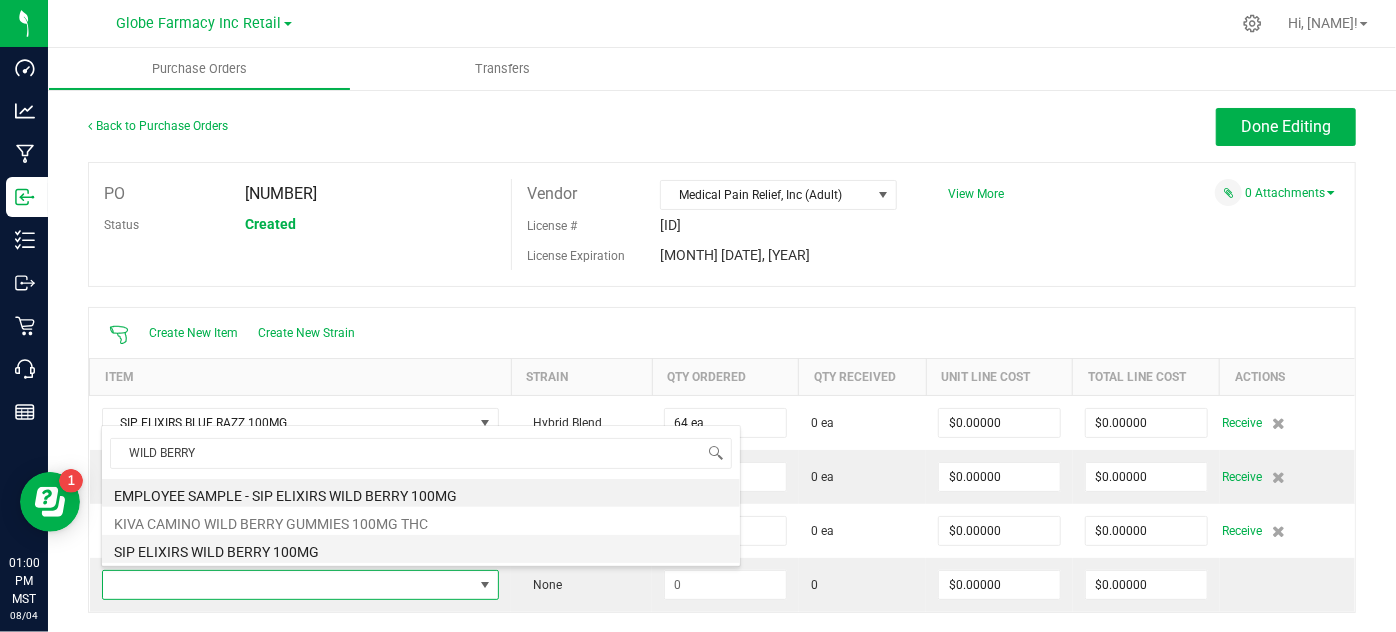 click on "SIP ELIXIRS WILD BERRY 100MG" at bounding box center [421, 549] 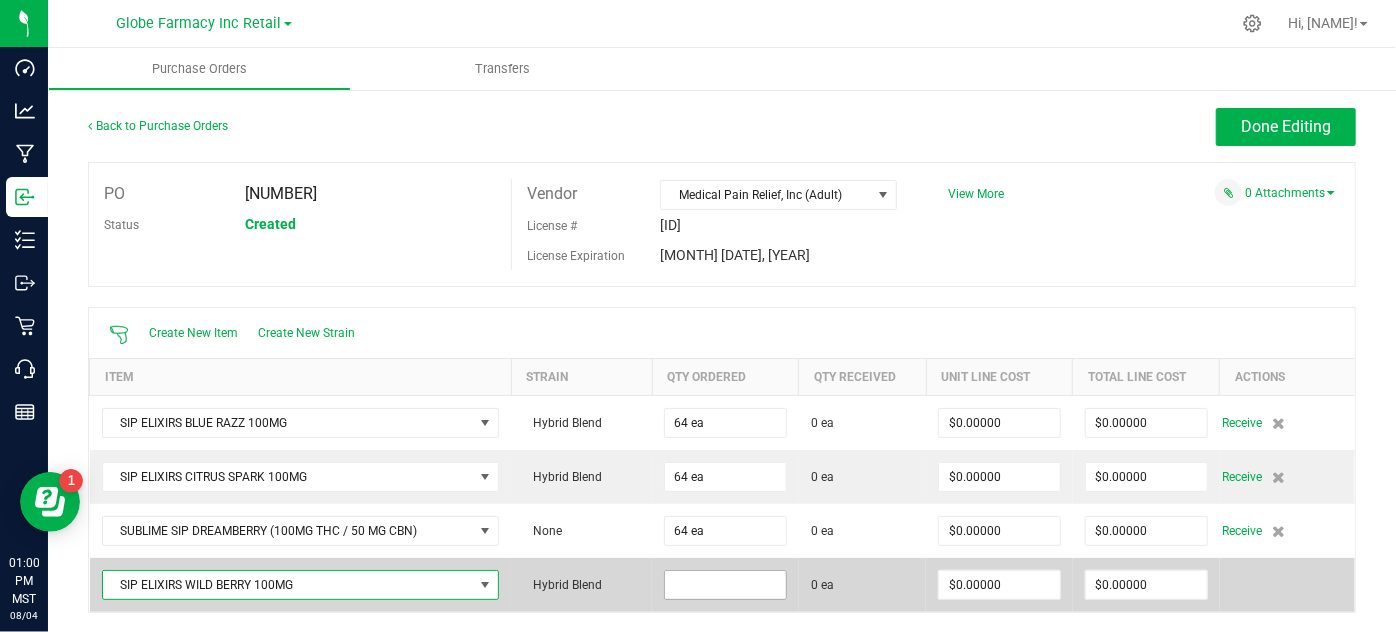 click at bounding box center (725, 585) 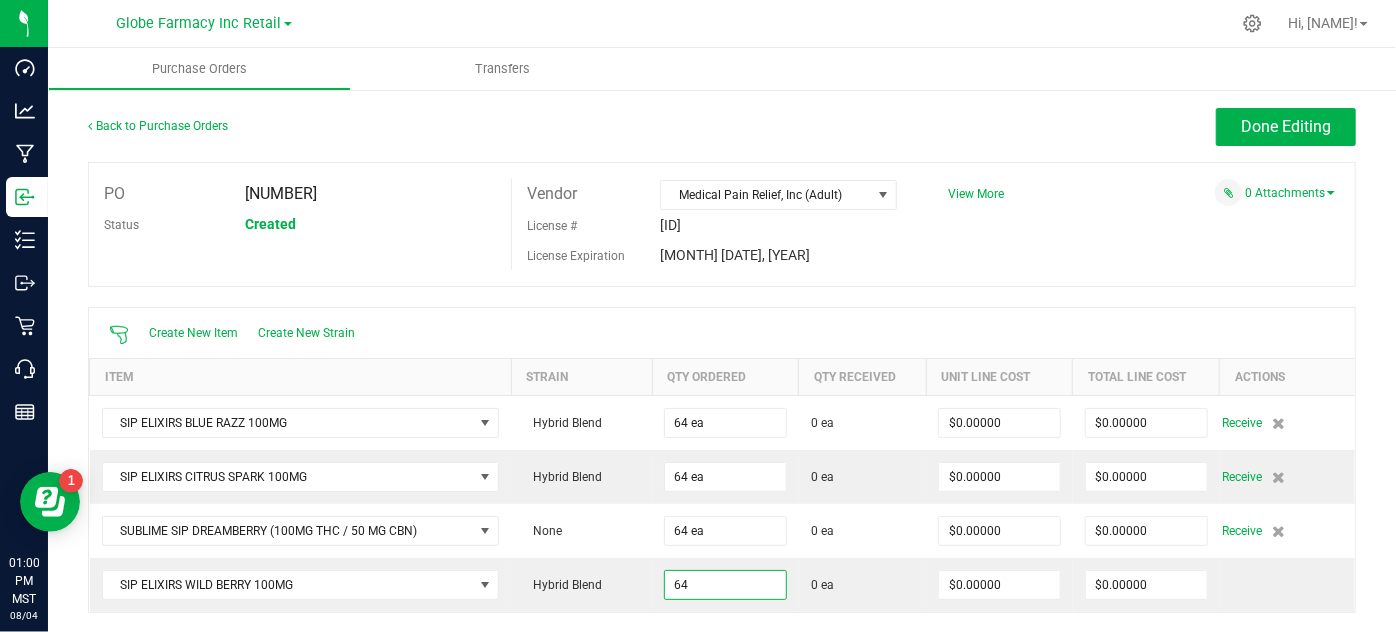 type on "64 ea" 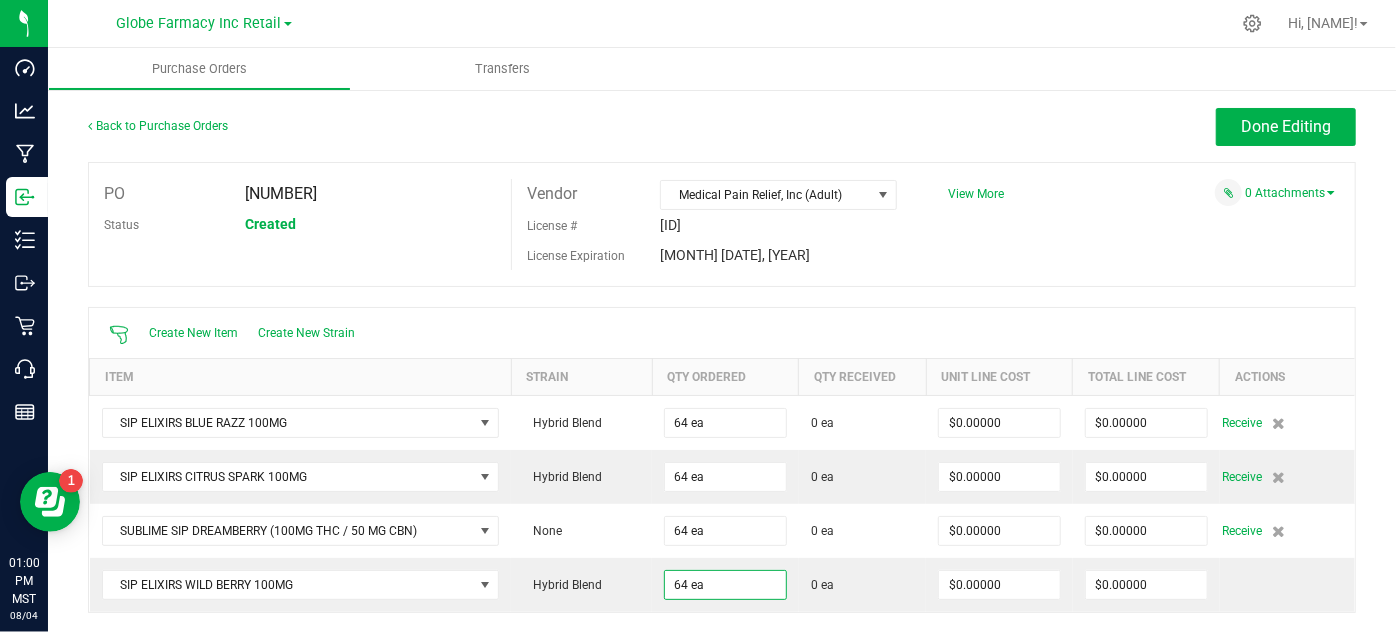 click at bounding box center (722, 623) 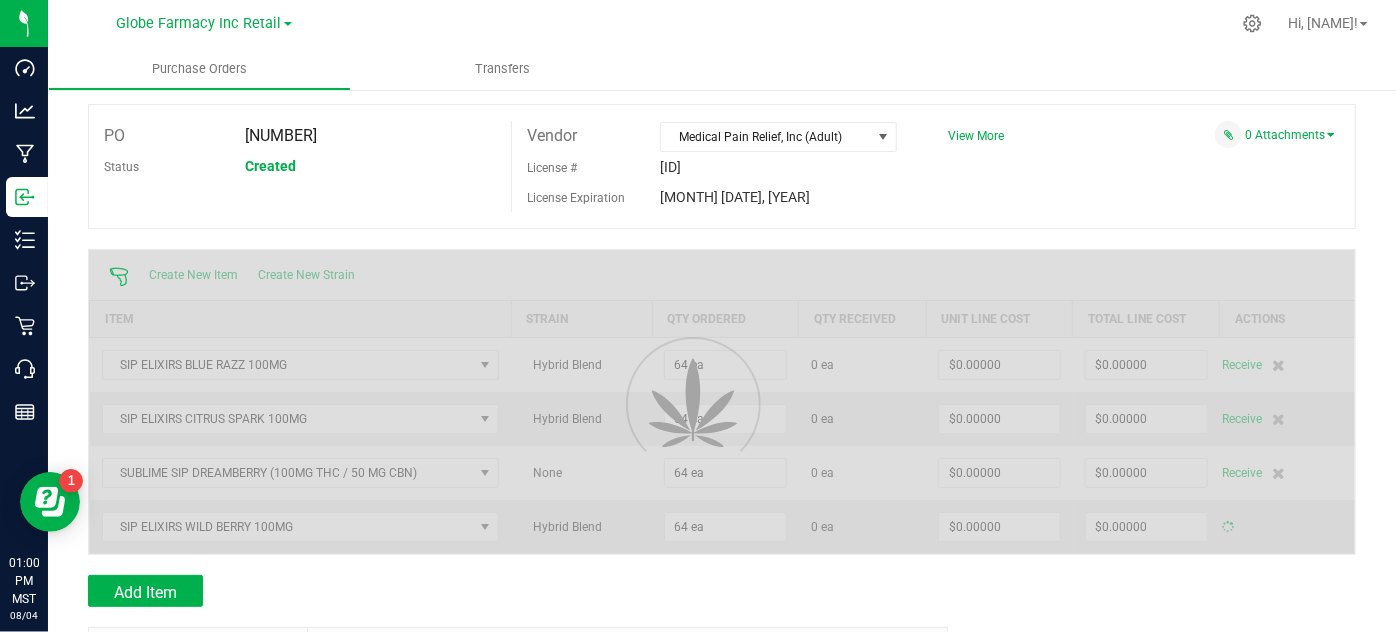 scroll, scrollTop: 90, scrollLeft: 0, axis: vertical 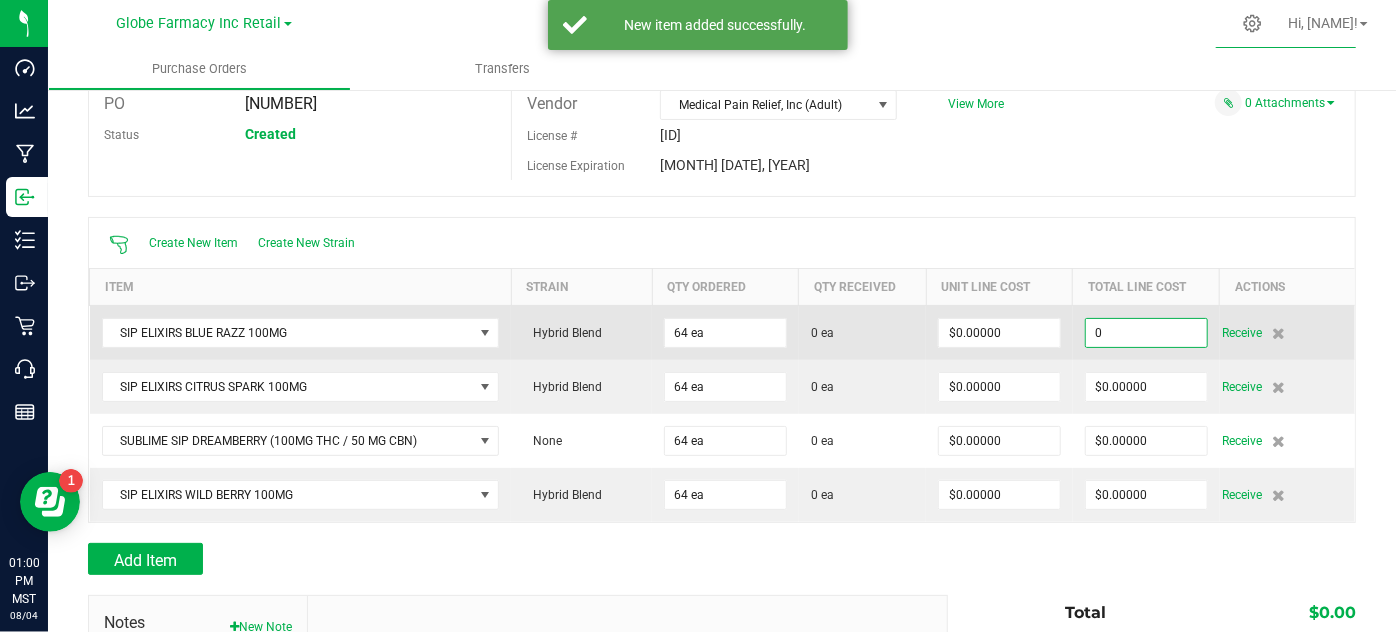 click on "0" at bounding box center (1146, 333) 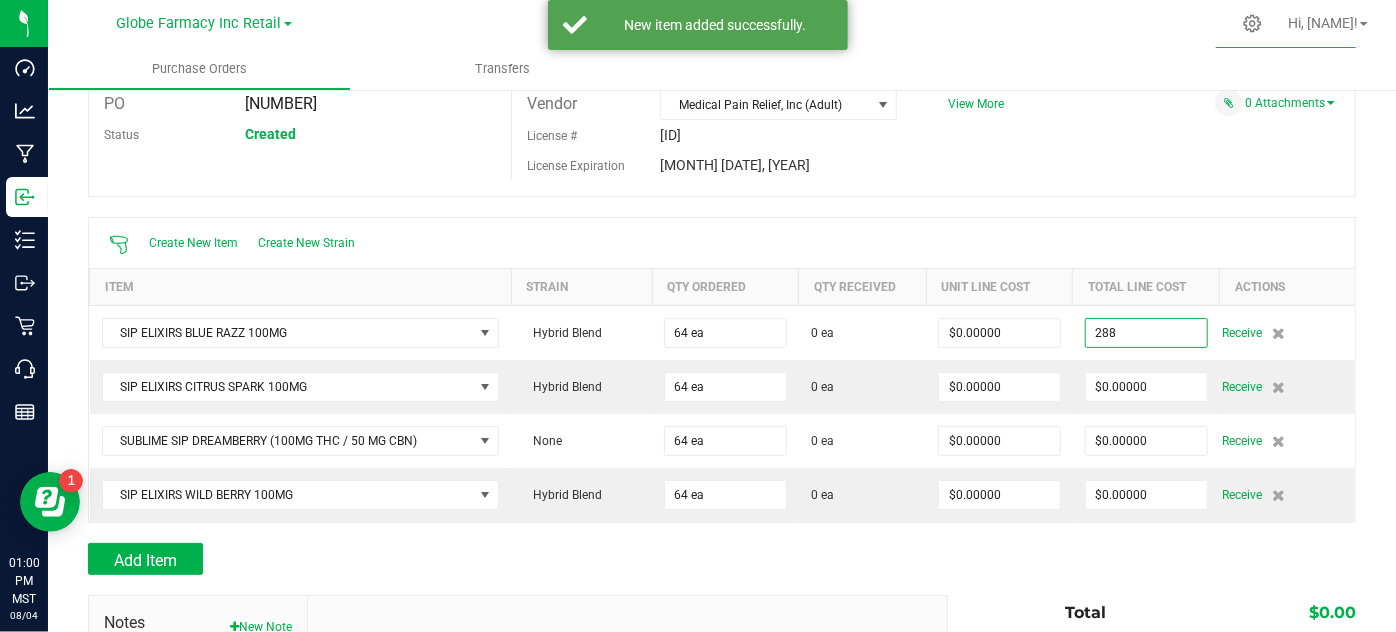 type on "$288.00000" 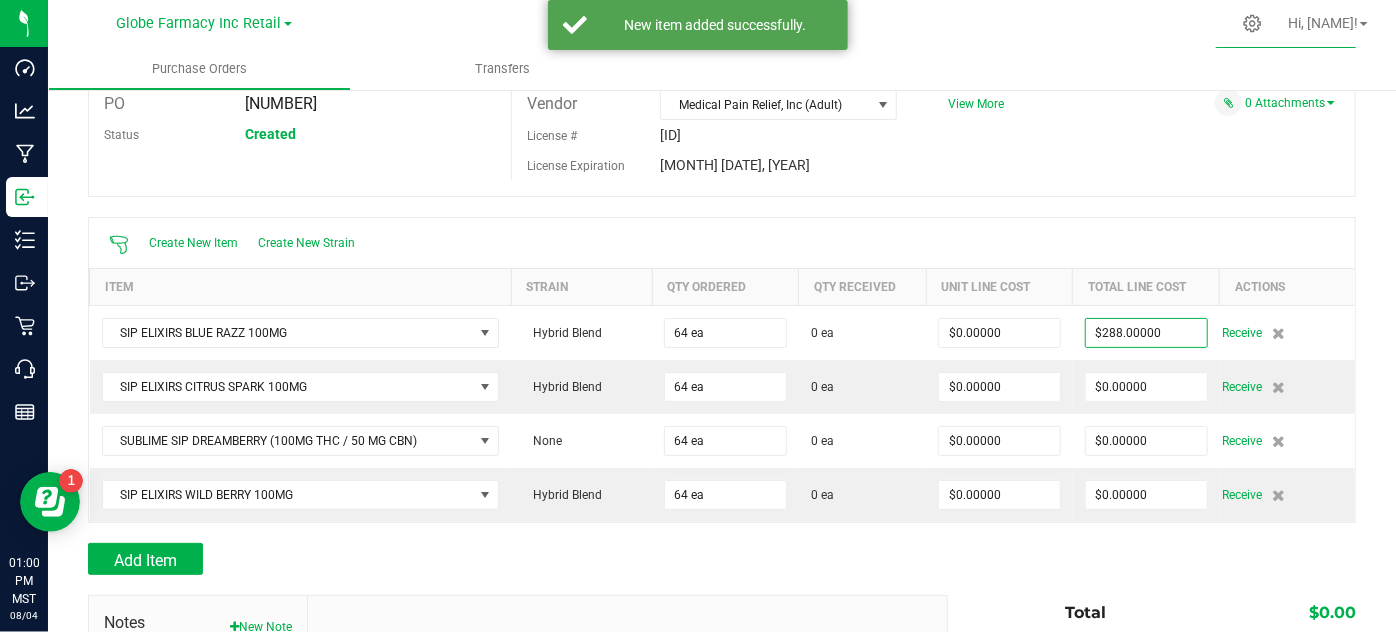click on "Add Item" at bounding box center [722, 559] 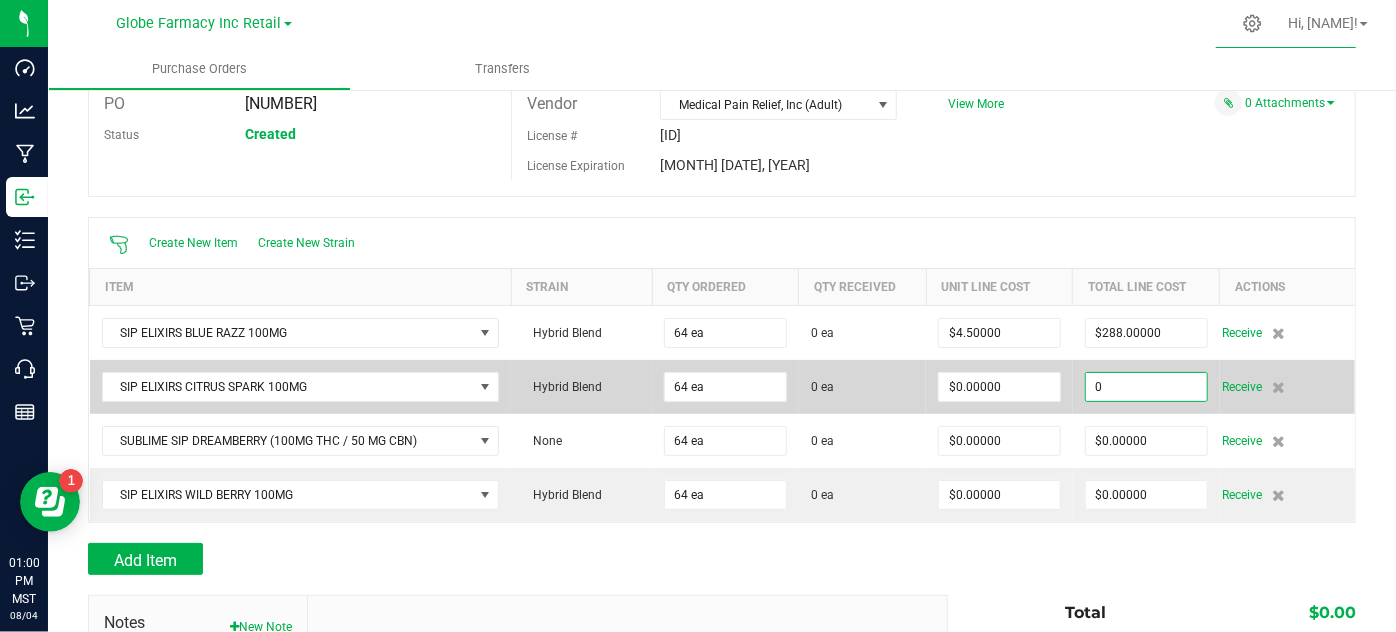 click on "0" at bounding box center [1146, 387] 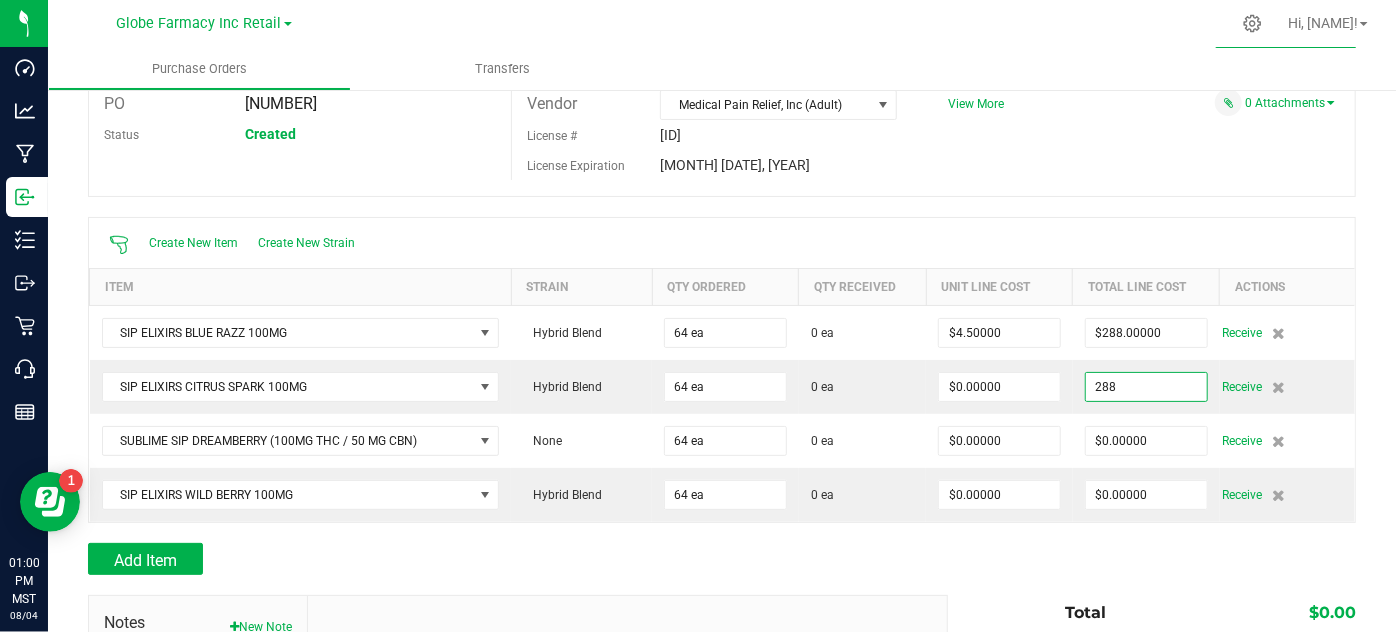 type on "$288.00000" 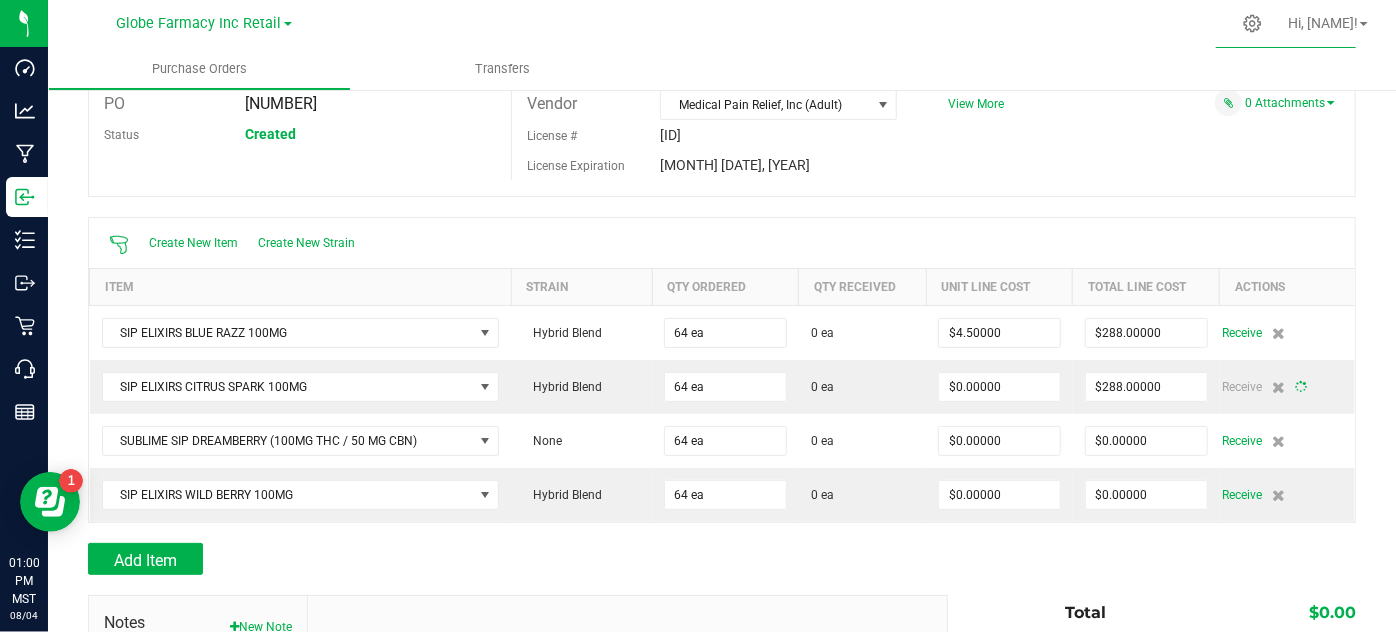 click at bounding box center [722, 533] 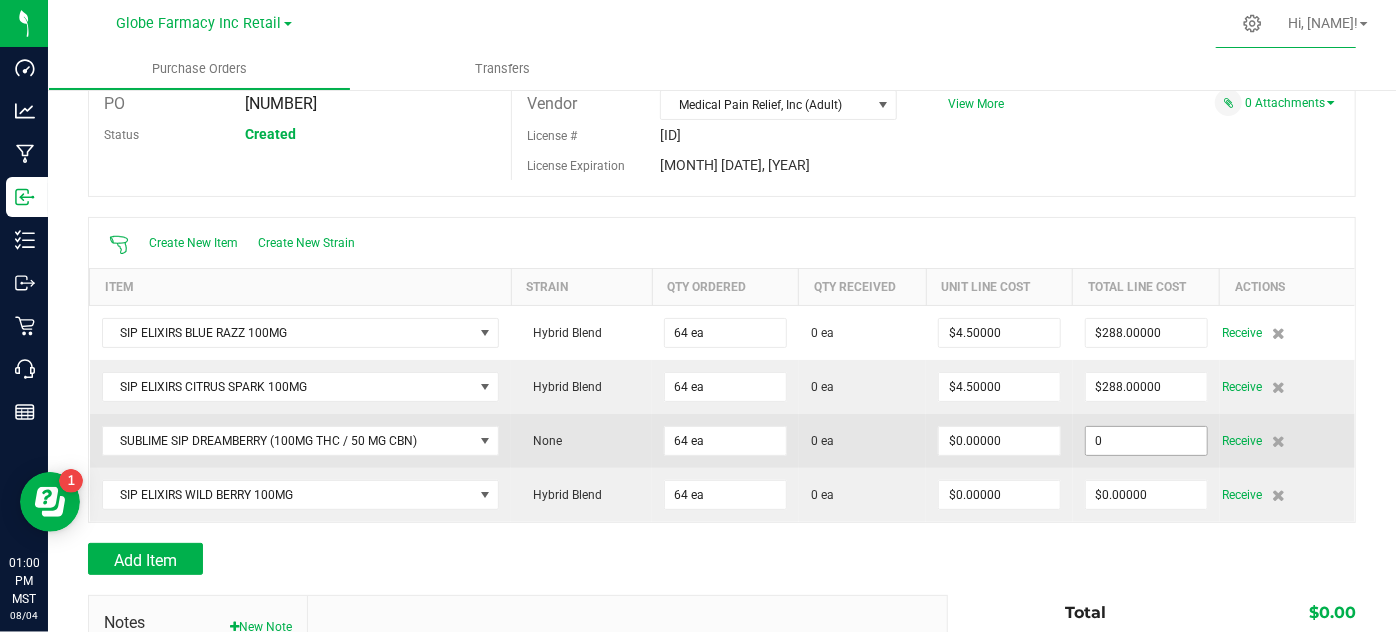 click on "0" at bounding box center [1146, 441] 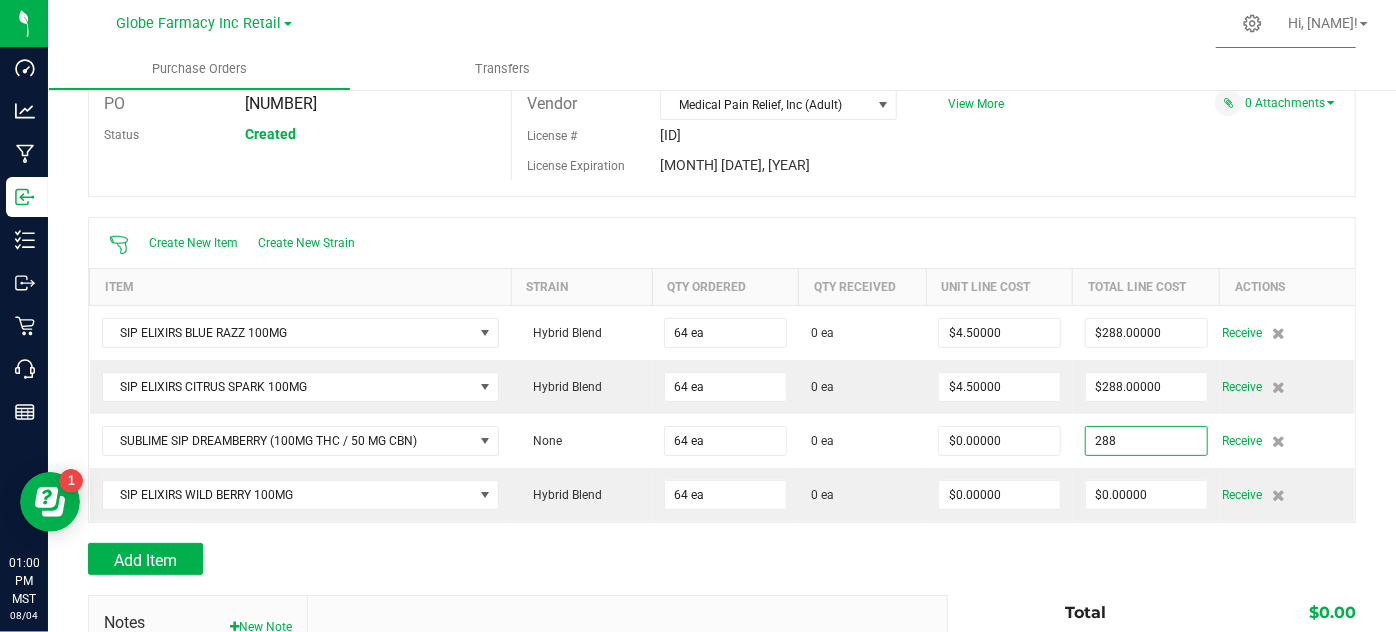 type on "$288.00000" 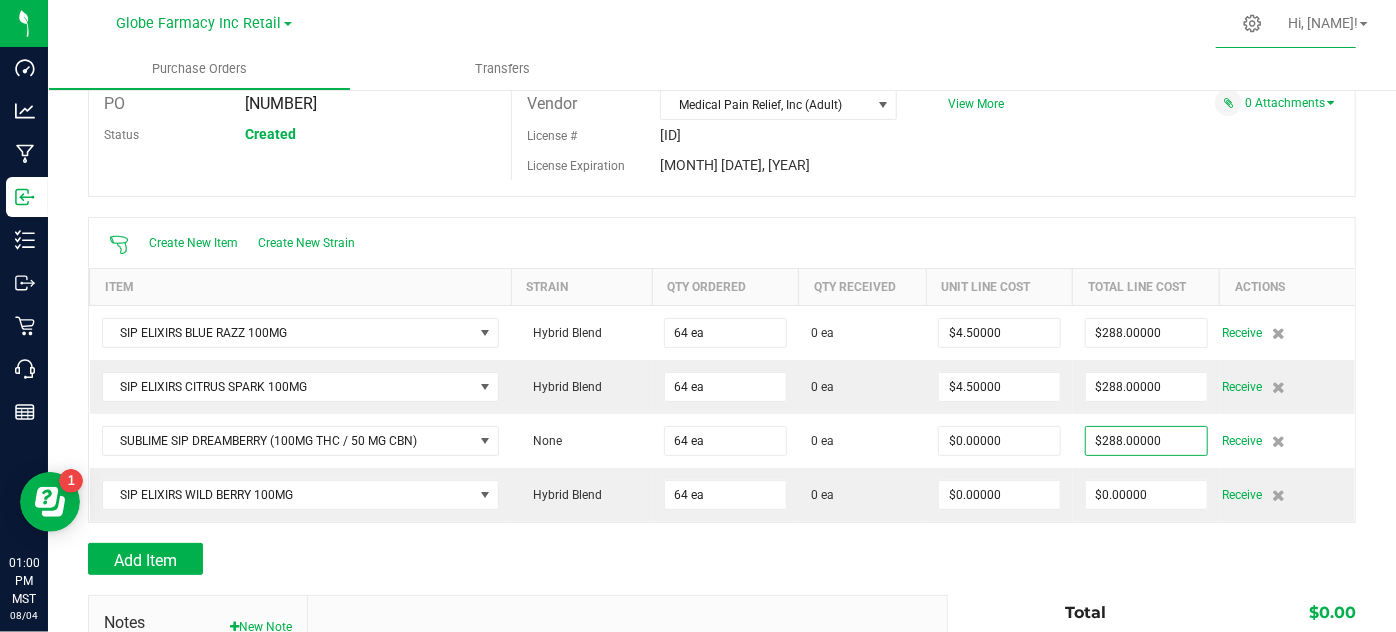 click at bounding box center (722, 585) 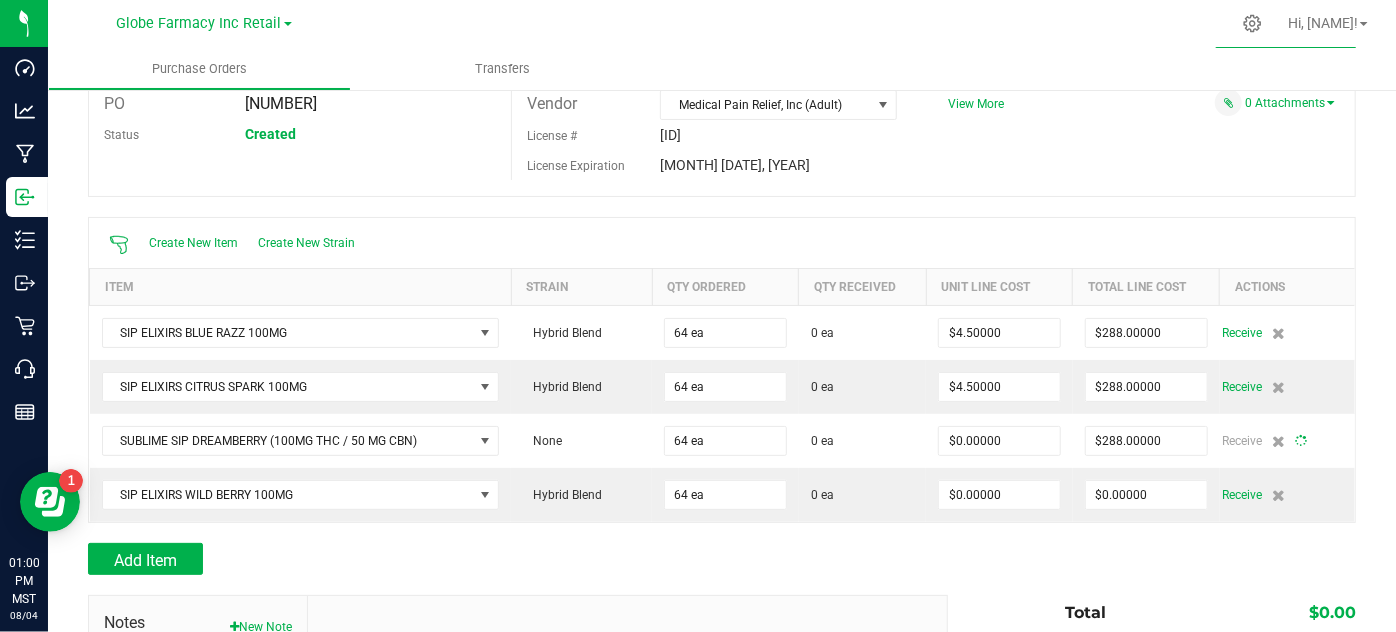 type on "64" 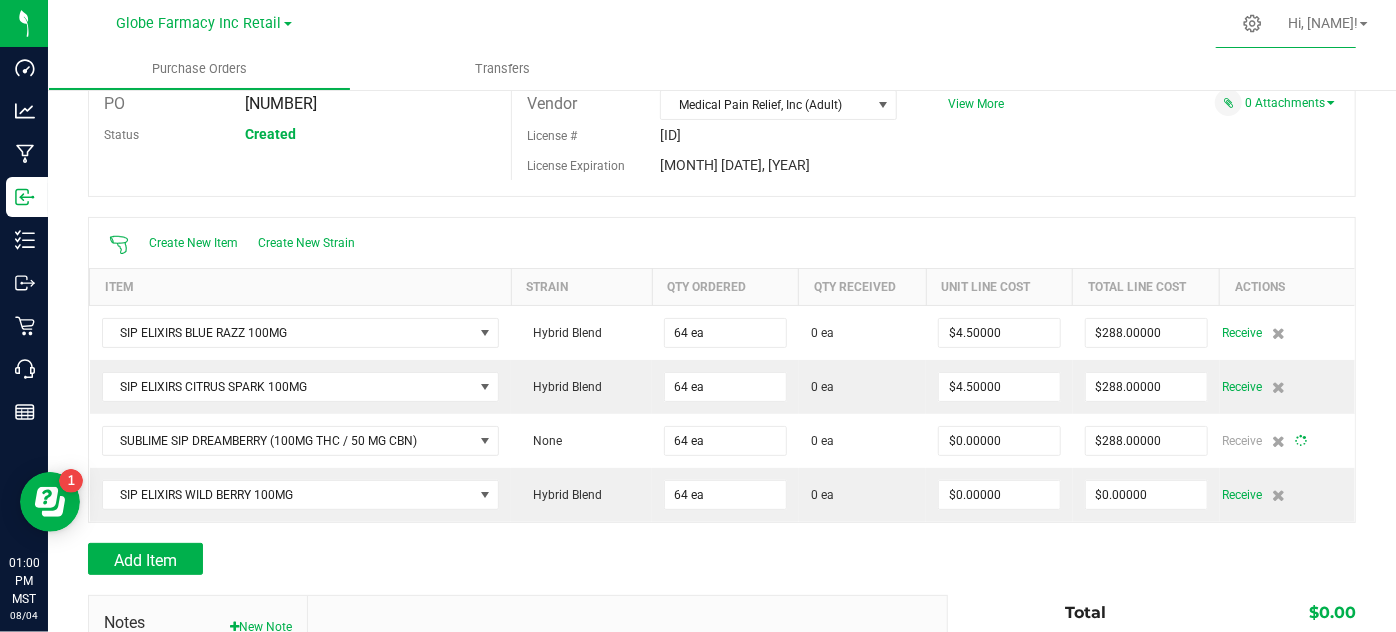 type on "$4.50000" 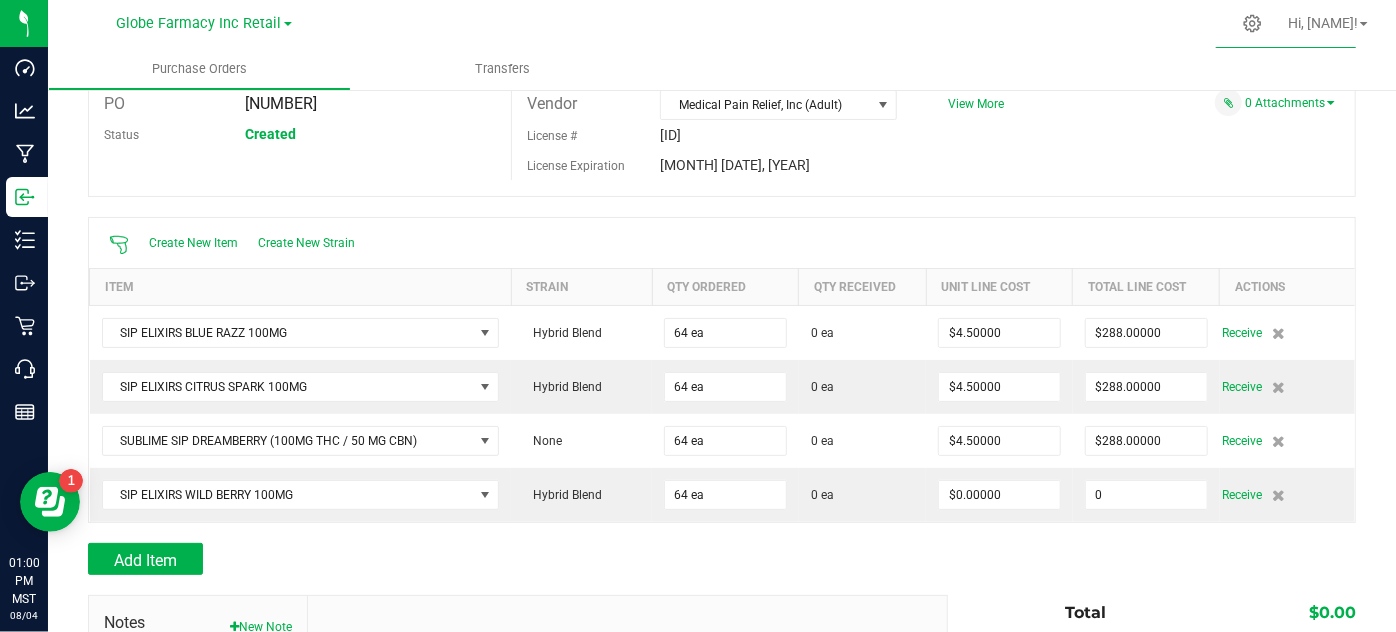 click on "0" at bounding box center (1146, 495) 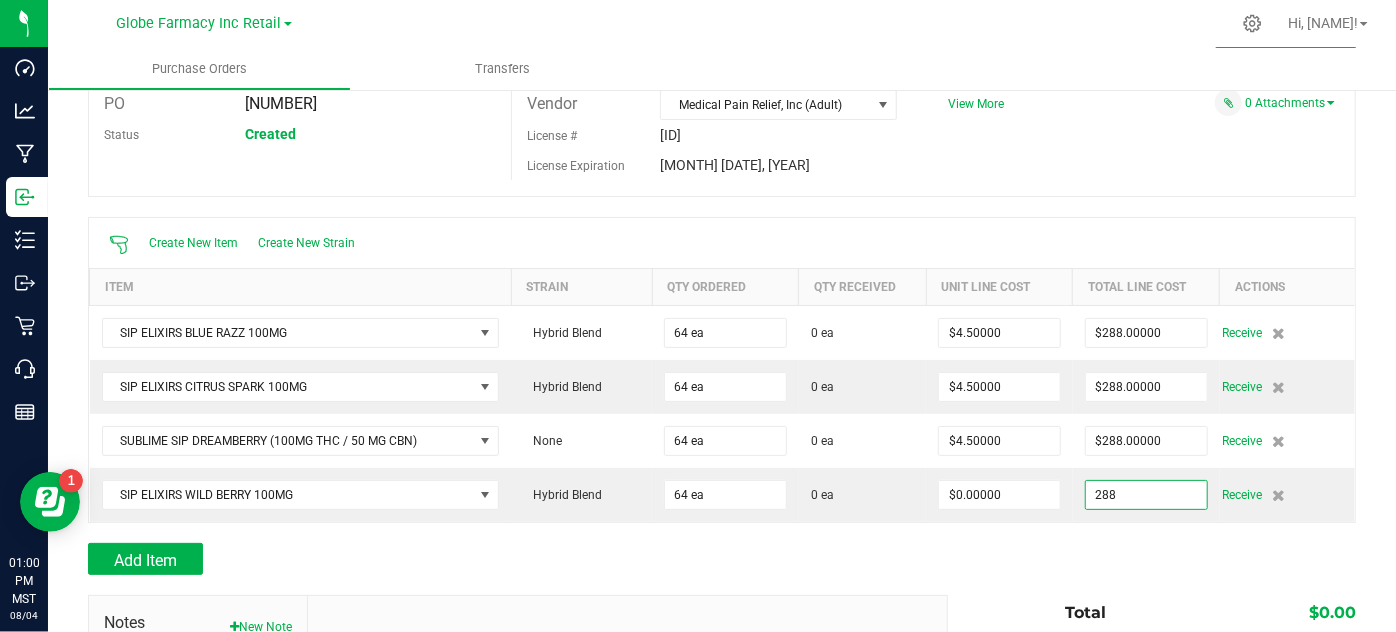 type on "$288.00000" 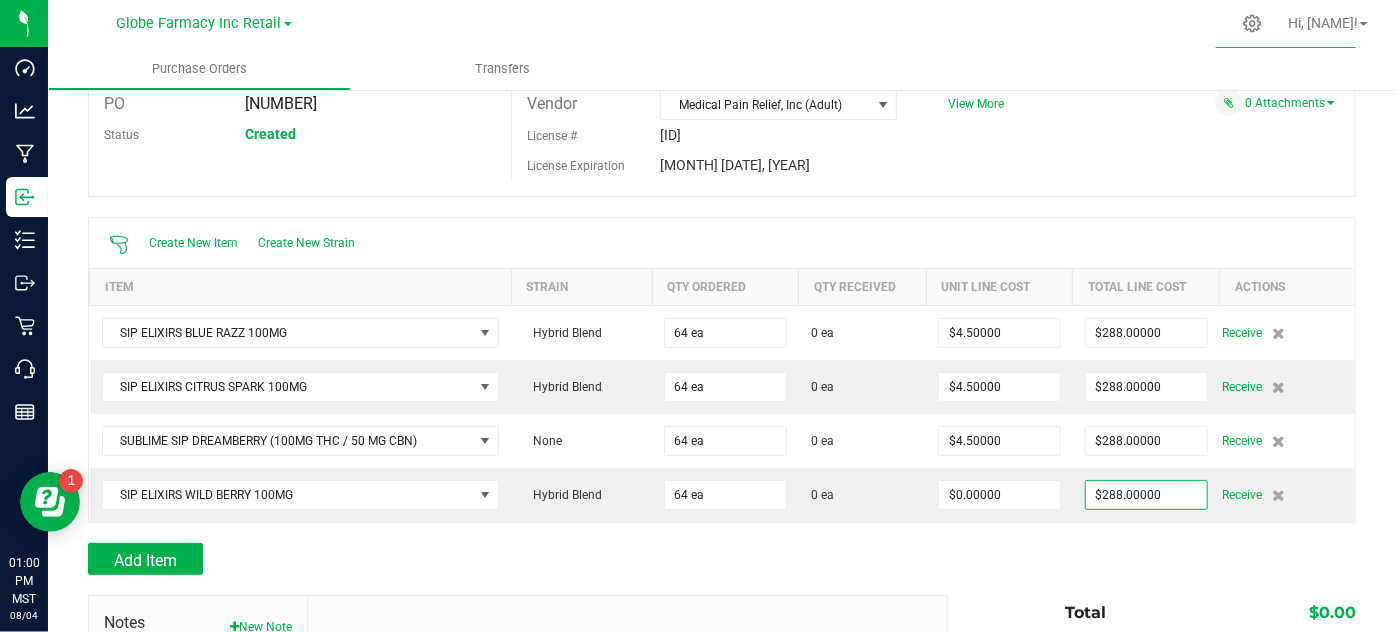 click on "Add Item" at bounding box center (722, 559) 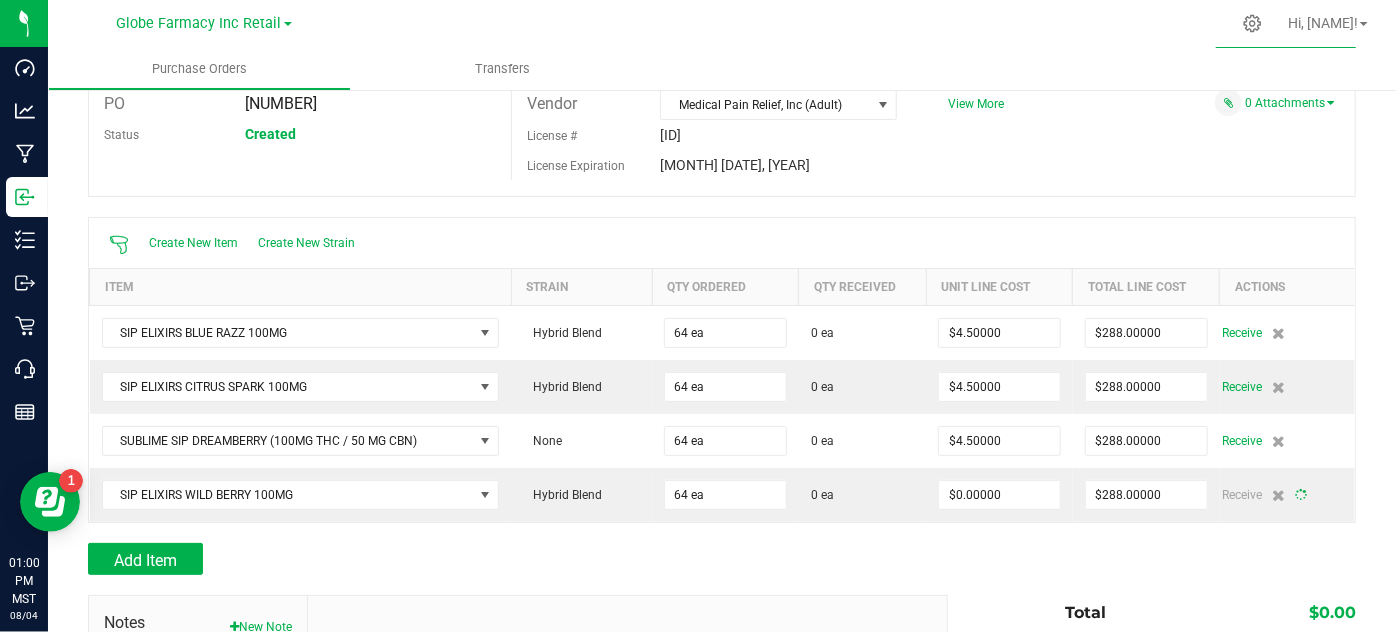 type on "64" 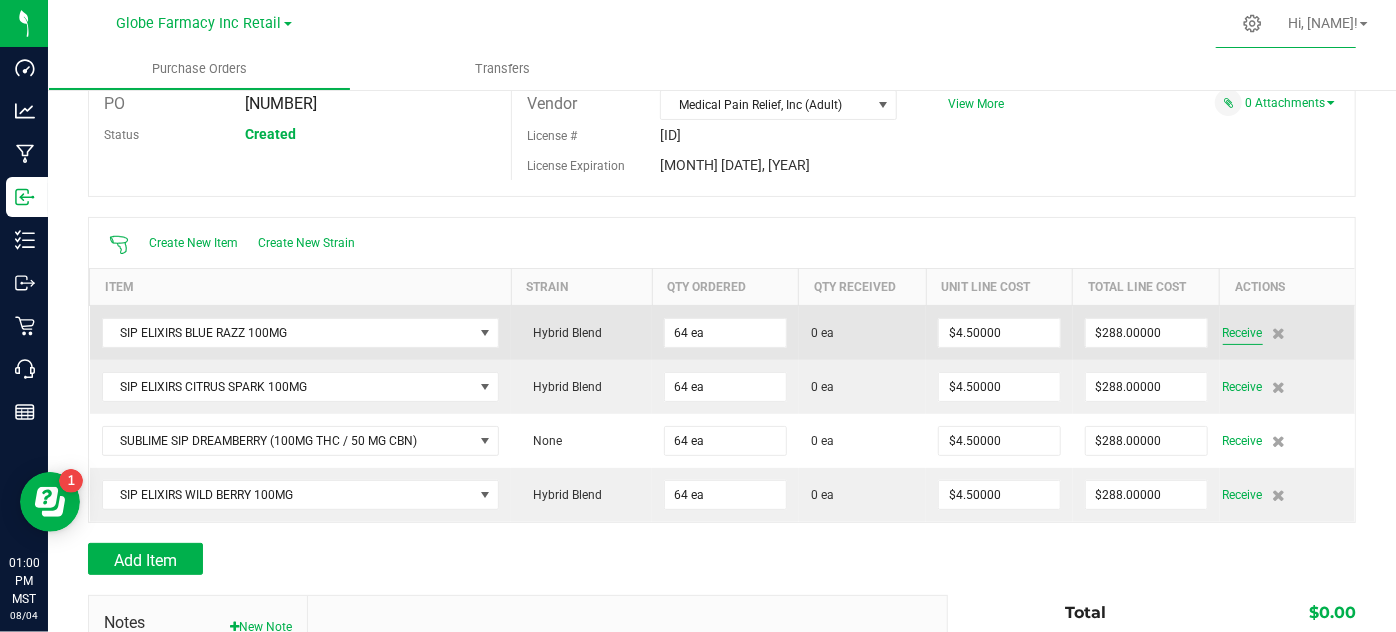 click on "Receive" at bounding box center [1243, 333] 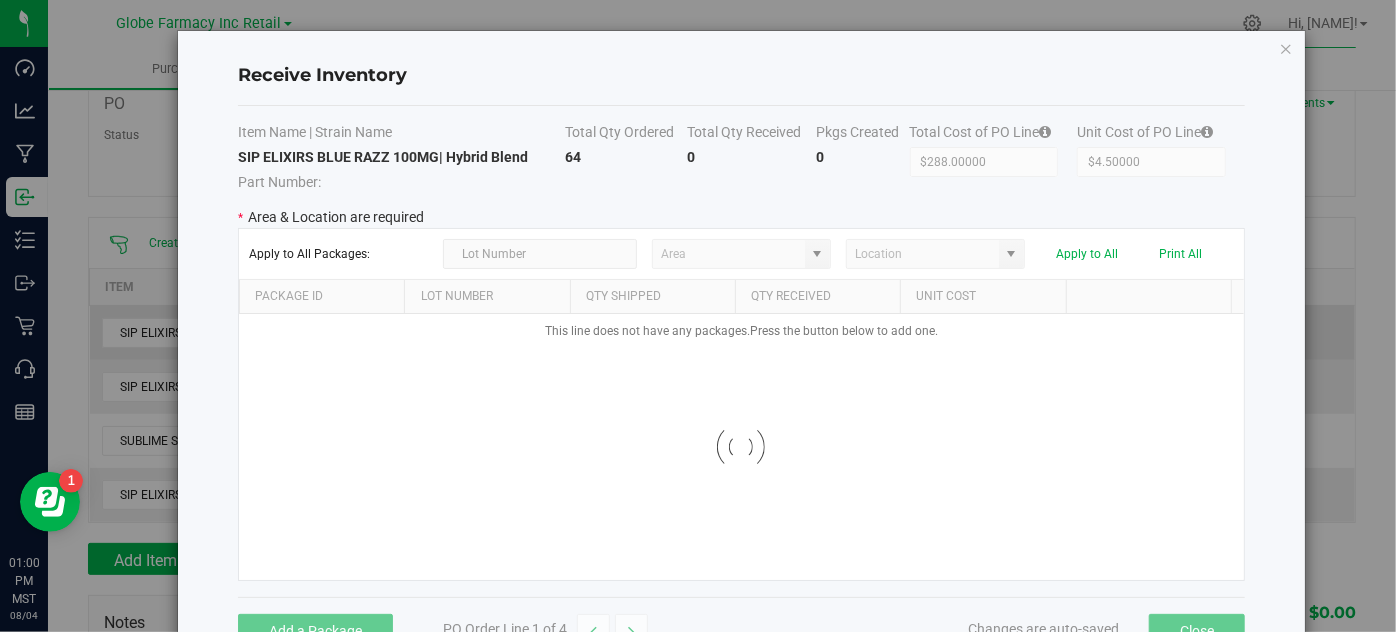 type on "Processing" 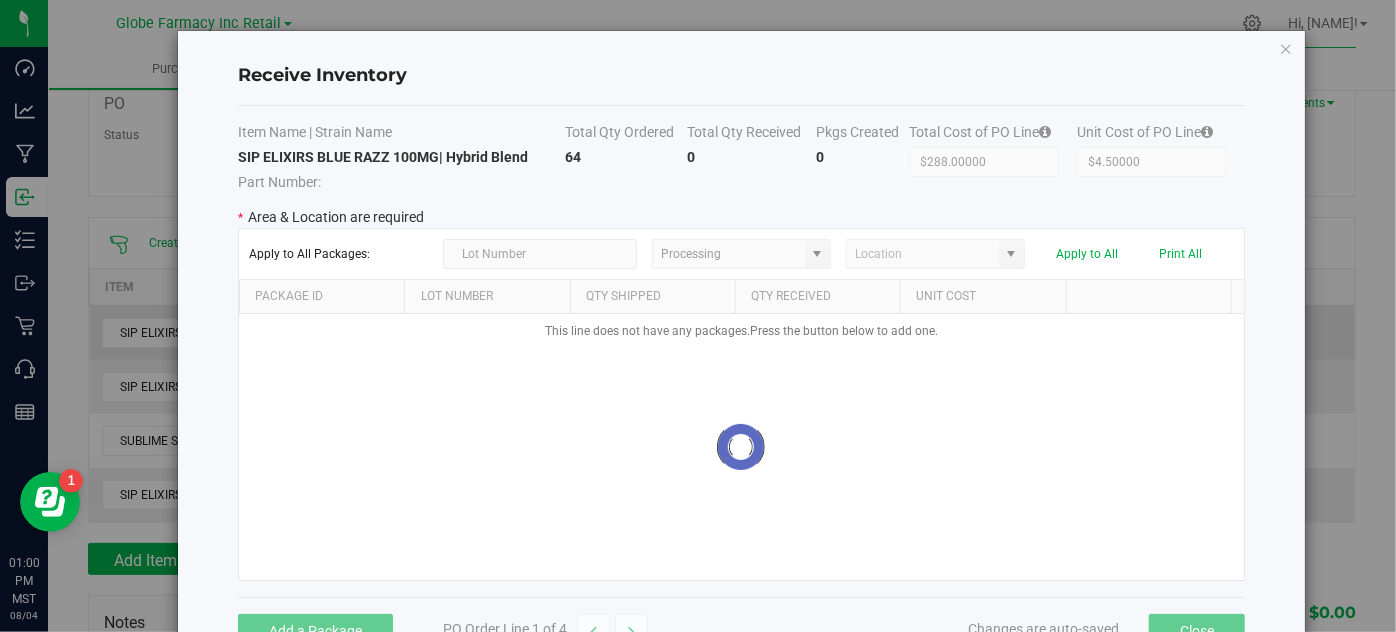 type on "Receiving" 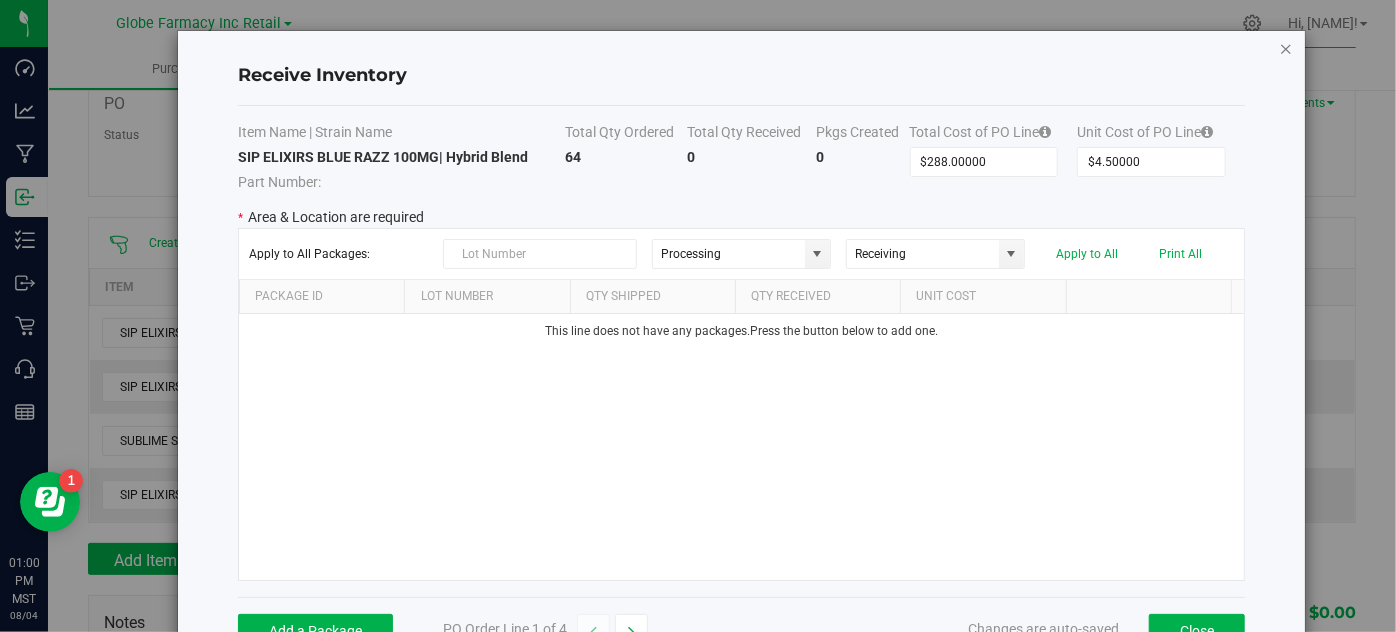 click at bounding box center [1286, 48] 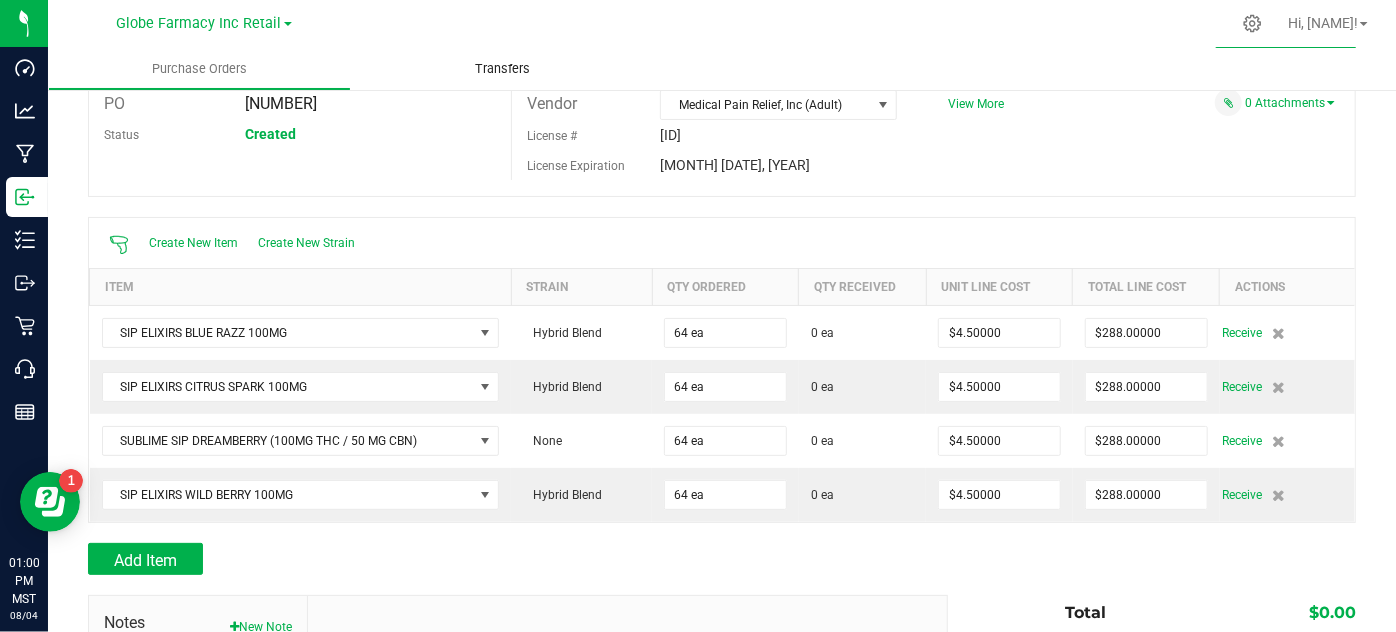 click on "Transfers" at bounding box center [502, 69] 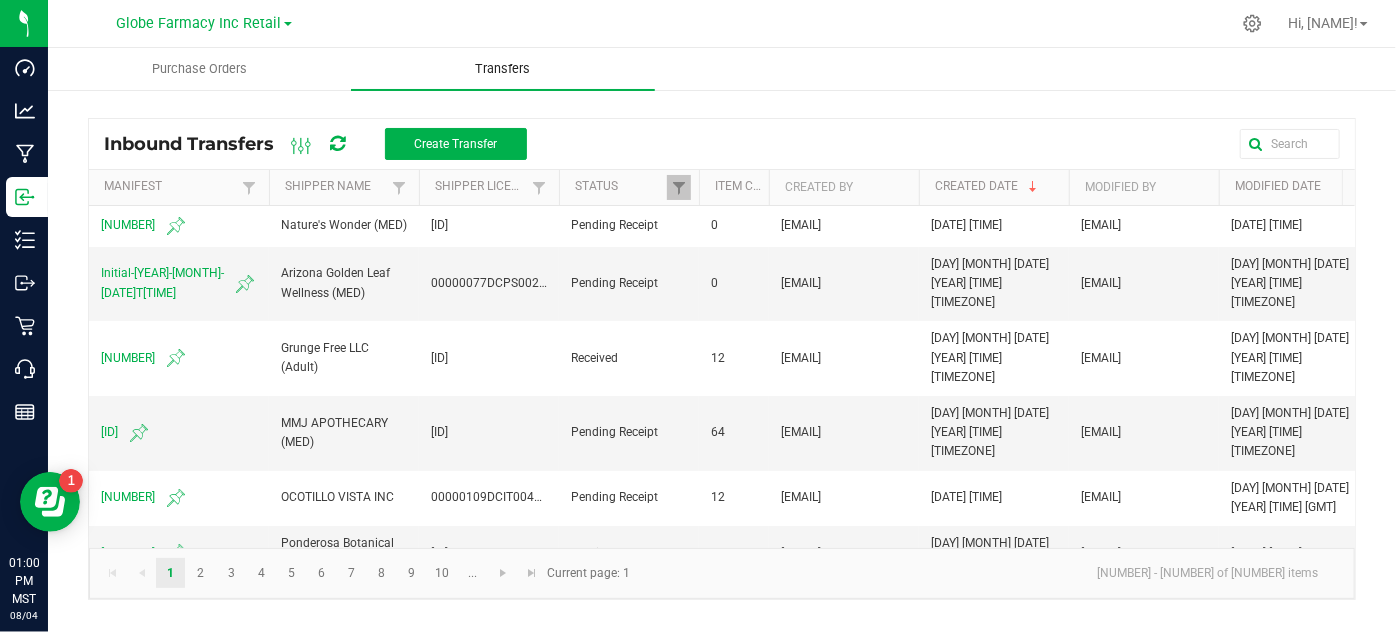 scroll, scrollTop: 0, scrollLeft: 0, axis: both 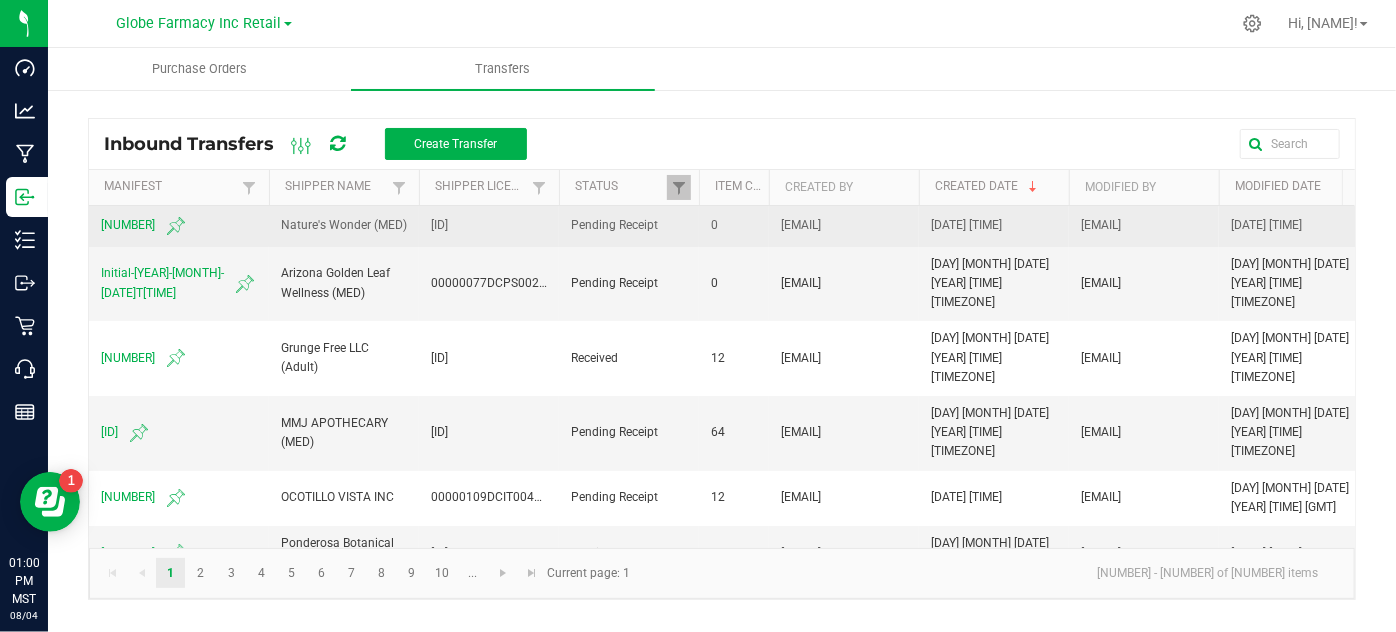 click on "[NUMBER]" at bounding box center (179, 226) 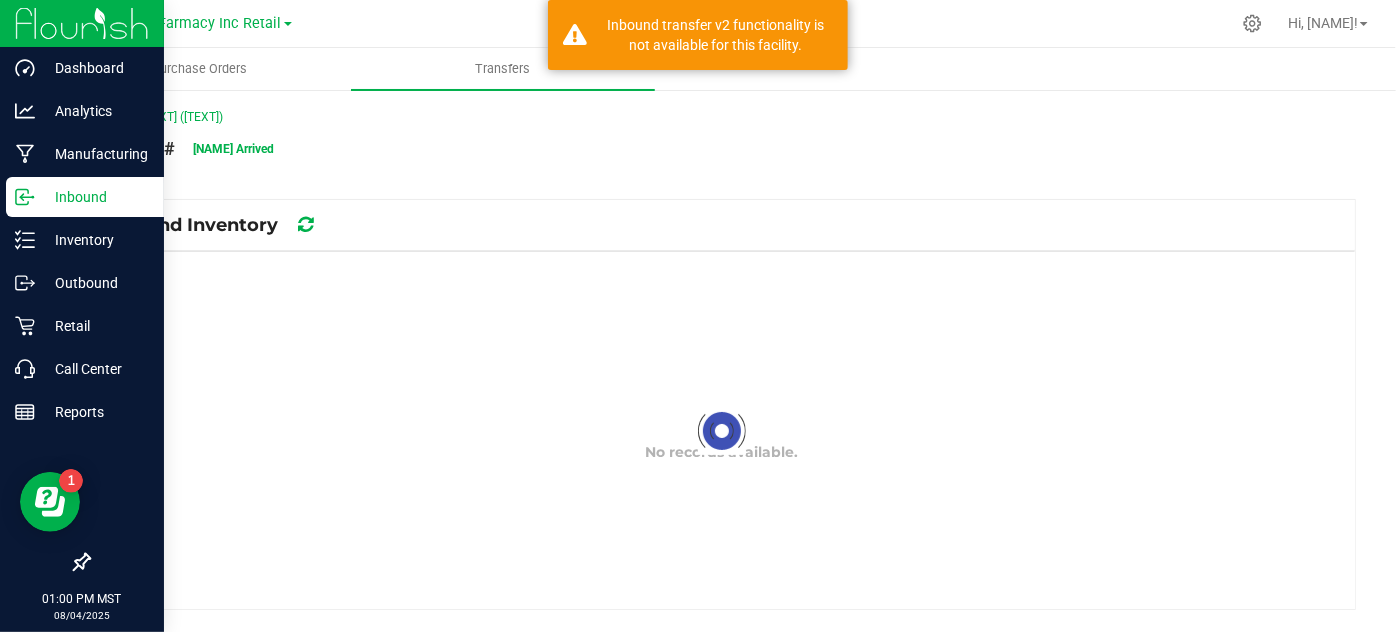 click on "Inbound" at bounding box center [95, 197] 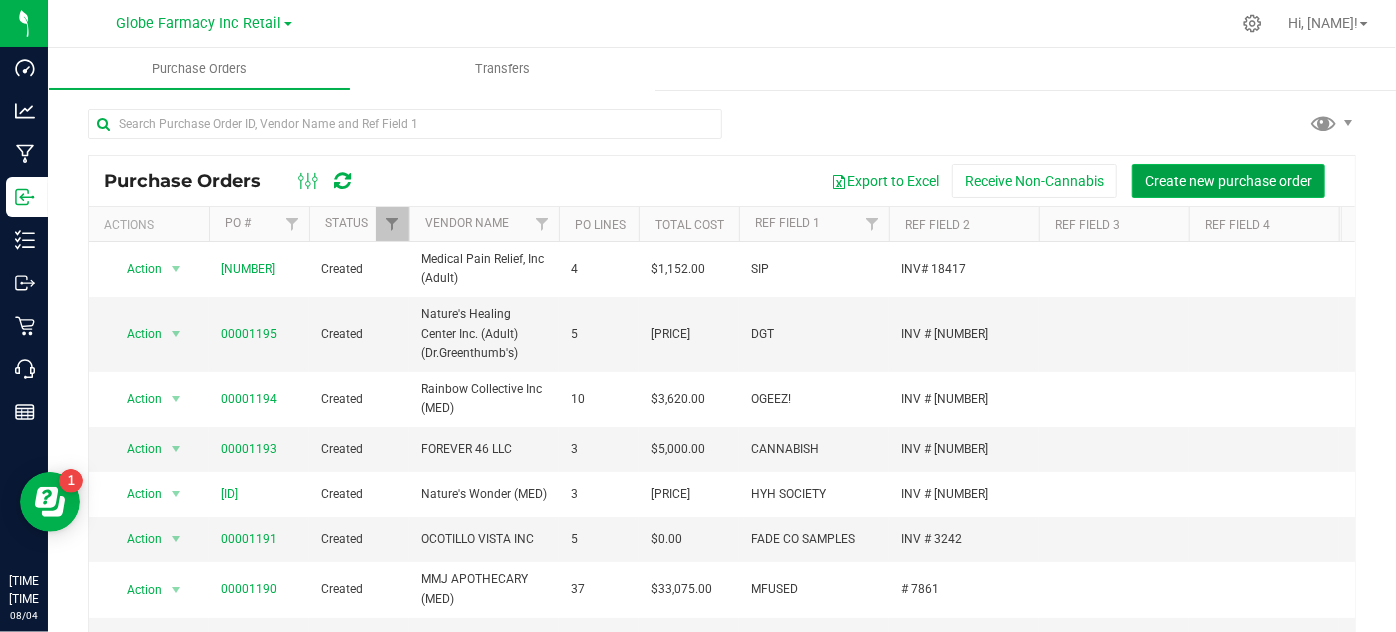 click on "Create new purchase order" at bounding box center (1228, 181) 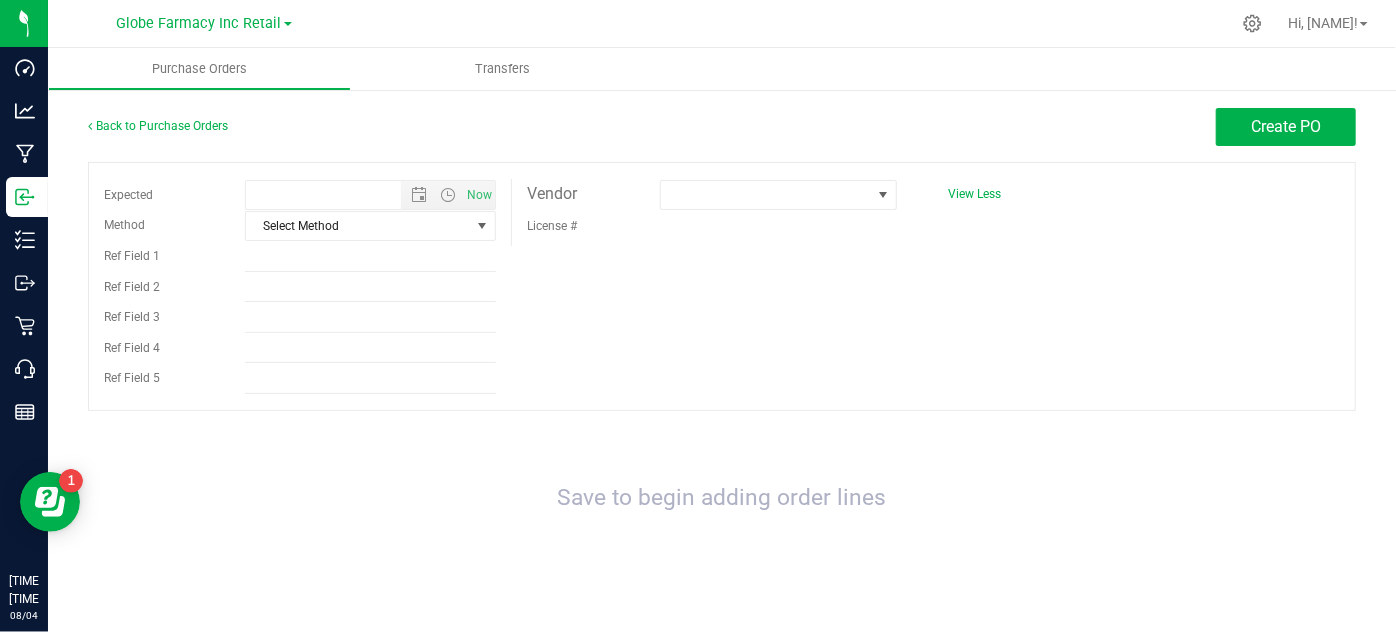 type on "[DATE] [TIME] [TIMEZONE]" 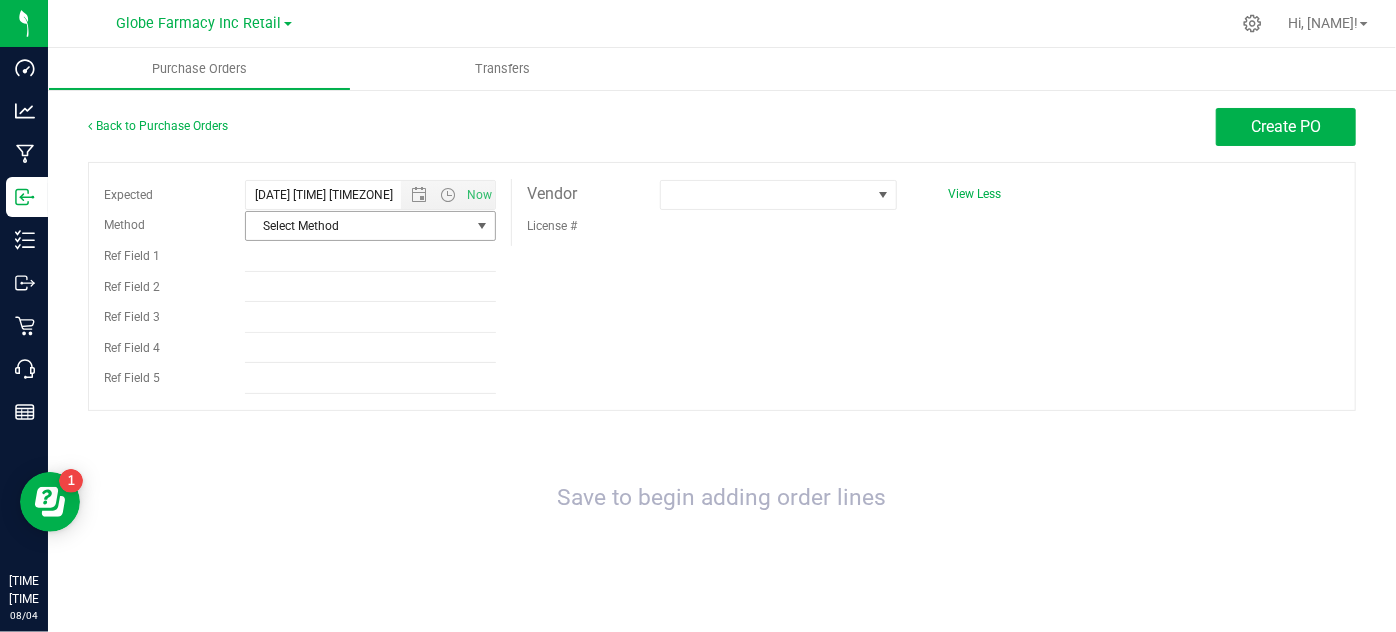 click on "Select Method" at bounding box center (358, 226) 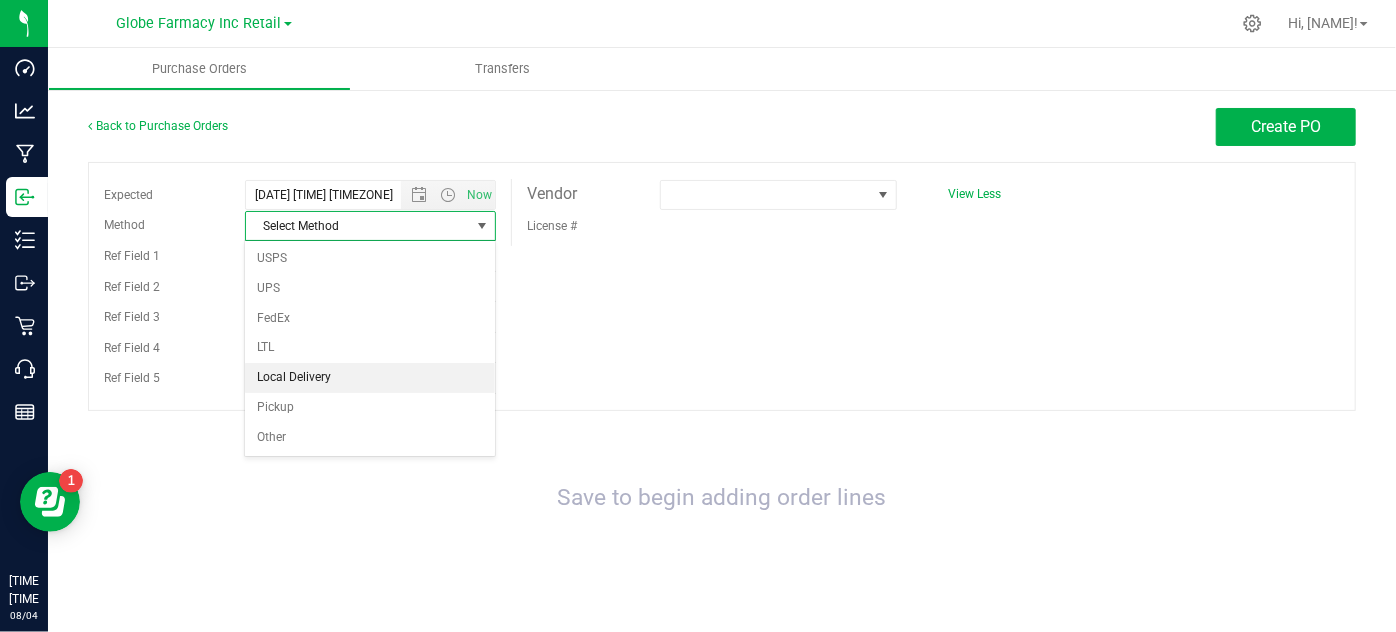click on "Local Delivery" at bounding box center [370, 378] 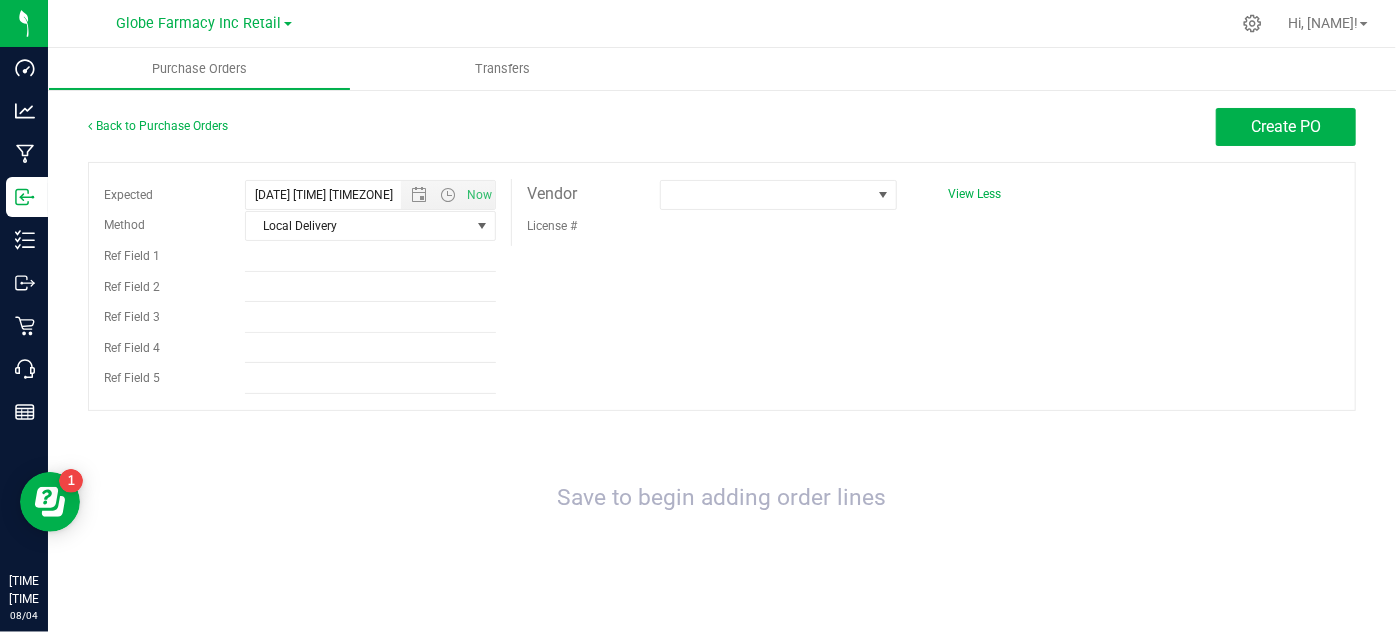 click at bounding box center (778, 210) 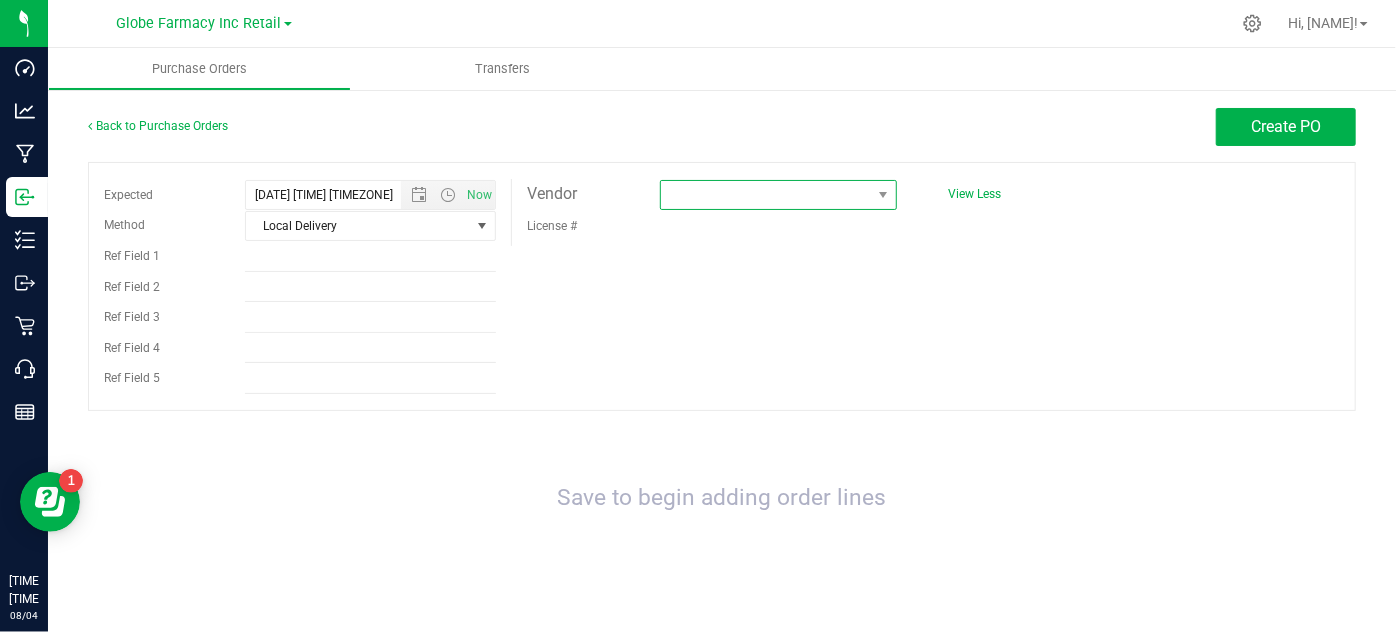 click at bounding box center [766, 195] 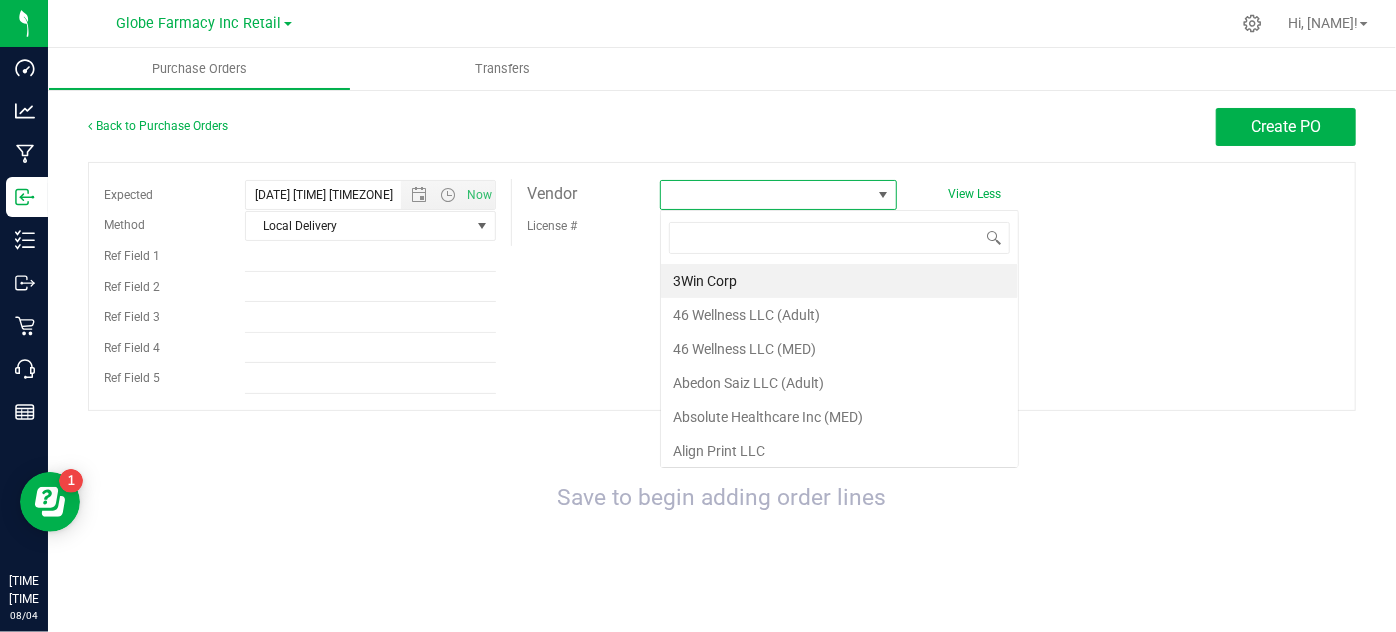 scroll, scrollTop: 99970, scrollLeft: 99762, axis: both 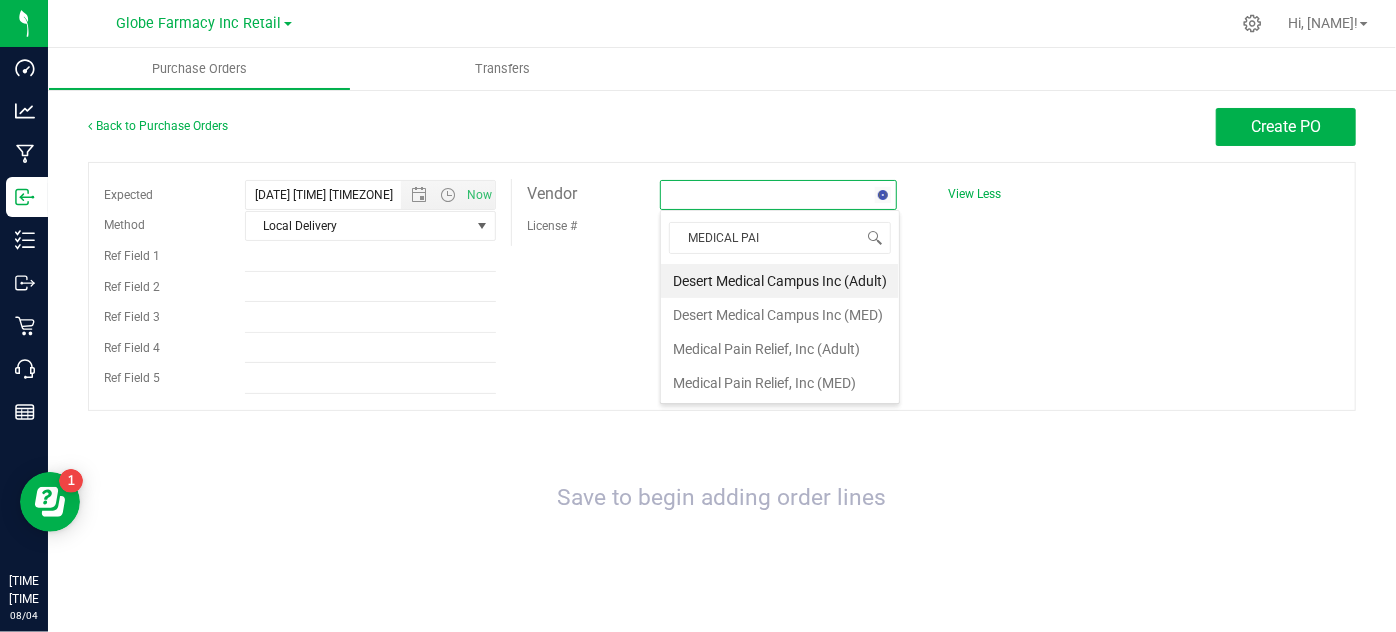type on "MEDICAL PAIN" 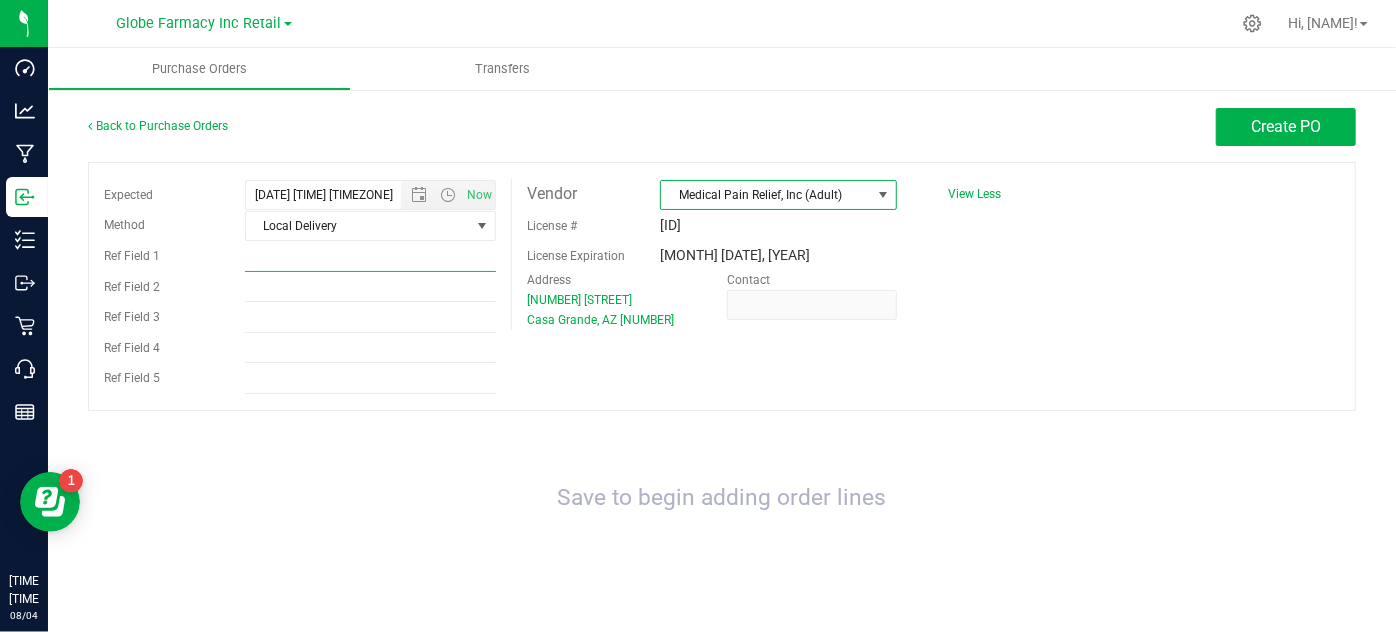 click on "Ref Field 1" at bounding box center [370, 257] 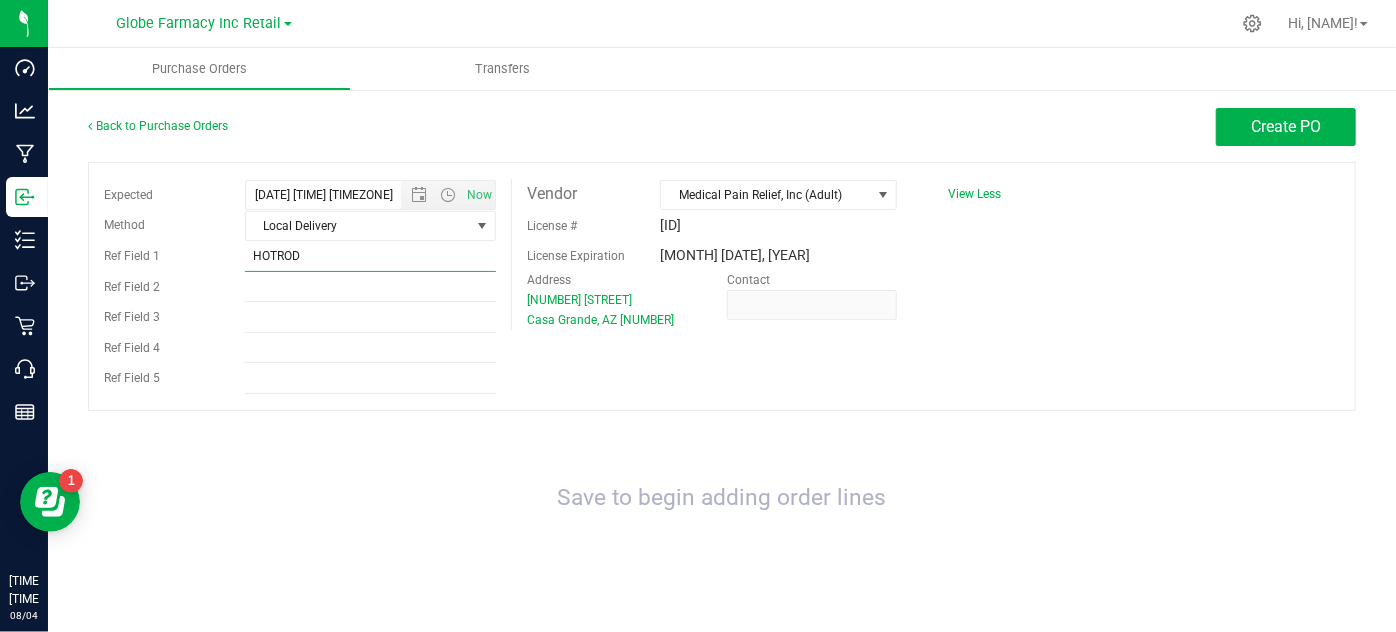 type on "HOTROD" 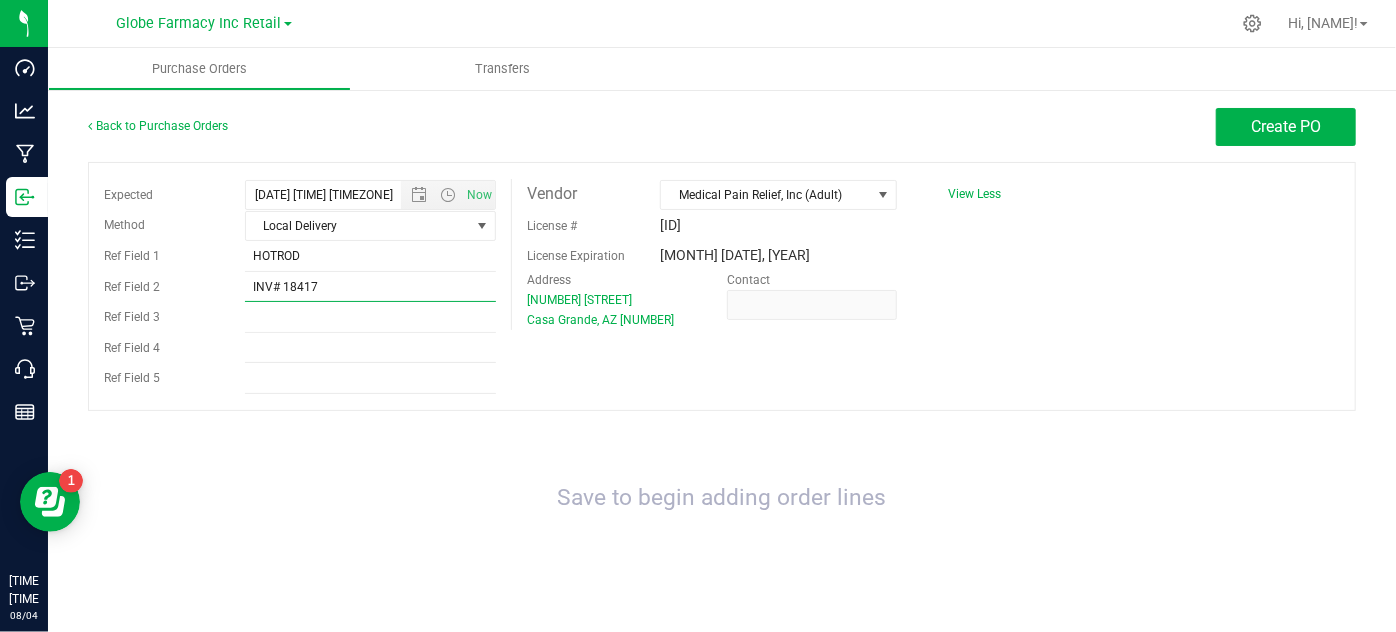 type on "INV# 18417" 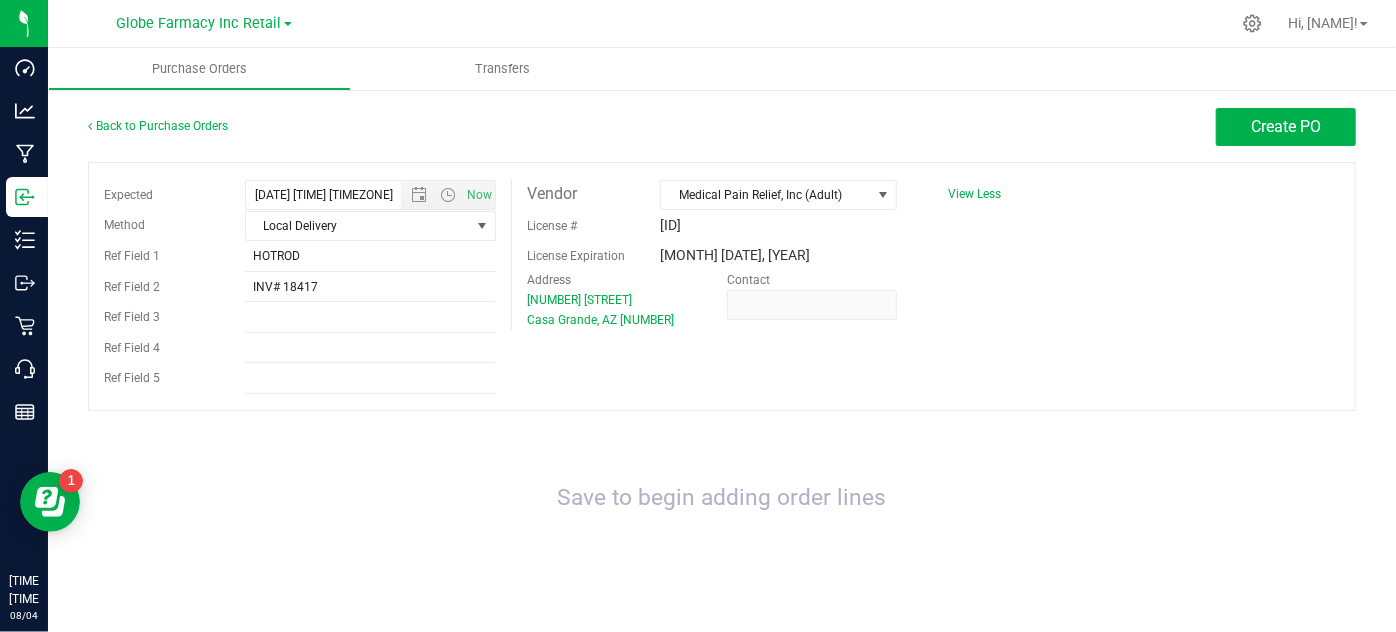 click on "[DATE] [TIME]" at bounding box center (722, 286) 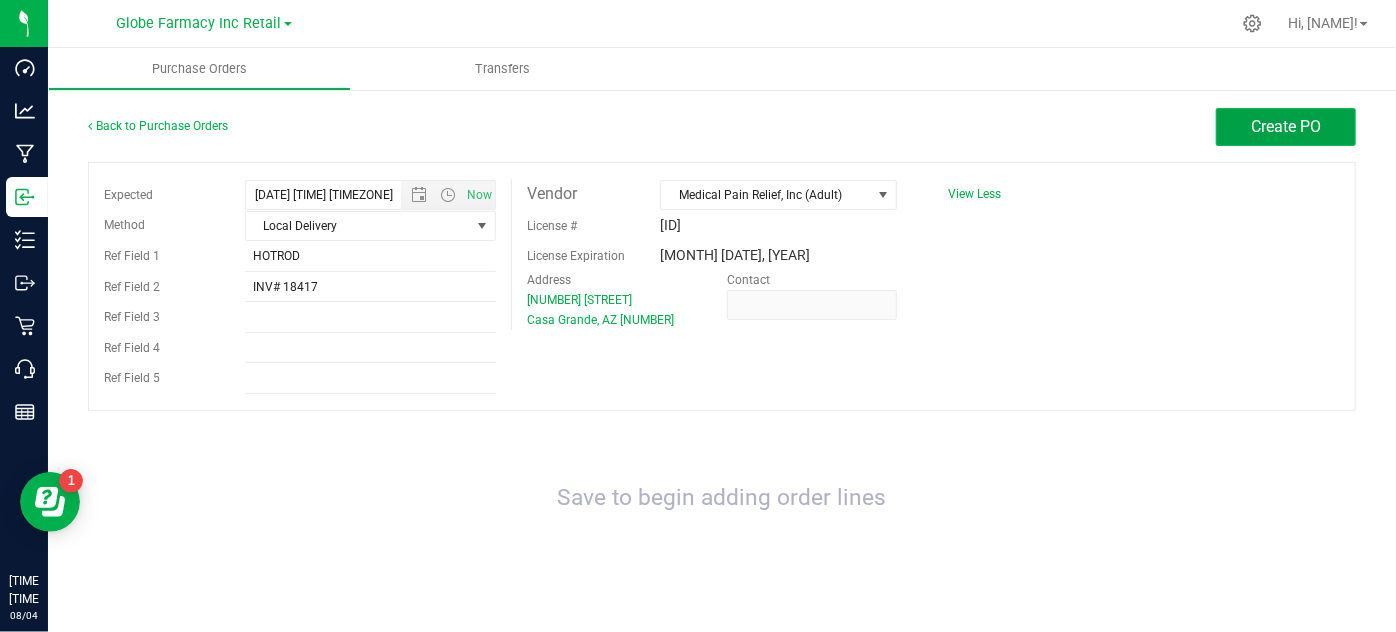 click on "Create PO" at bounding box center [1286, 127] 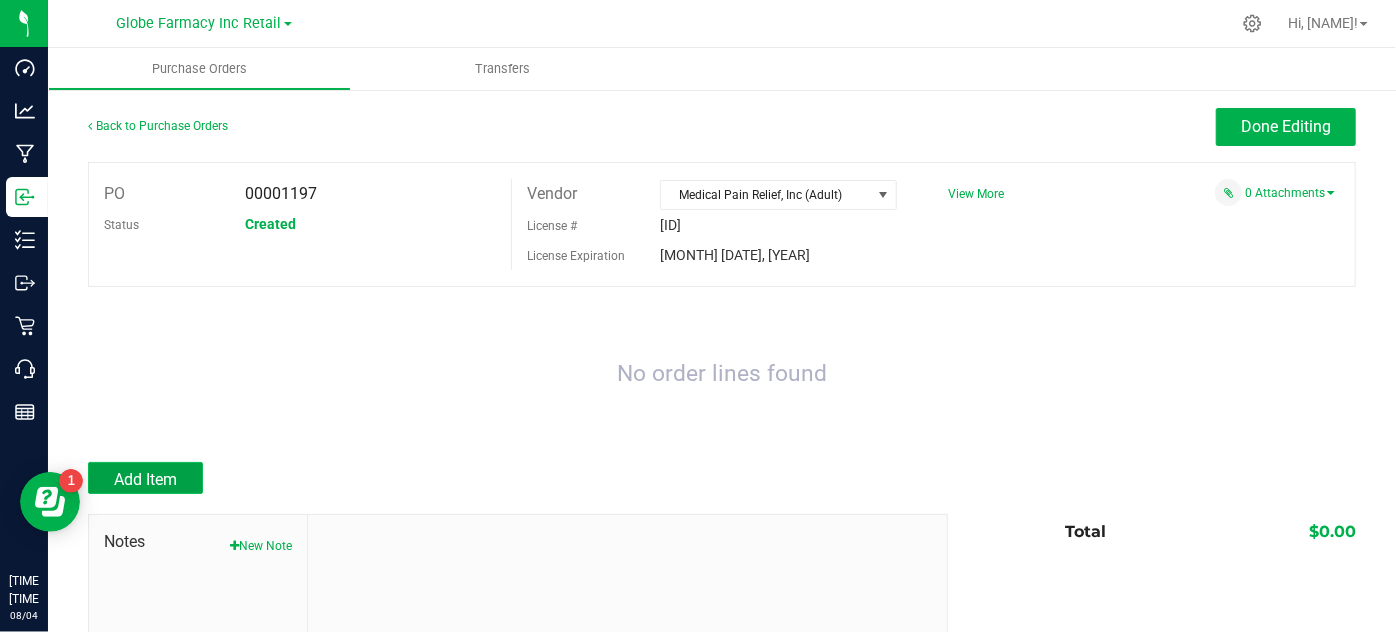 click on "Add Item" at bounding box center [145, 479] 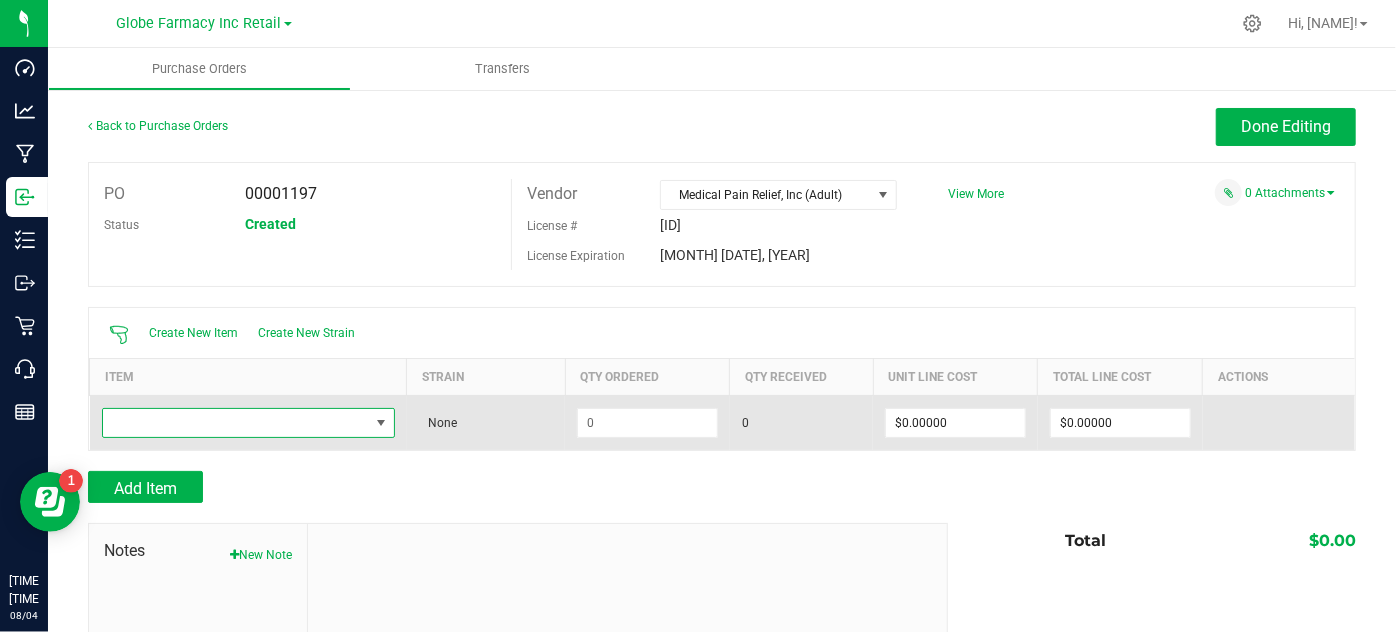 click at bounding box center (236, 423) 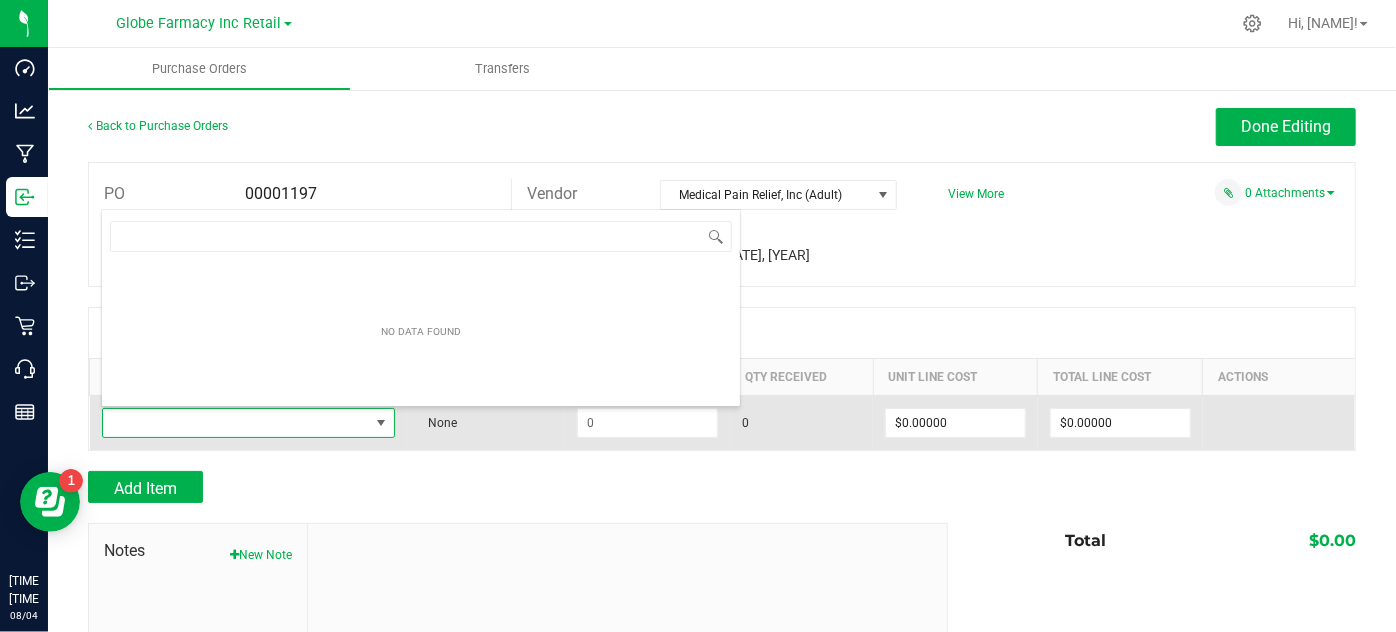 scroll, scrollTop: 99970, scrollLeft: 99709, axis: both 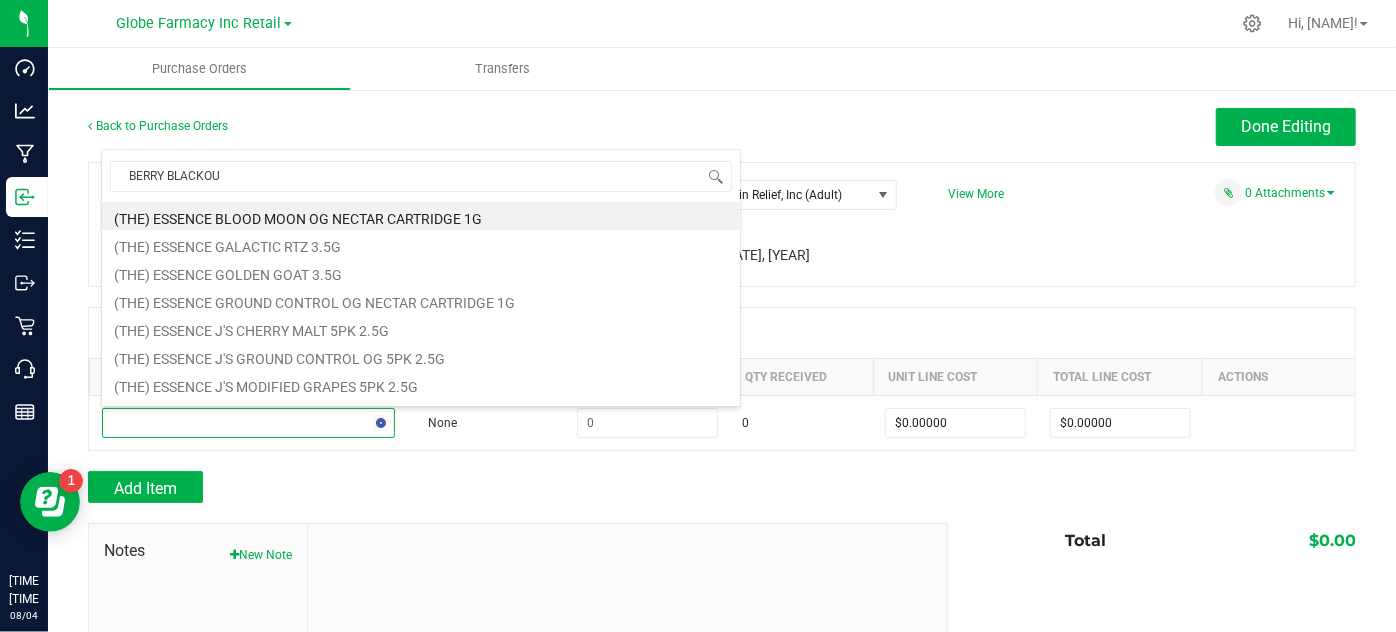 type on "BERRY BLACKOUT" 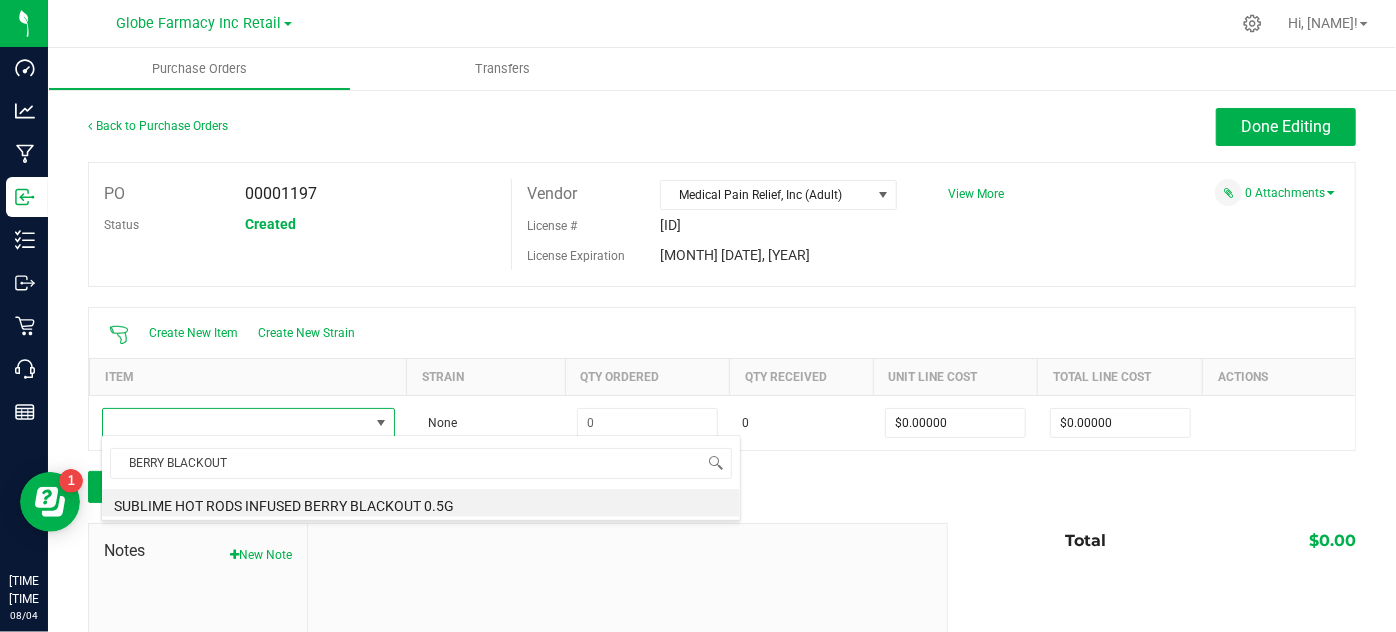 type 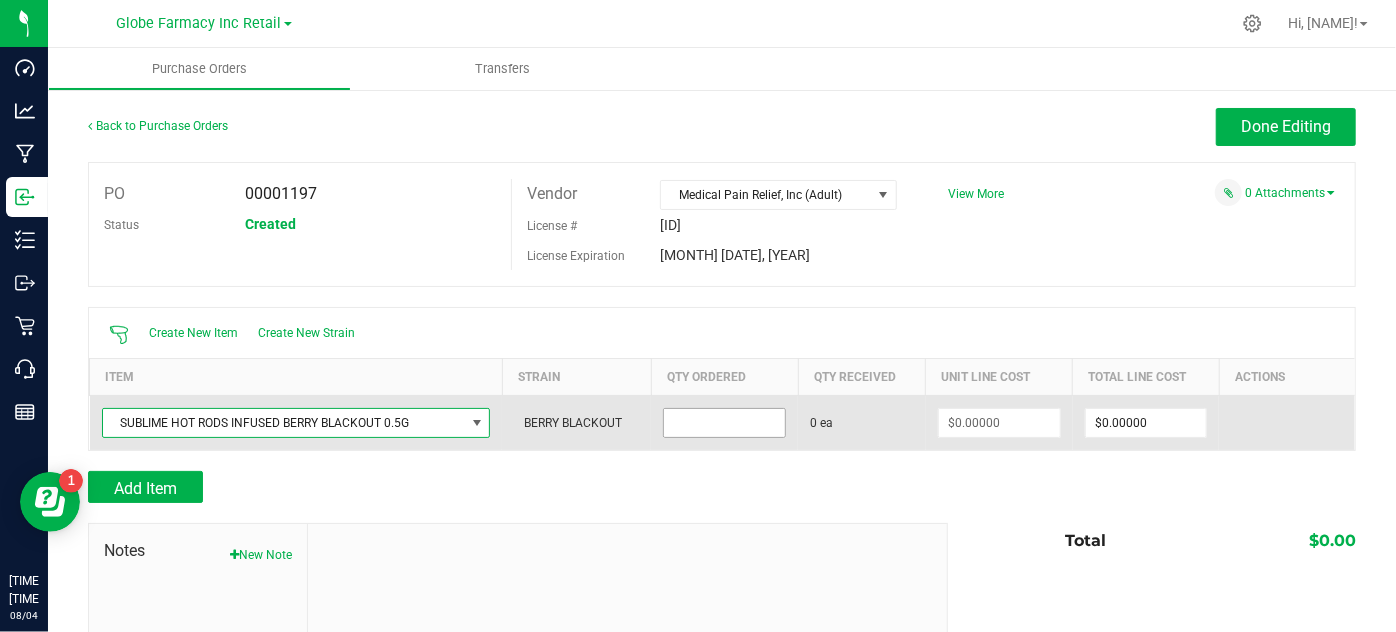 click at bounding box center [724, 423] 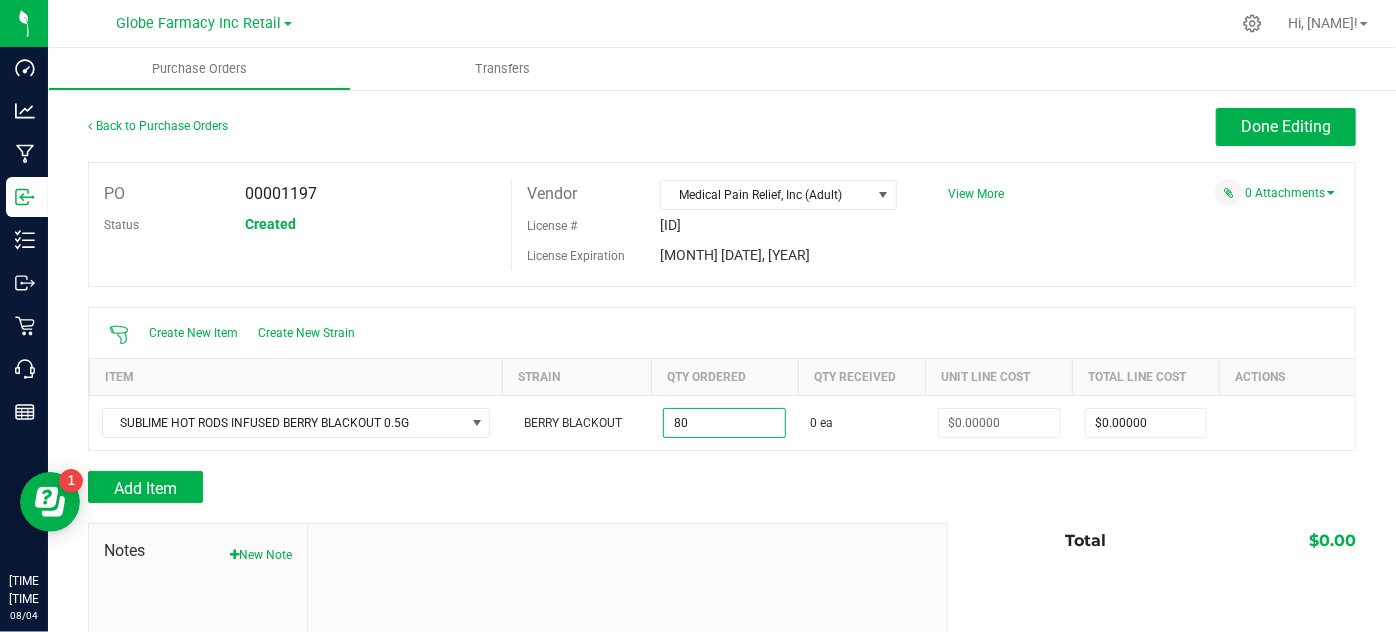 type on "80 ea" 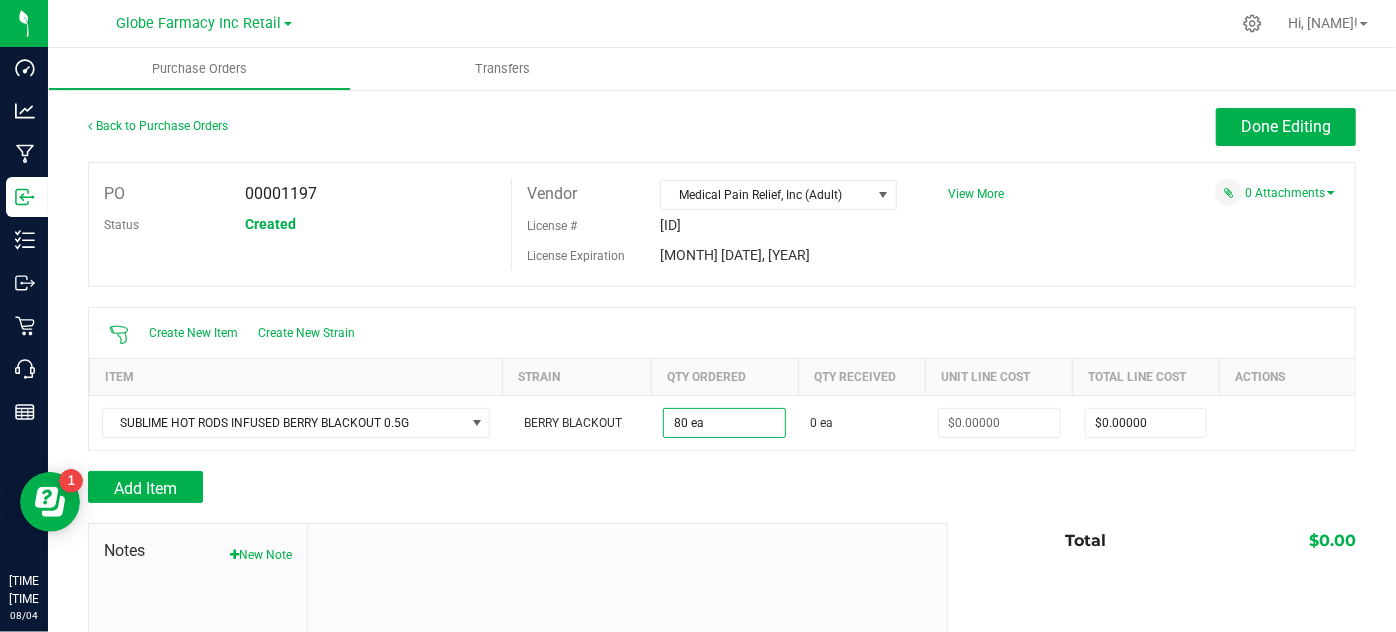 click on "Add Item" at bounding box center (510, 487) 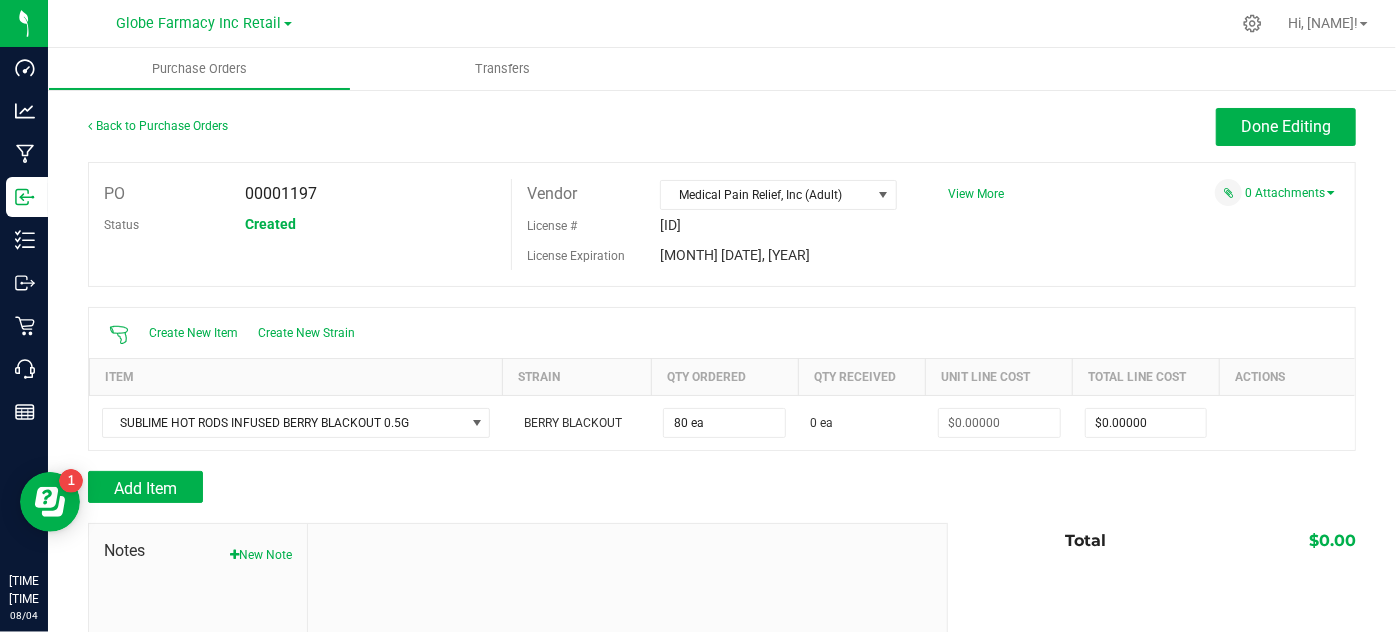 type on "$0.00000" 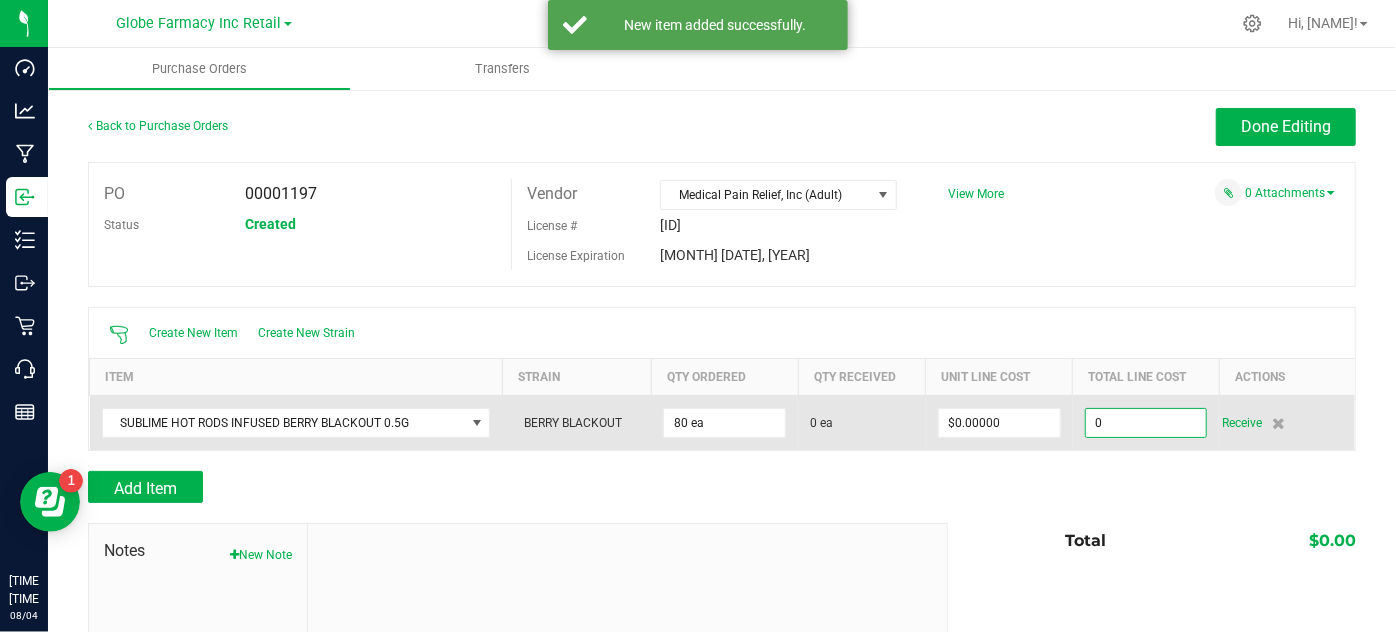 click on "0" at bounding box center [1146, 423] 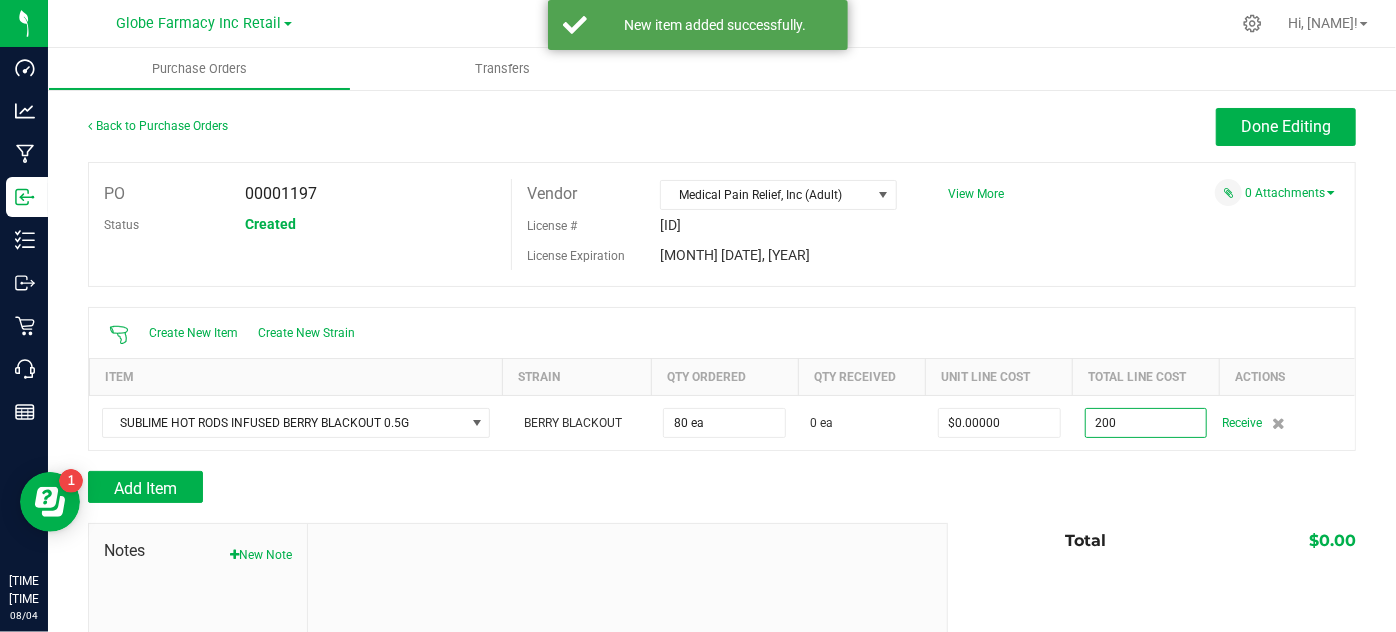 type on "$200.00000" 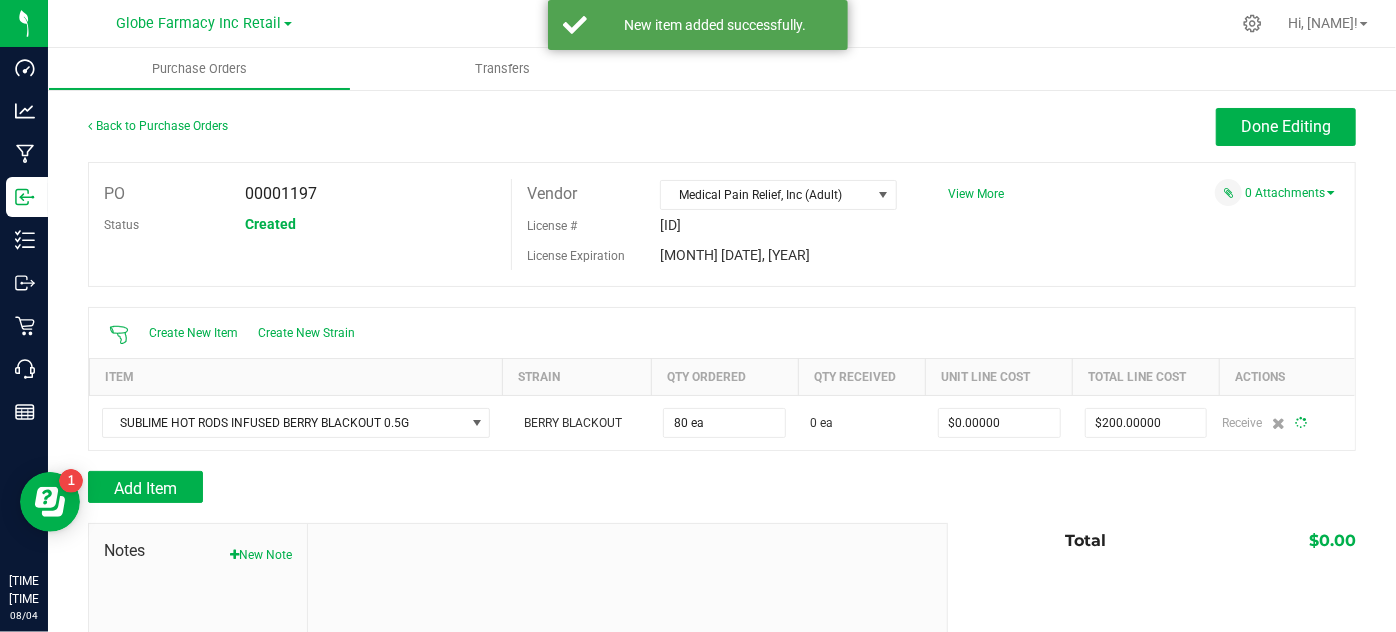 click at bounding box center [722, 461] 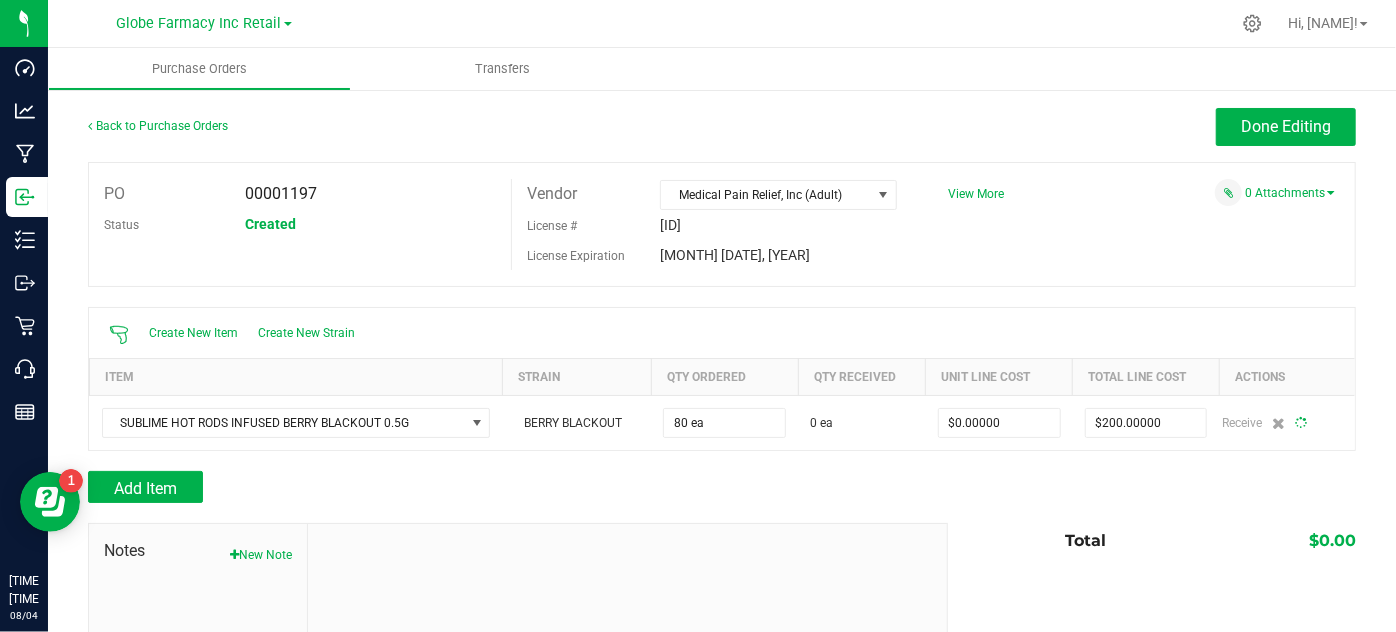 type on "80" 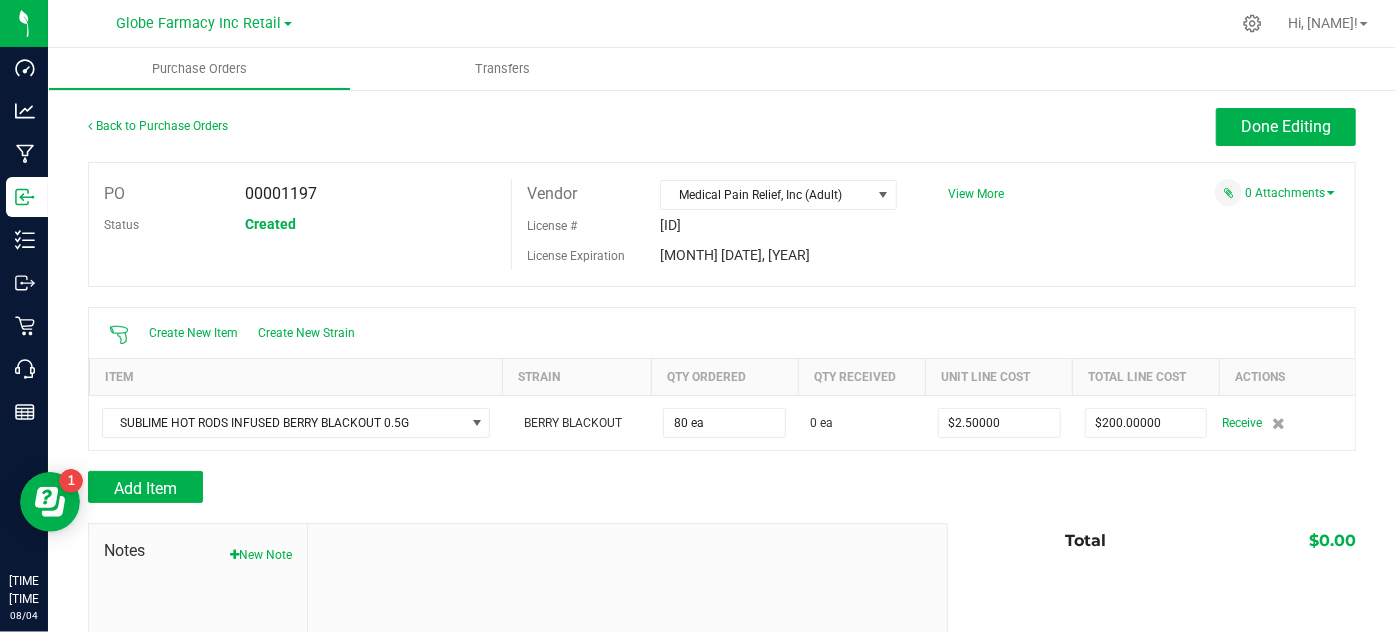 click at bounding box center [722, 513] 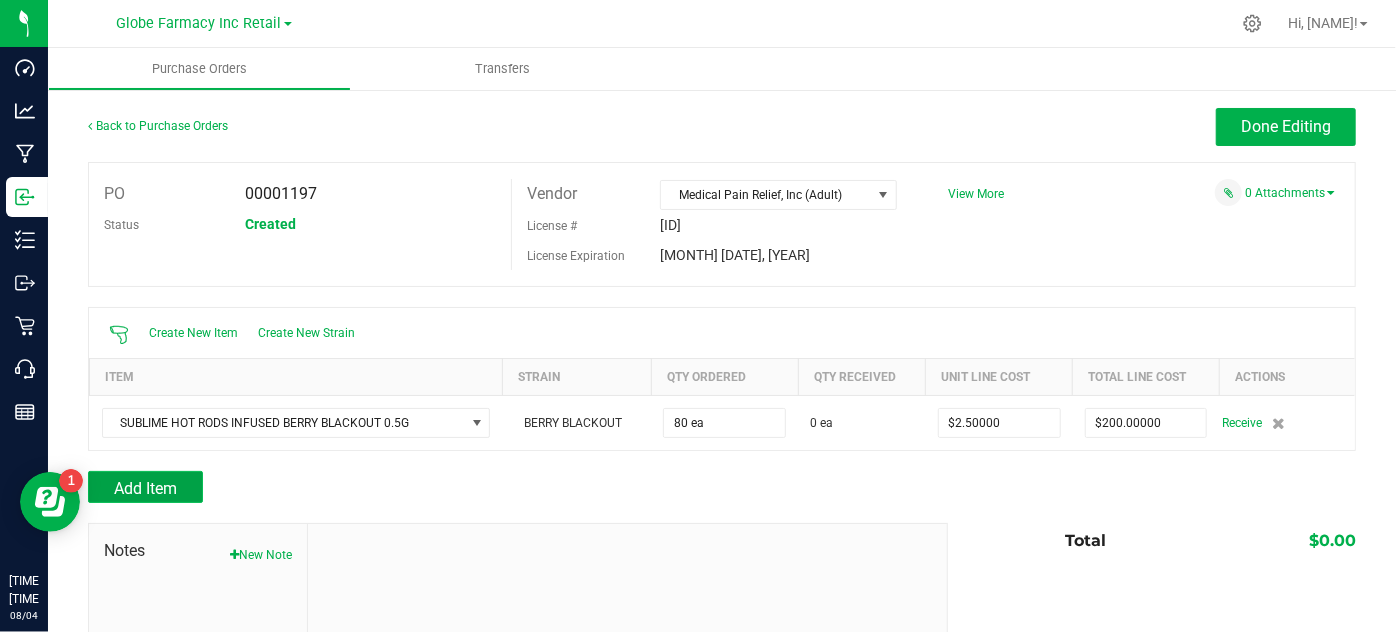 click on "Add Item" at bounding box center (145, 488) 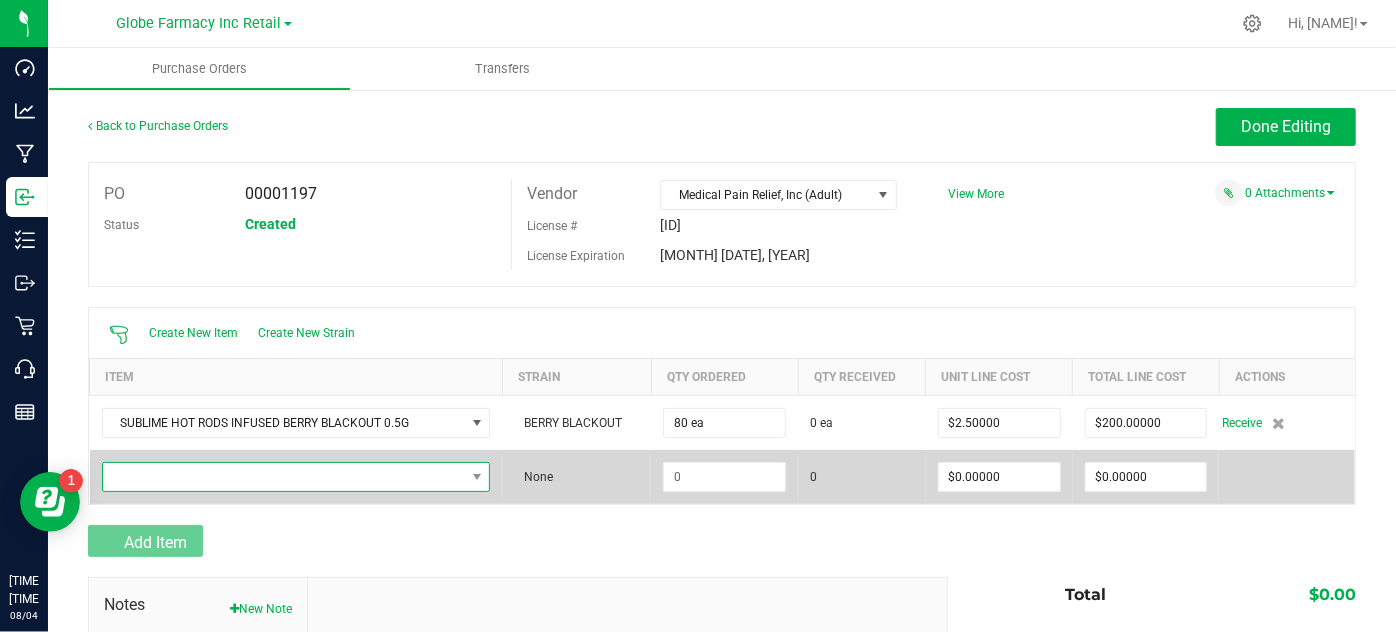 click at bounding box center (284, 477) 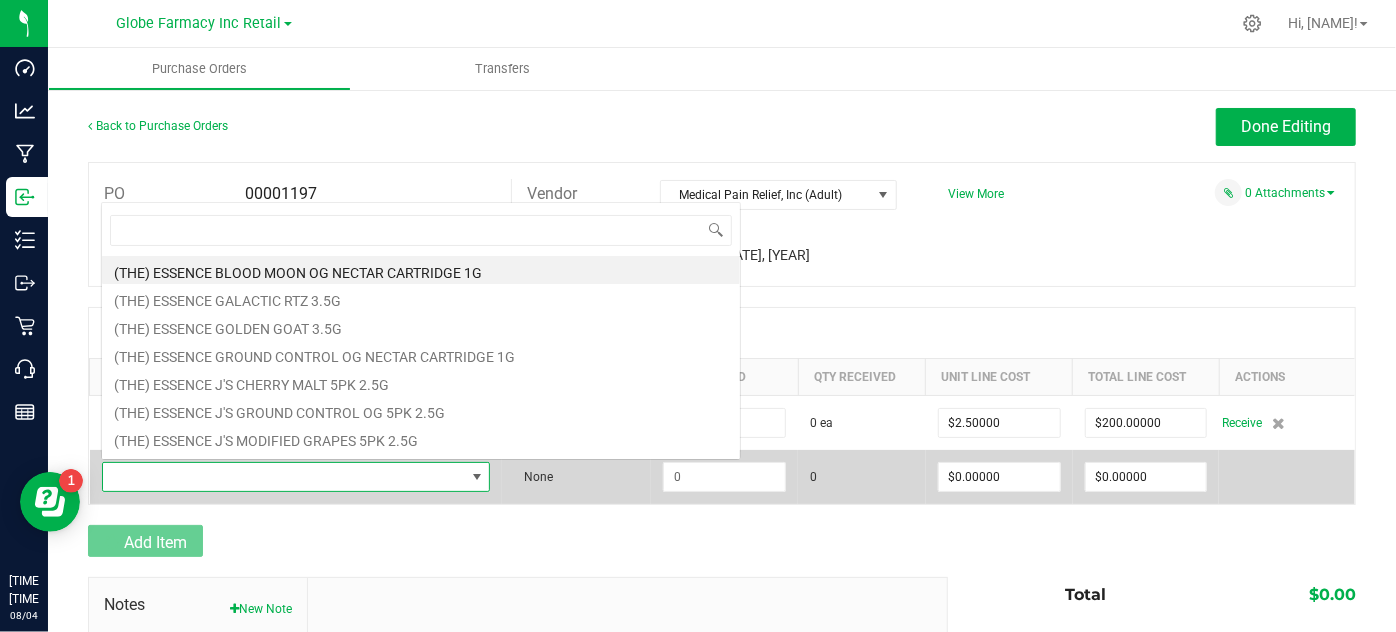 scroll, scrollTop: 0, scrollLeft: 0, axis: both 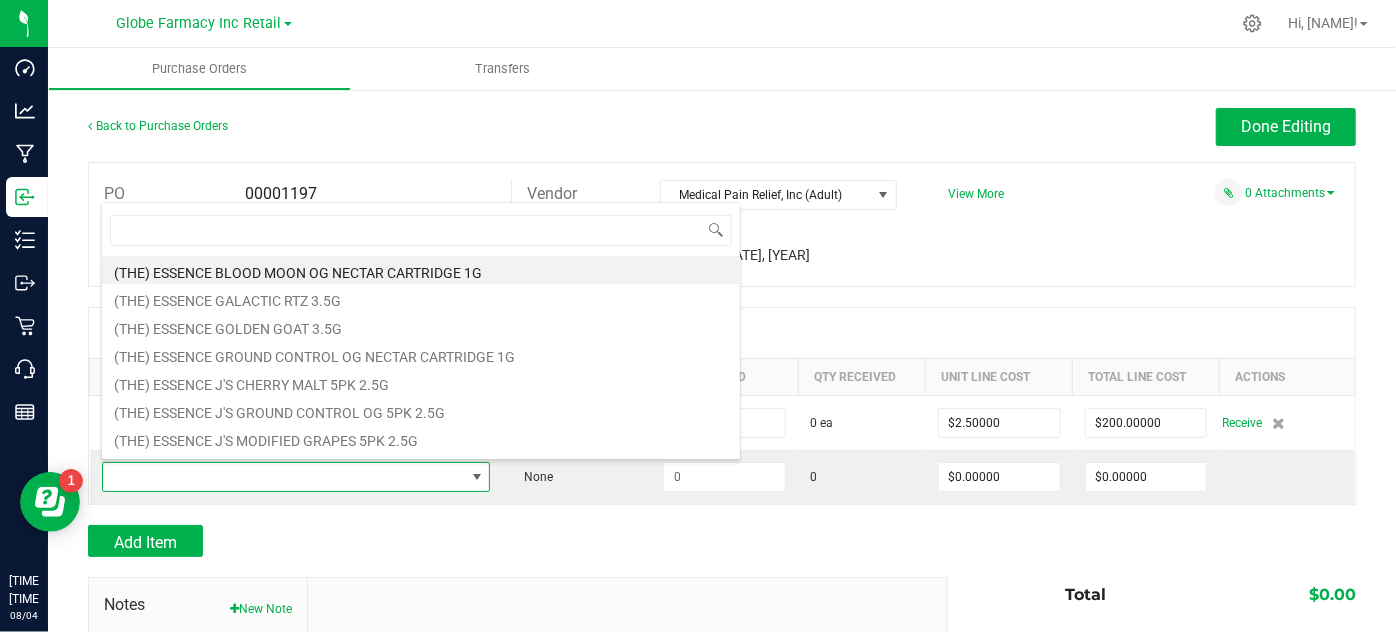 click at bounding box center [722, 567] 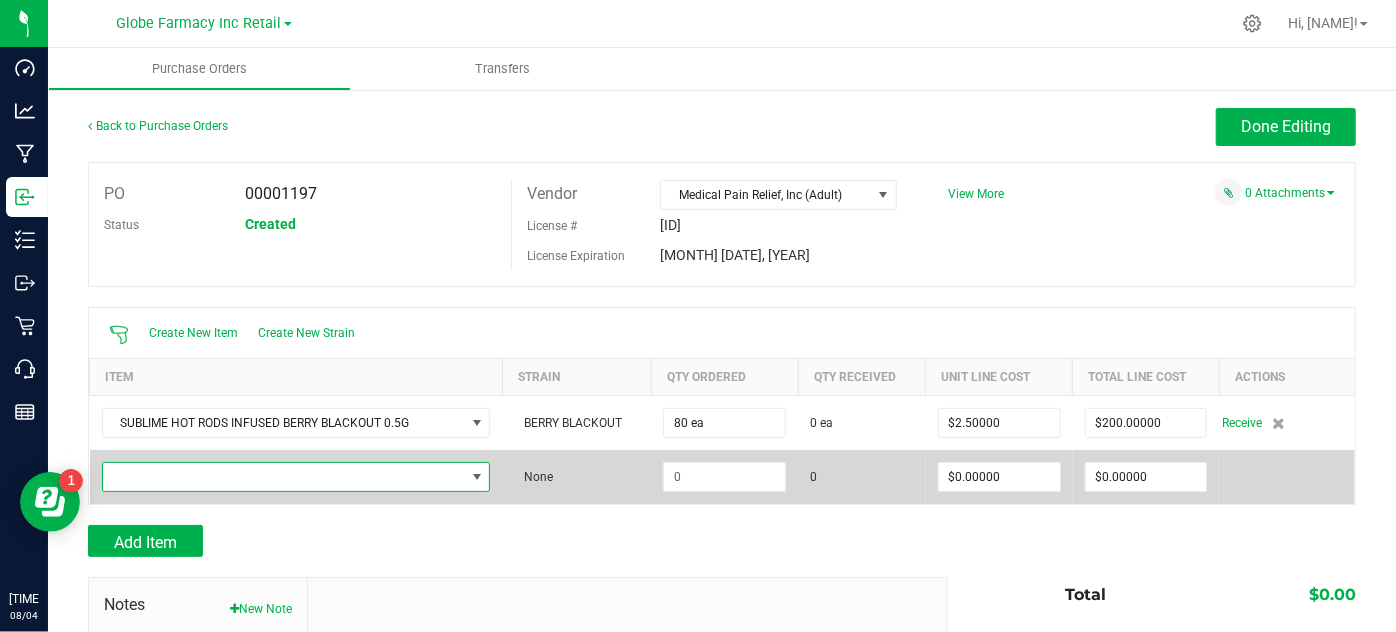 click at bounding box center (284, 477) 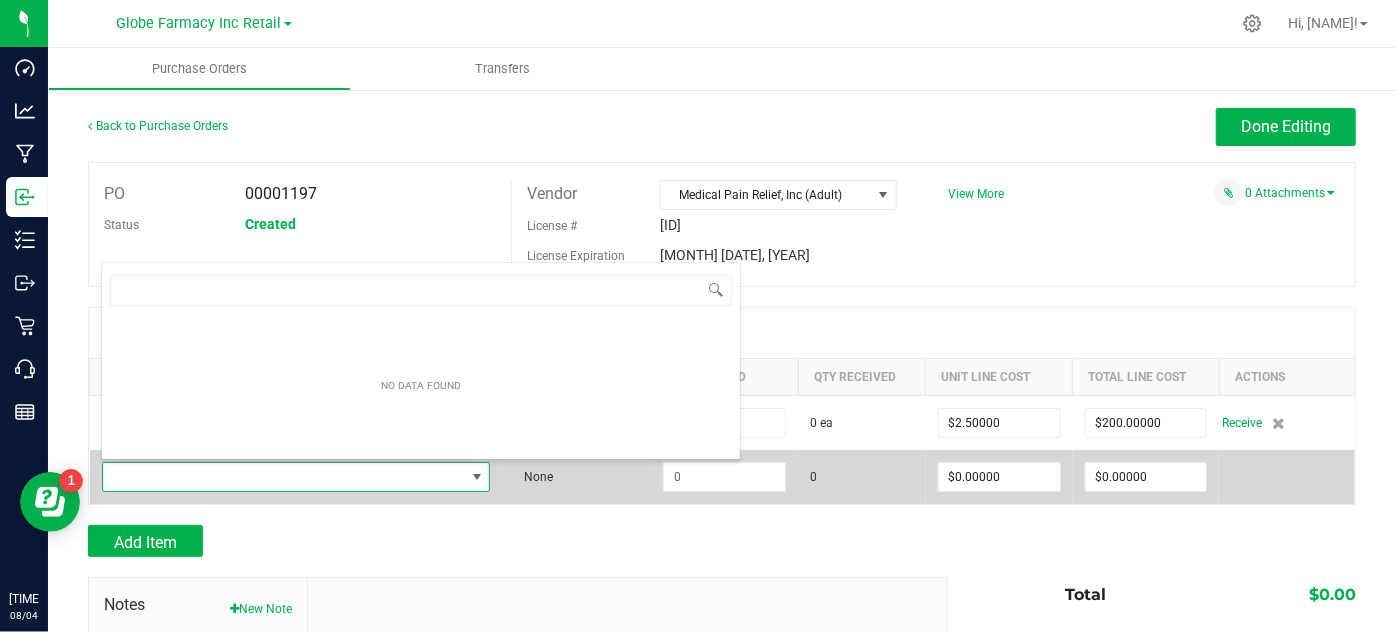 scroll, scrollTop: 99970, scrollLeft: 99614, axis: both 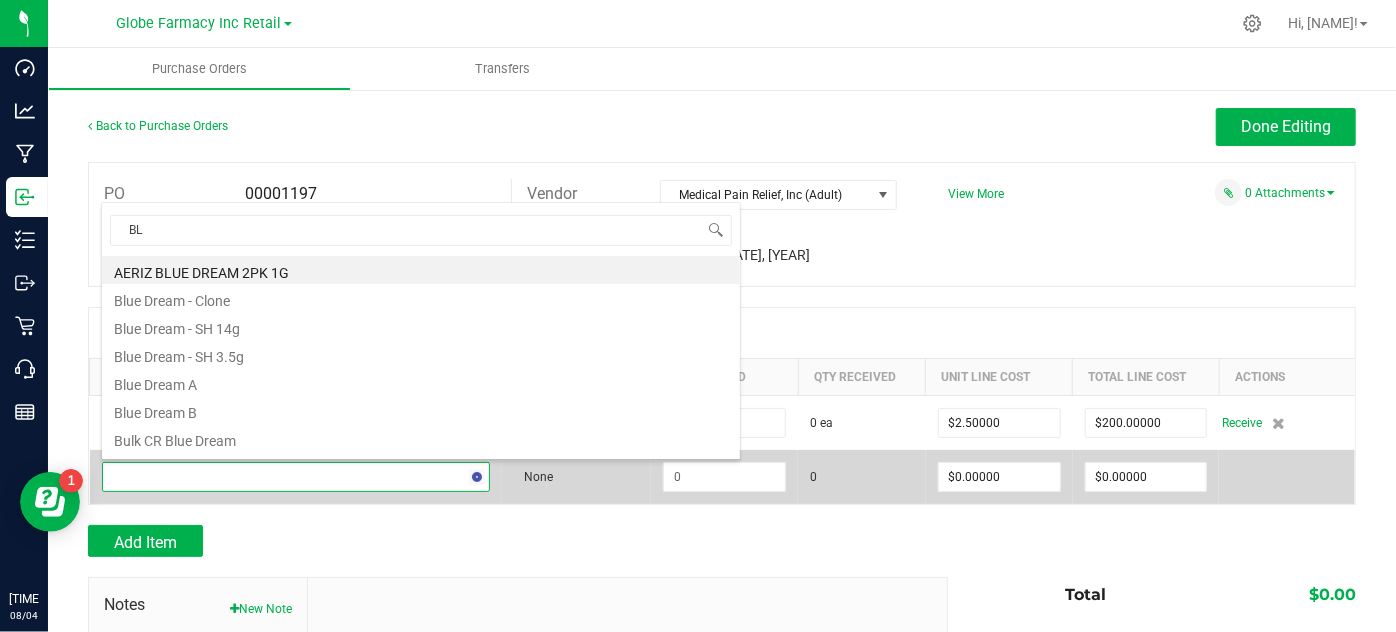 type on "B" 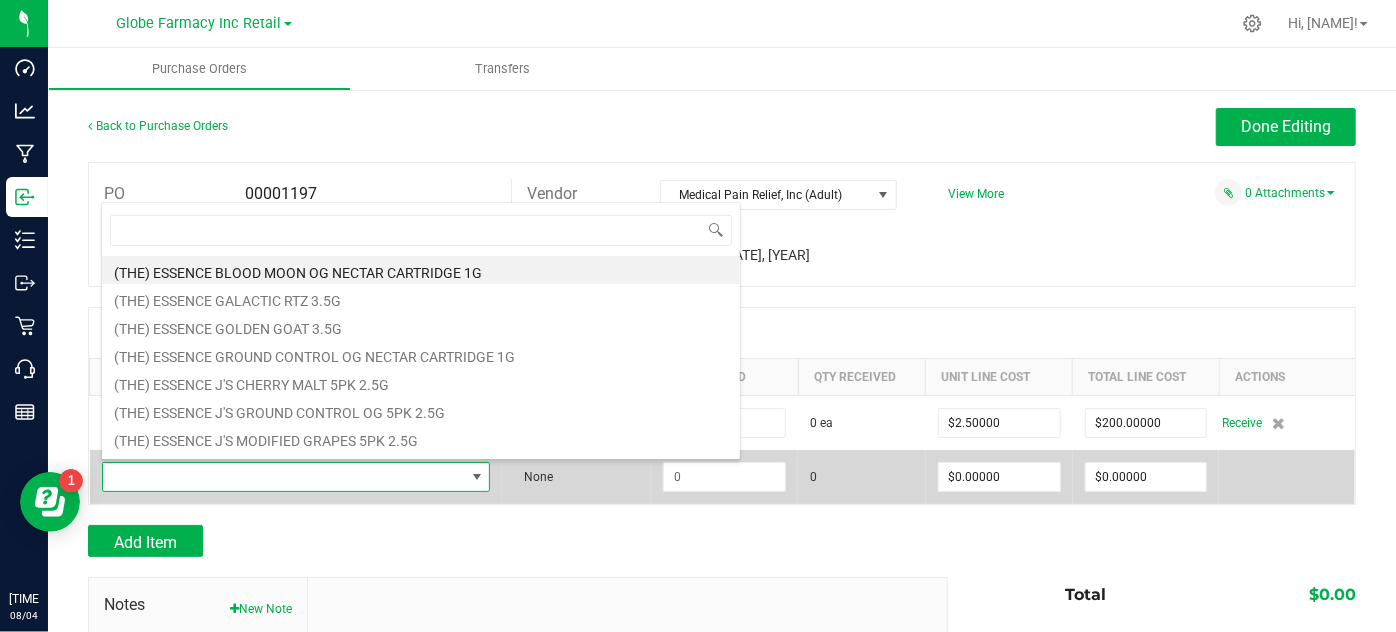 type on "h" 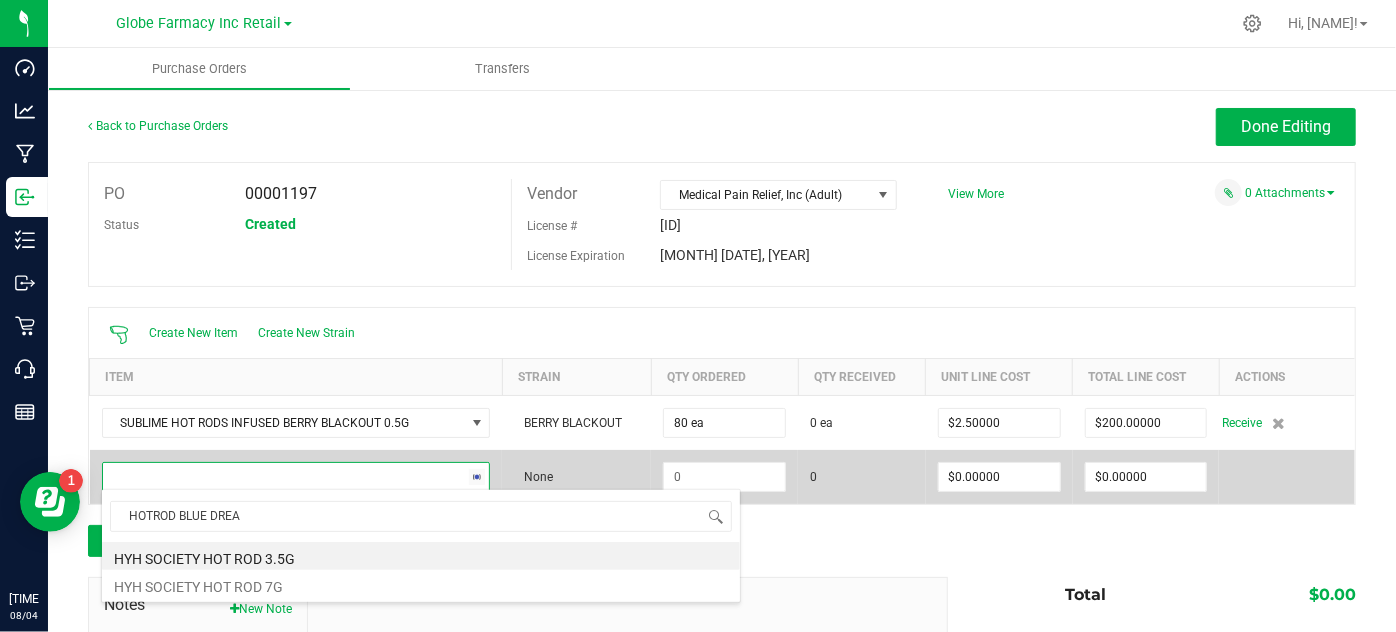 type on "HOT ROD BLUE DREAM" 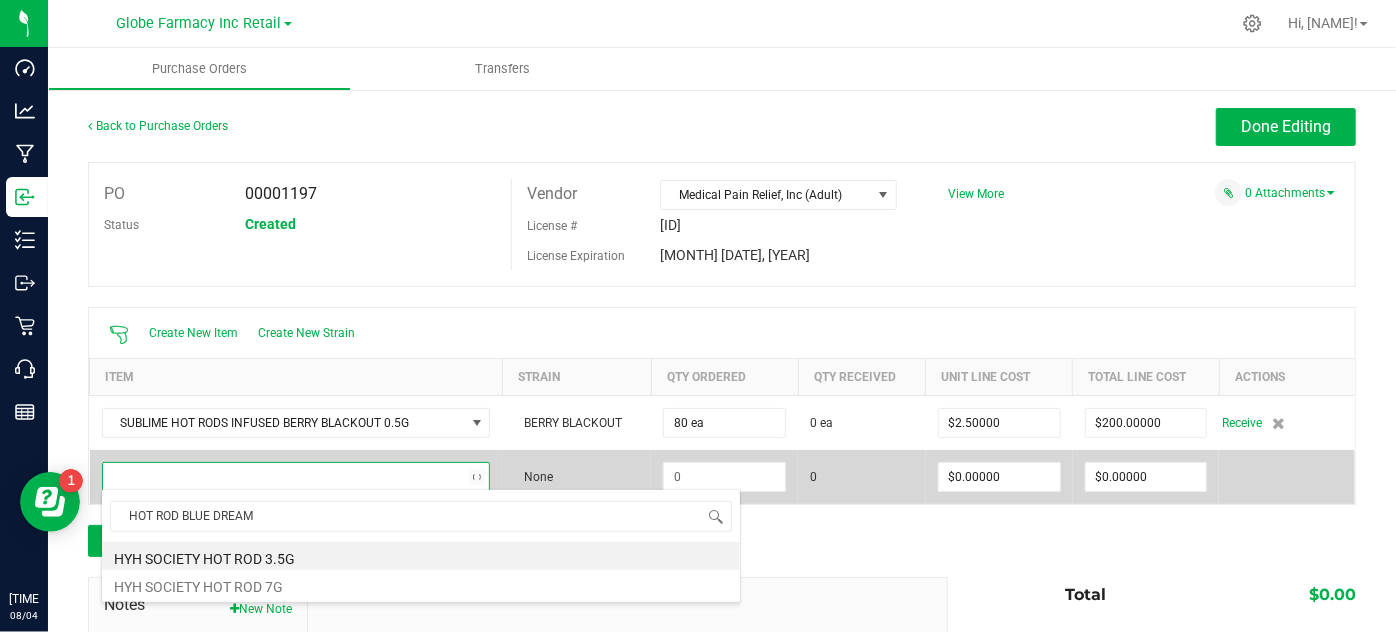 type 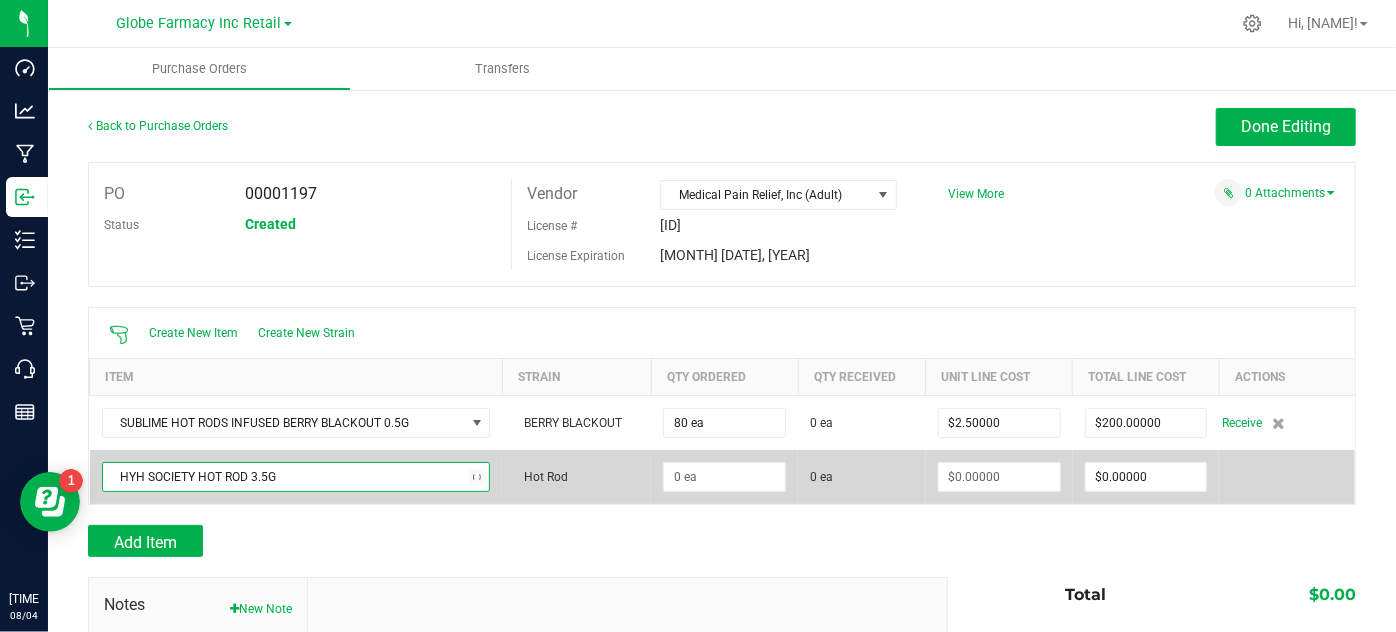 click on "HYH SOCIETY HOT ROD 3.5G" at bounding box center (284, 477) 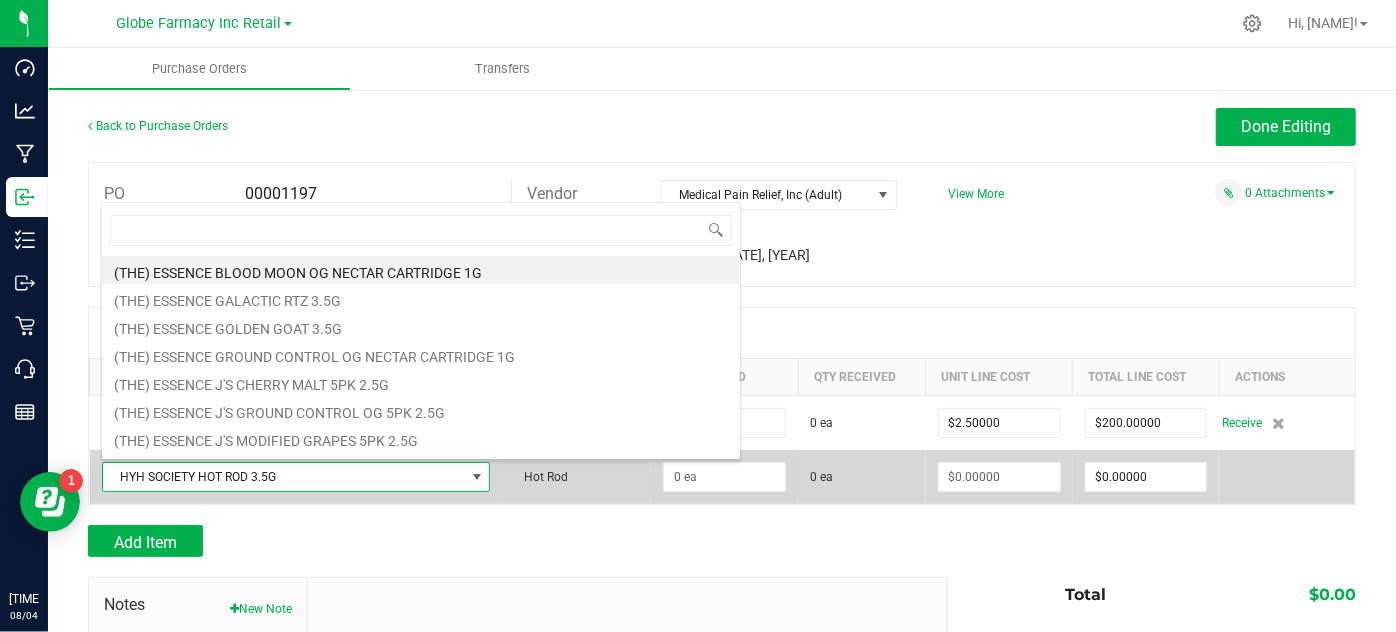 scroll, scrollTop: 99970, scrollLeft: 99614, axis: both 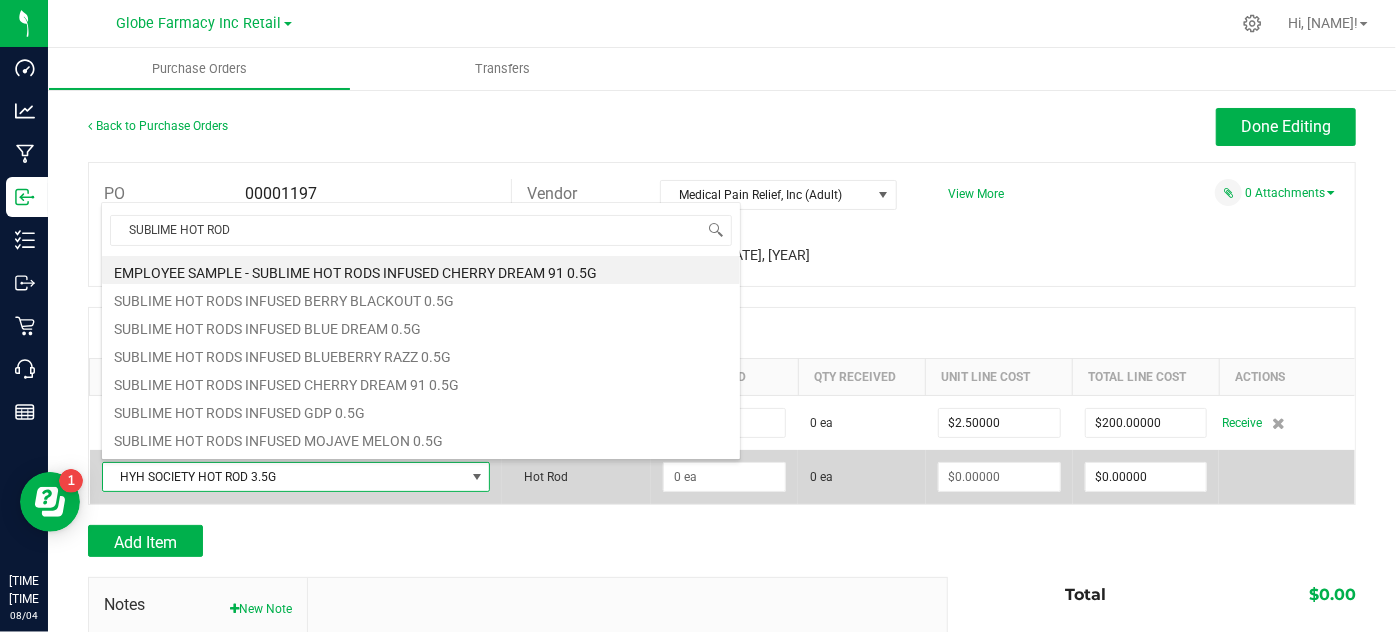 type on "SUBLIME HOT RODS" 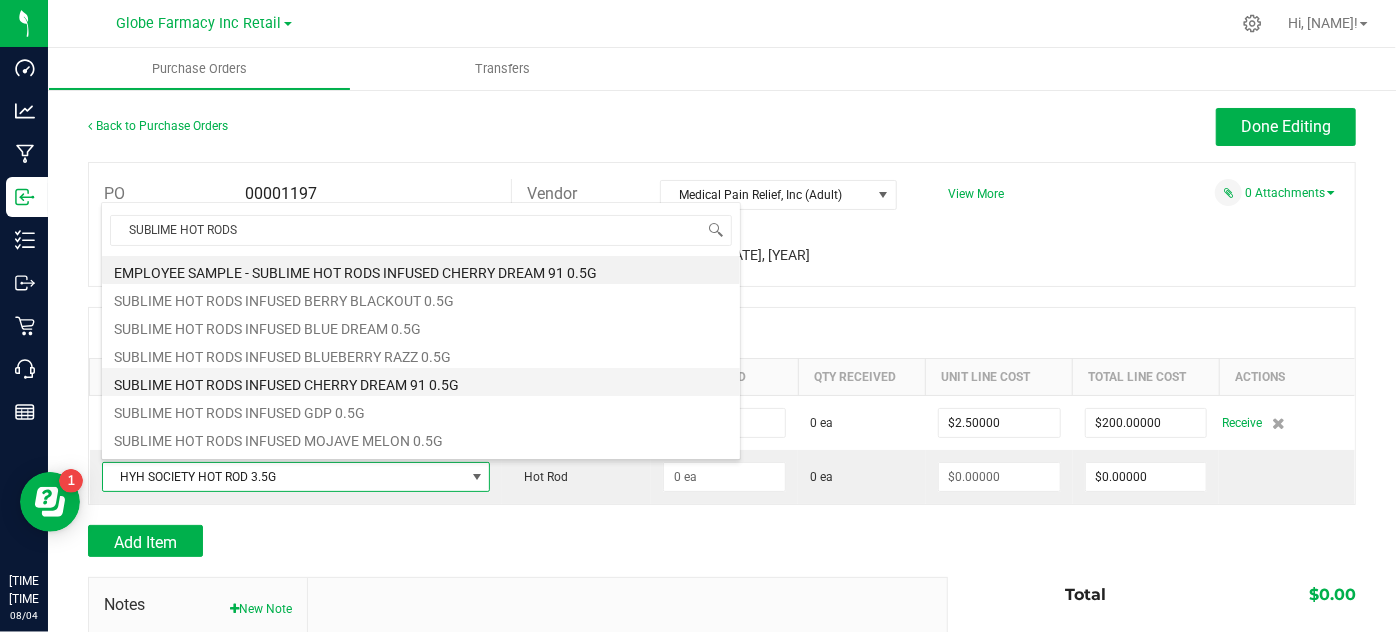 type on "$0.00000" 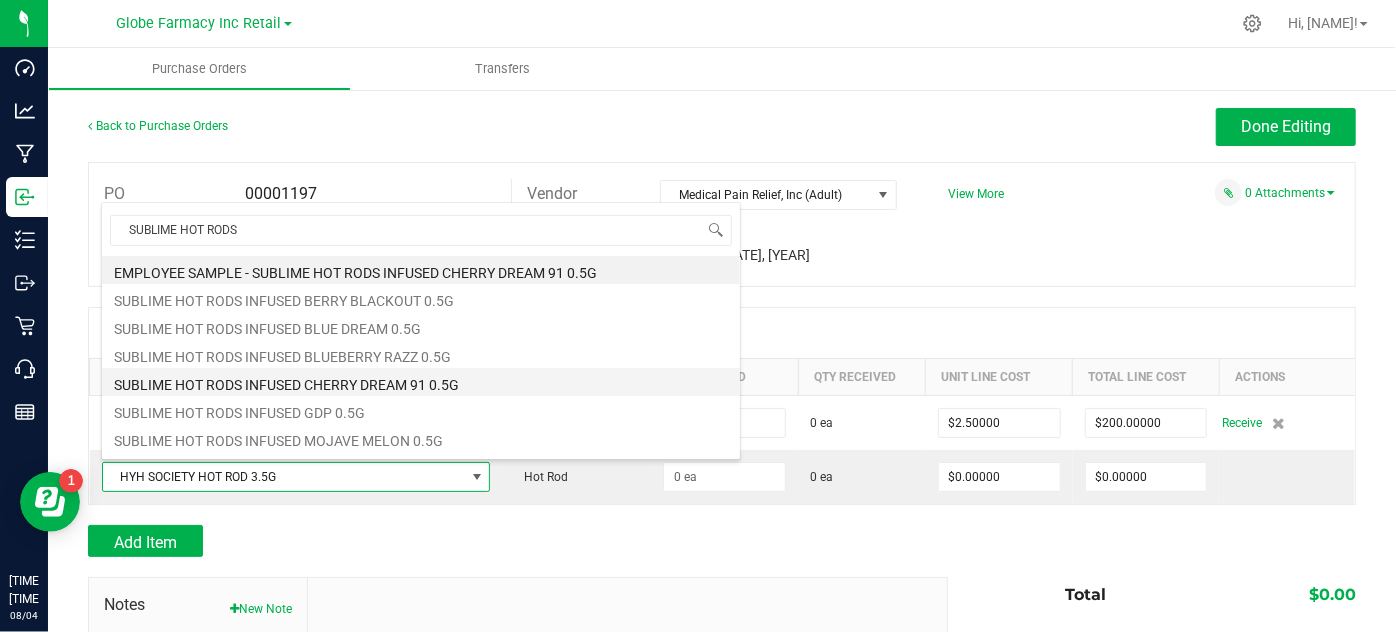 scroll, scrollTop: 29, scrollLeft: 469, axis: both 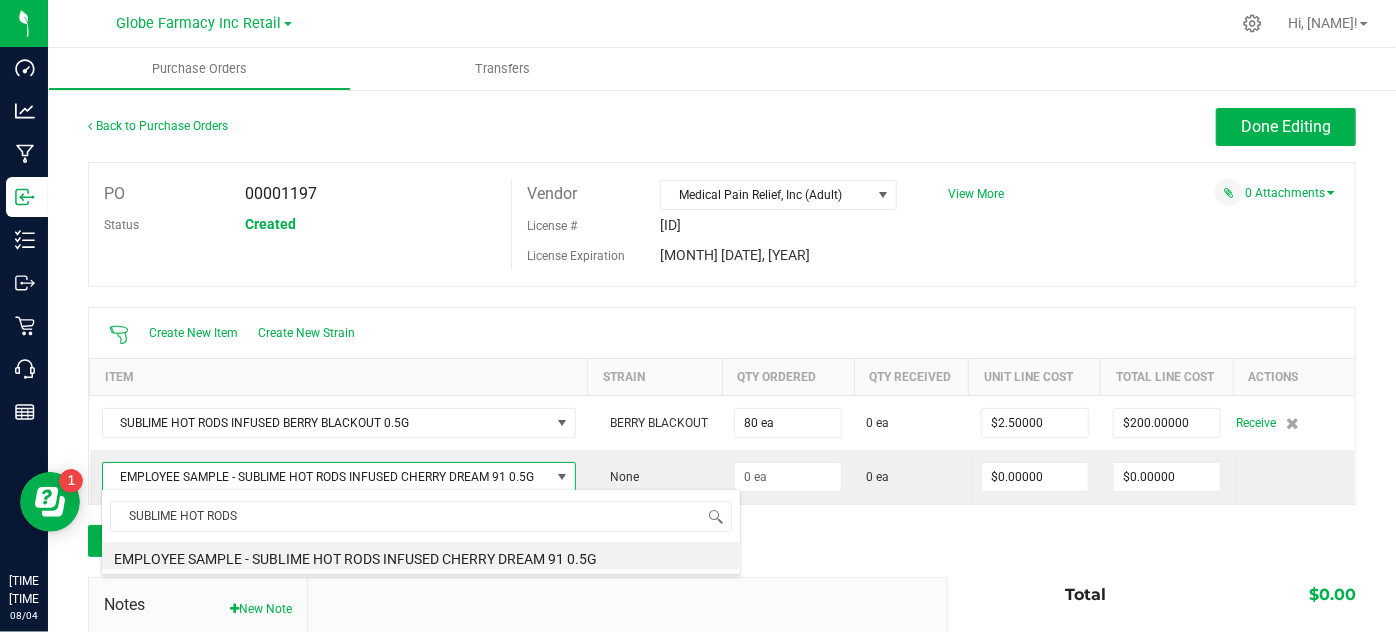 type on "SUBLIME HOT RODS" 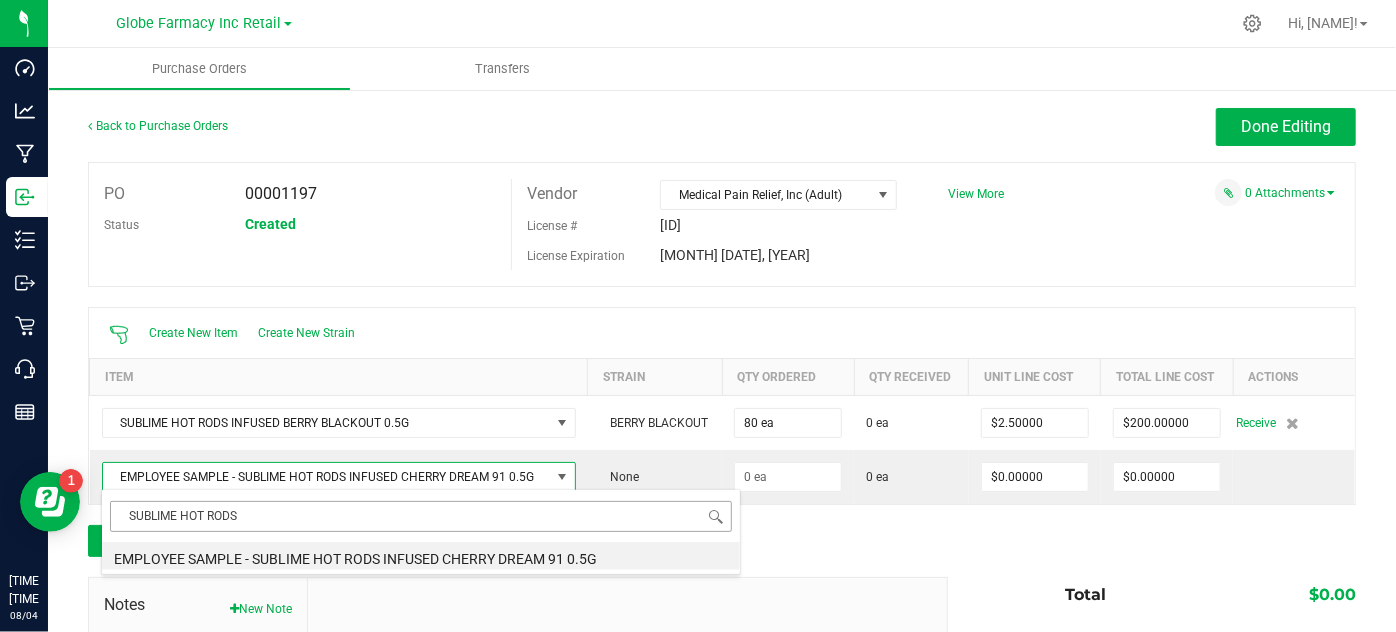 scroll, scrollTop: 29, scrollLeft: 466, axis: both 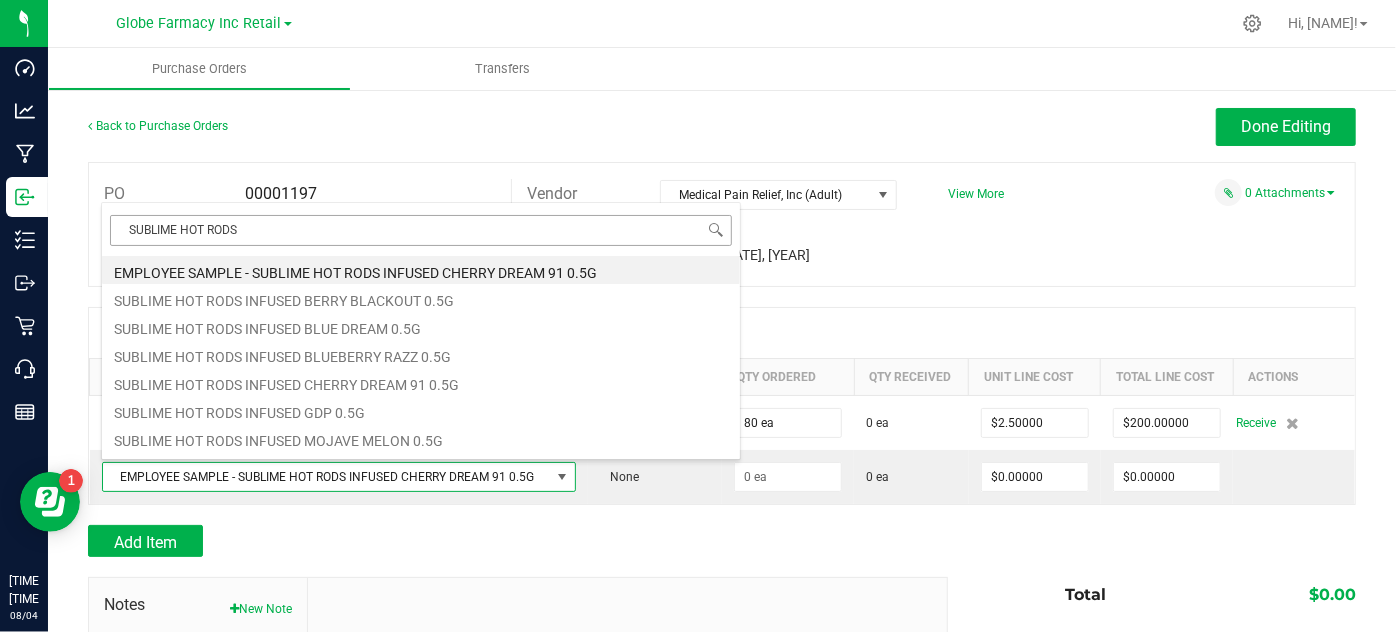click on "Add Item" at bounding box center (510, 541) 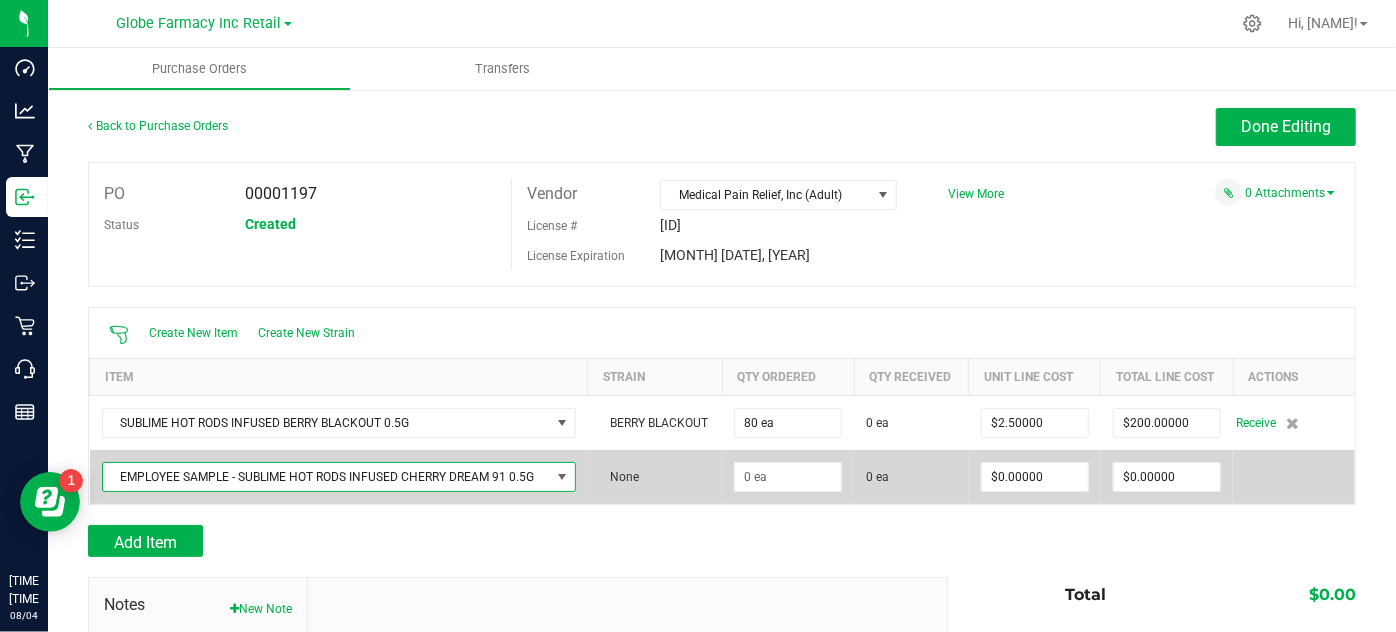 click on "EMPLOYEE SAMPLE - SUBLIME HOT RODS INFUSED CHERRY DREAM 91 0.5G" at bounding box center [326, 477] 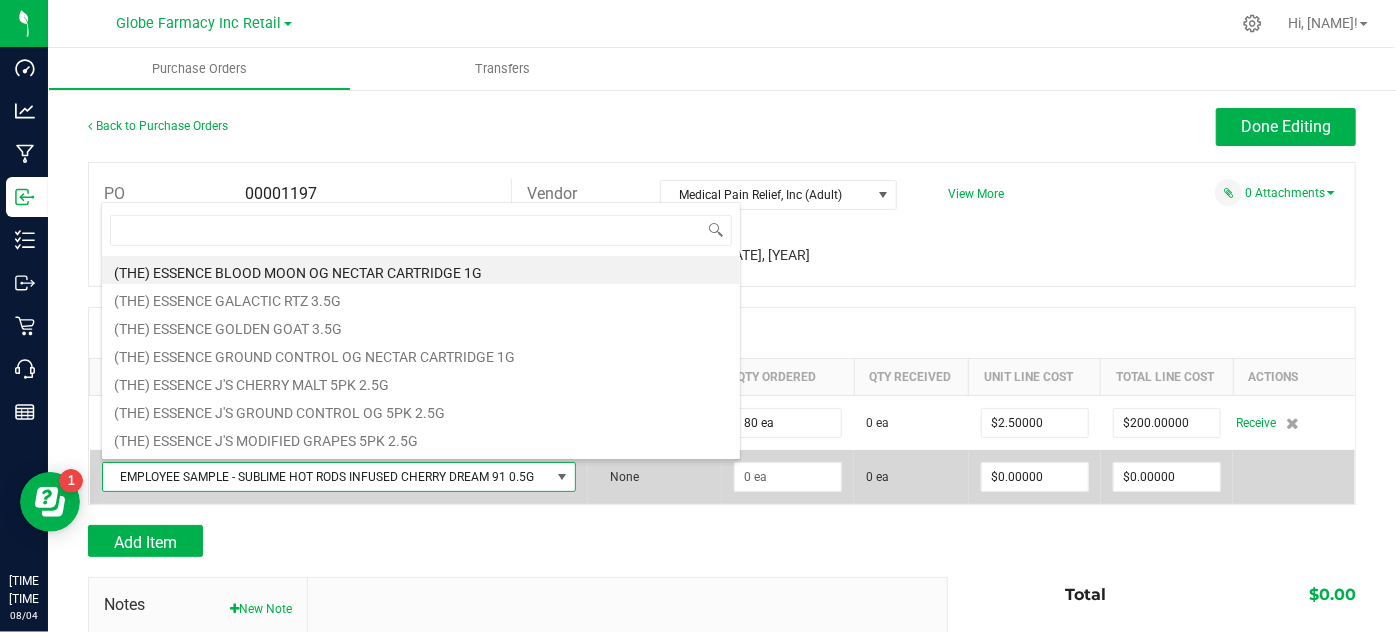 scroll, scrollTop: 99970, scrollLeft: 99530, axis: both 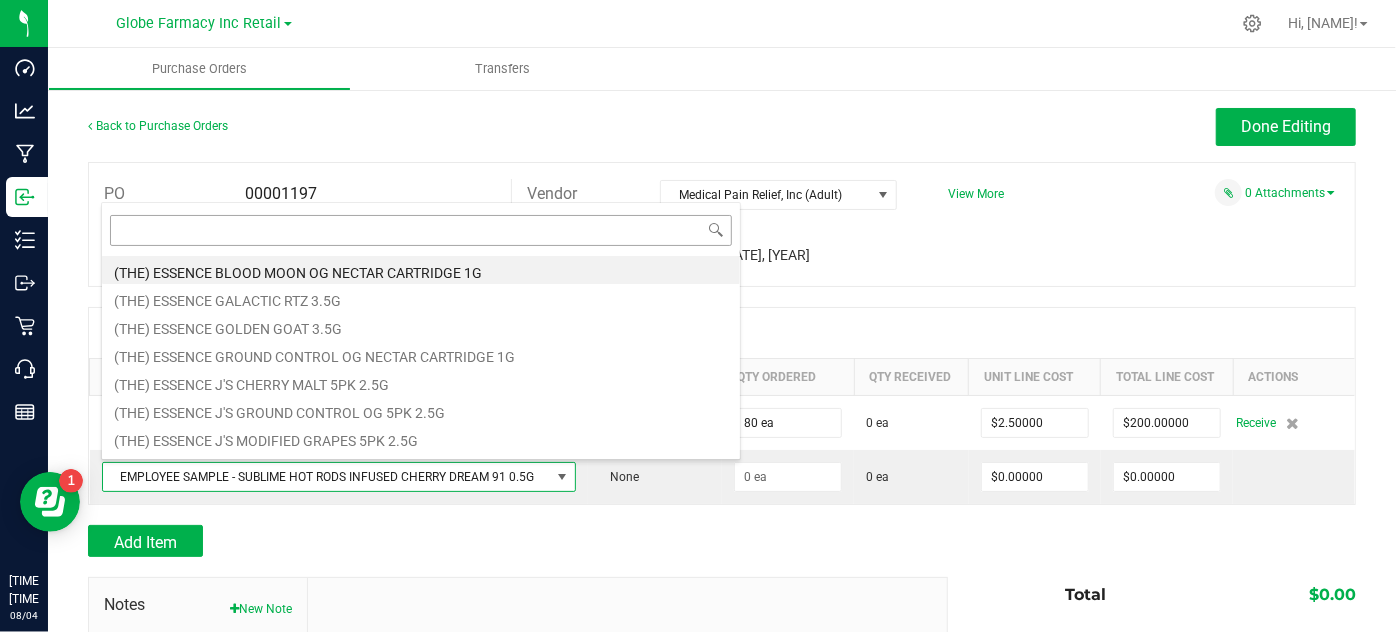 click at bounding box center [421, 230] 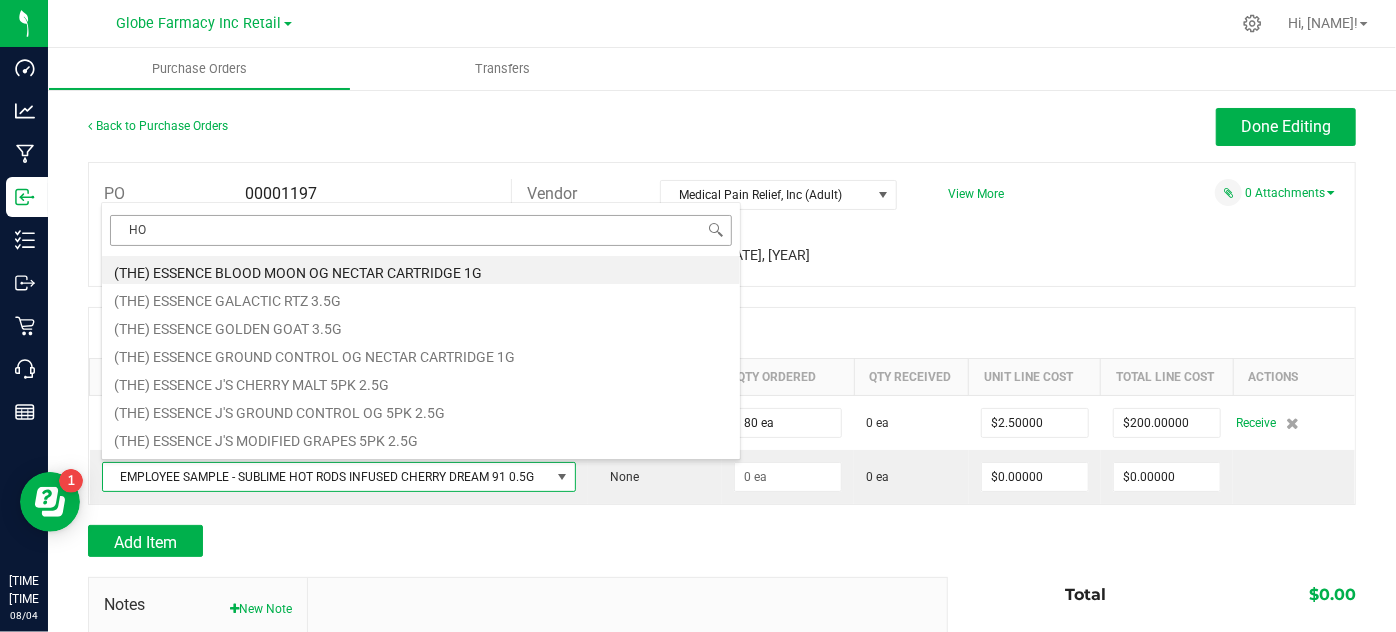 type on "H" 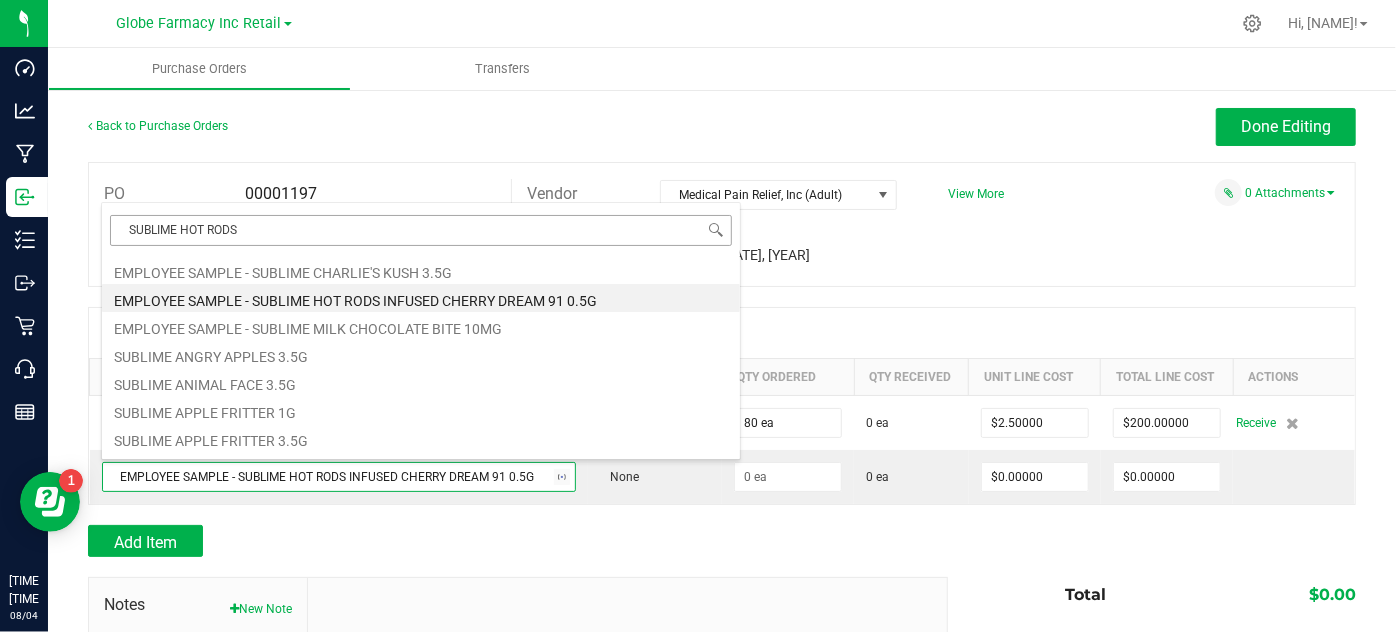 type on "SUBLIME HOT RODS" 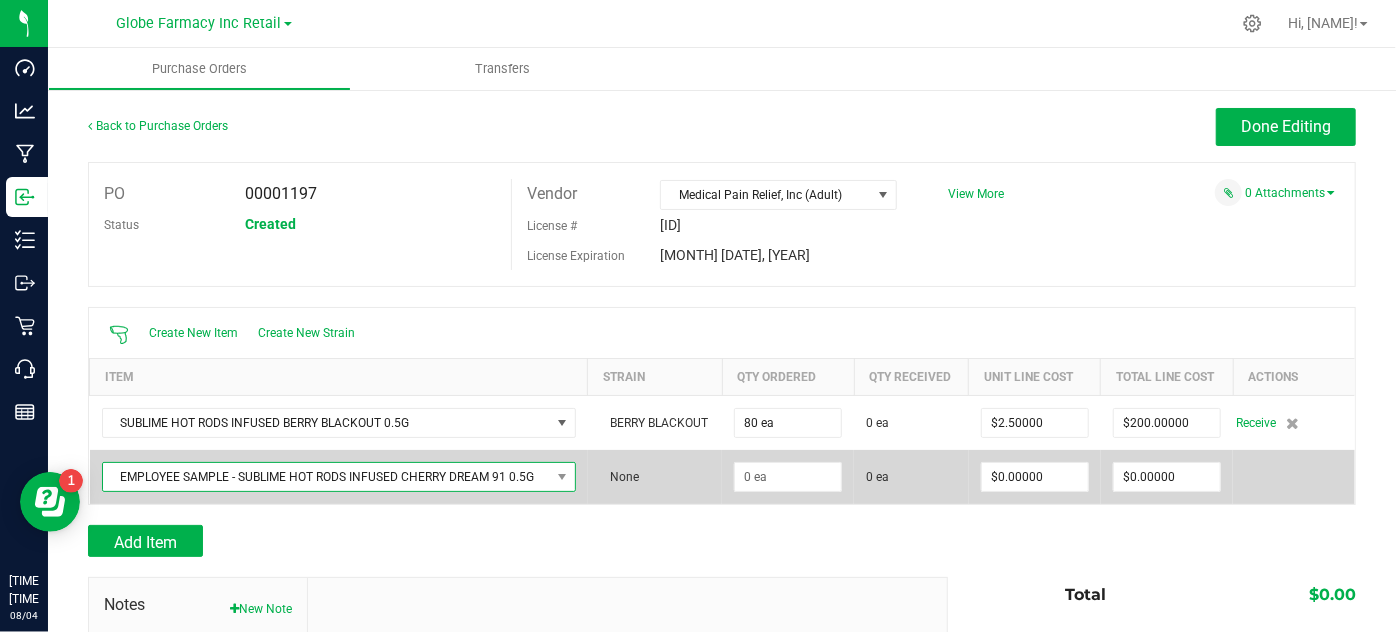 click on "EMPLOYEE SAMPLE - SUBLIME HOT RODS INFUSED CHERRY DREAM 91 0.5G" at bounding box center [326, 477] 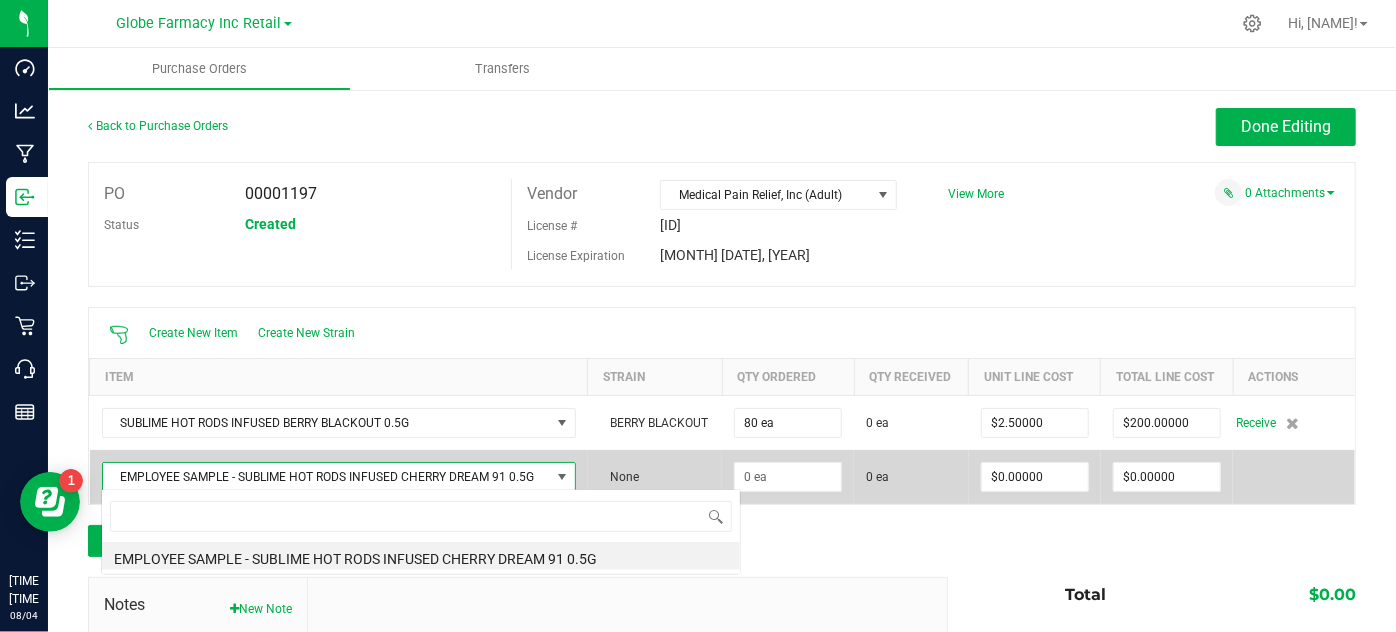 scroll, scrollTop: 99970, scrollLeft: 99530, axis: both 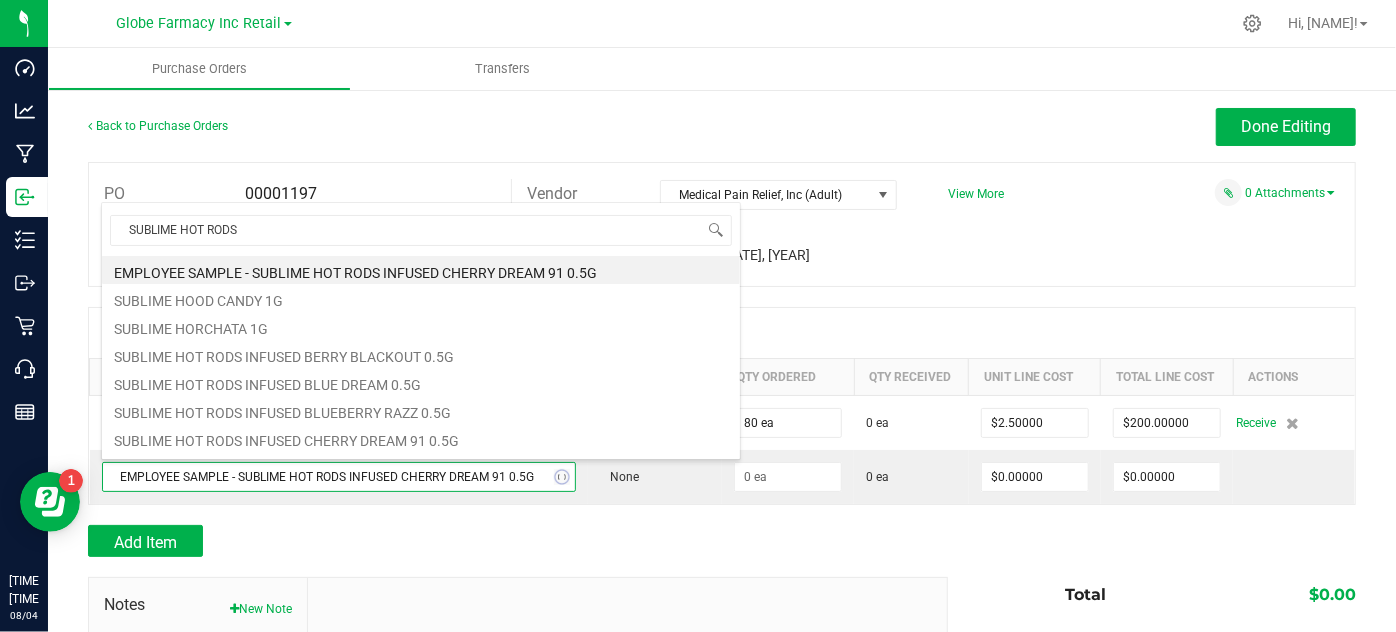 type on "SUBLIME HOT RODS" 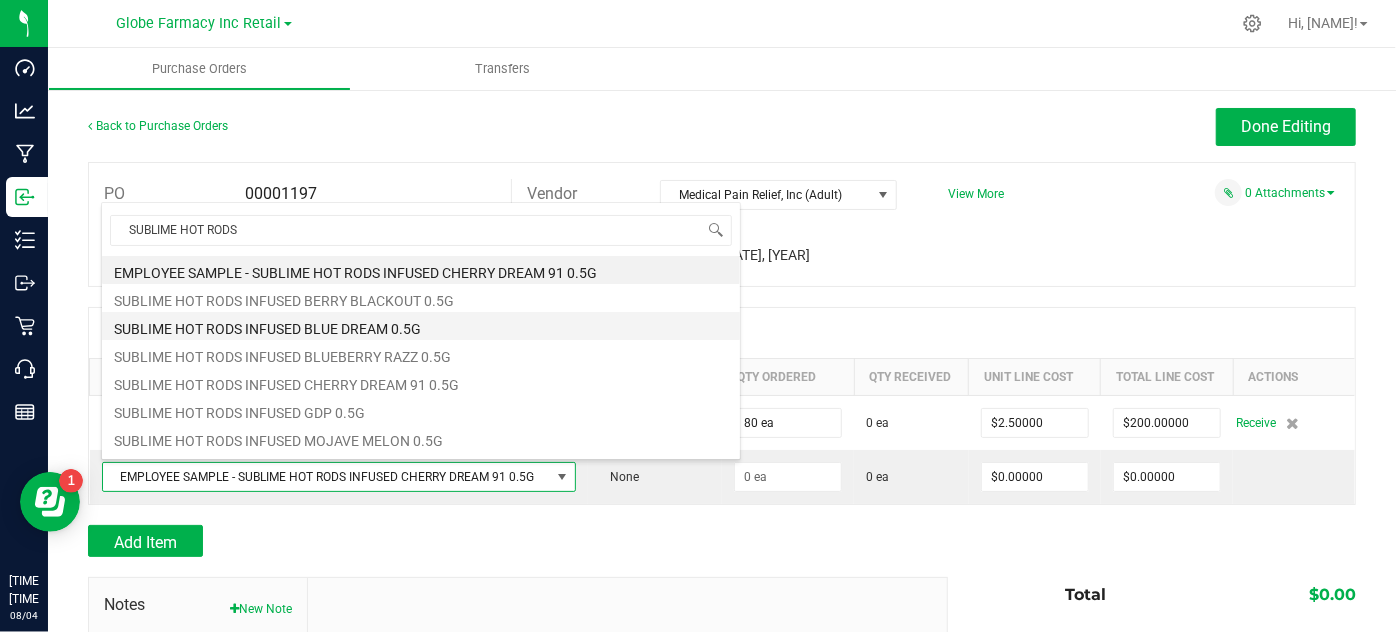 click on "SUBLIME HOT RODS INFUSED BLUE DREAM 0.5G" at bounding box center (421, 326) 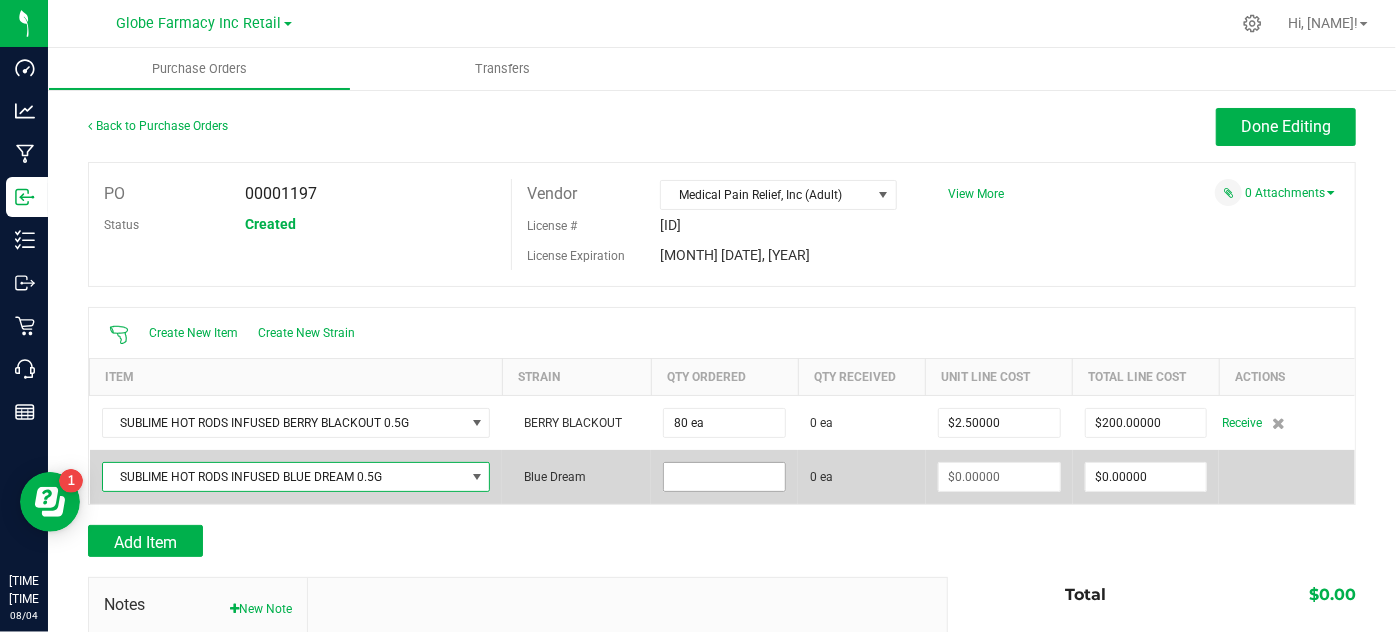 click at bounding box center (724, 477) 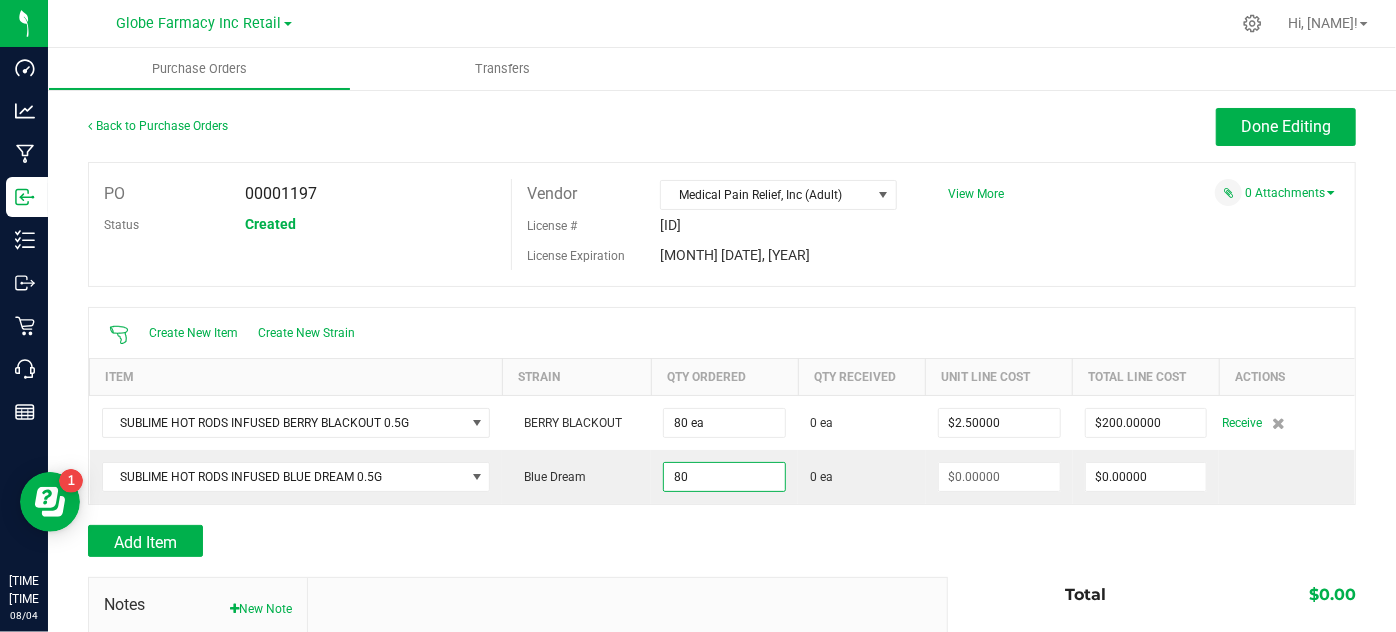 type on "8" 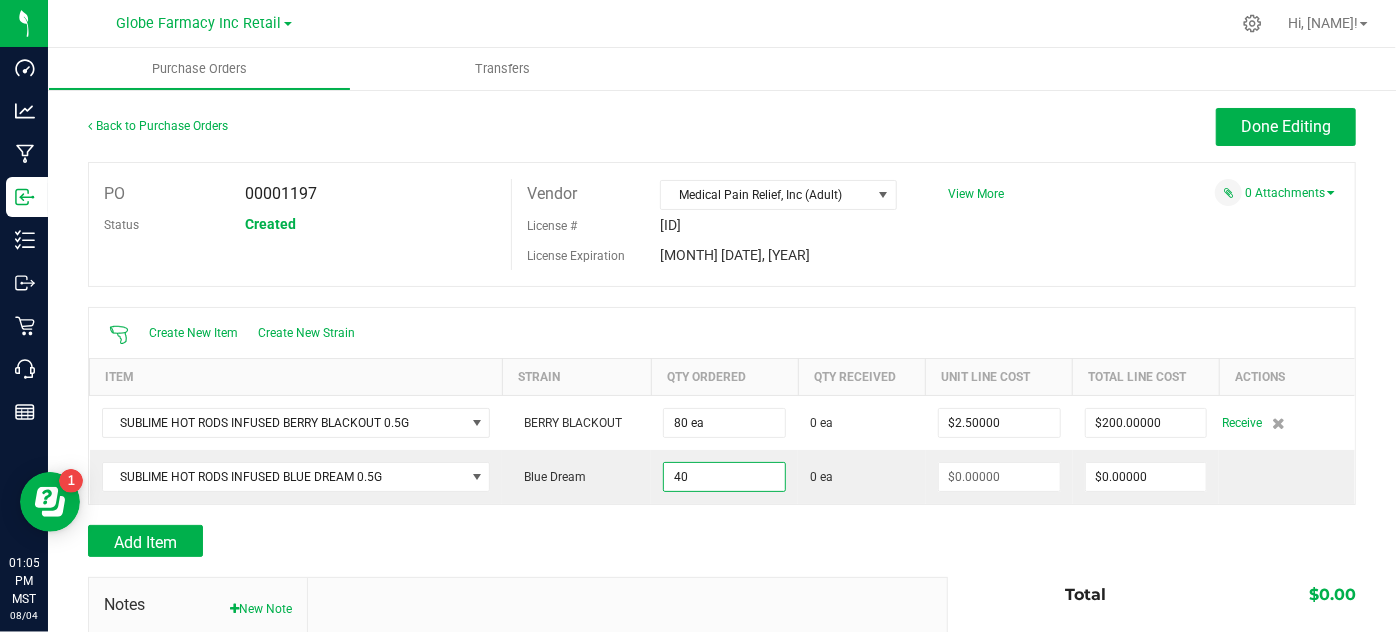 type on "40 ea" 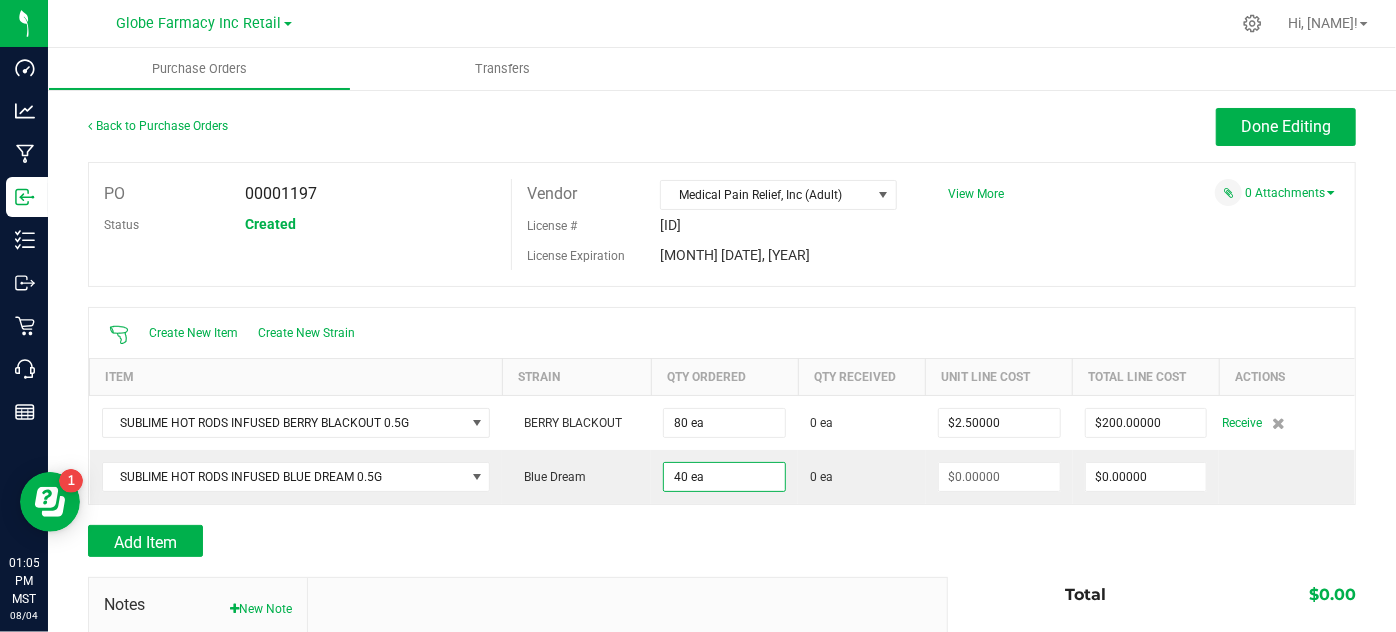 click at bounding box center (722, 515) 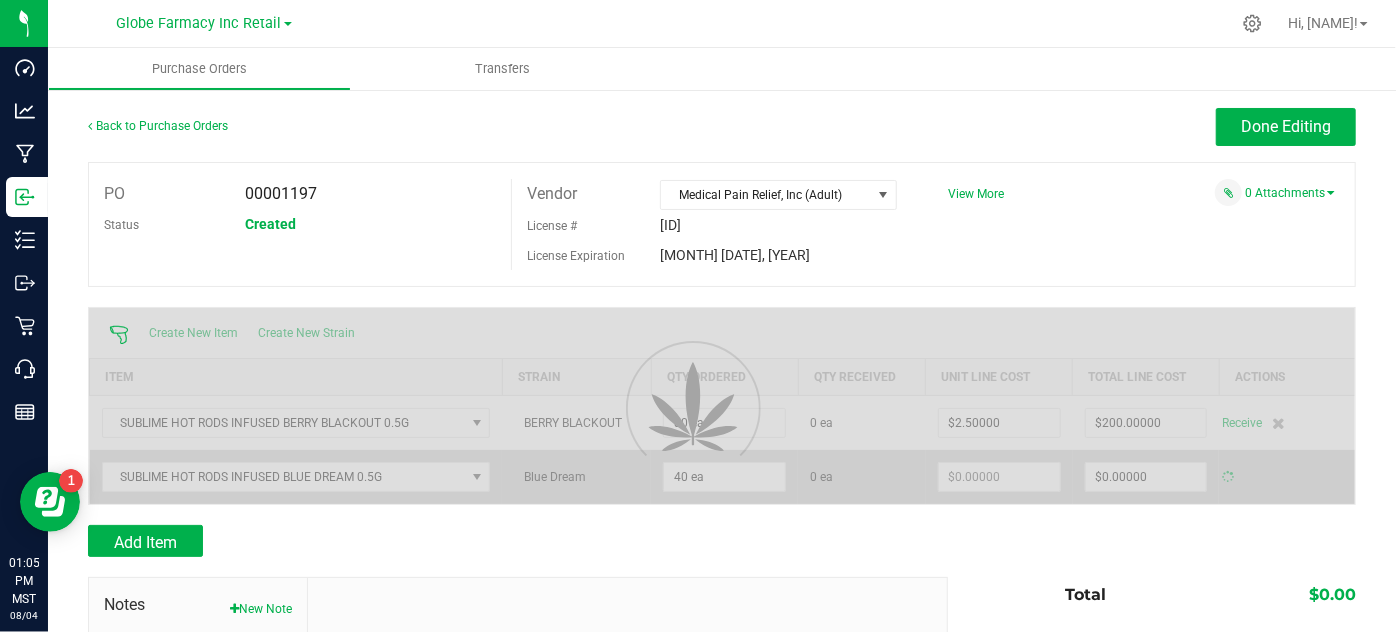 type on "$0.00000" 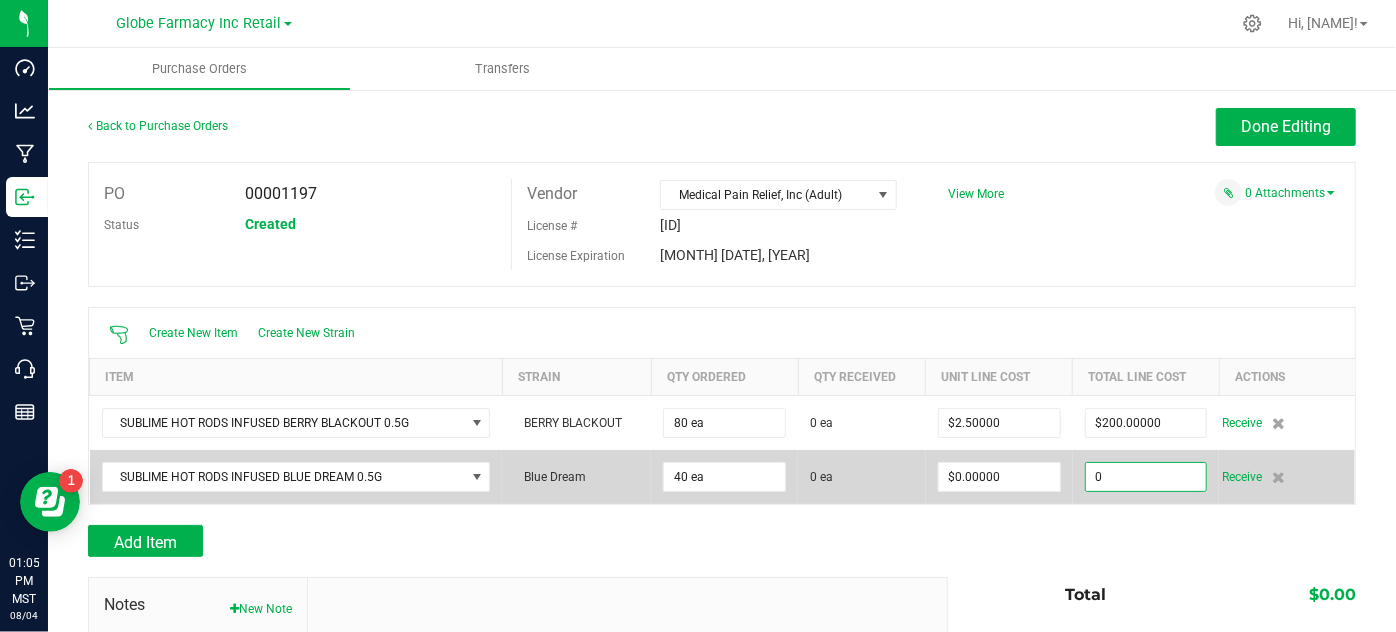 click on "0" at bounding box center (1146, 477) 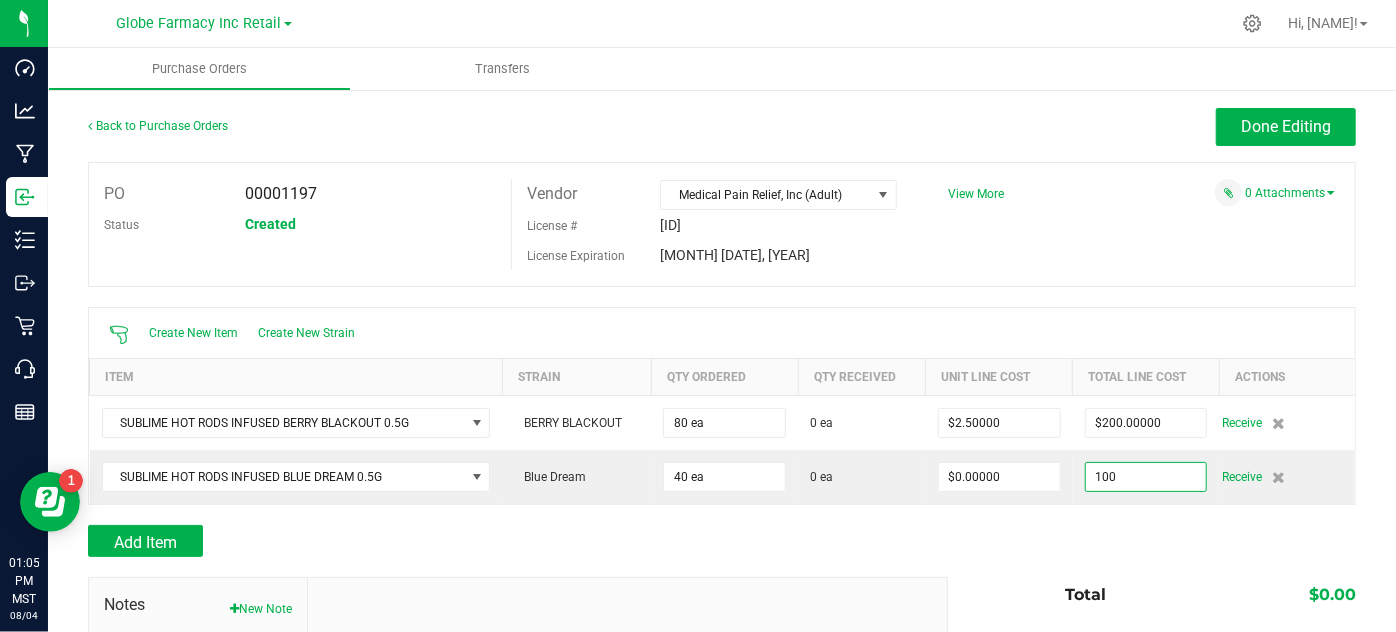 type on "$100.00000" 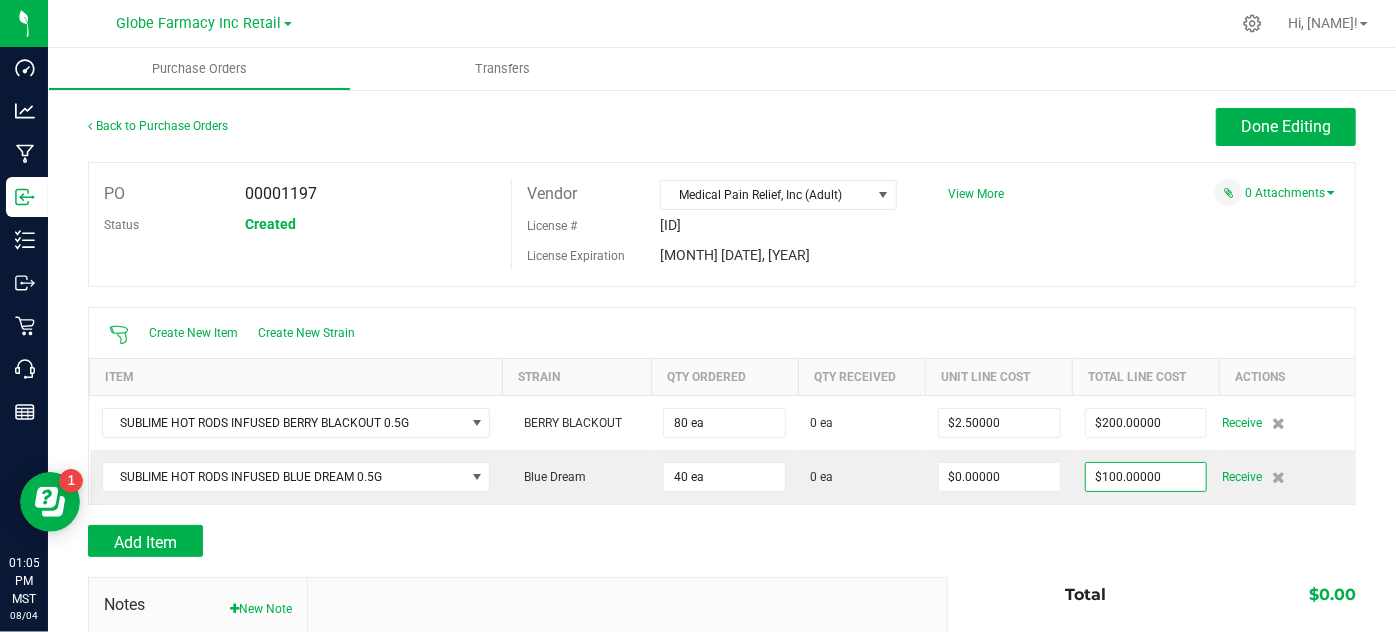 click on "Add Item" at bounding box center [722, 541] 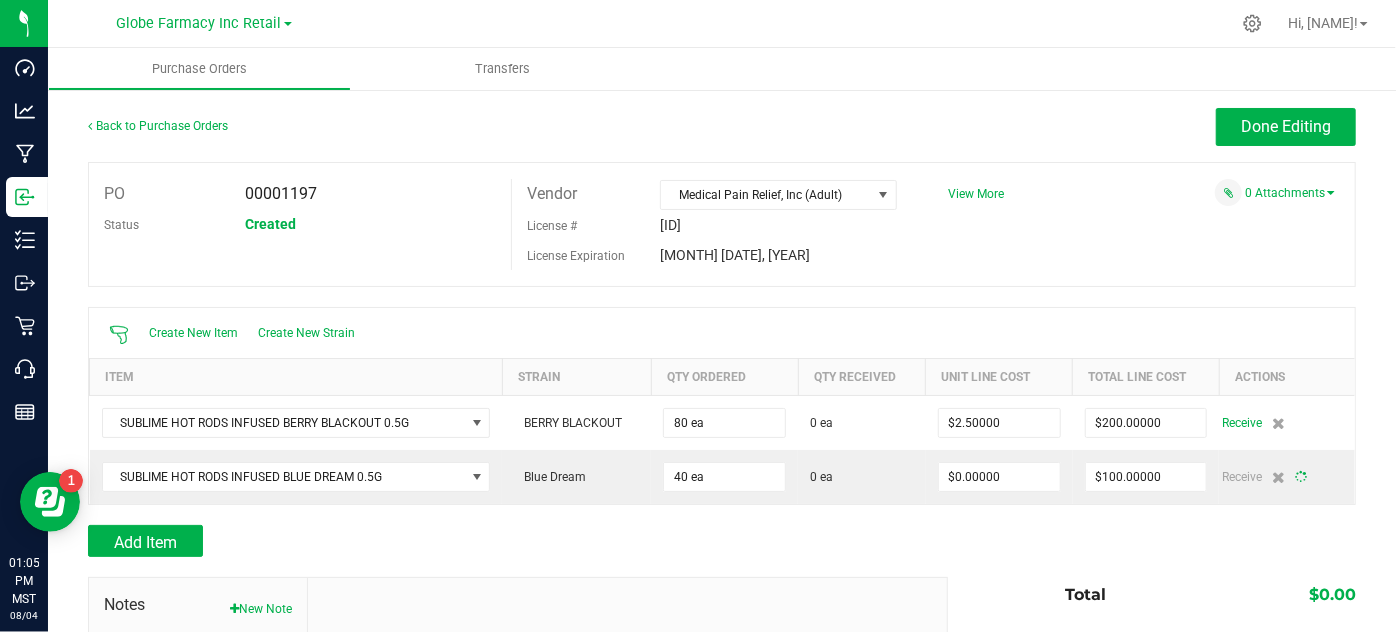 type on "40" 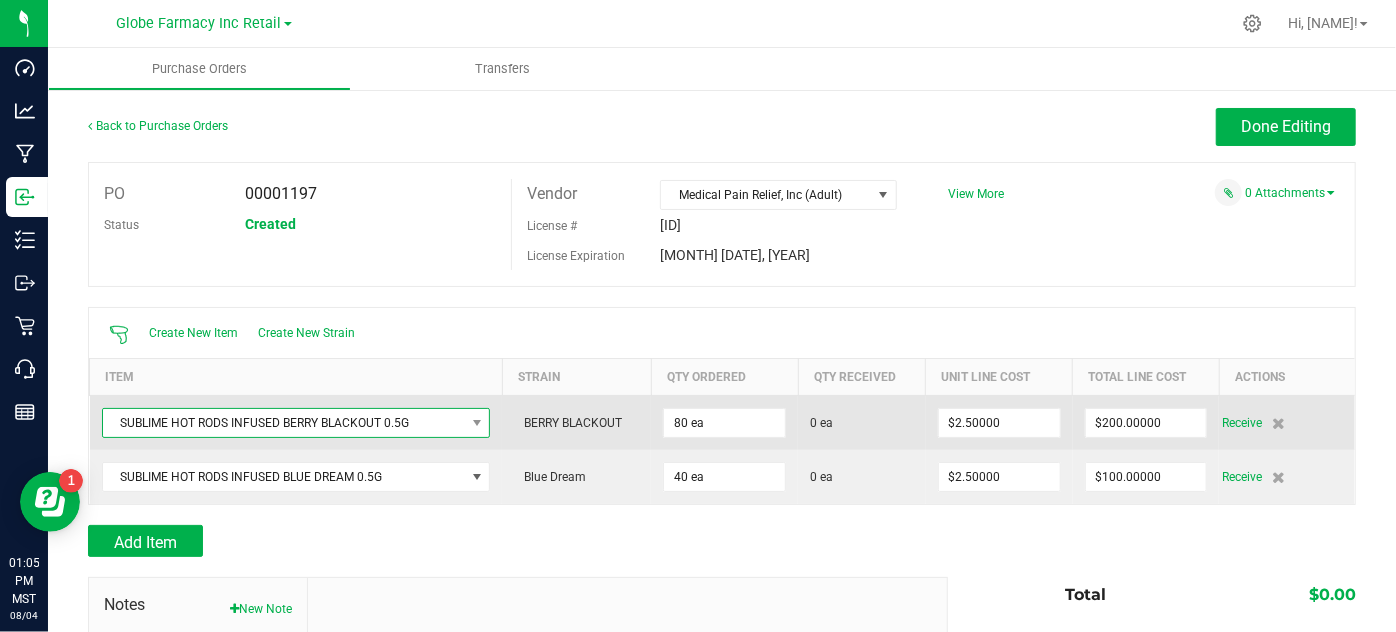 click on "SUBLIME HOT RODS INFUSED BERRY BLACKOUT 0.5G" at bounding box center (284, 423) 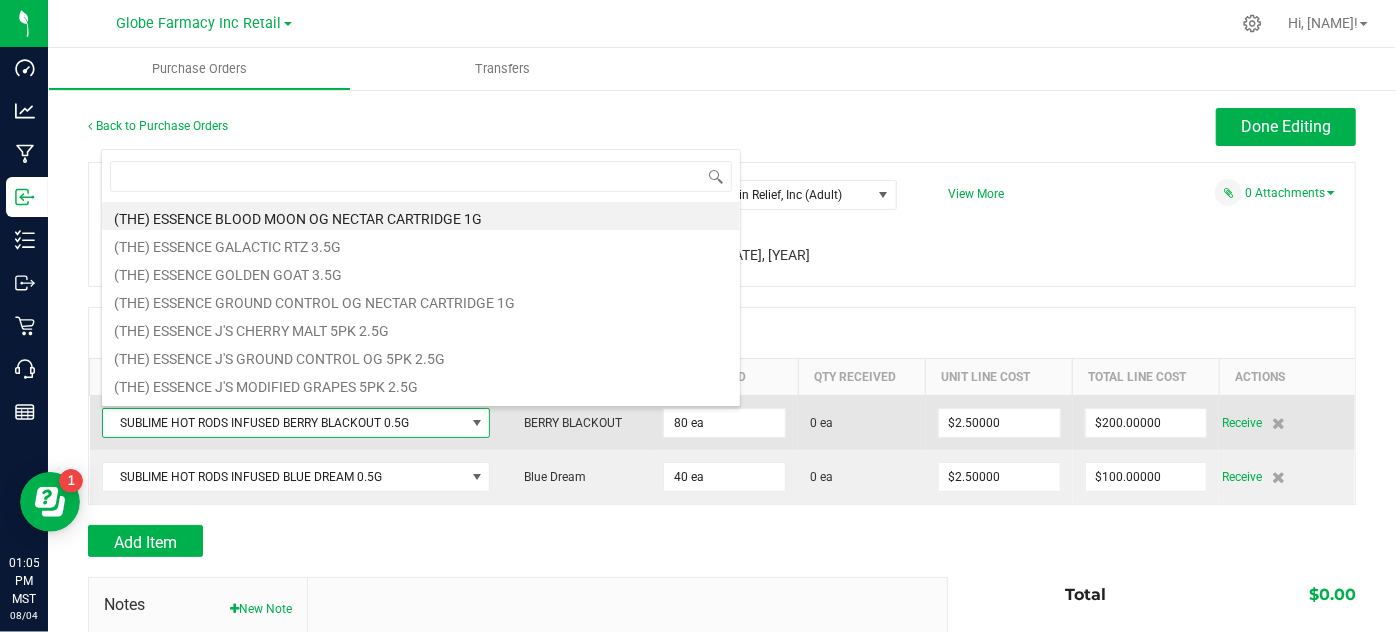scroll, scrollTop: 99970, scrollLeft: 99614, axis: both 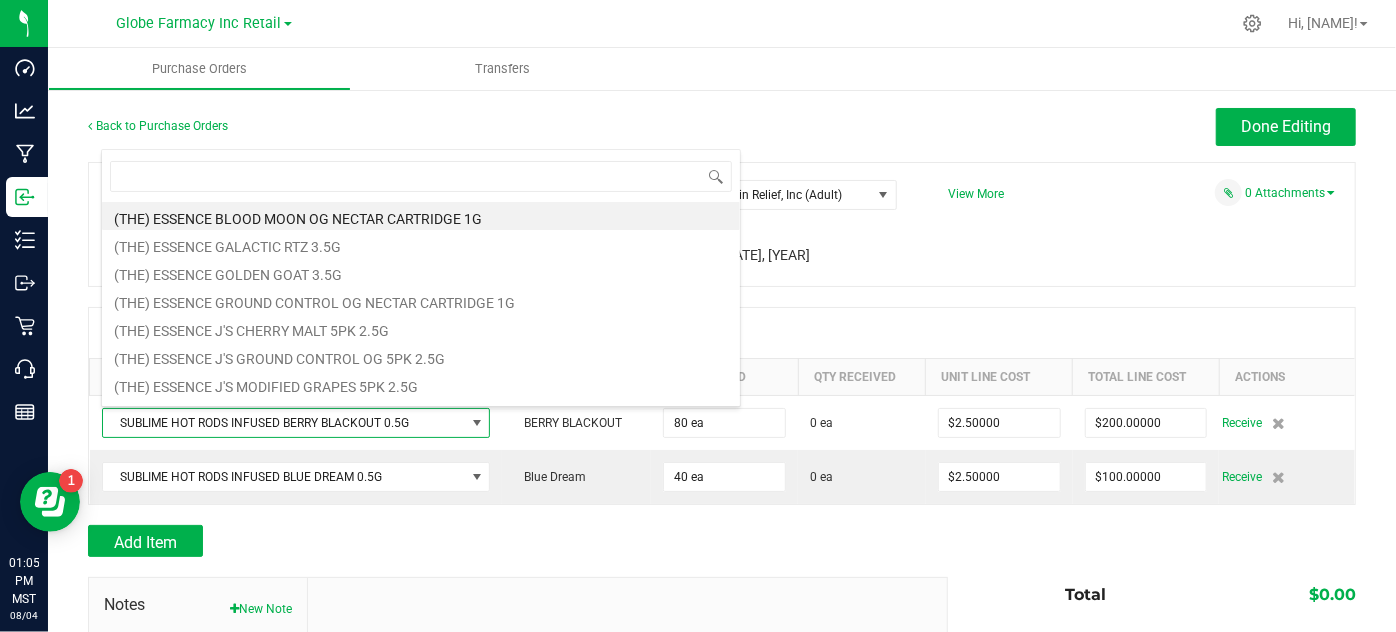click on "Add Item" at bounding box center (510, 541) 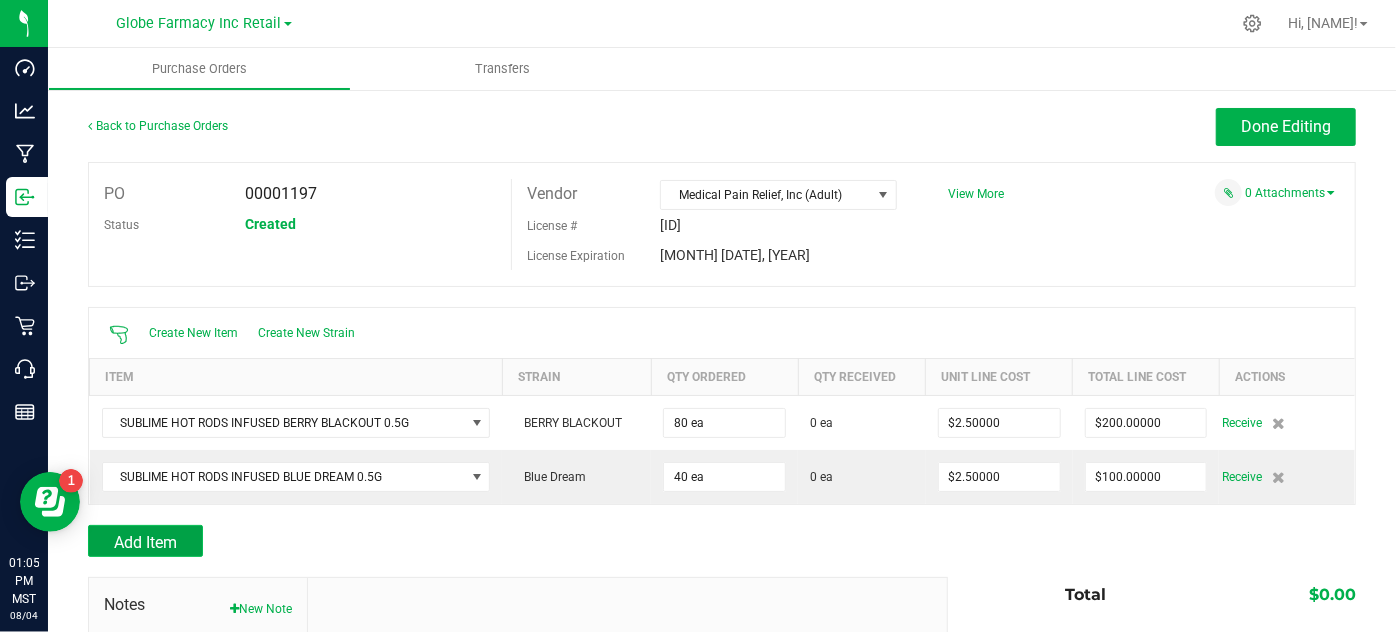click on "Add Item" at bounding box center (145, 541) 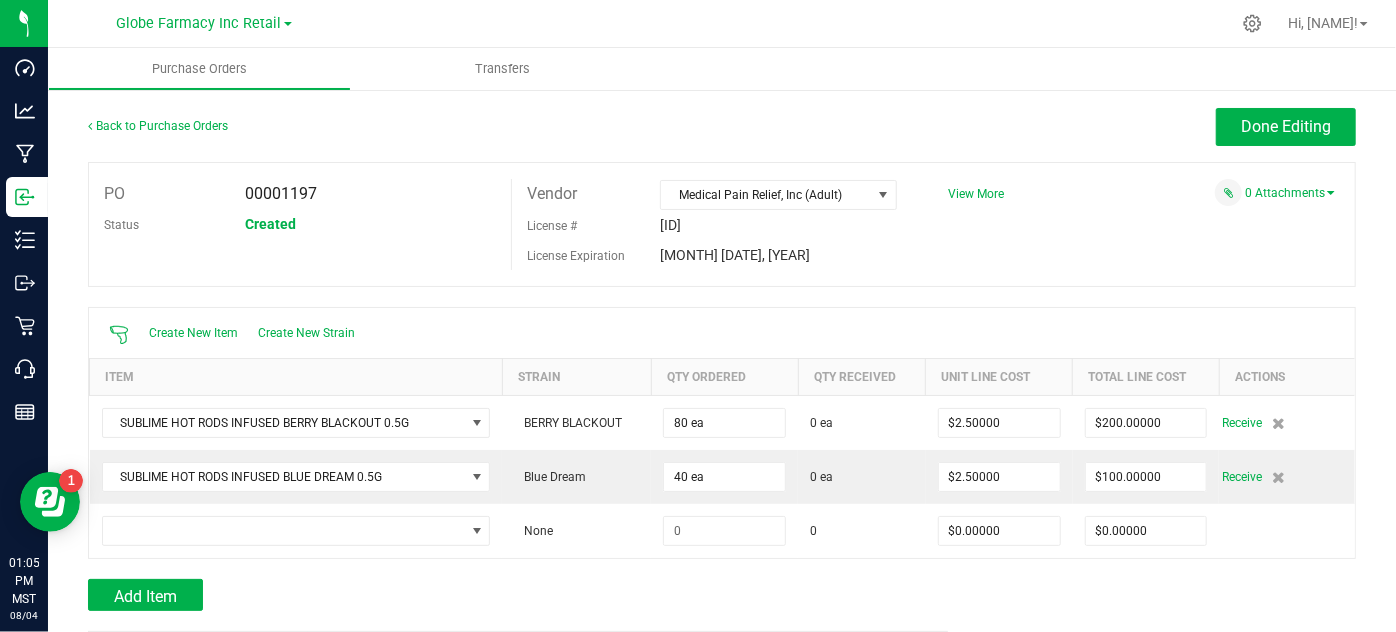 scroll, scrollTop: 181, scrollLeft: 0, axis: vertical 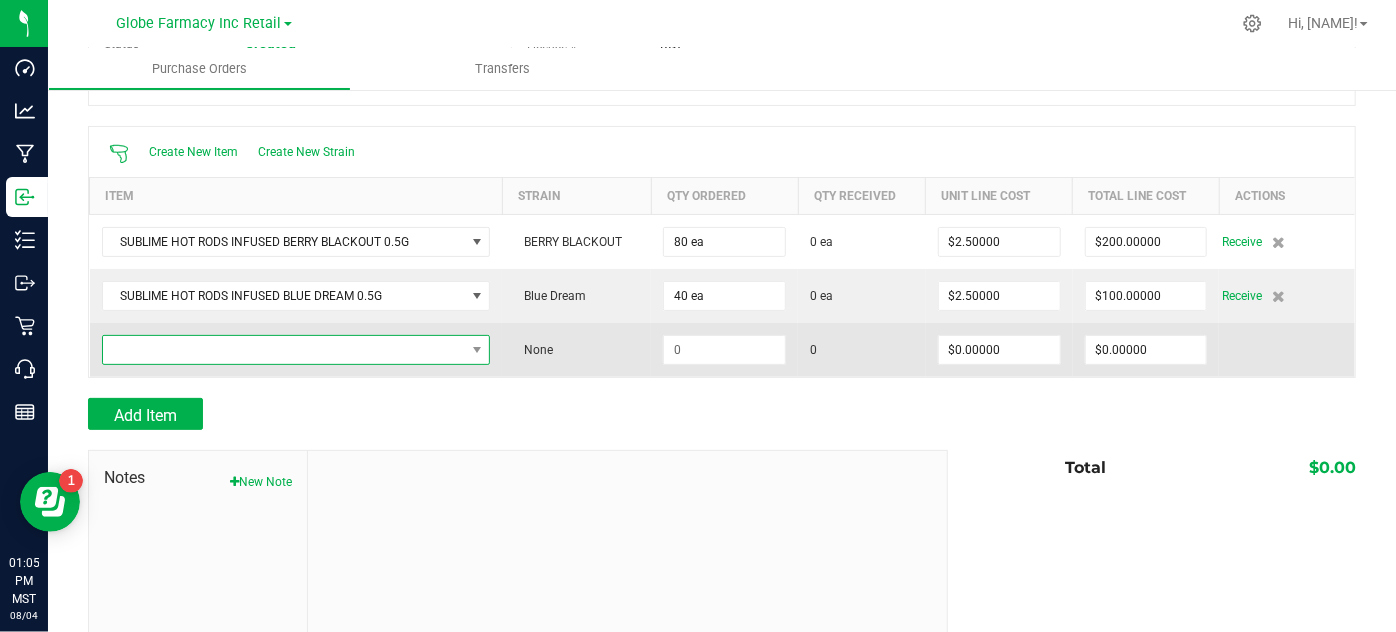 click at bounding box center [284, 350] 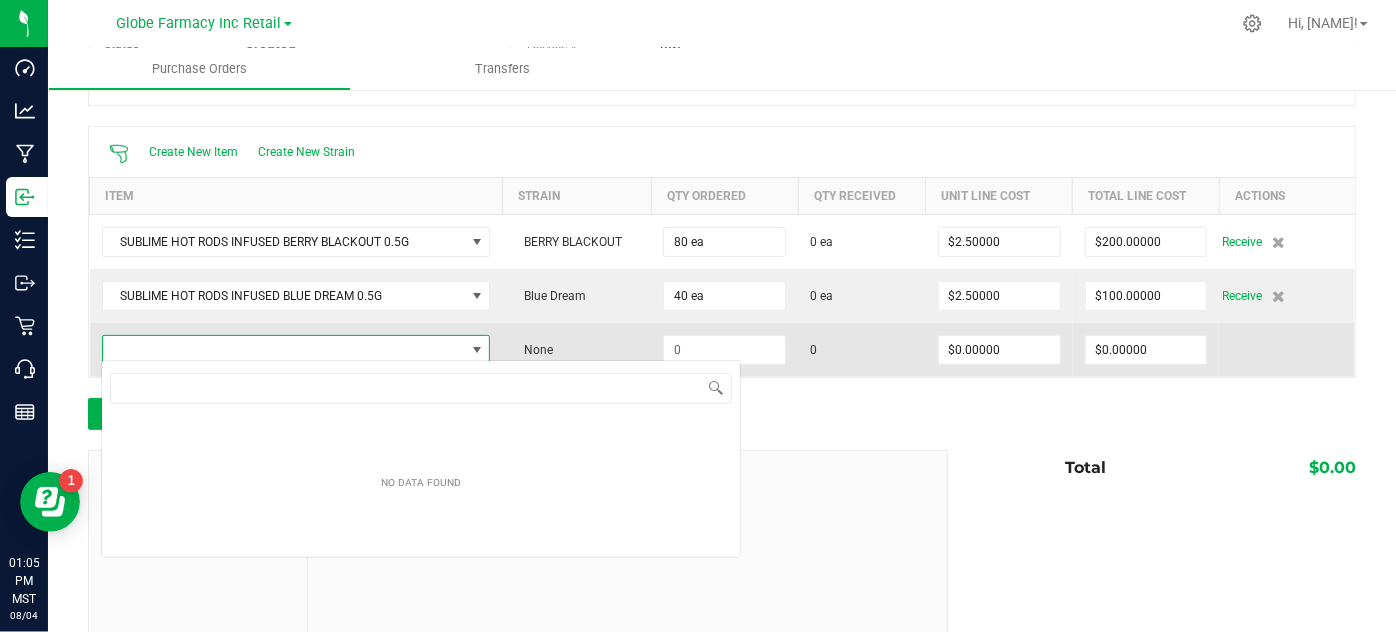 scroll, scrollTop: 99970, scrollLeft: 99614, axis: both 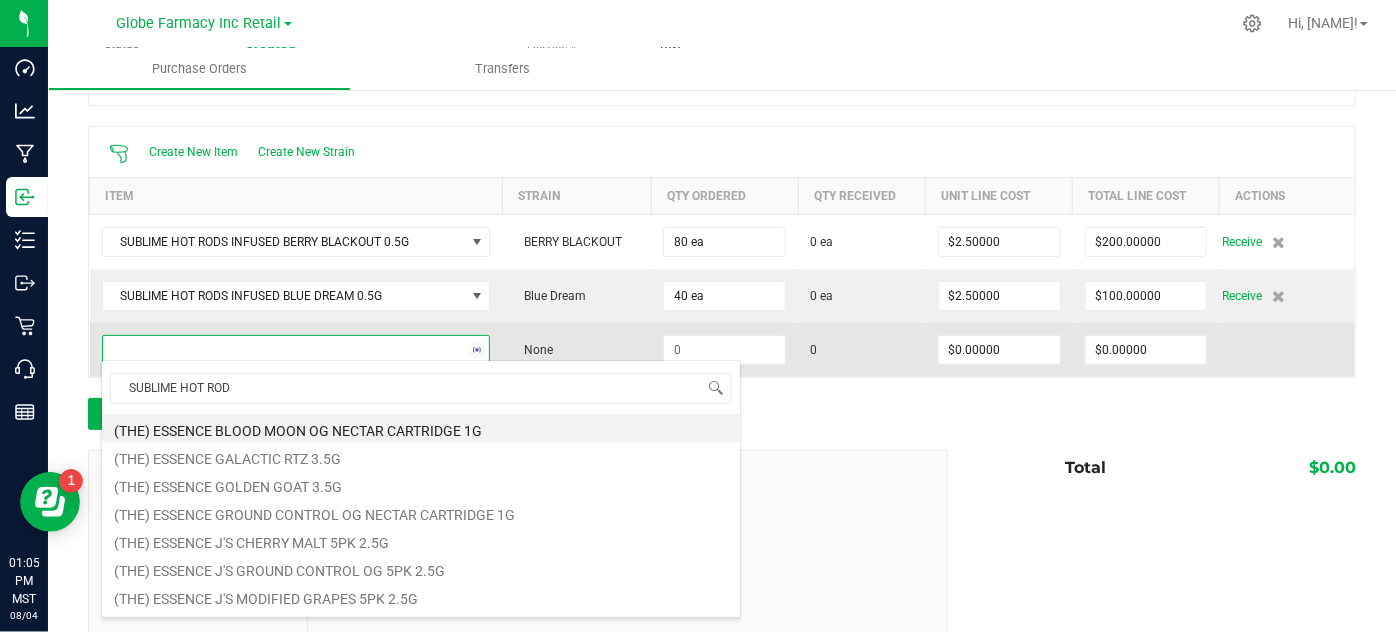 type on "SUBLIME HOT RODS" 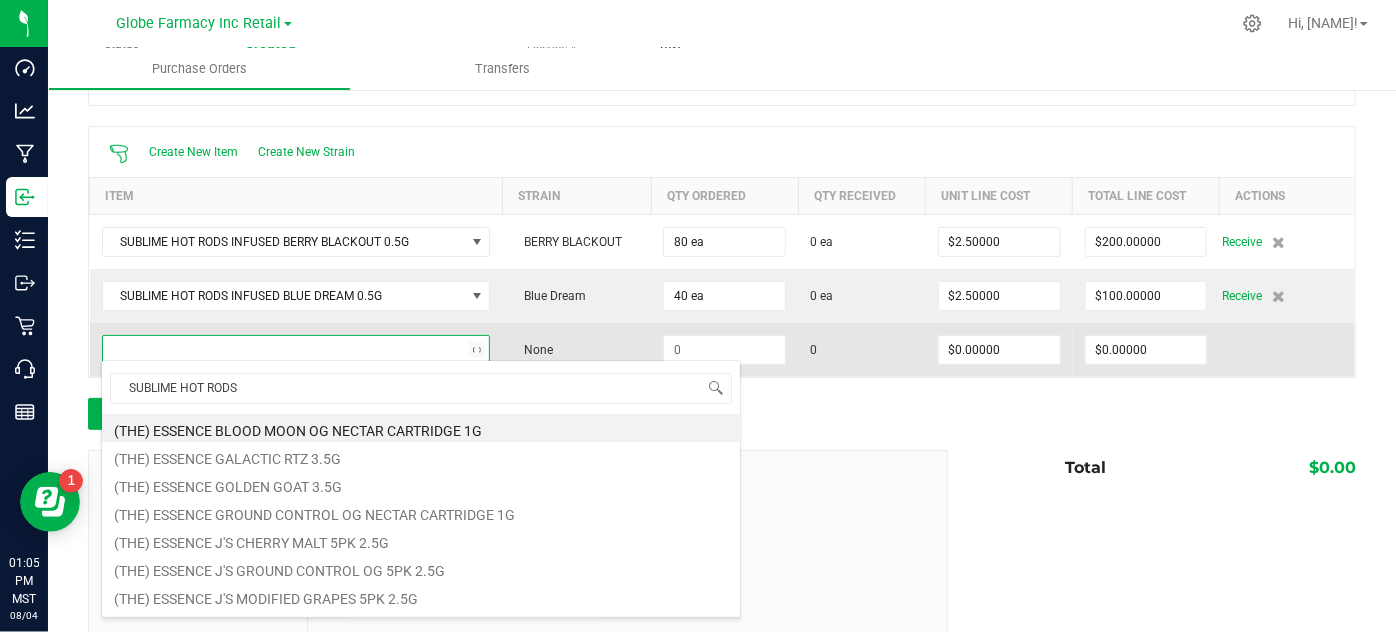 type 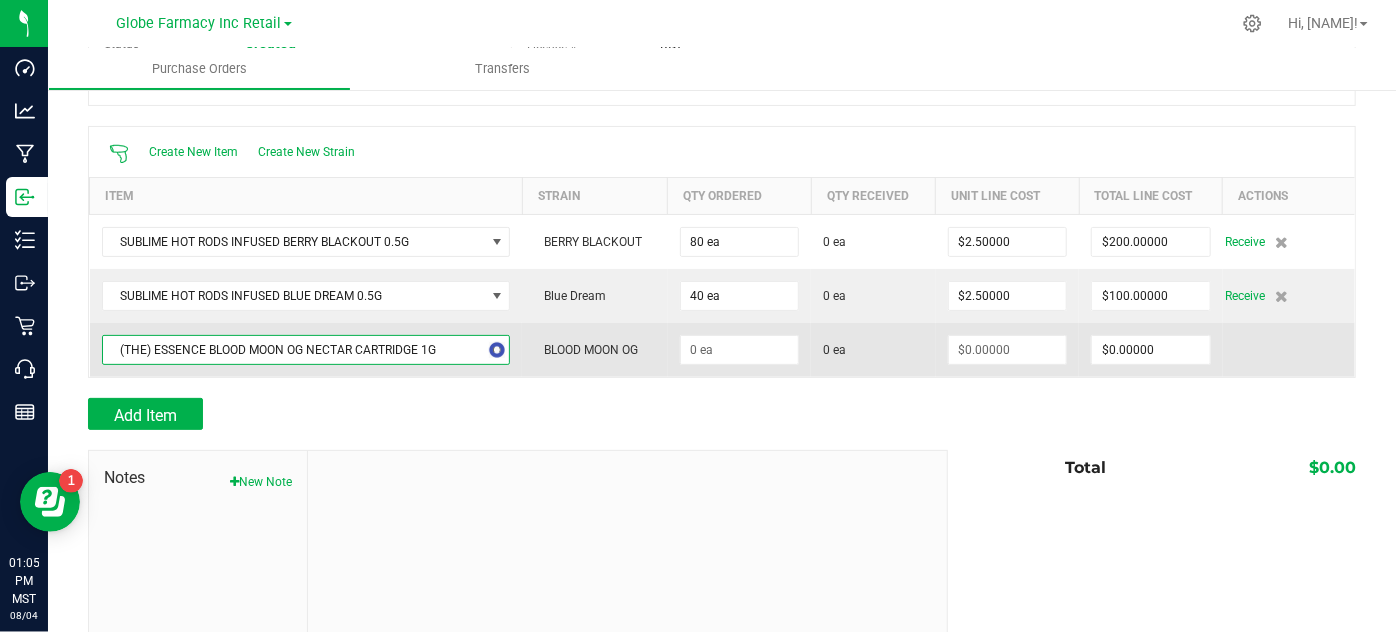 click on "(THE) ESSENCE BLOOD MOON OG NECTAR CARTRIDGE 1G" at bounding box center (294, 350) 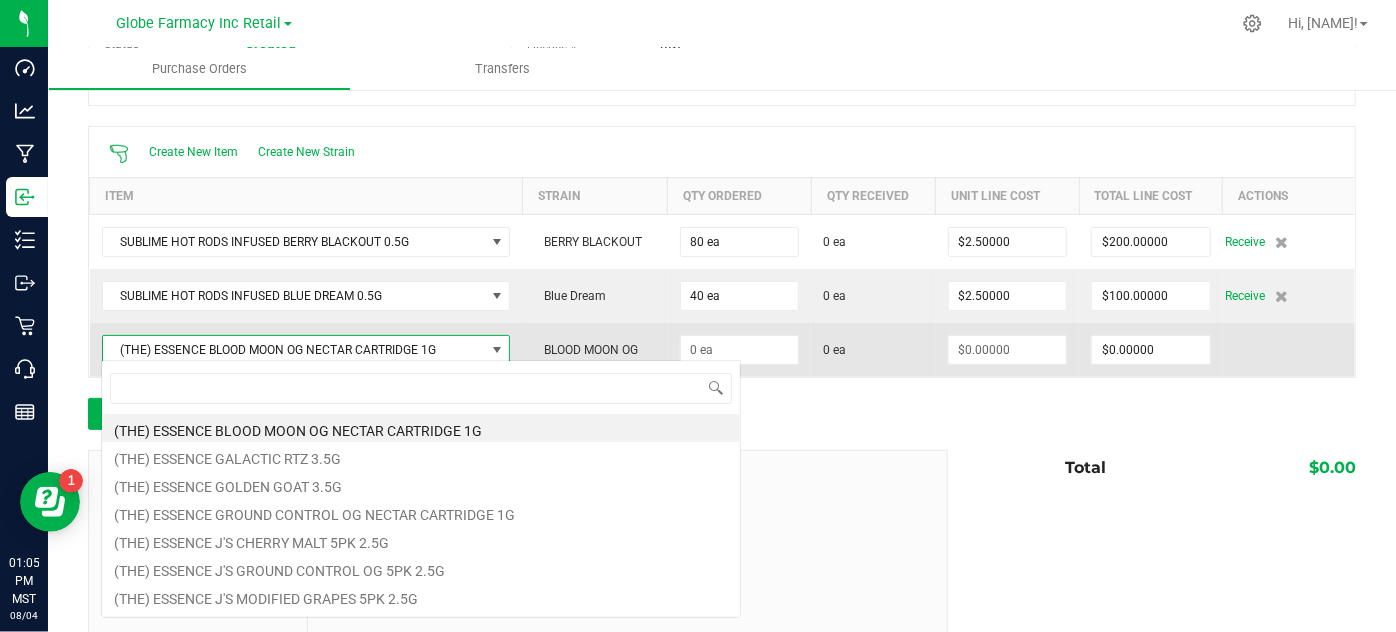 scroll, scrollTop: 99970, scrollLeft: 99595, axis: both 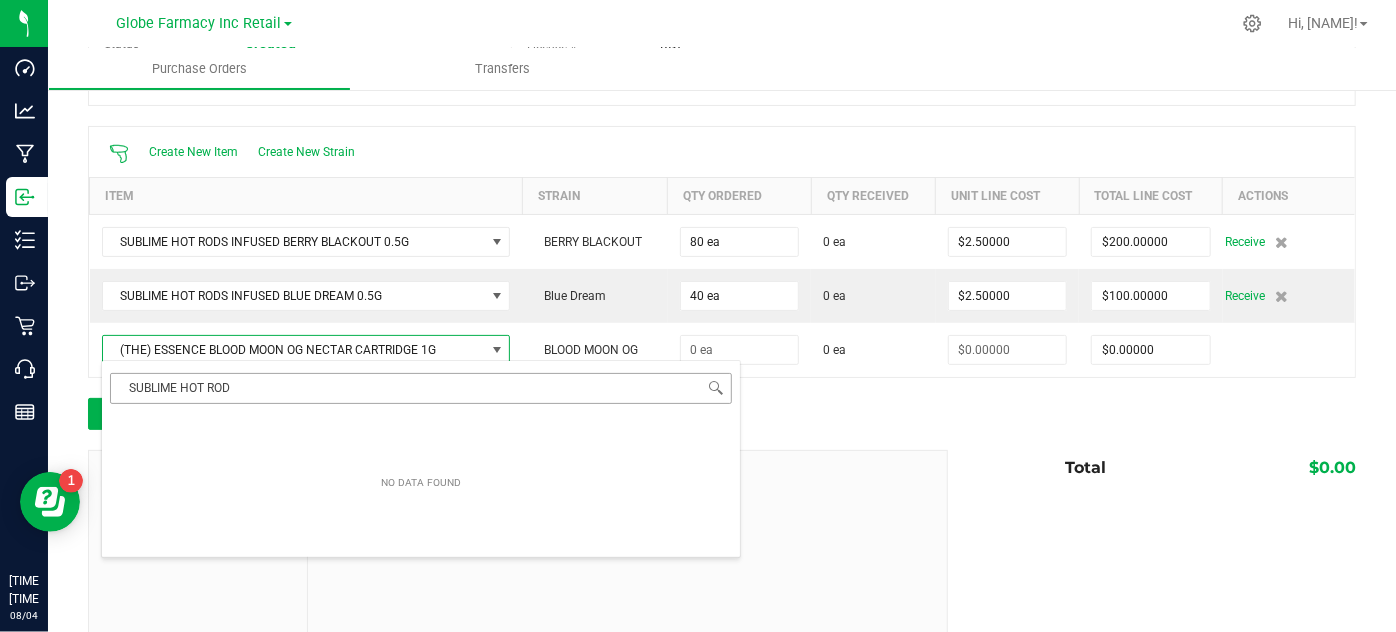 type on "SUBLIME HOT RODS" 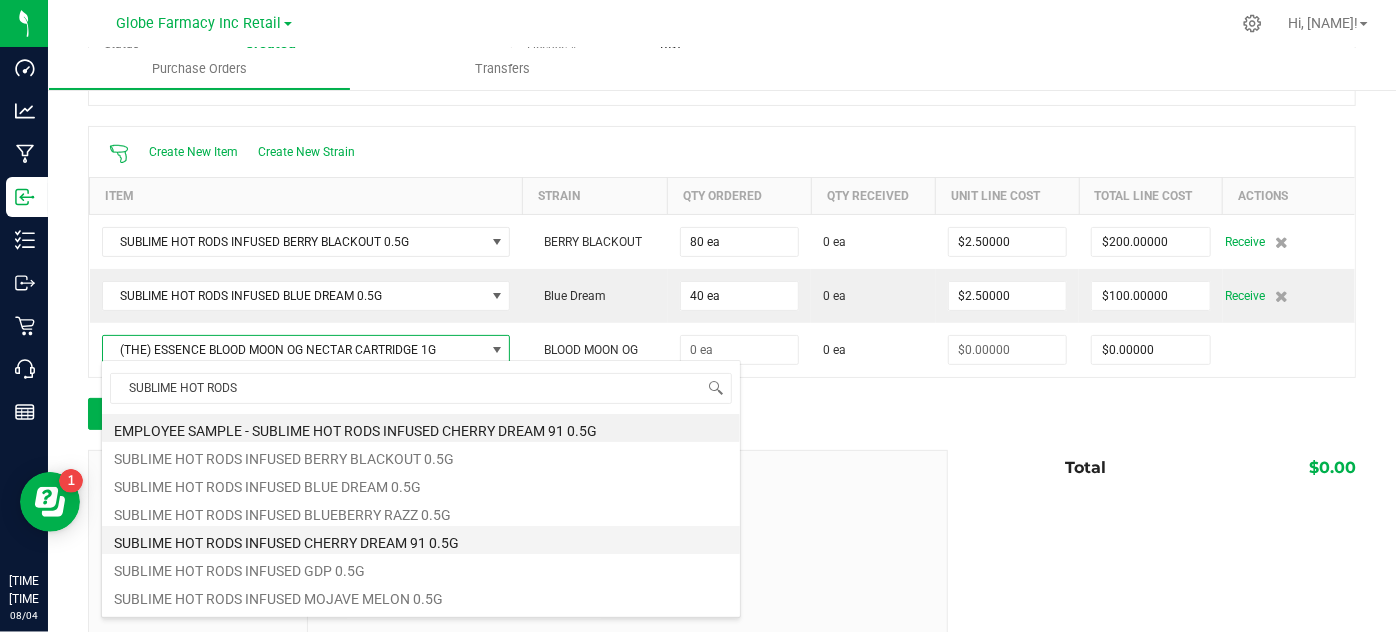 click on "SUBLIME HOT RODS INFUSED CHERRY DREAM 91 0.5G" at bounding box center [421, 540] 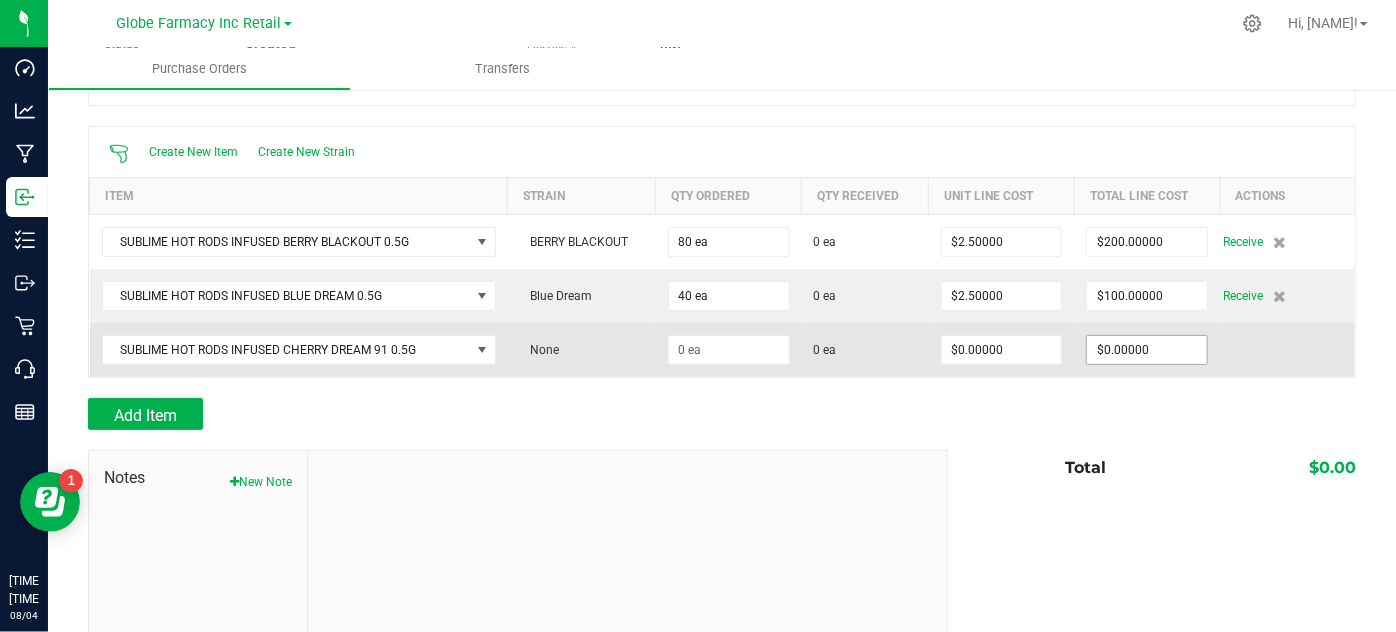 click on "$0.00000" at bounding box center (1147, 350) 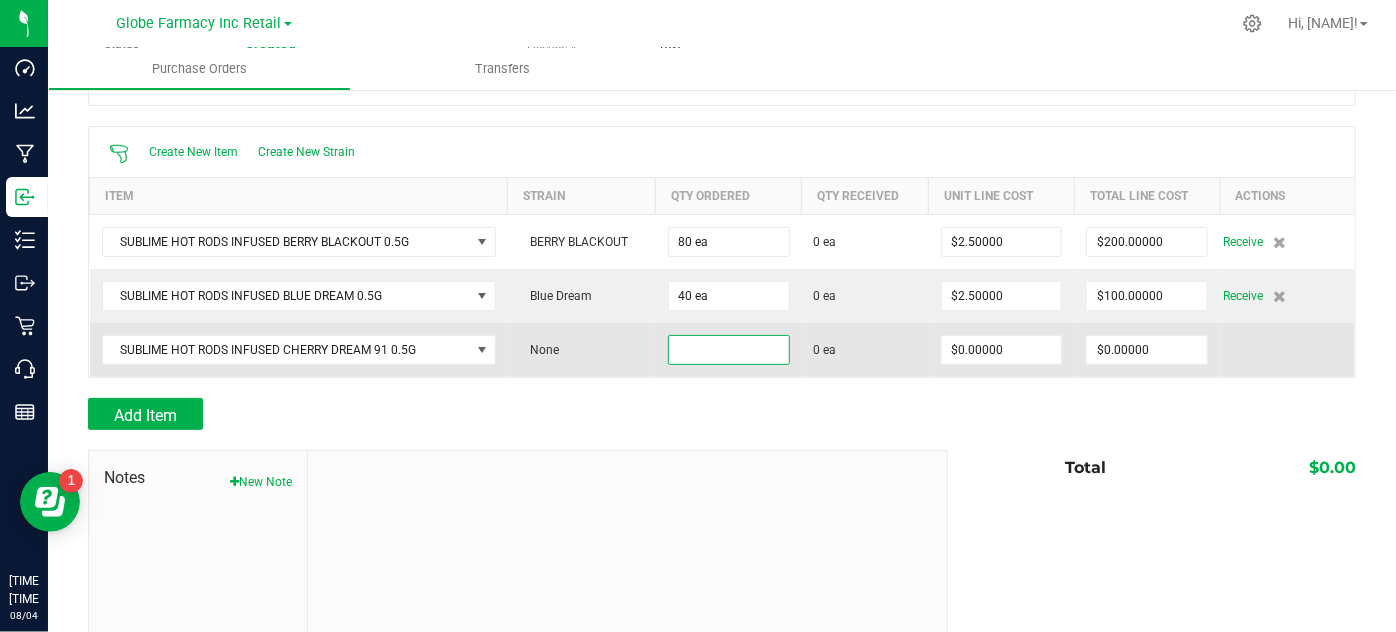 click at bounding box center (729, 350) 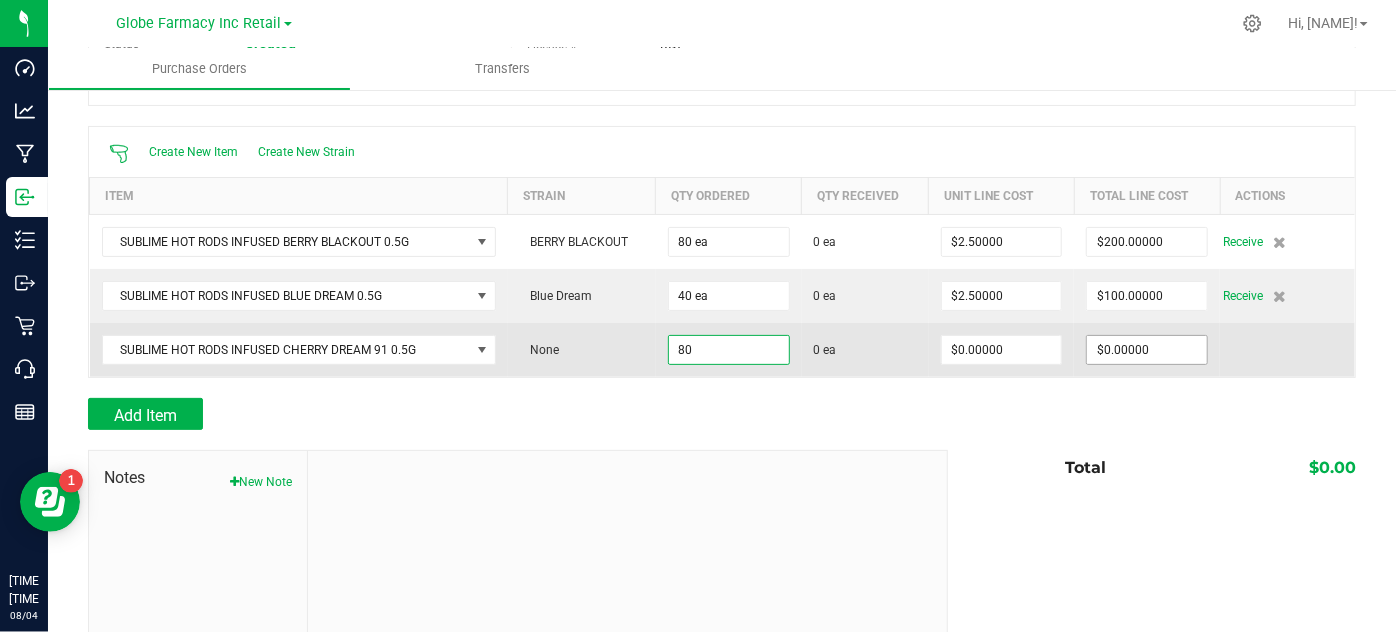 type on "80 ea" 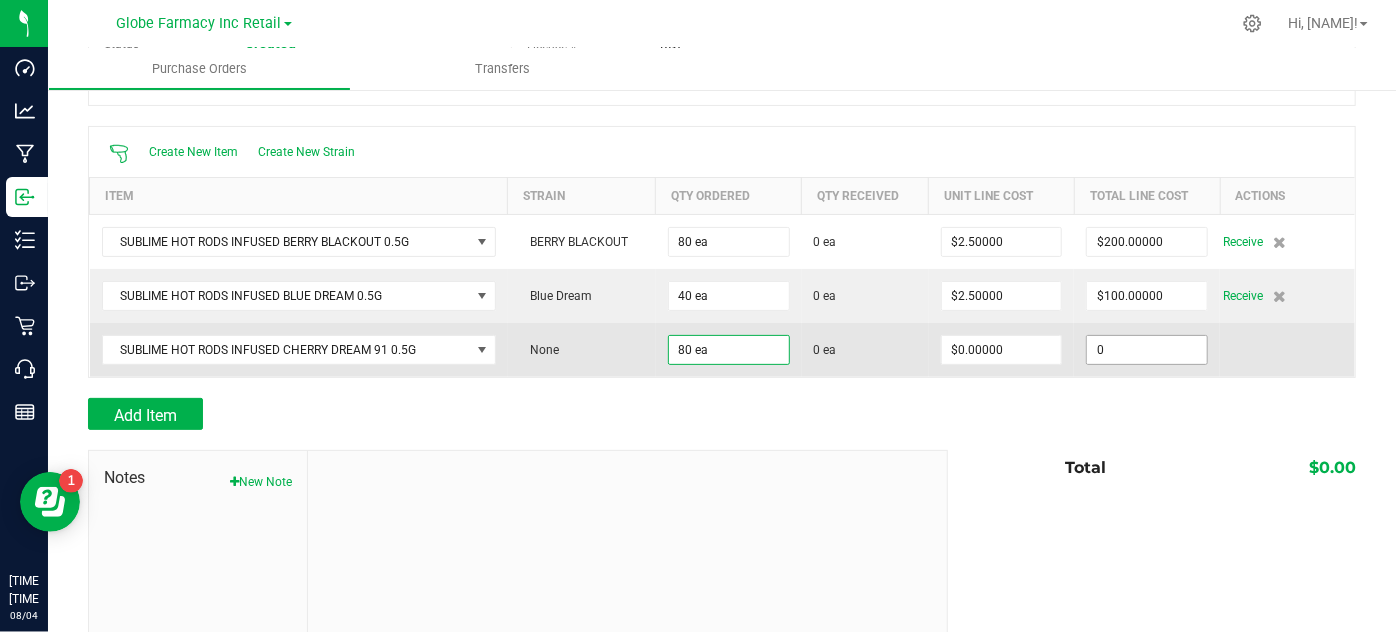 click on "0" at bounding box center (1147, 350) 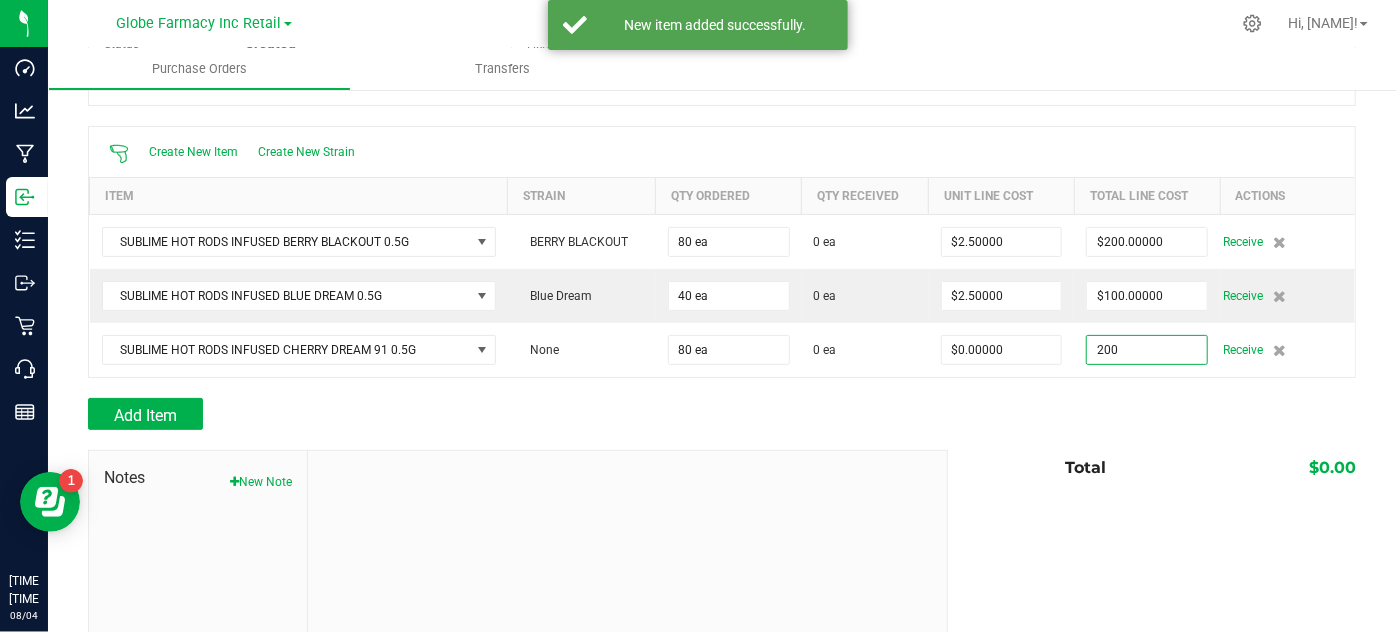 type on "$200.00000" 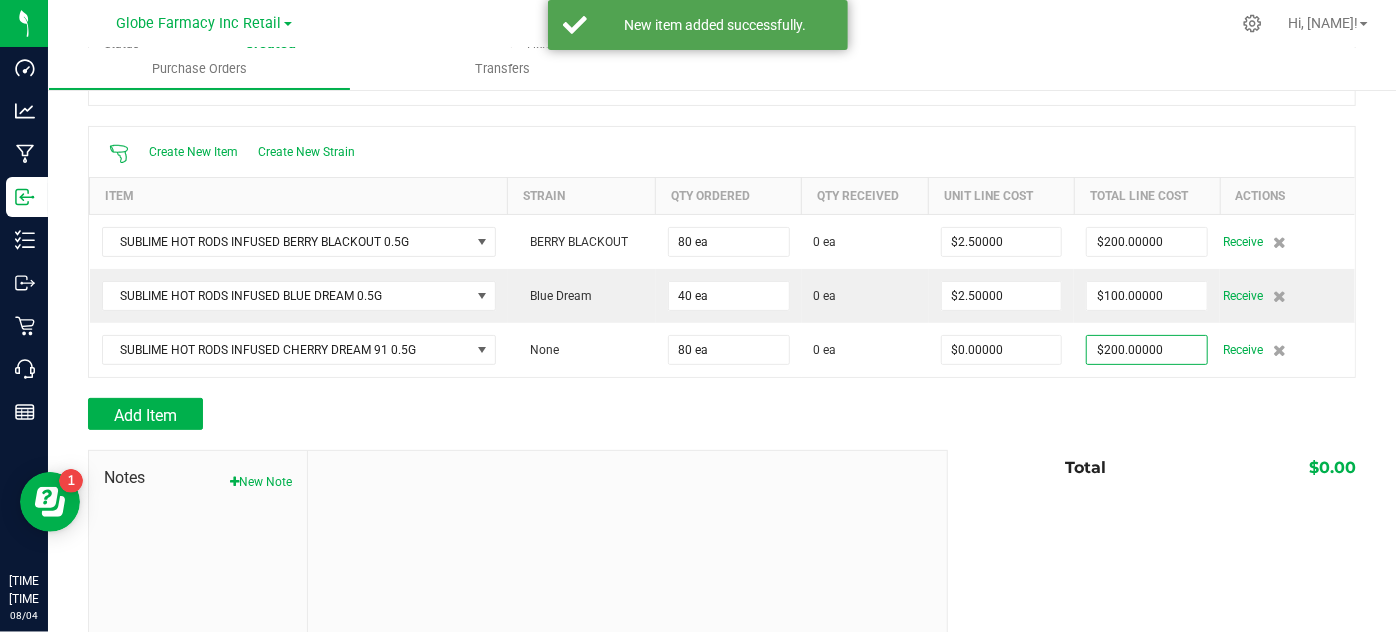 click on "Add Item" at bounding box center [722, 414] 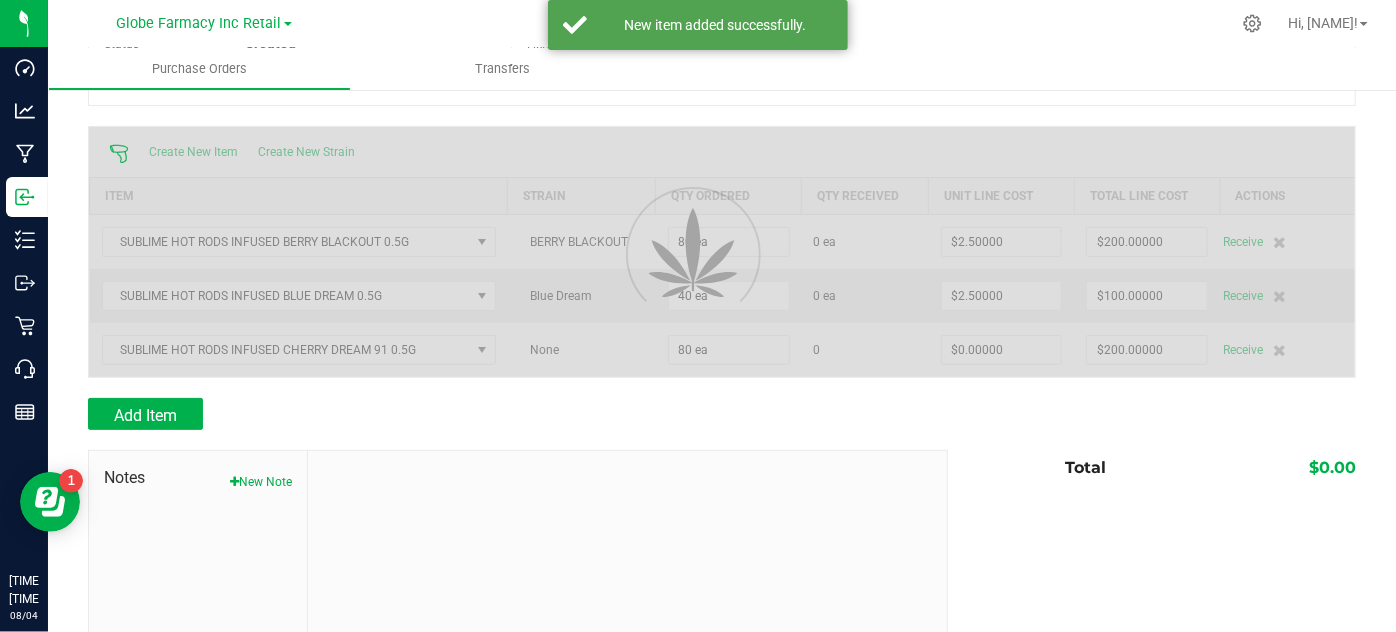 type on "80" 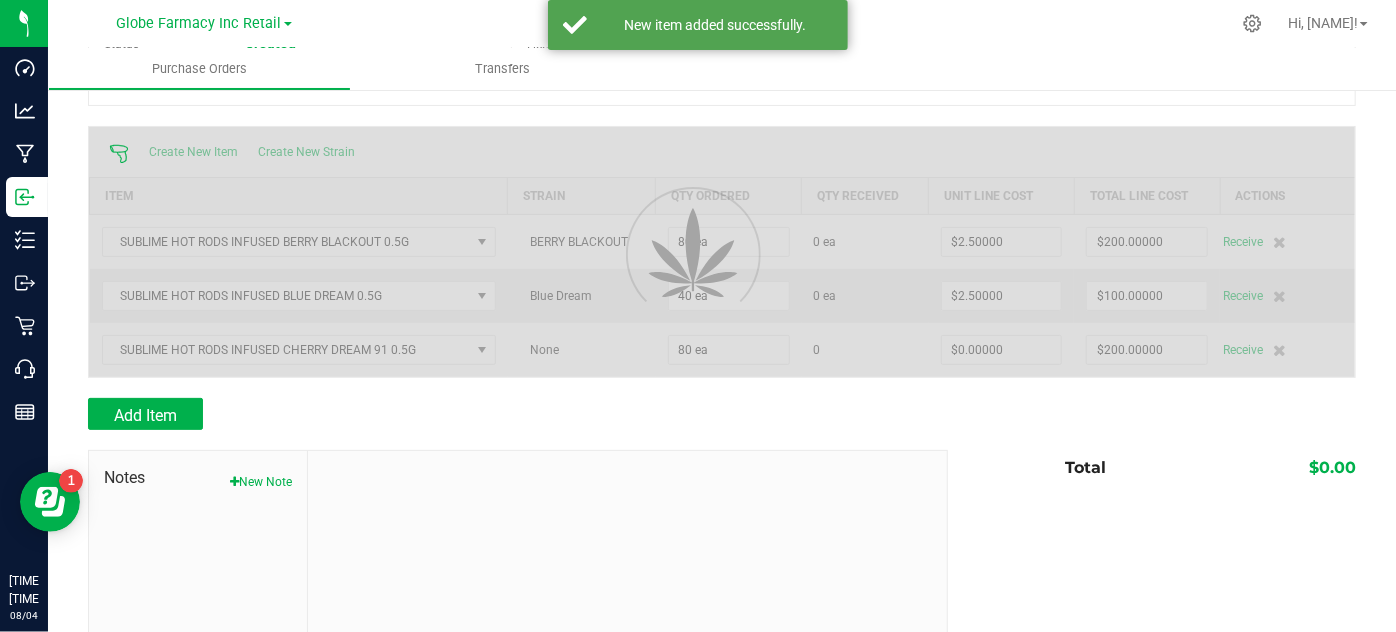 type on "$2.50000" 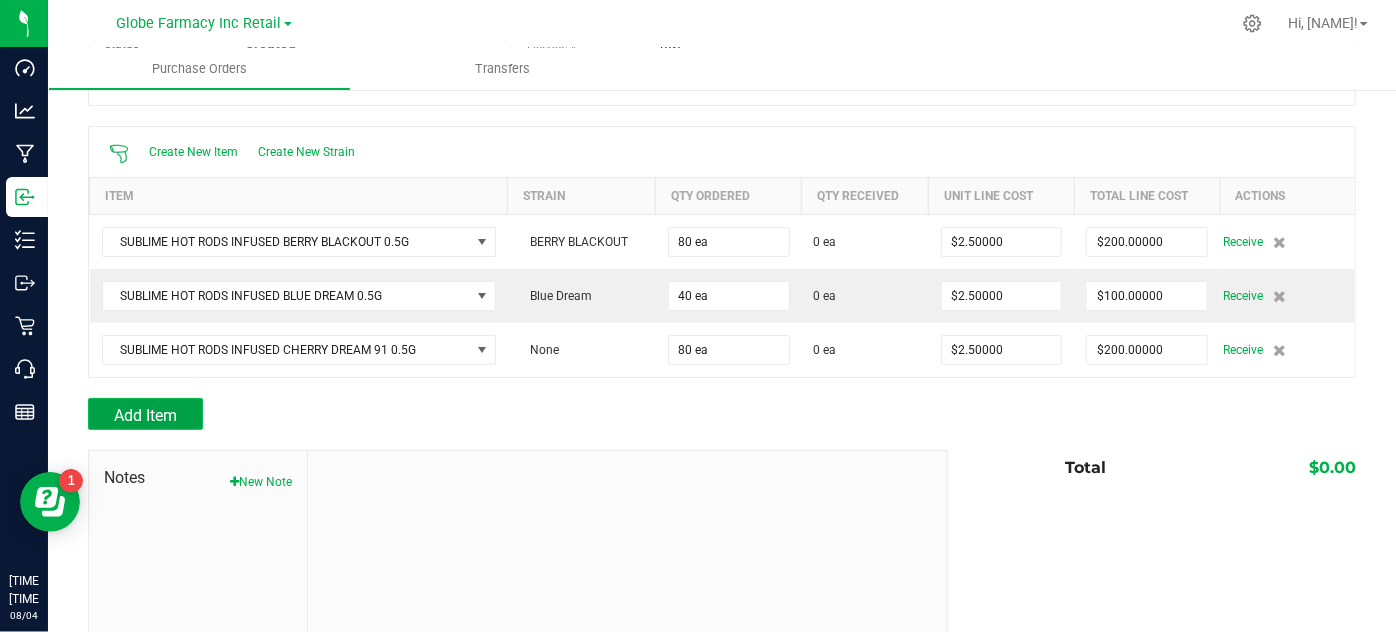 click on "Add Item" at bounding box center [145, 415] 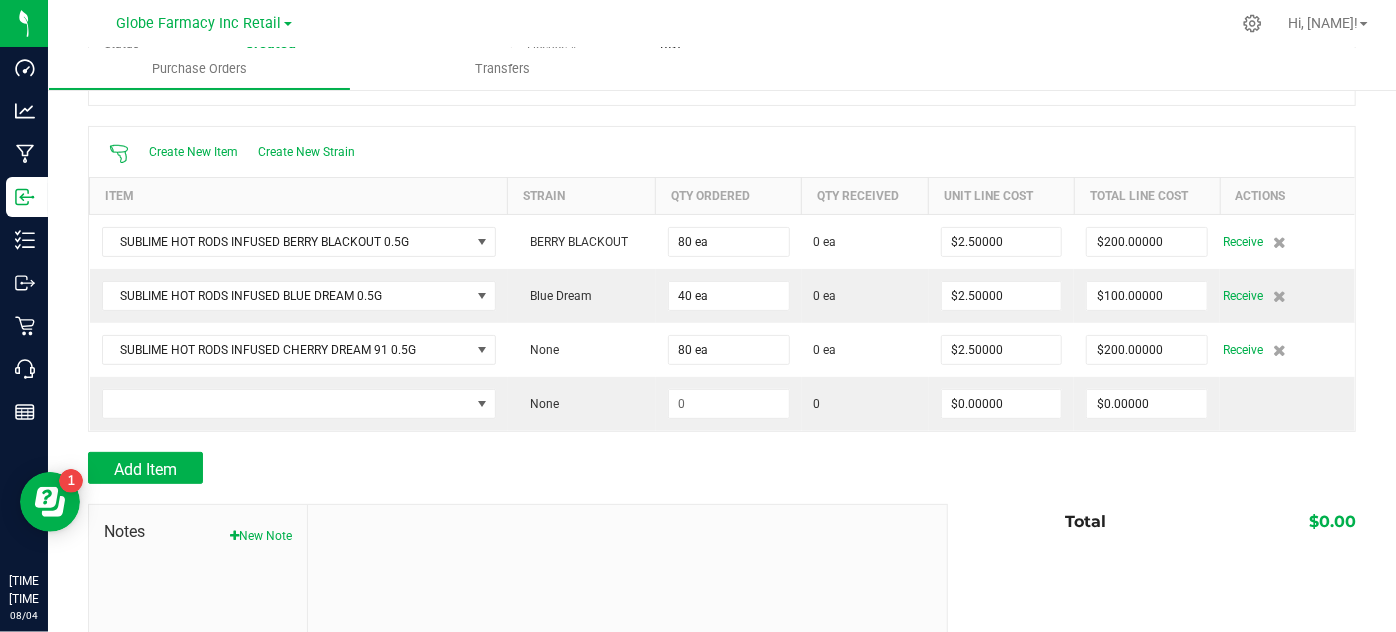 scroll, scrollTop: 338, scrollLeft: 0, axis: vertical 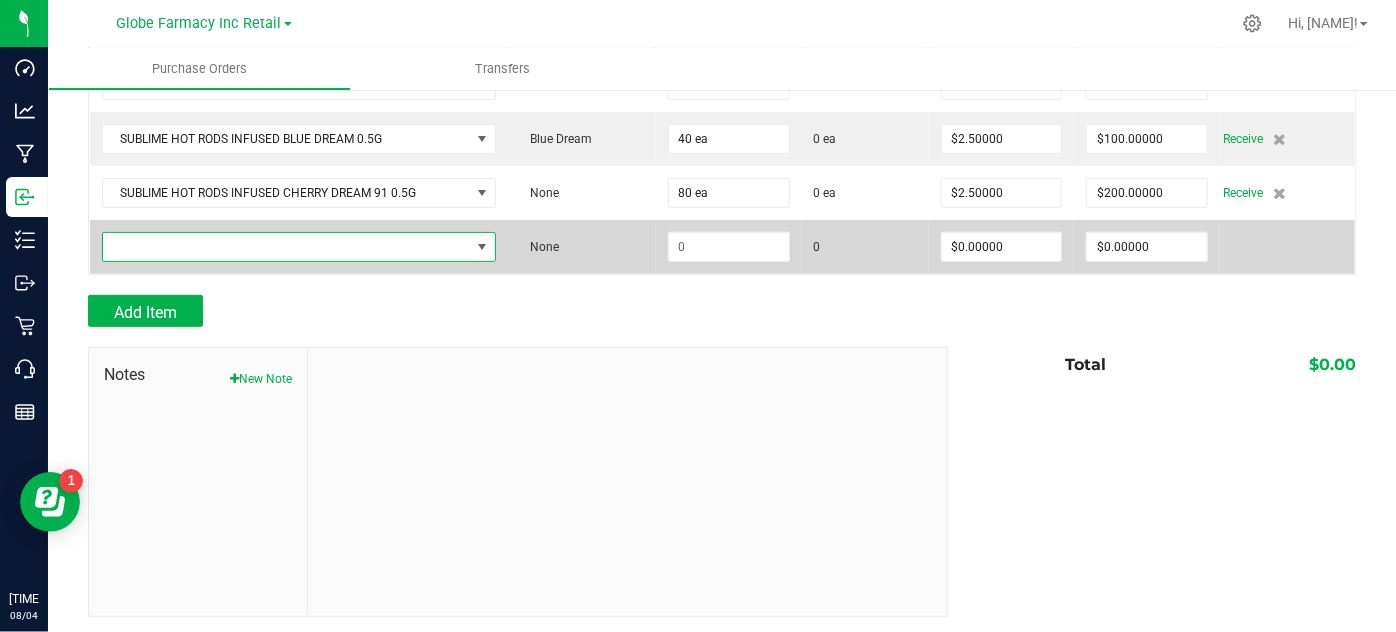 click at bounding box center [286, 247] 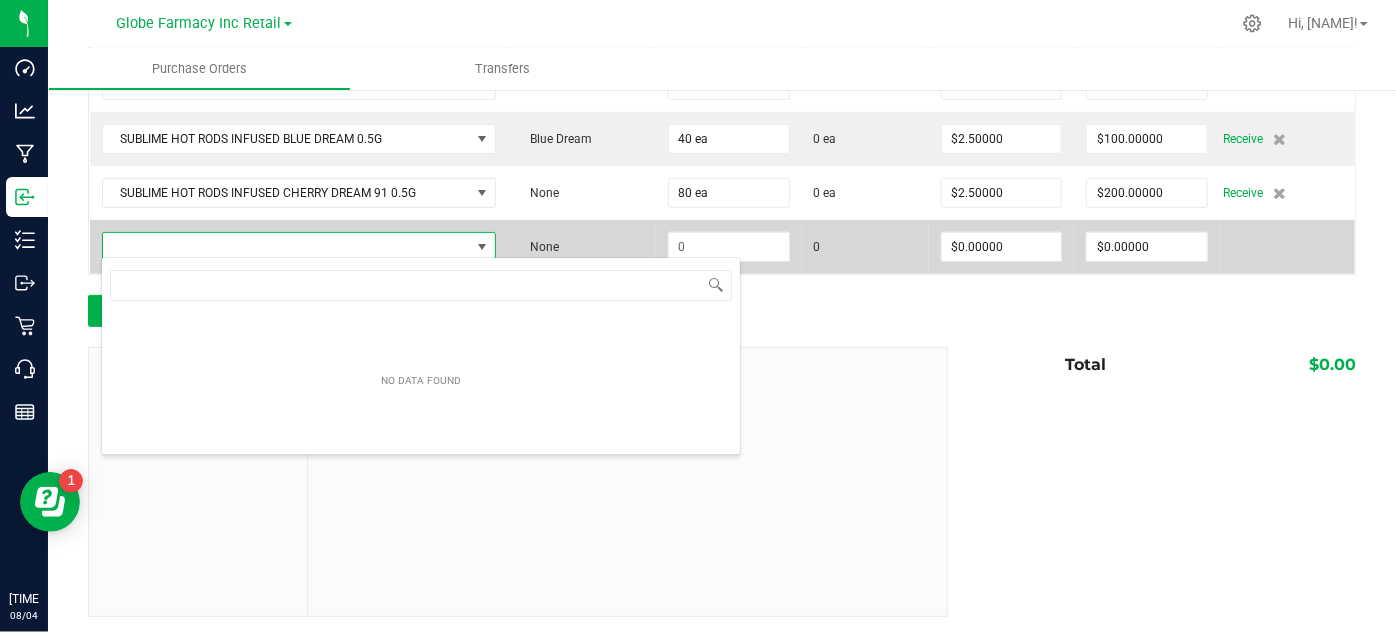 scroll, scrollTop: 99970, scrollLeft: 99610, axis: both 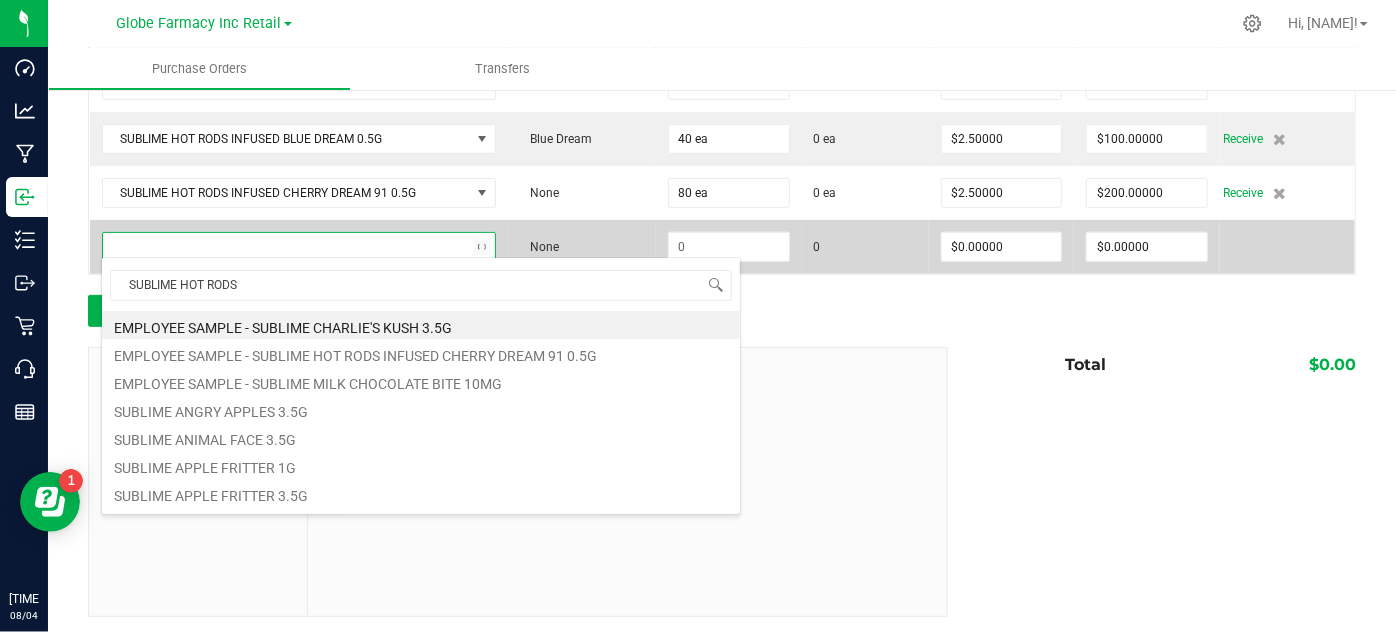 type on "SUBLIME HOT RODS" 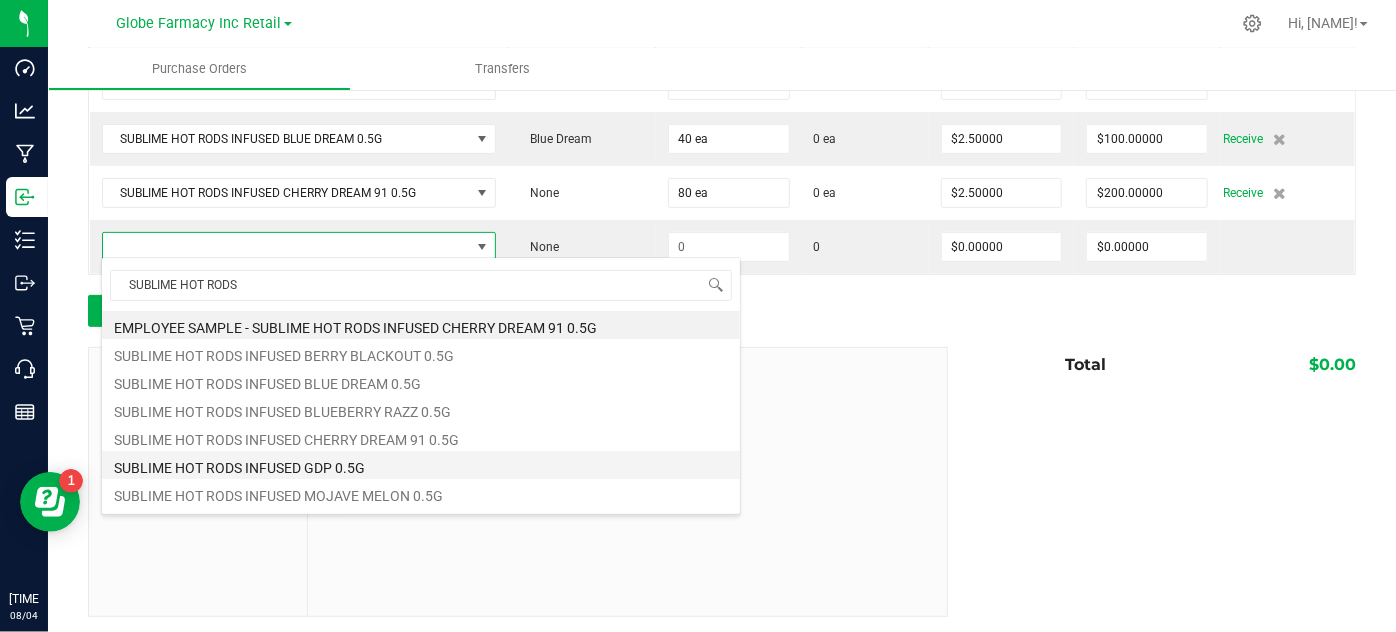 click on "SUBLIME HOT RODS INFUSED GDP 0.5G" at bounding box center (421, 465) 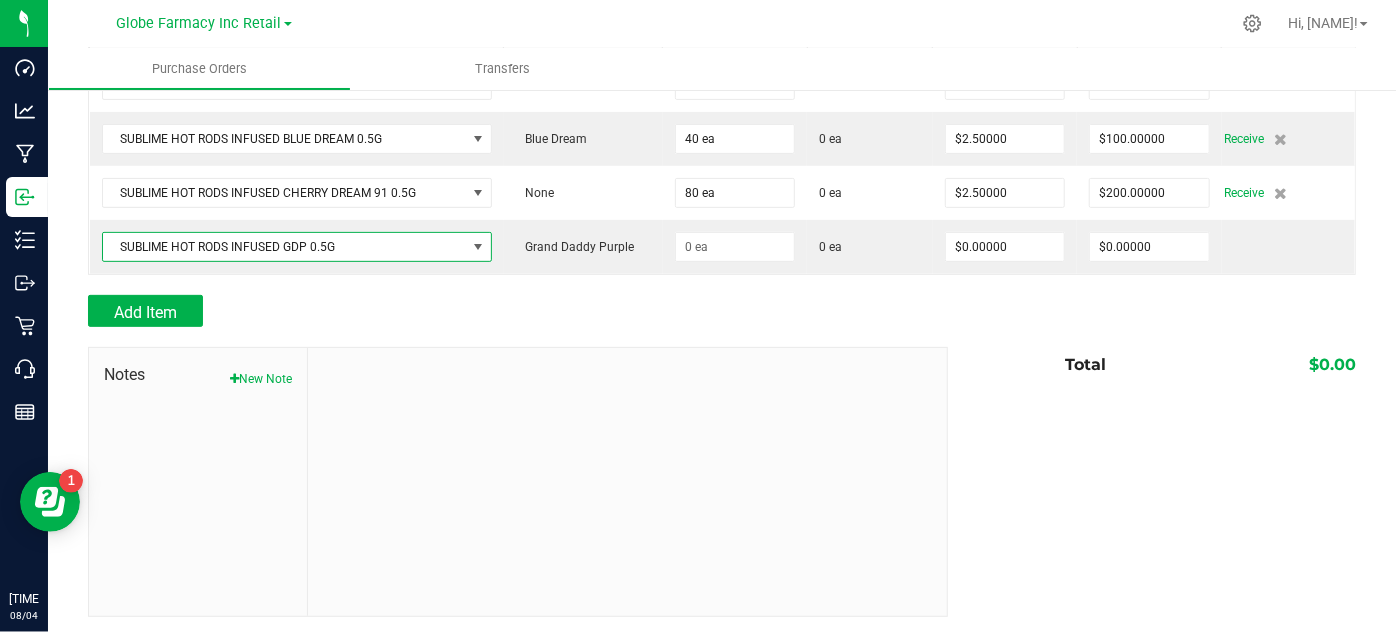 type 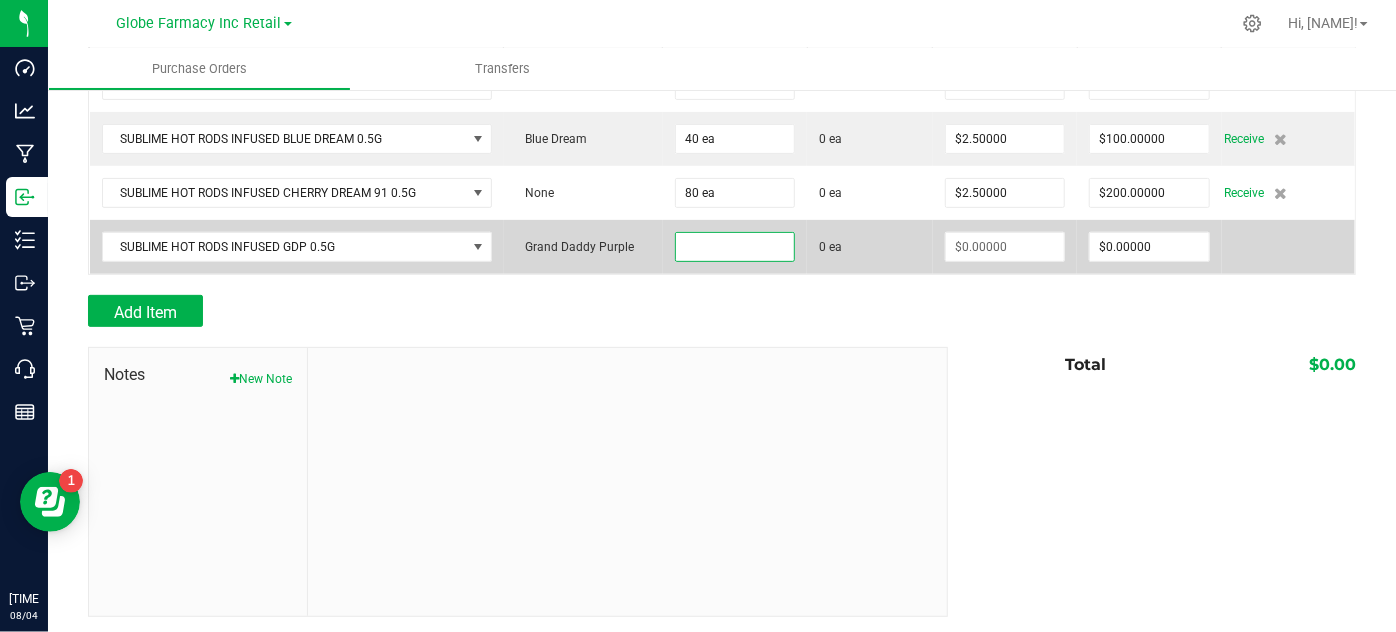click at bounding box center (735, 247) 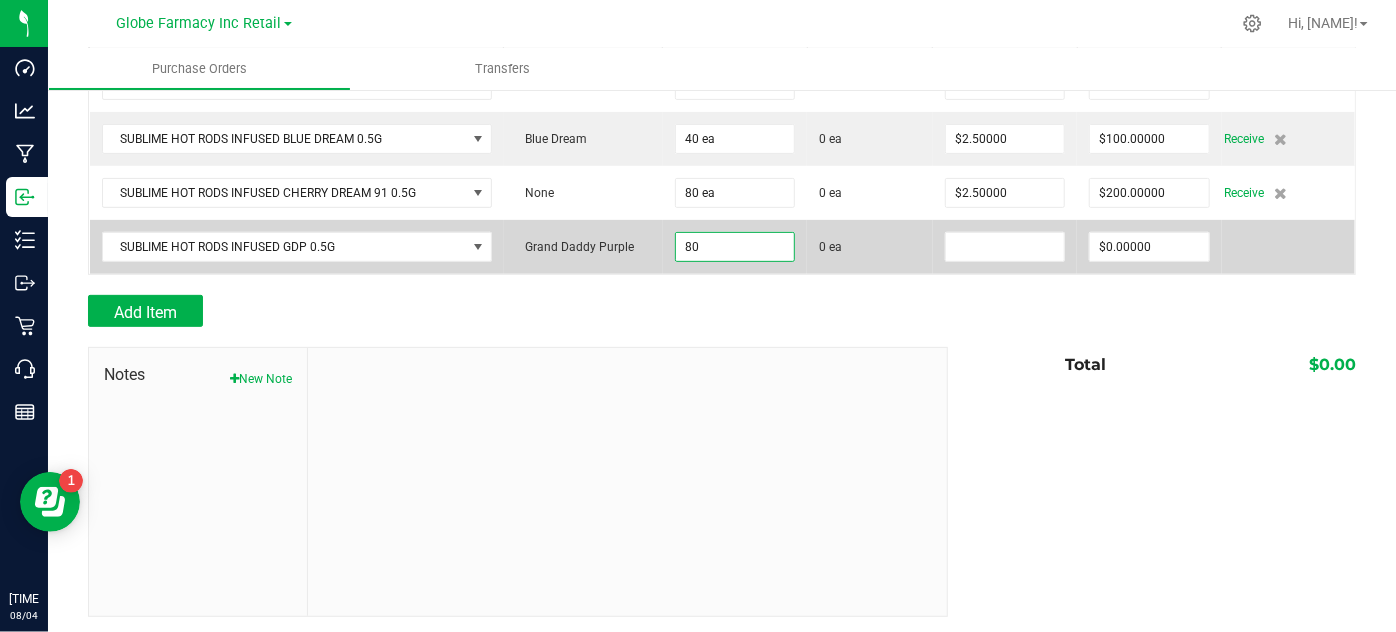 type on "80 ea" 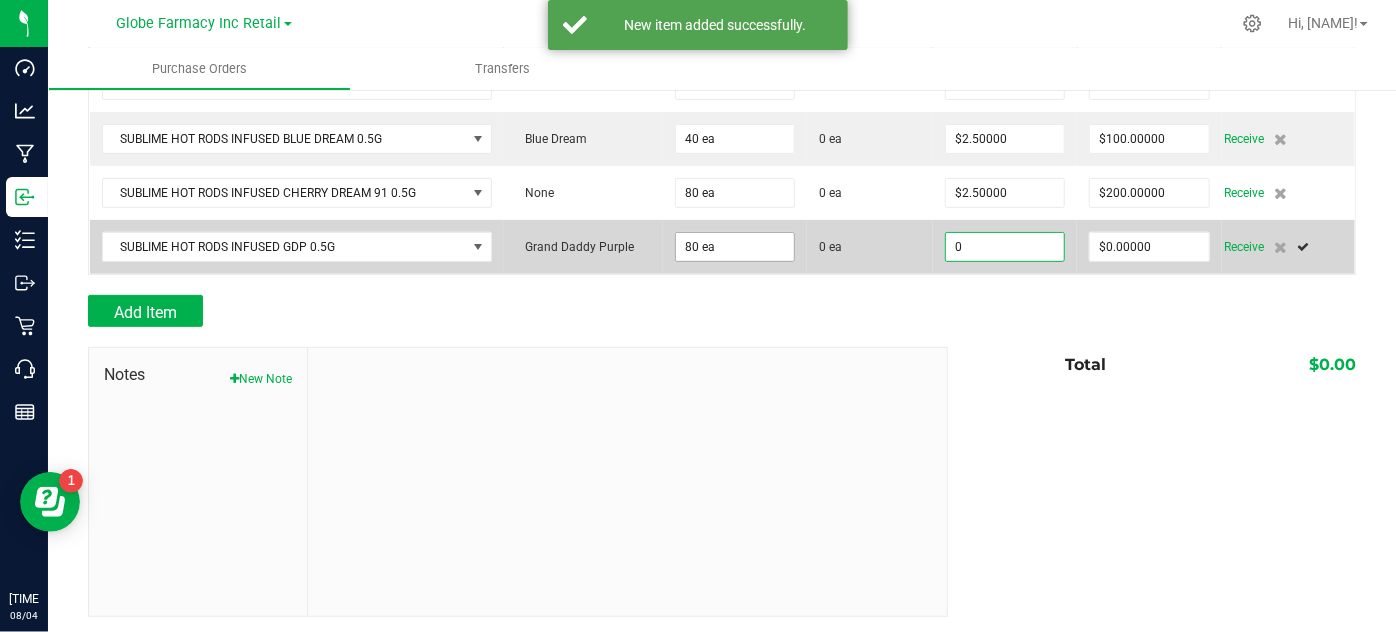 type on "$0.00000" 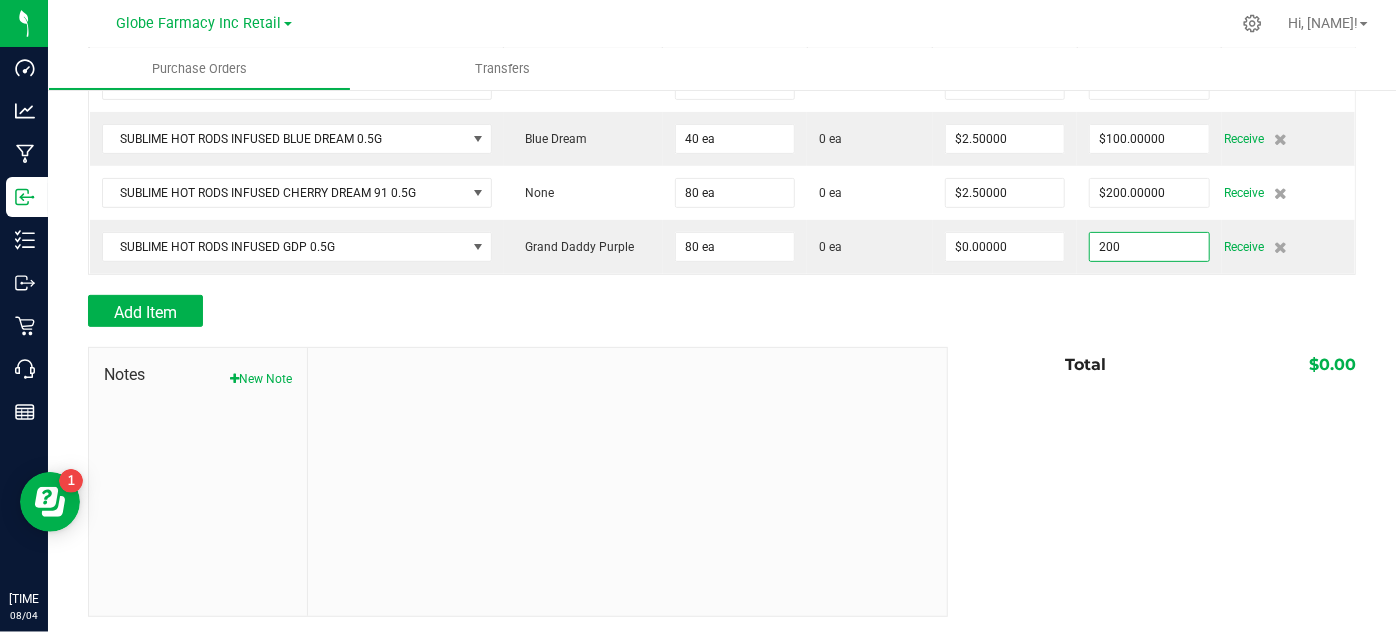 type on "$200.00000" 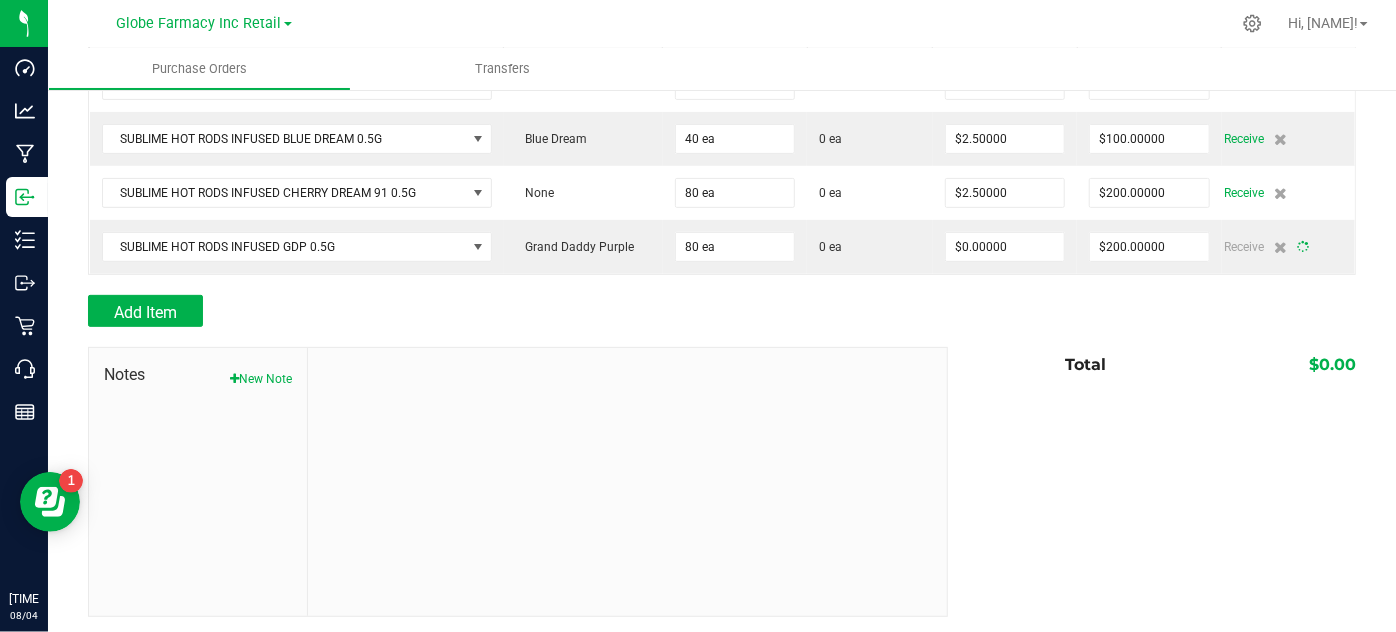click on "Add Item" at bounding box center (510, 311) 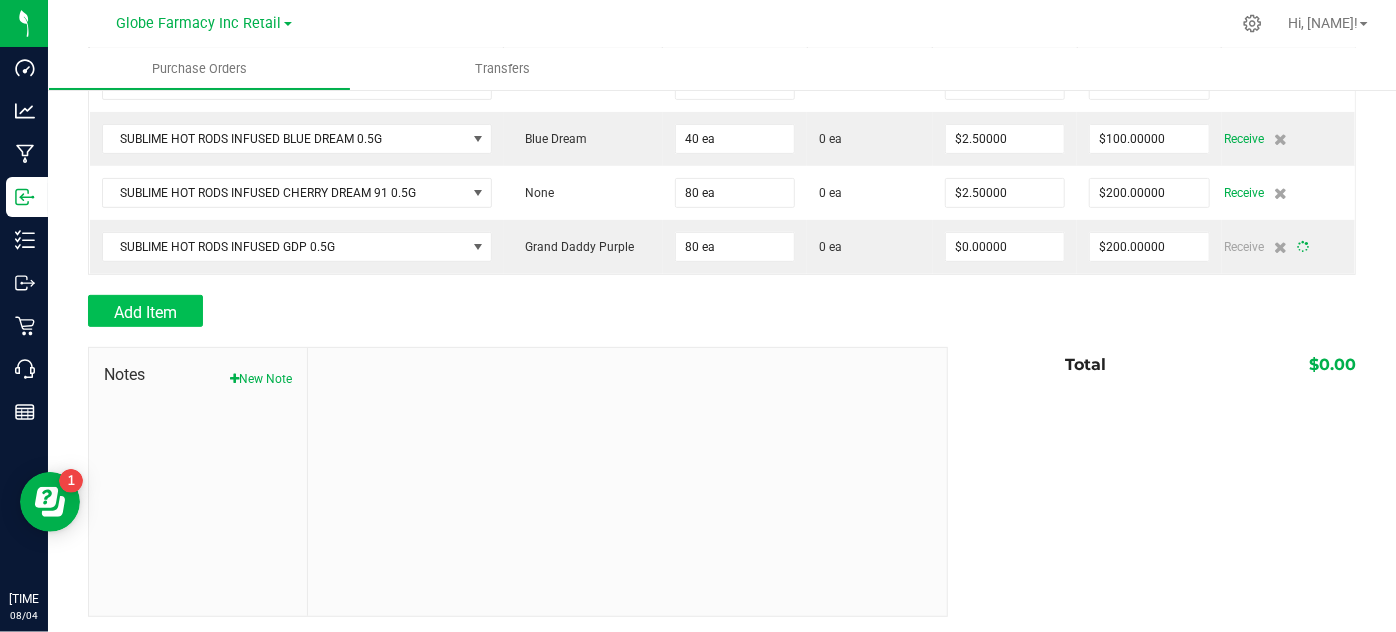 type on "80" 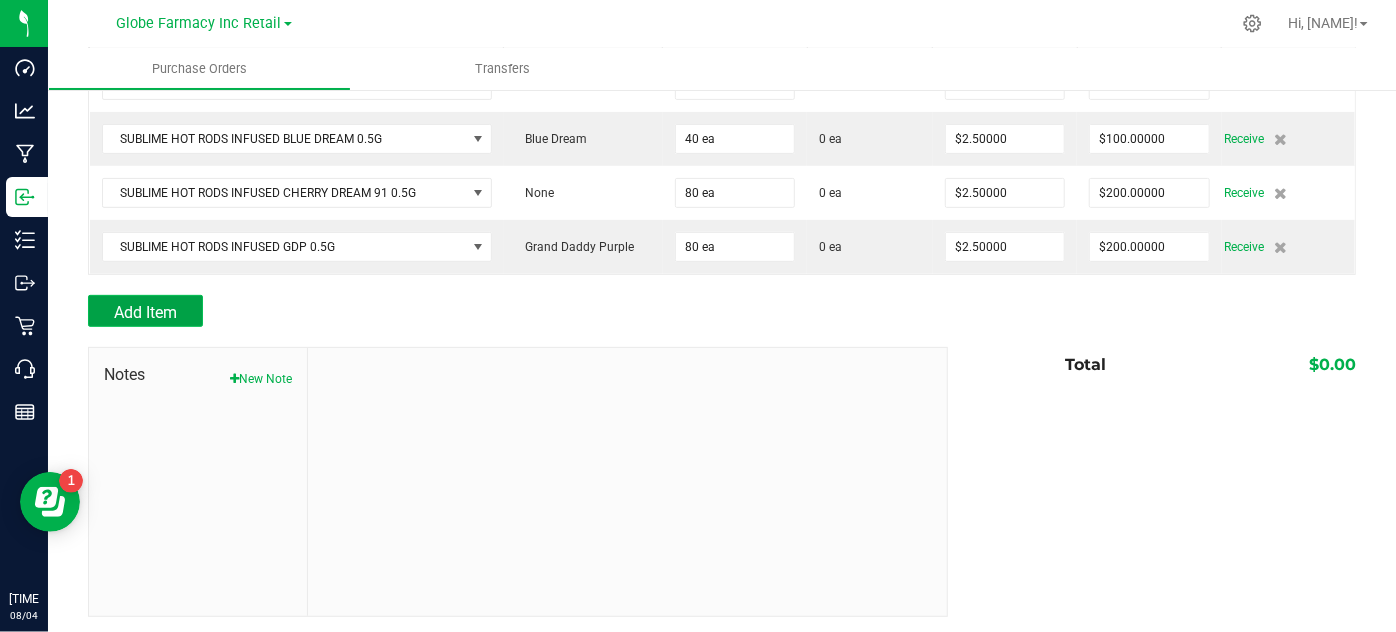 click on "Add Item" at bounding box center (145, 311) 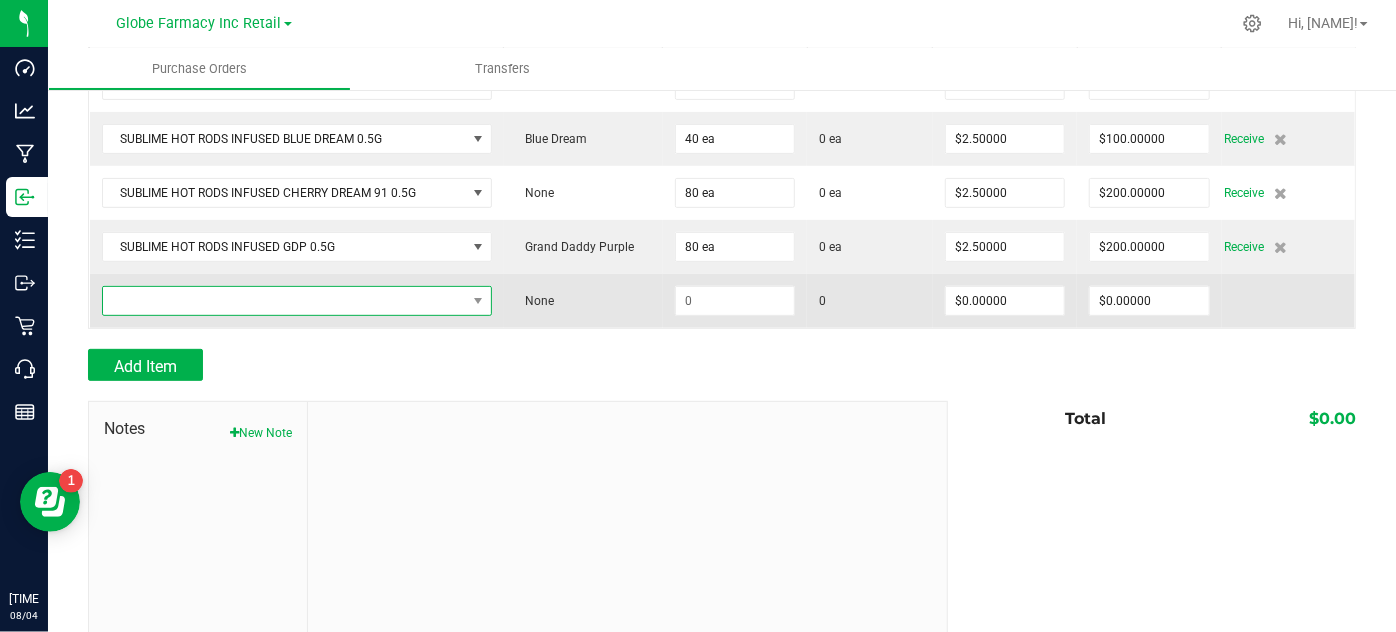 click at bounding box center (284, 301) 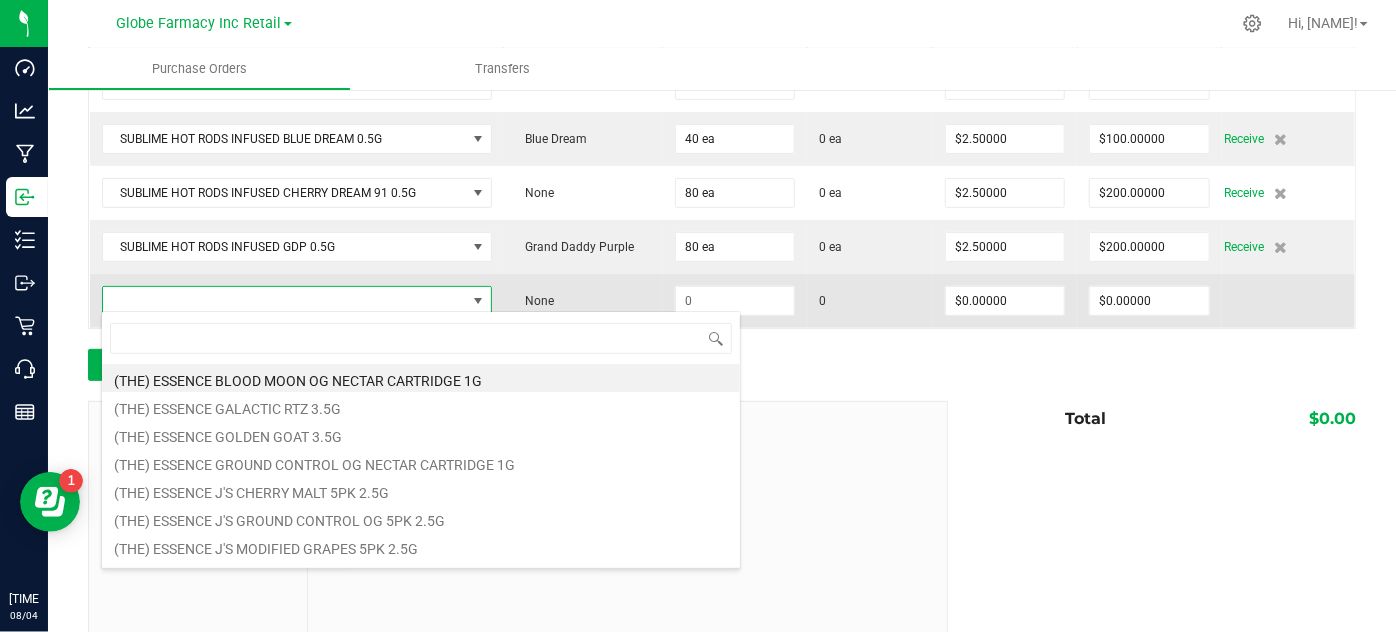scroll, scrollTop: 99970, scrollLeft: 99612, axis: both 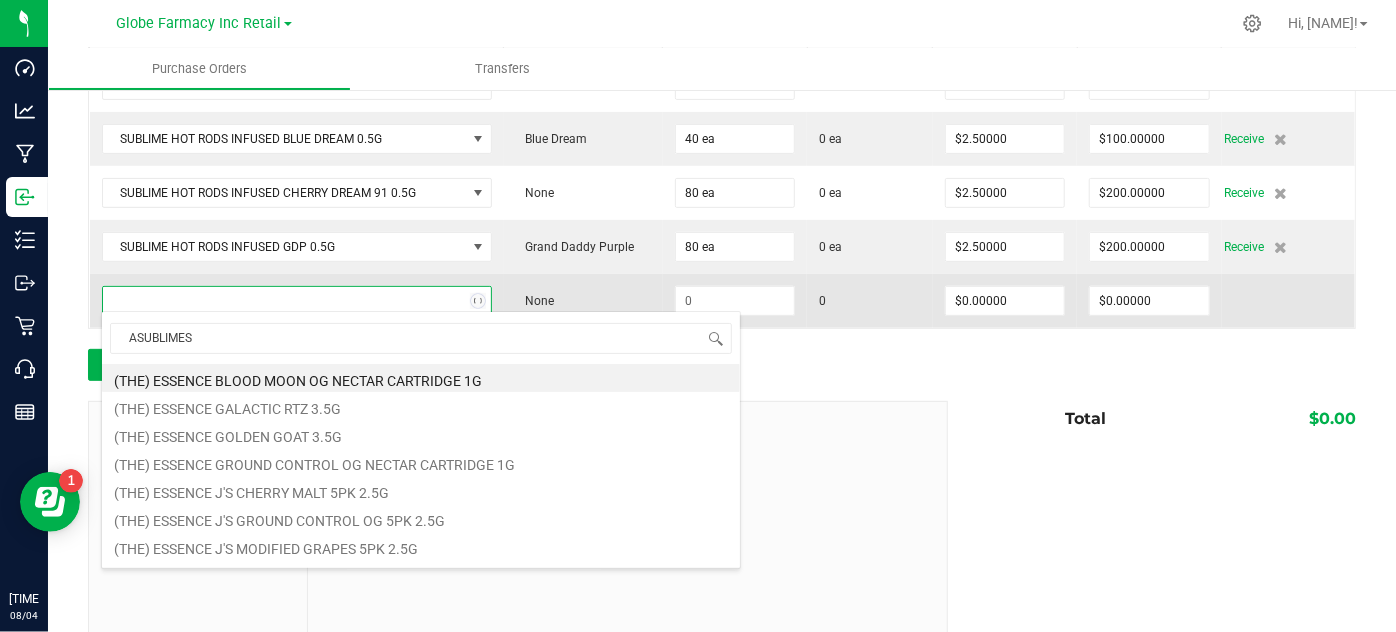 type on "ASUBLIMES" 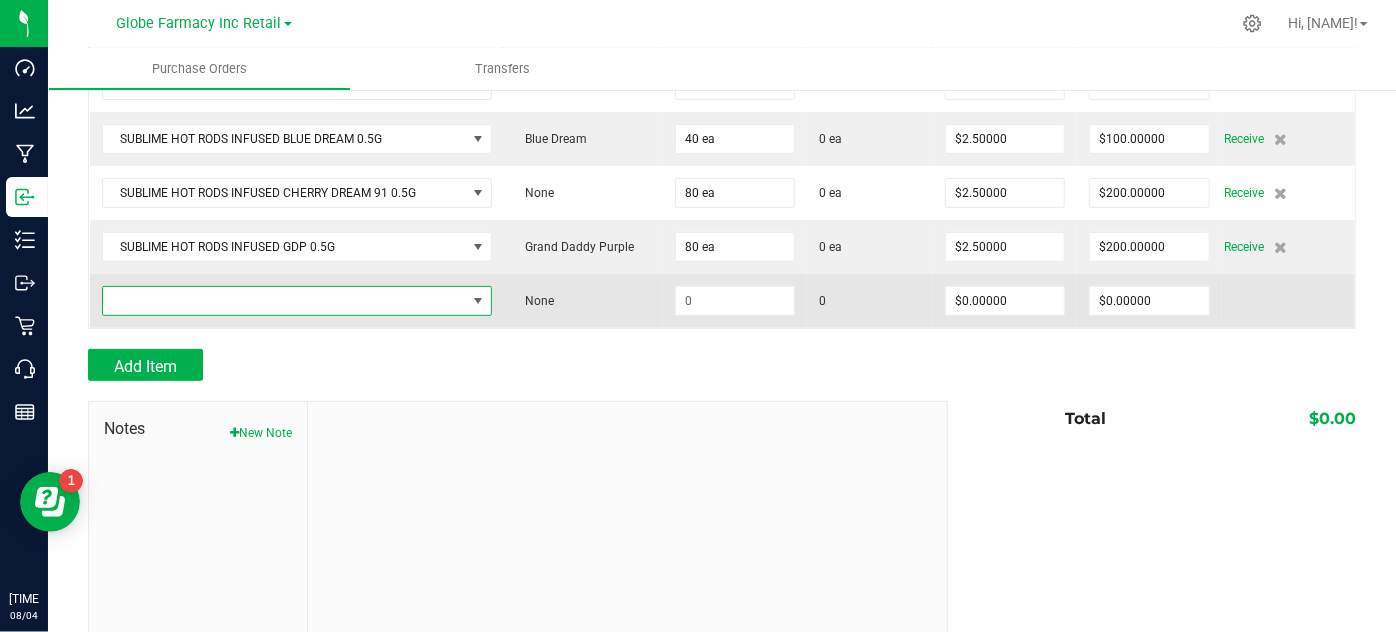 click at bounding box center [284, 301] 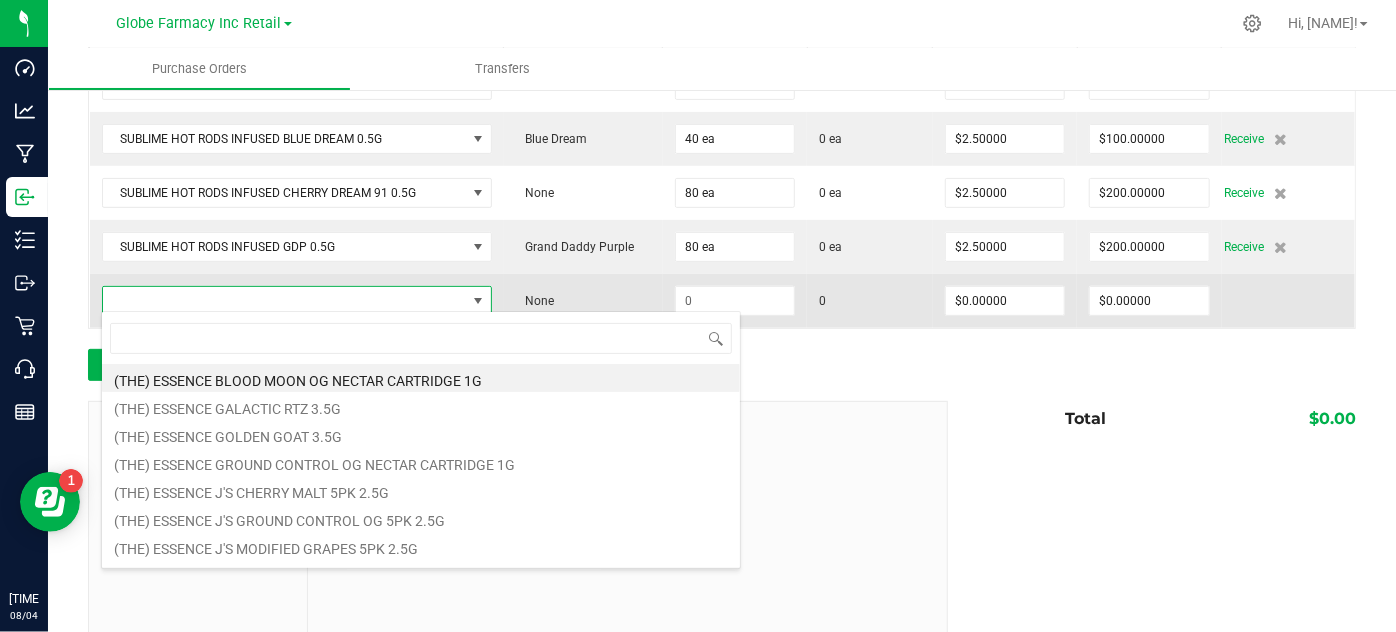 scroll, scrollTop: 99970, scrollLeft: 99612, axis: both 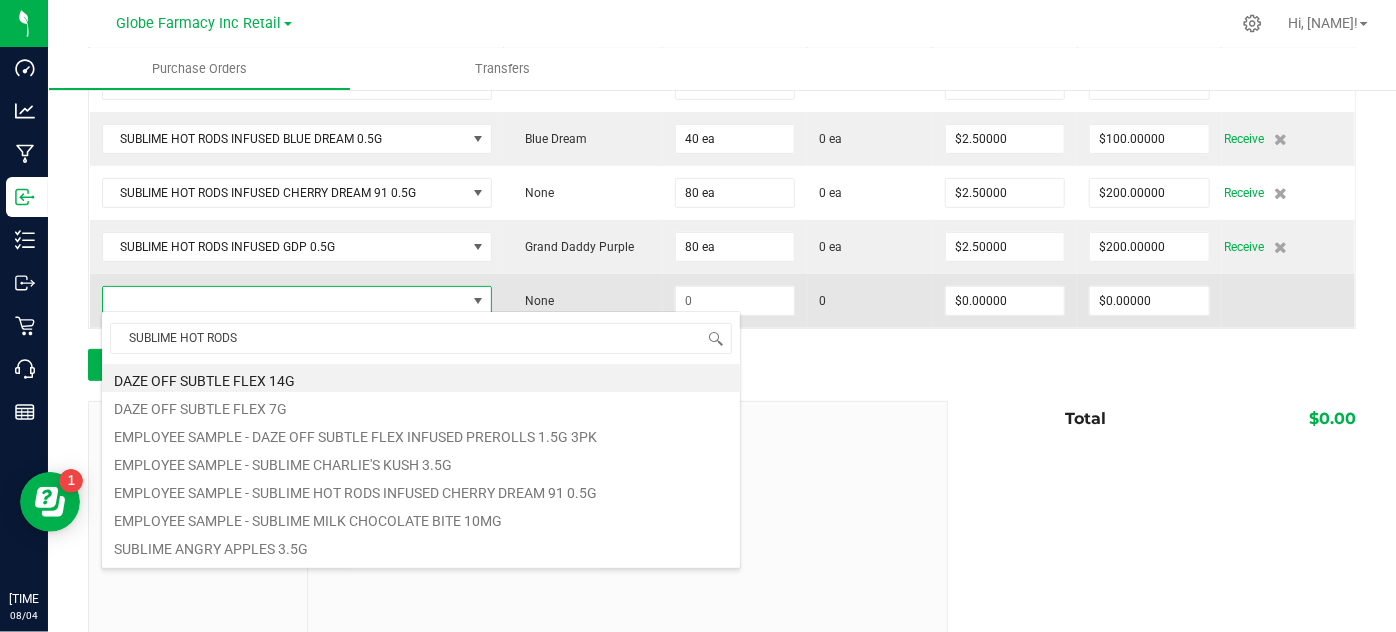 type on "SUBLIME HOT RODS" 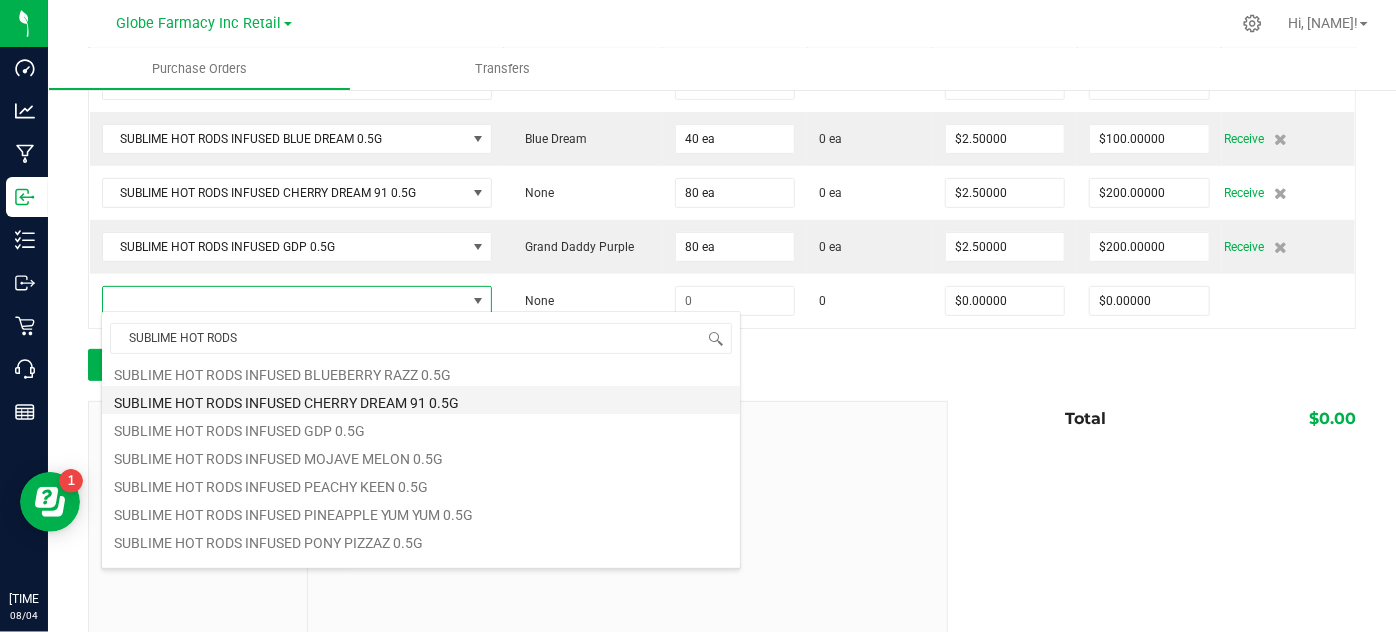 scroll, scrollTop: 90, scrollLeft: 0, axis: vertical 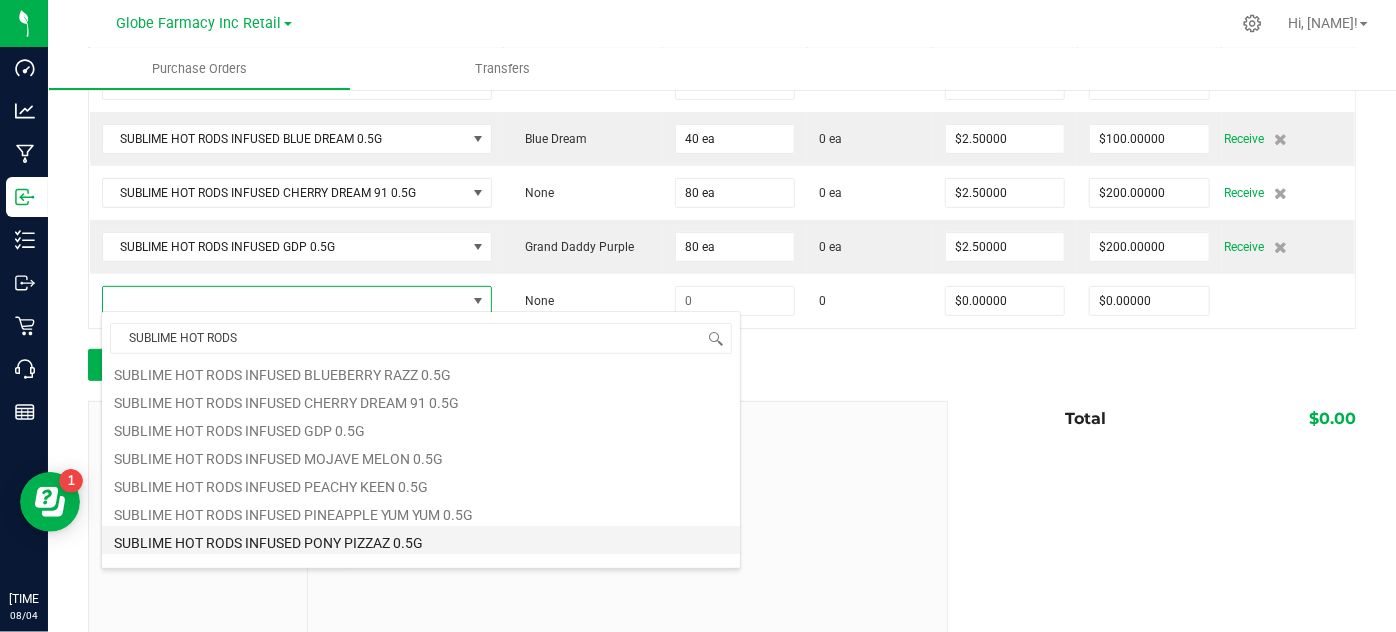 click on "SUBLIME HOT RODS INFUSED PONY PIZZAZ 0.5G" at bounding box center [421, 540] 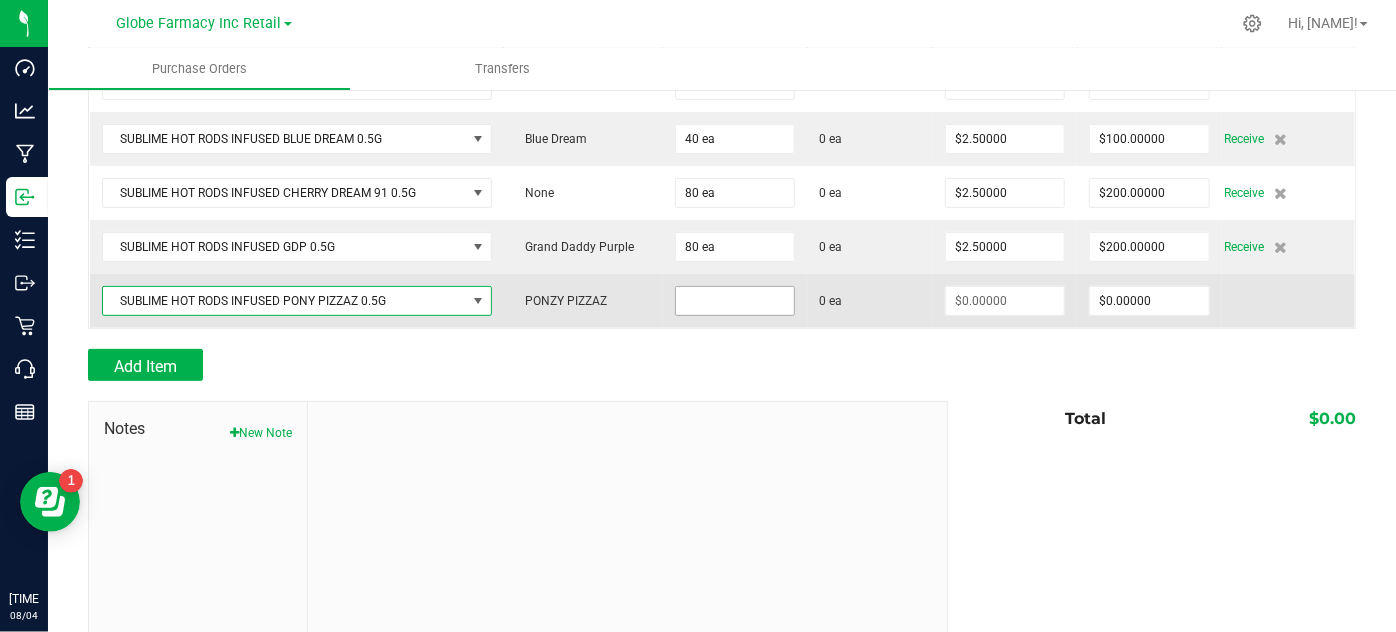 click at bounding box center [735, 301] 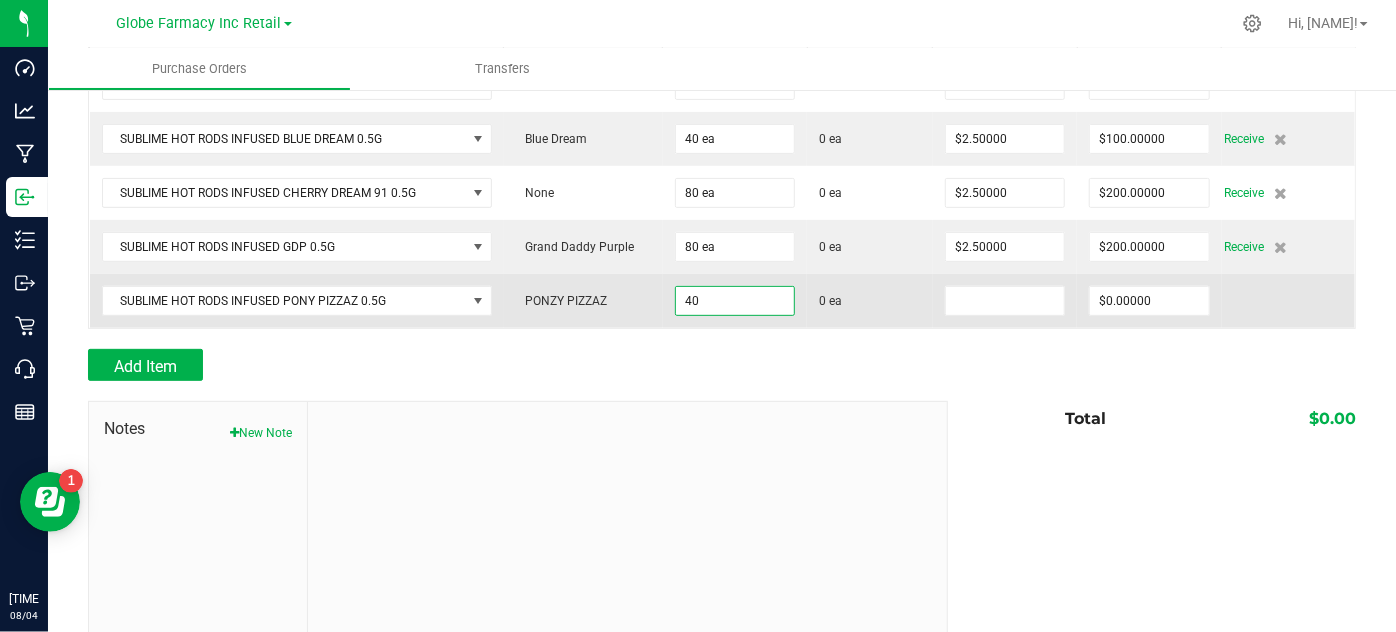 type on "40 ea" 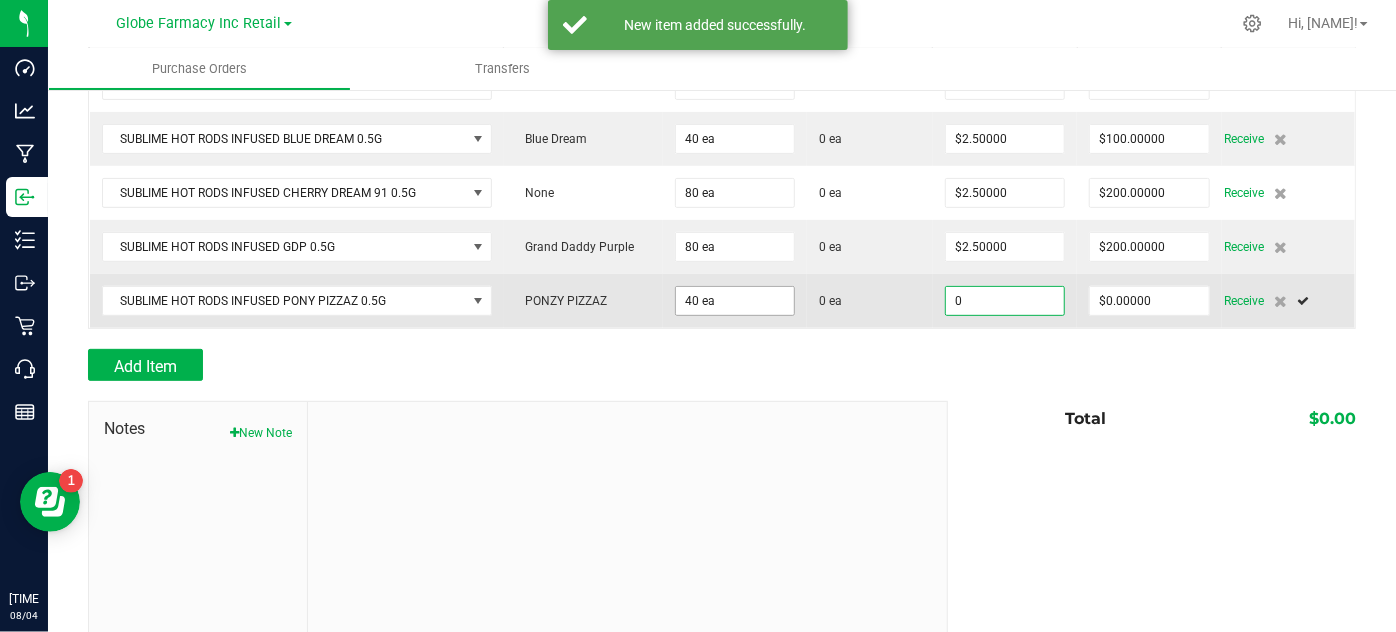 type on "$0.00000" 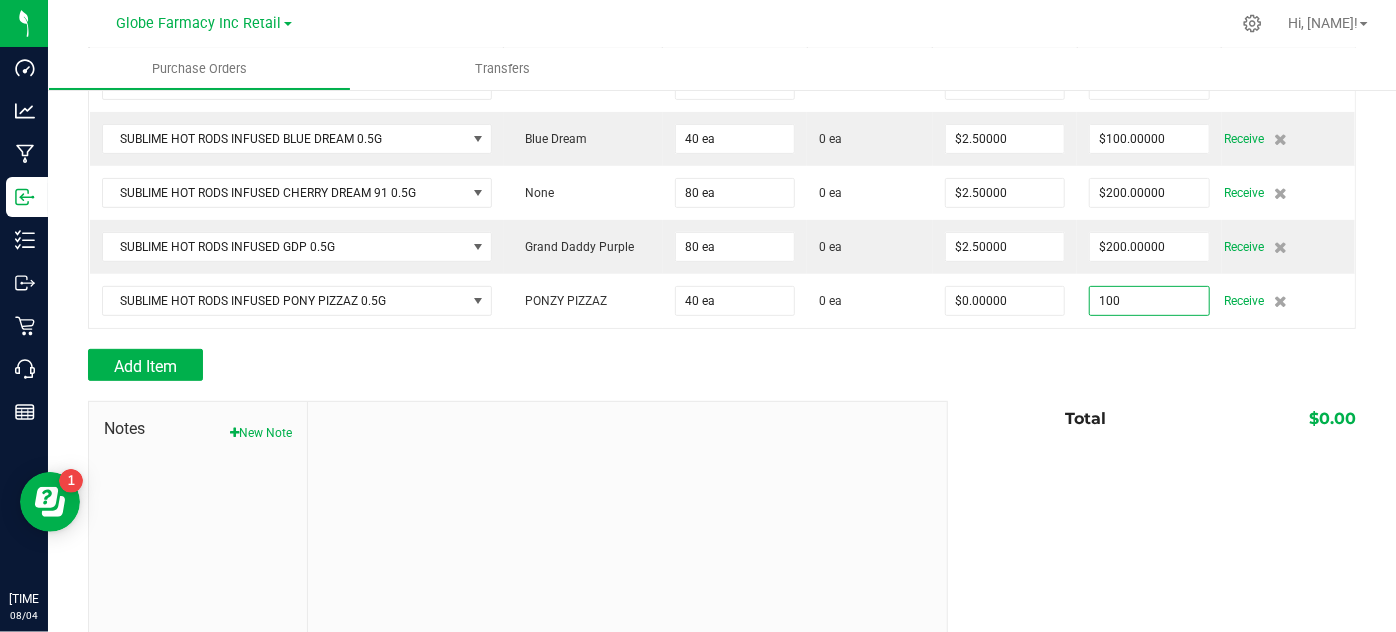 type on "$100.00000" 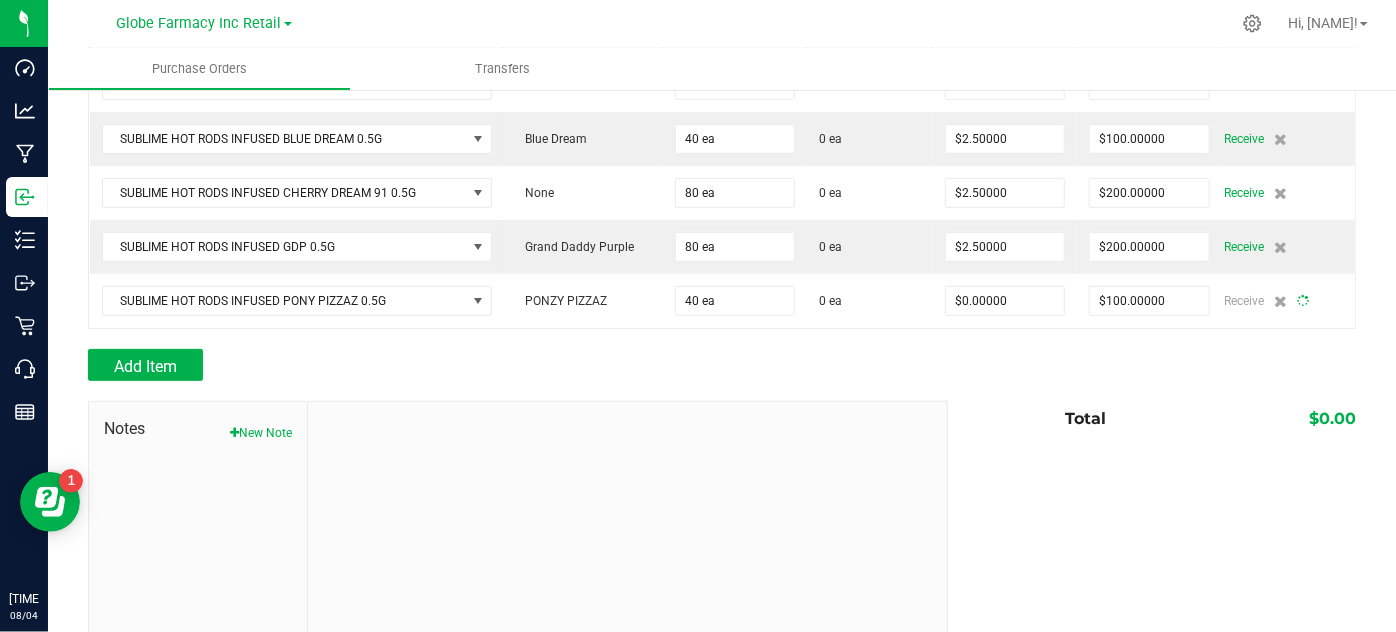 click on "Add Item" at bounding box center (510, 365) 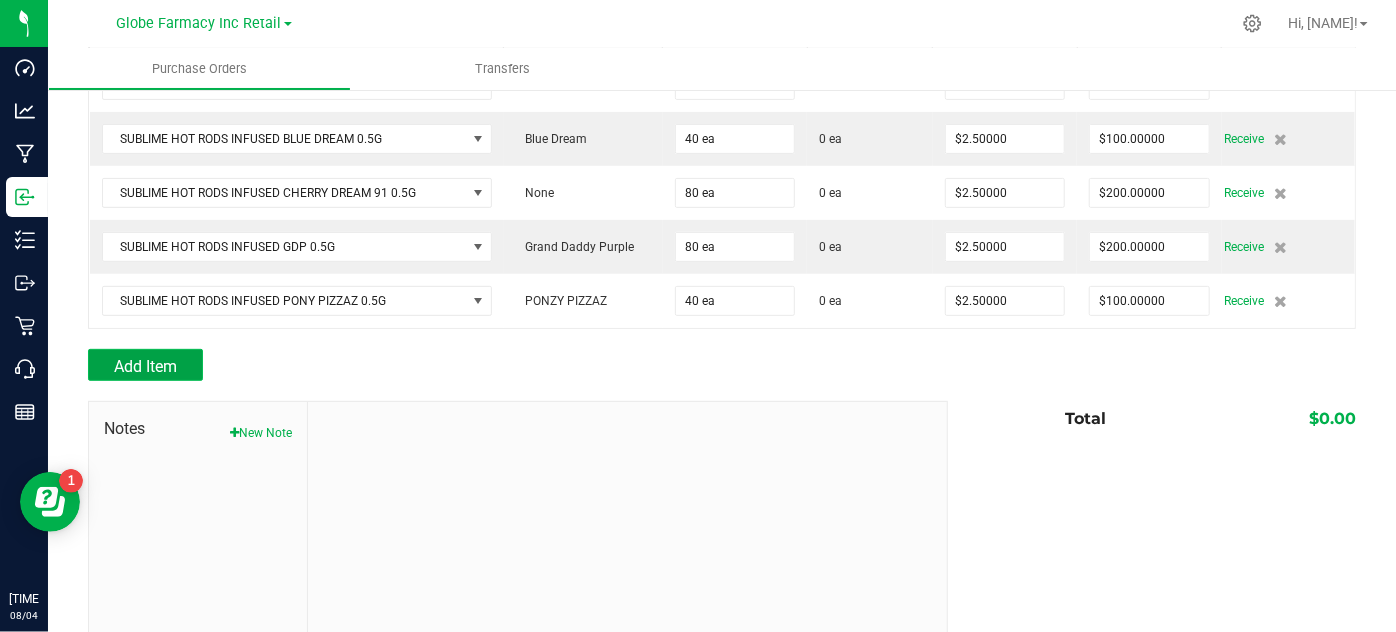 click on "Add Item" at bounding box center [145, 366] 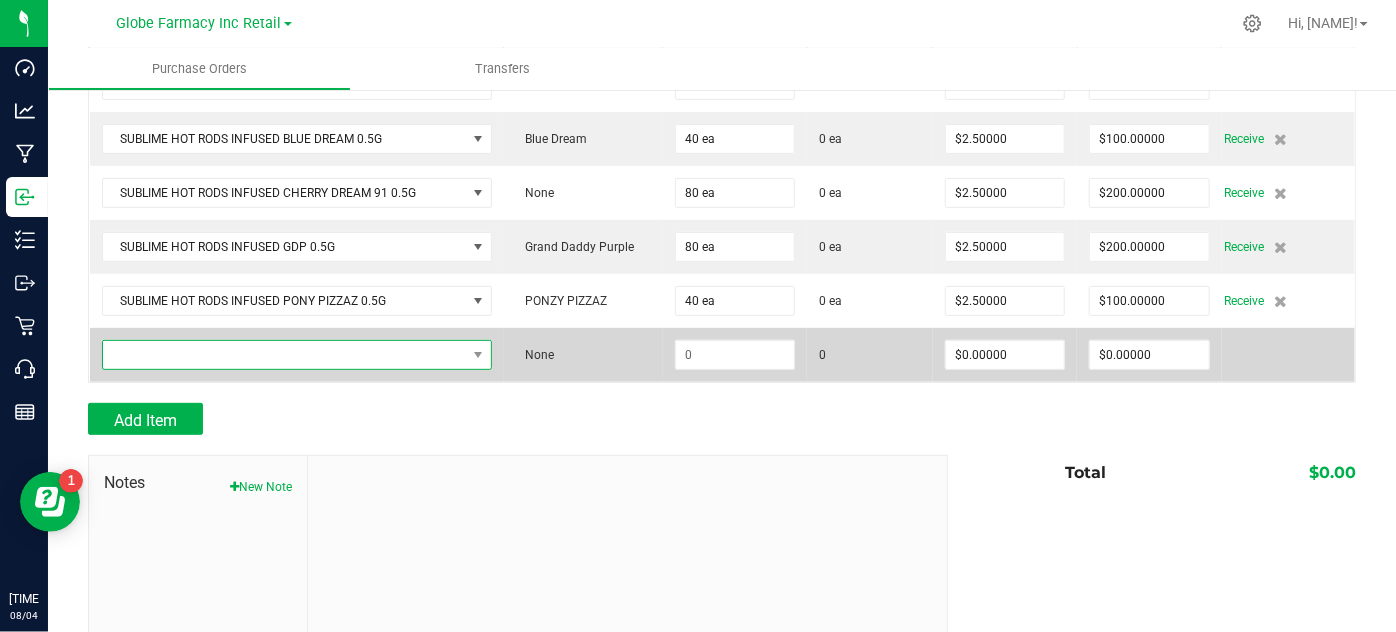 click at bounding box center [284, 355] 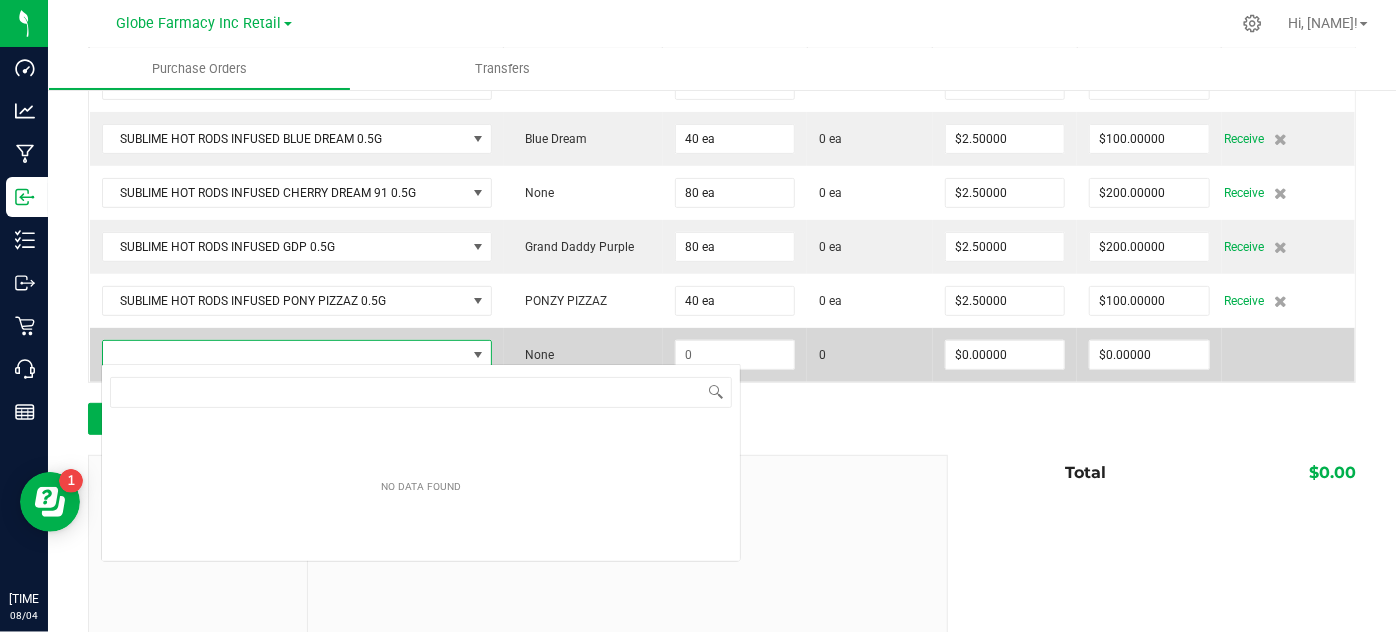 scroll, scrollTop: 99970, scrollLeft: 99612, axis: both 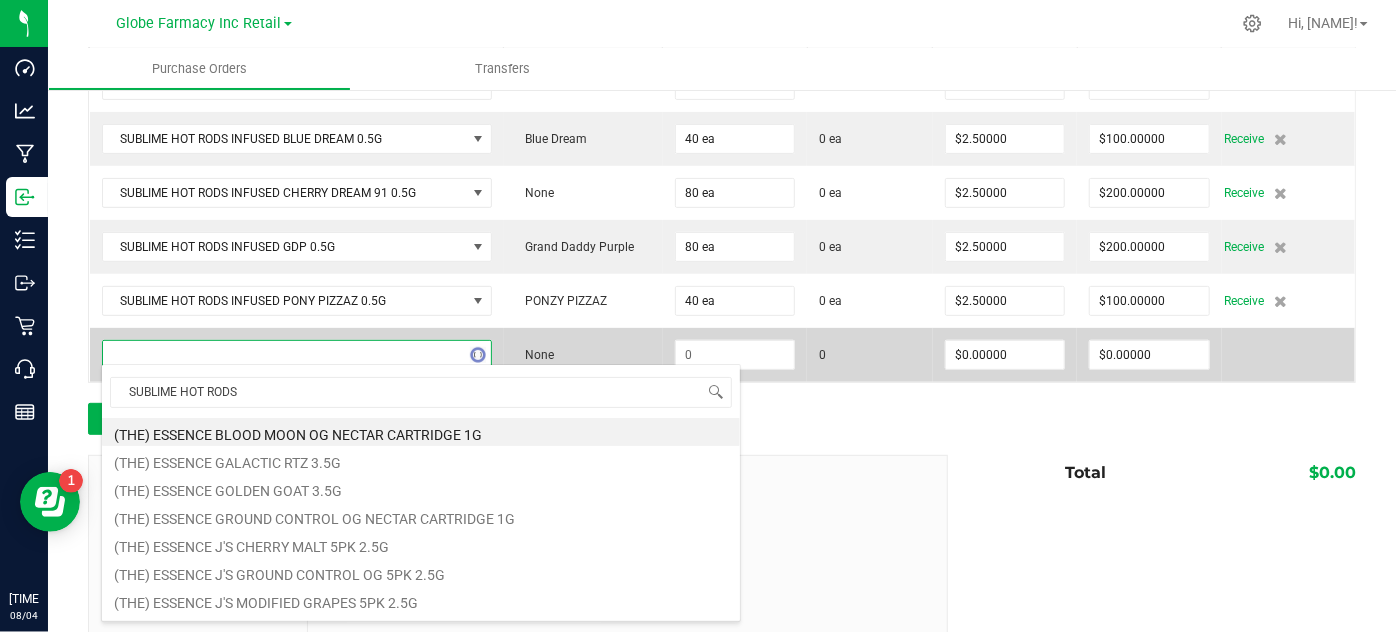 type on "SUBLIME HOT RODS" 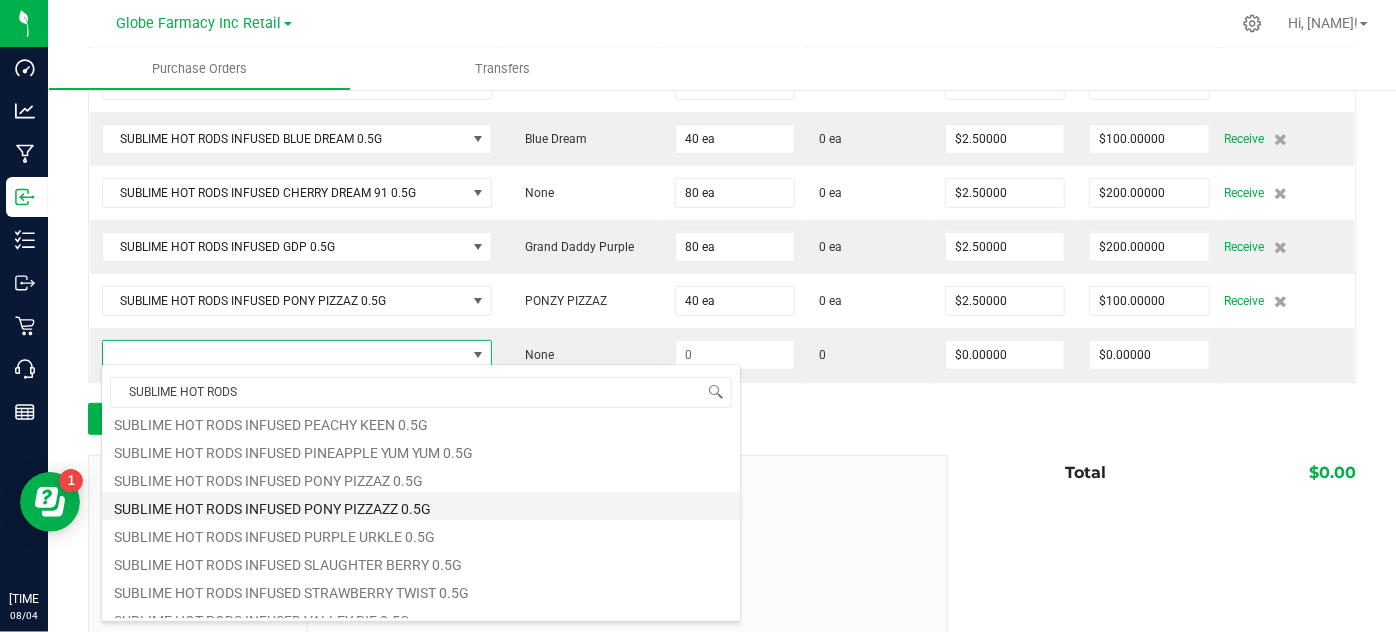 scroll, scrollTop: 220, scrollLeft: 0, axis: vertical 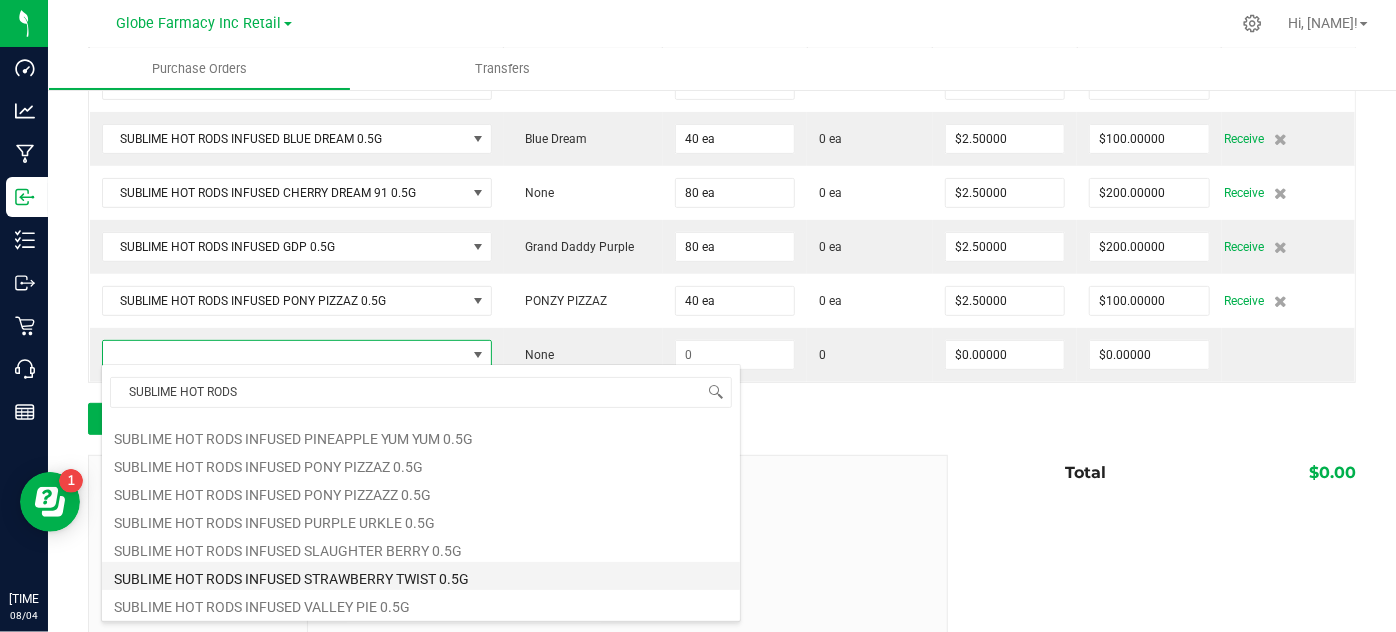 click on "SUBLIME HOT RODS INFUSED STRAWBERRY TWIST 0.5G" at bounding box center (421, 576) 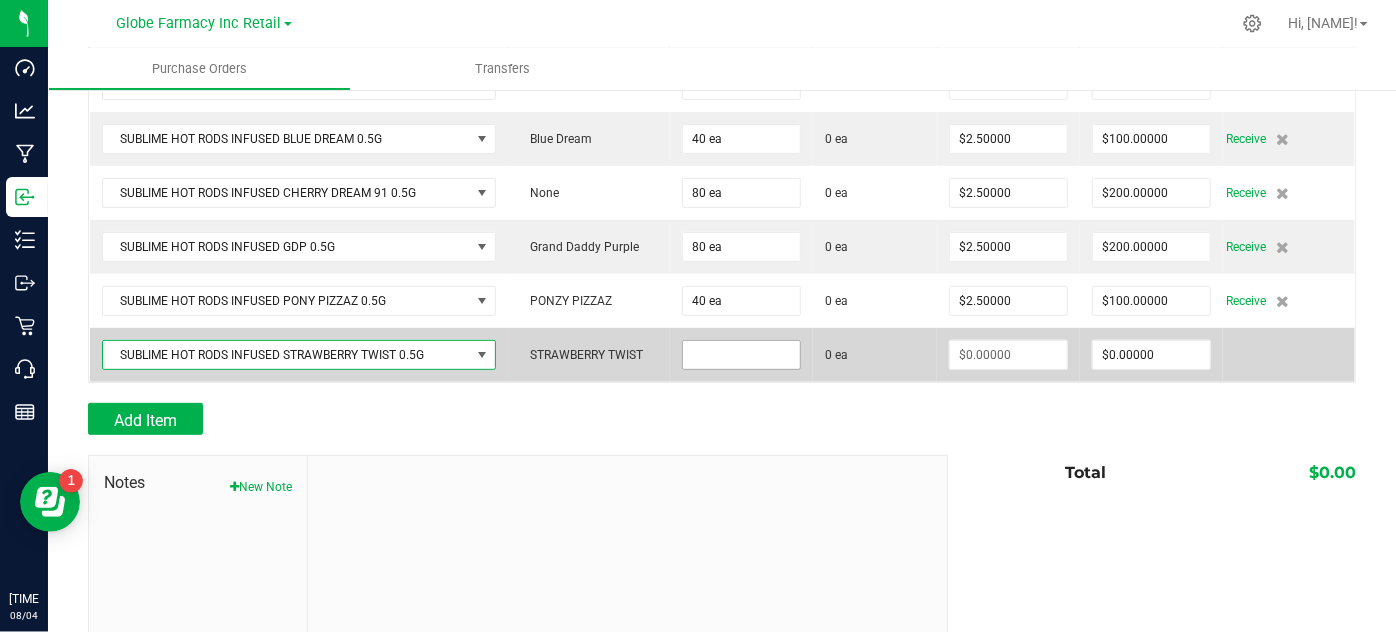 click at bounding box center [741, 355] 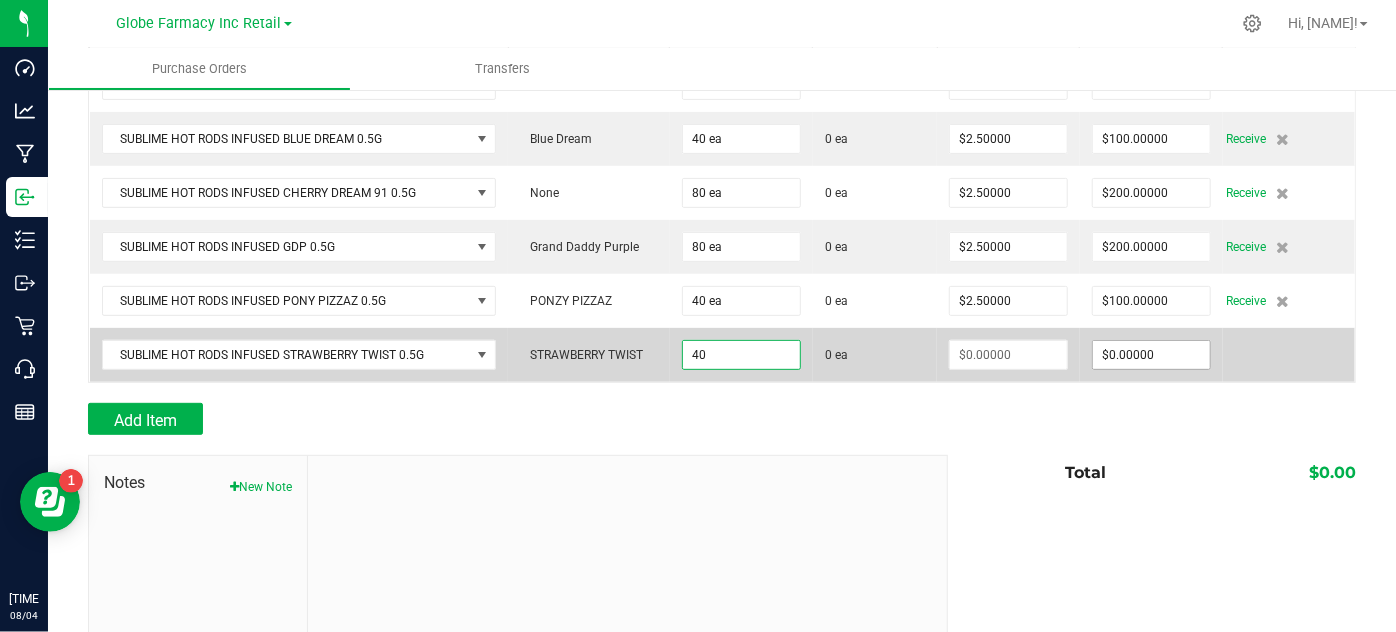 type on "40 ea" 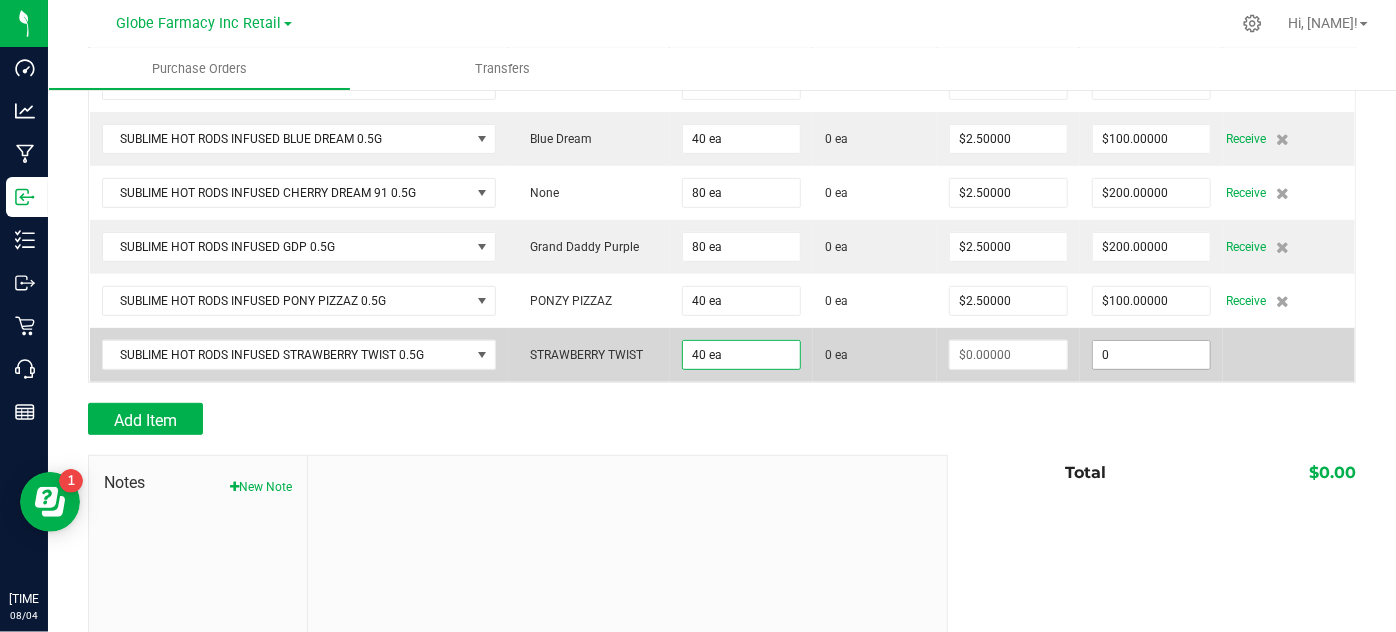 click on "0" at bounding box center (1151, 355) 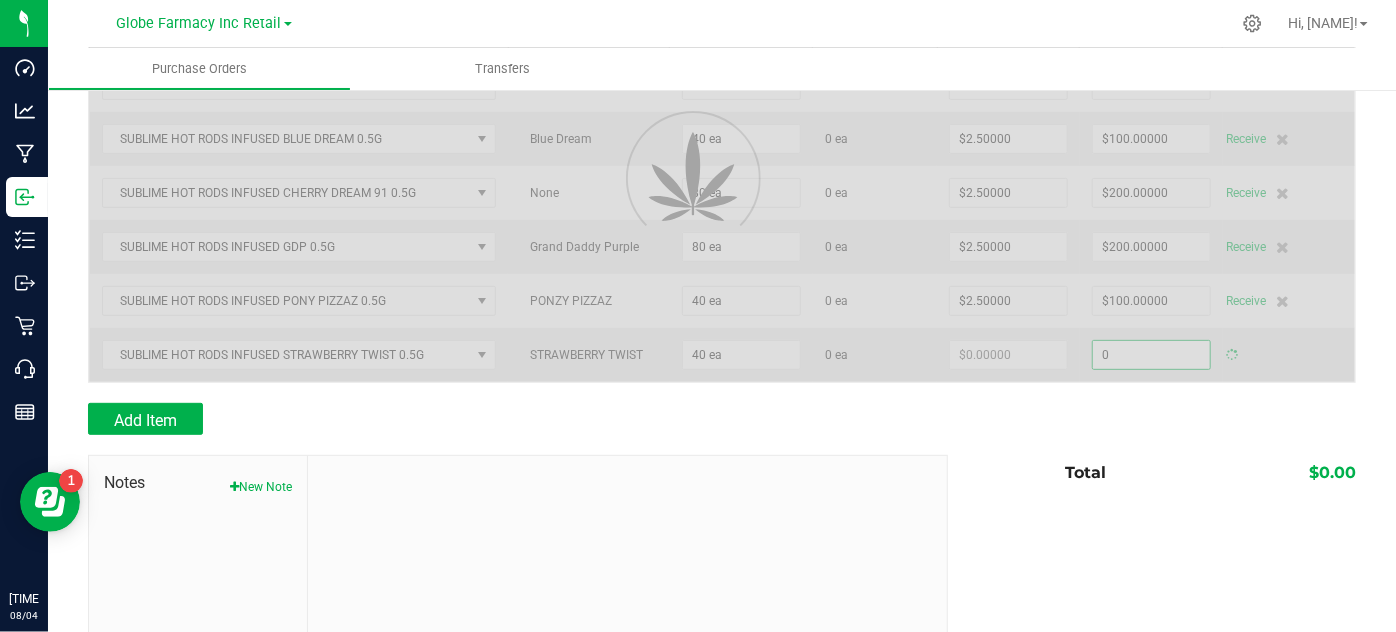 type on "$0.00000" 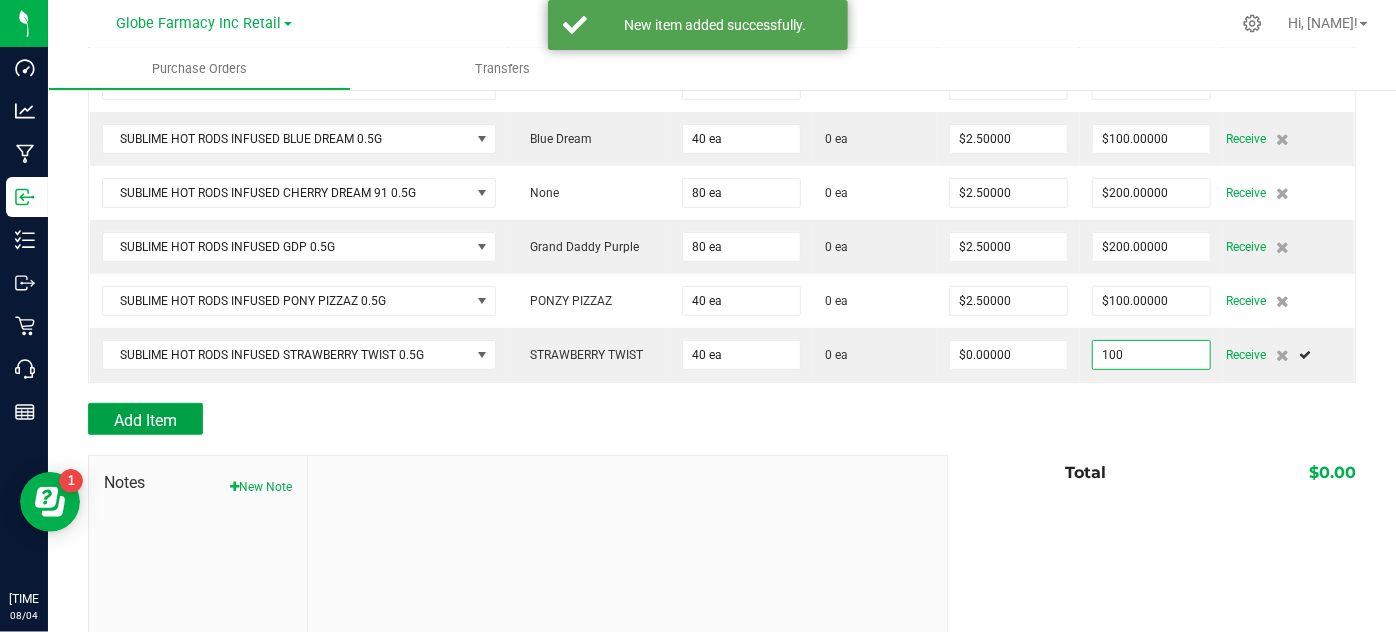 type on "$100.00000" 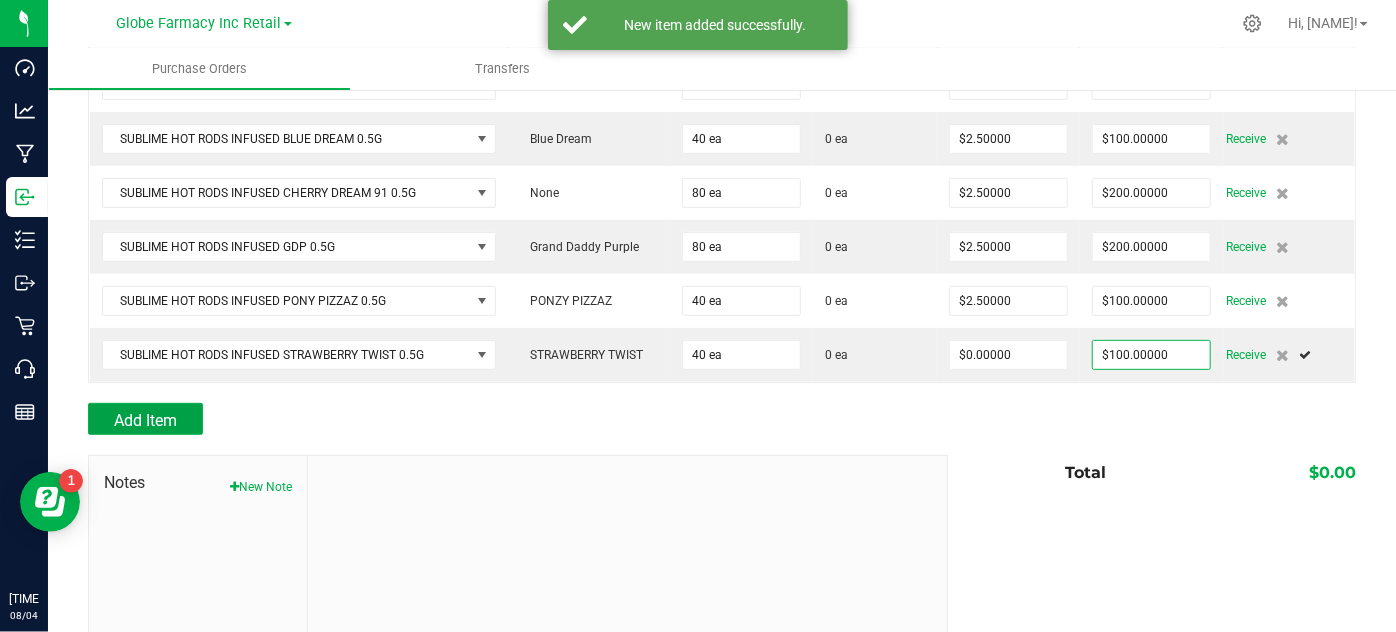 type 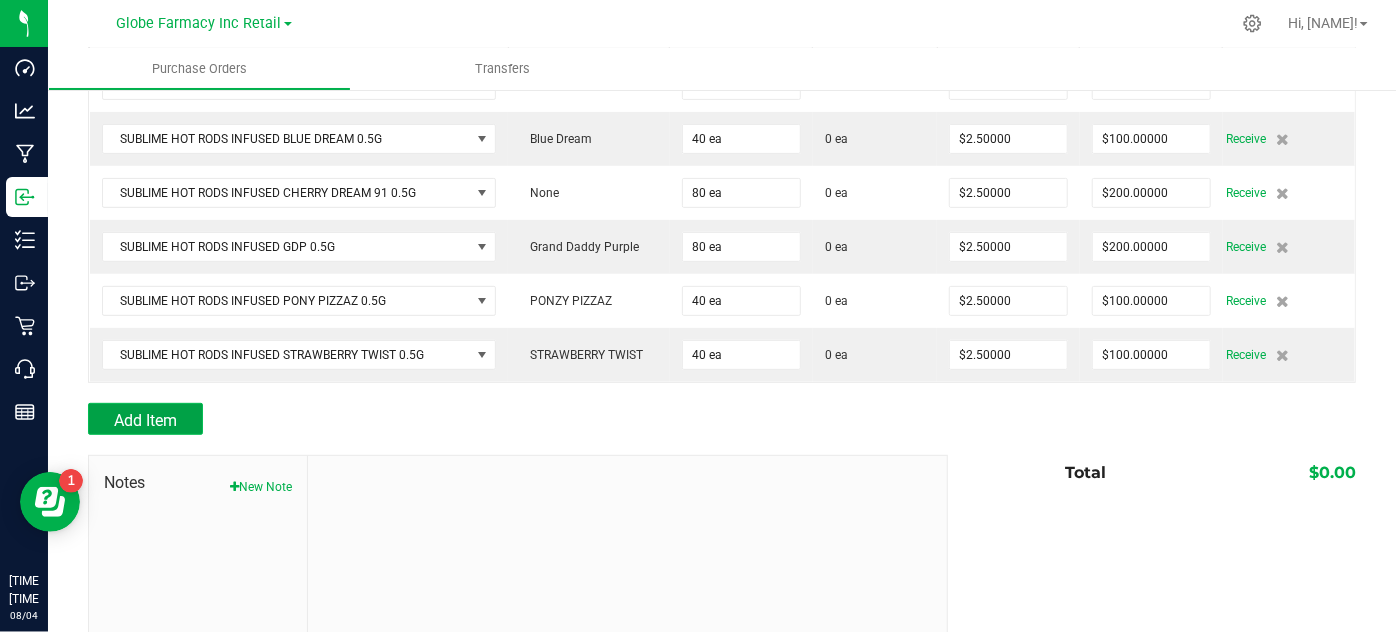click on "Add Item" at bounding box center (145, 419) 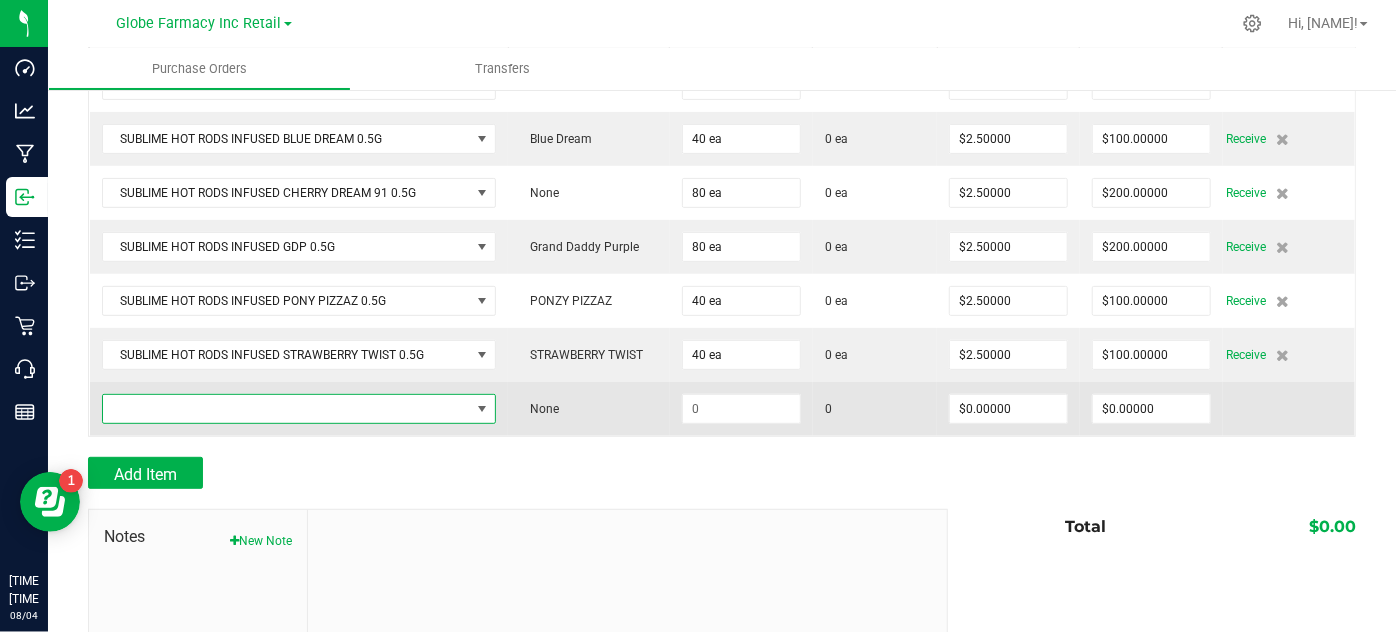 click at bounding box center [287, 409] 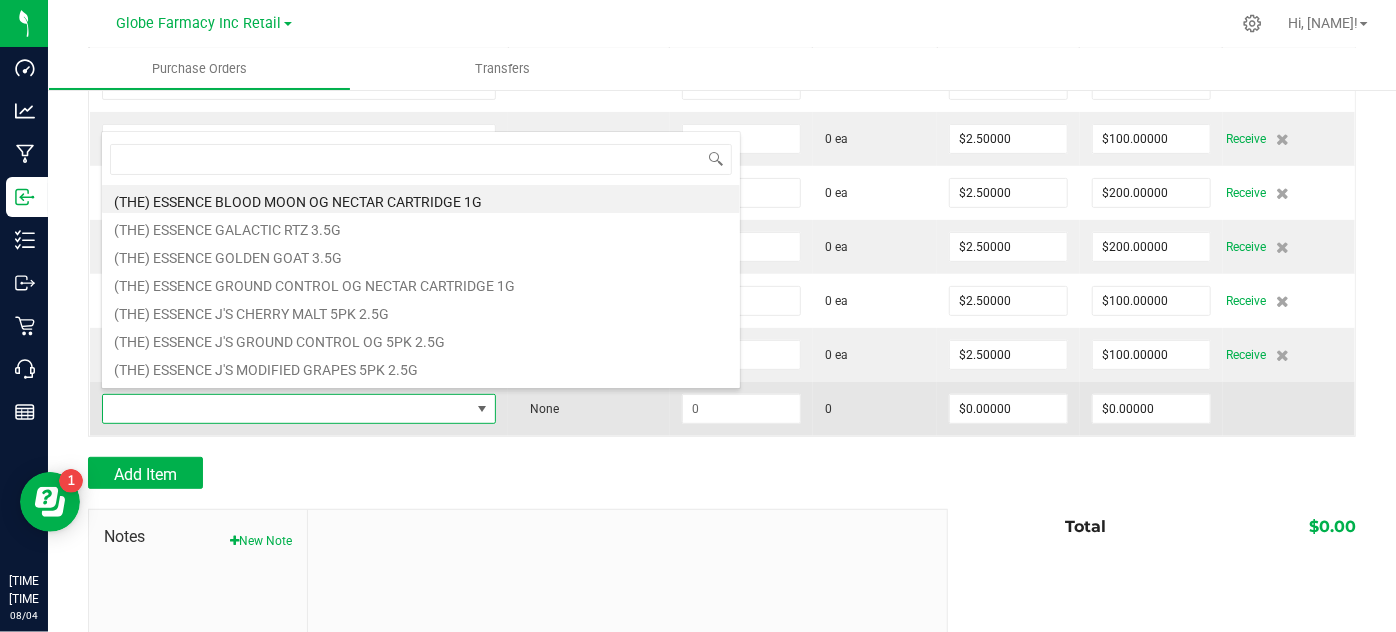 scroll, scrollTop: 99970, scrollLeft: 99608, axis: both 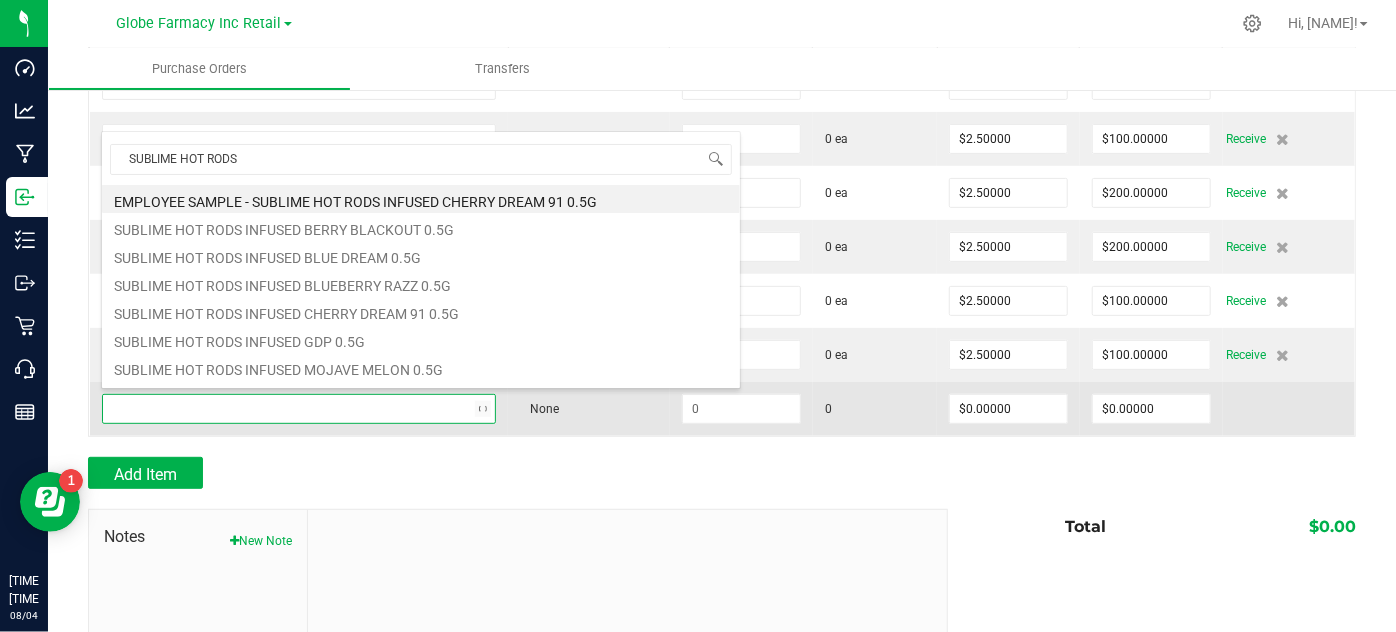 type on "SUBLIME HOT RODS" 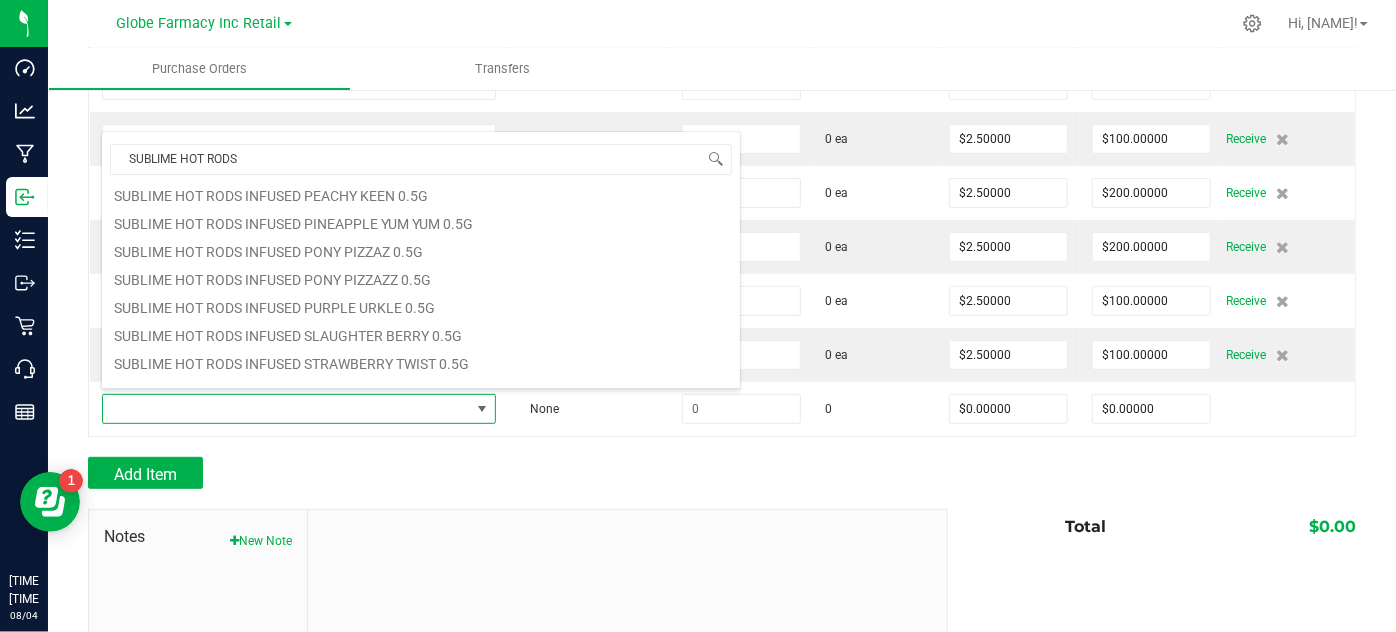 scroll, scrollTop: 220, scrollLeft: 0, axis: vertical 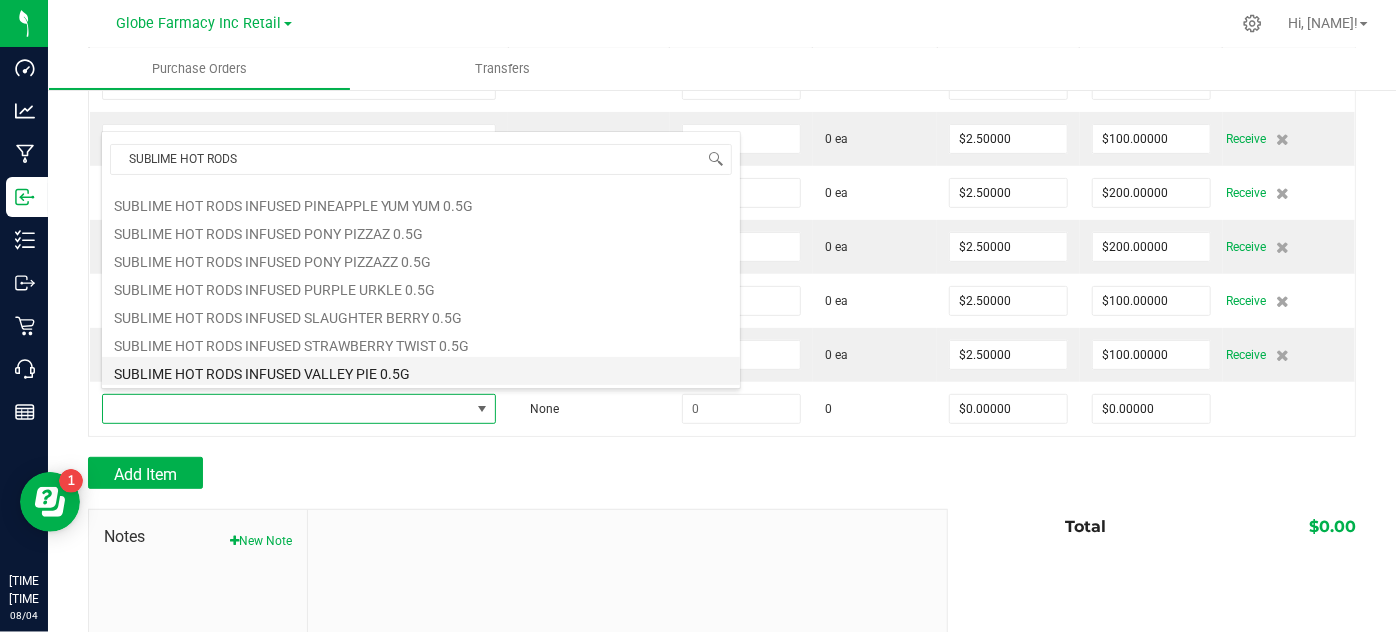 click on "SUBLIME HOT RODS INFUSED VALLEY PIE 0.5G" at bounding box center [421, 371] 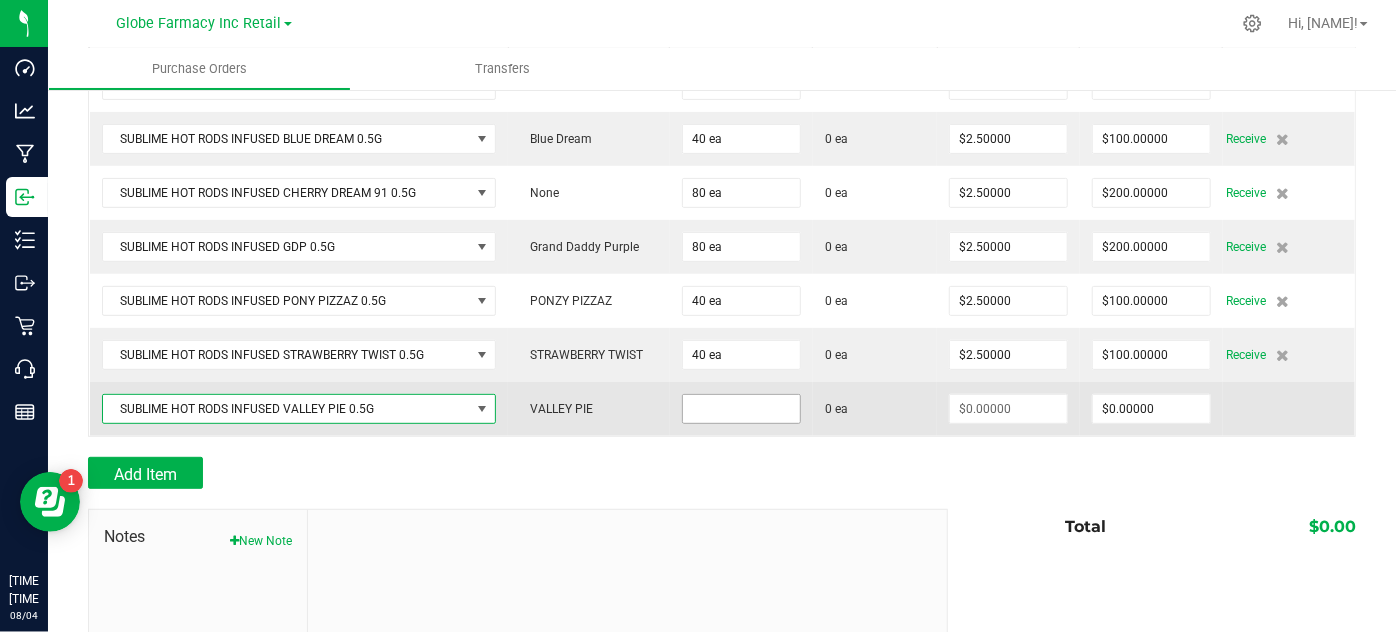 click at bounding box center [741, 409] 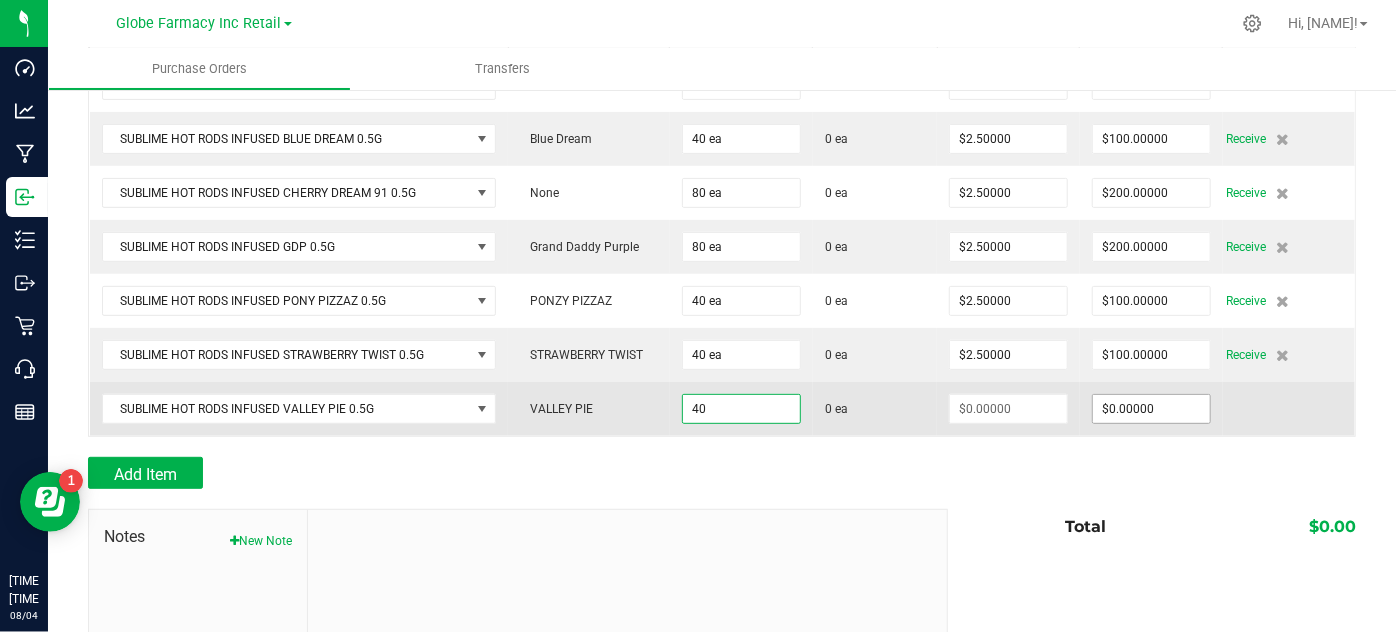 type on "40 ea" 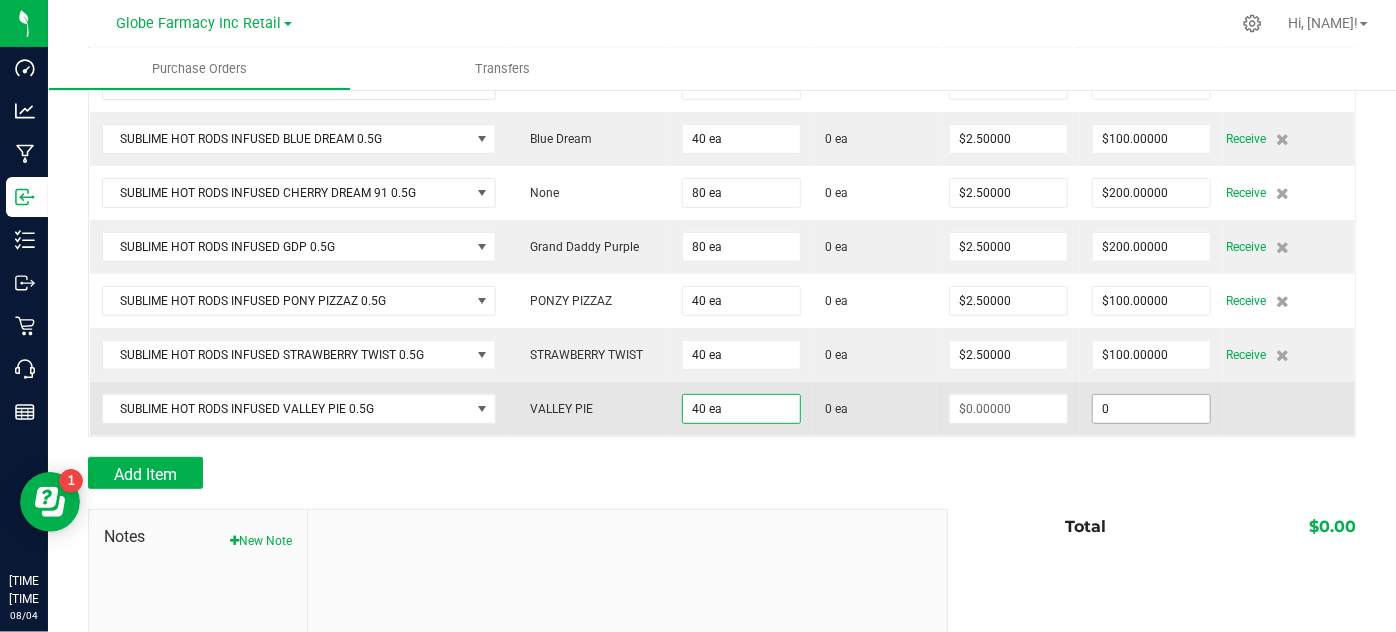 click on "0" at bounding box center (1151, 409) 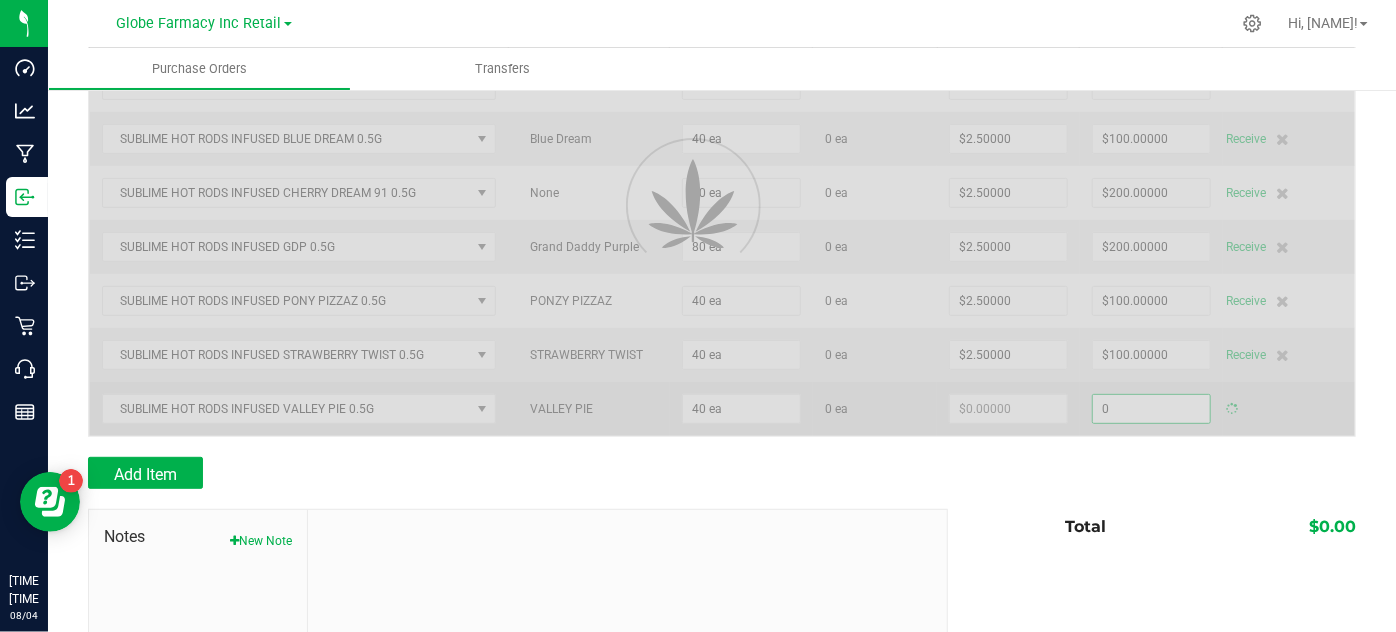 type on "$0.00000" 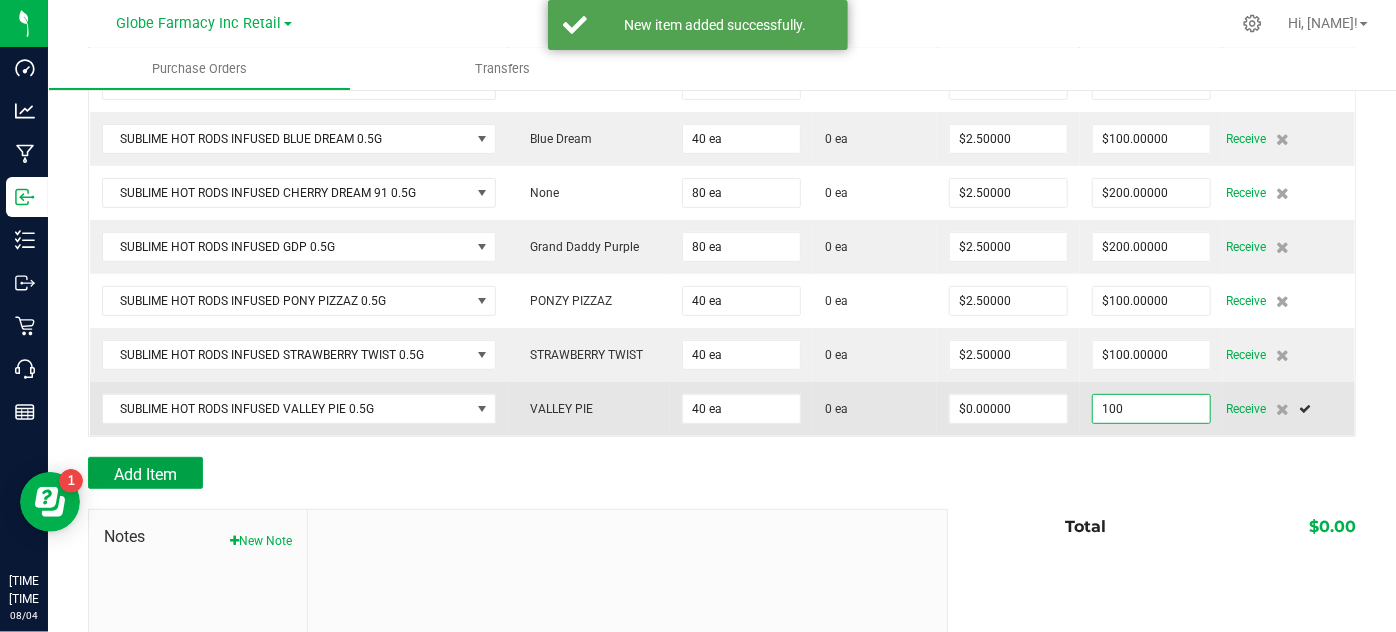 type on "$100.00000" 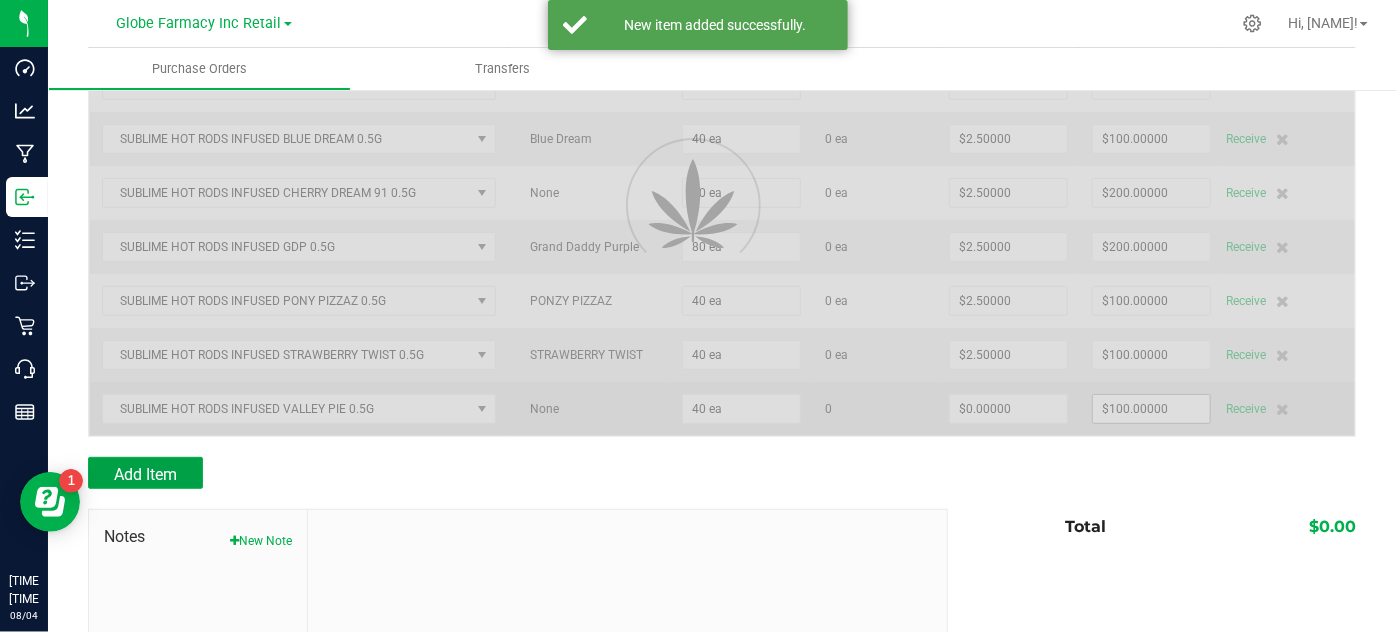 type on "40" 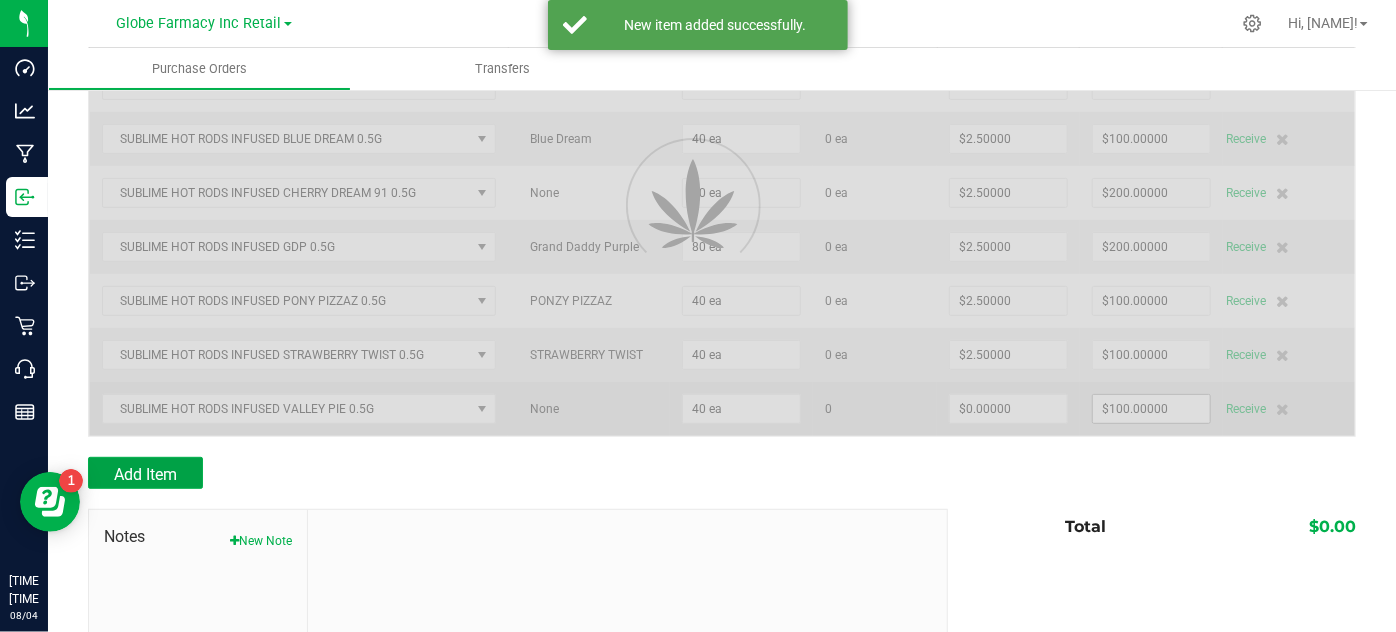 type on "$2.50000" 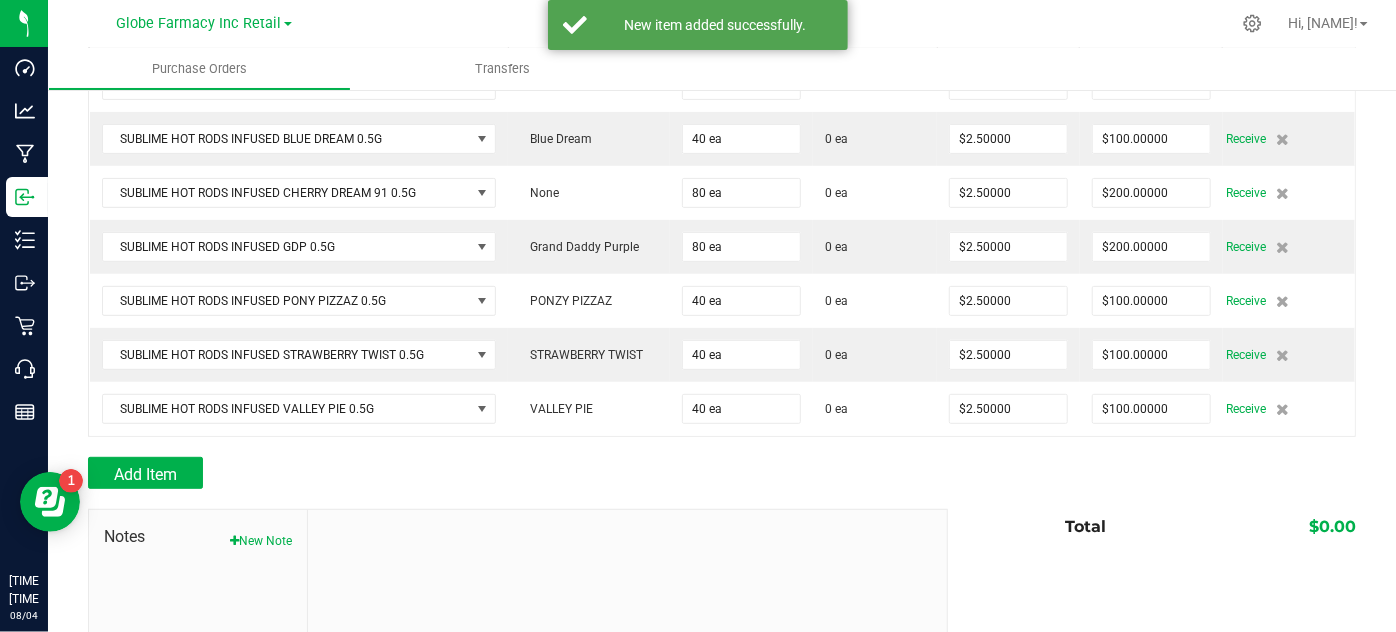 click on "Add Item" at bounding box center [722, 473] 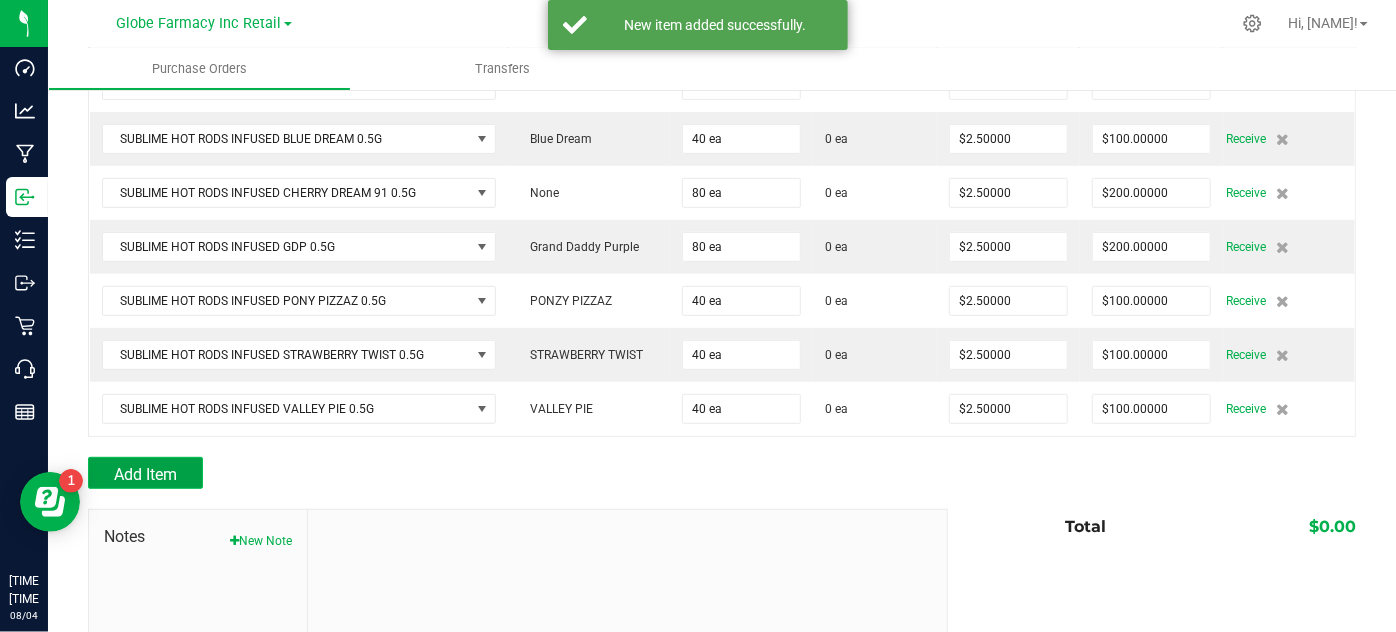 click on "Add Item" at bounding box center (145, 473) 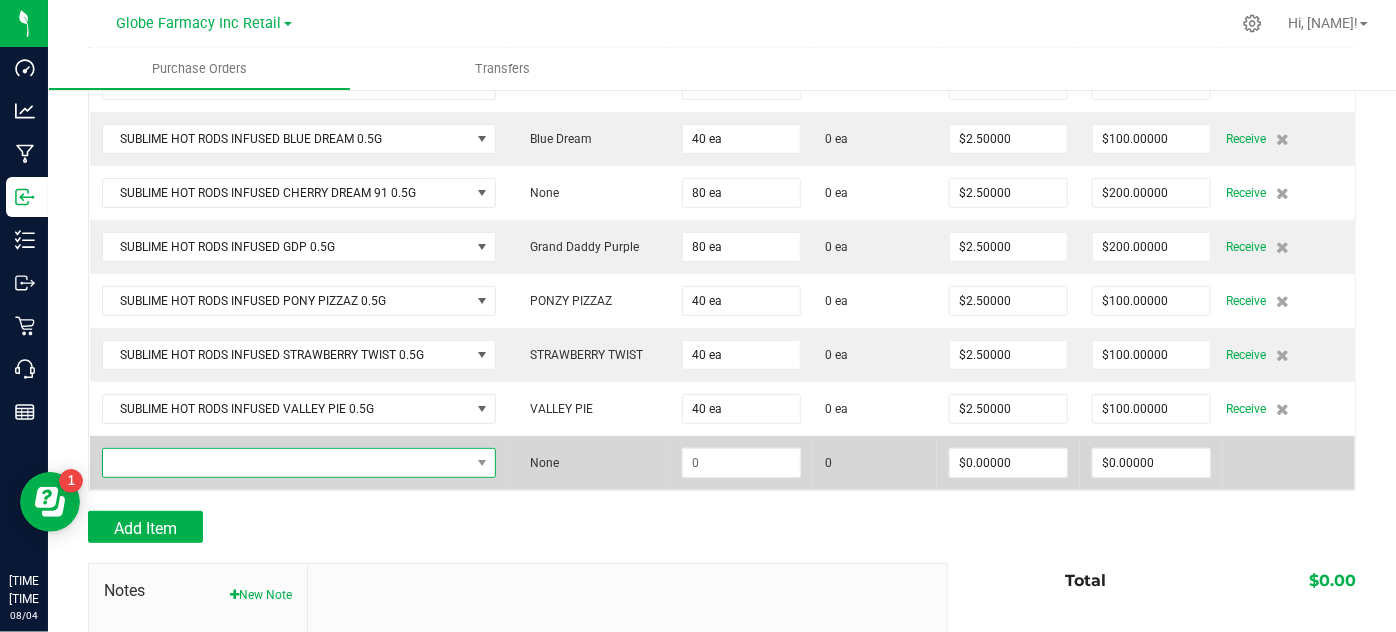 click at bounding box center [287, 463] 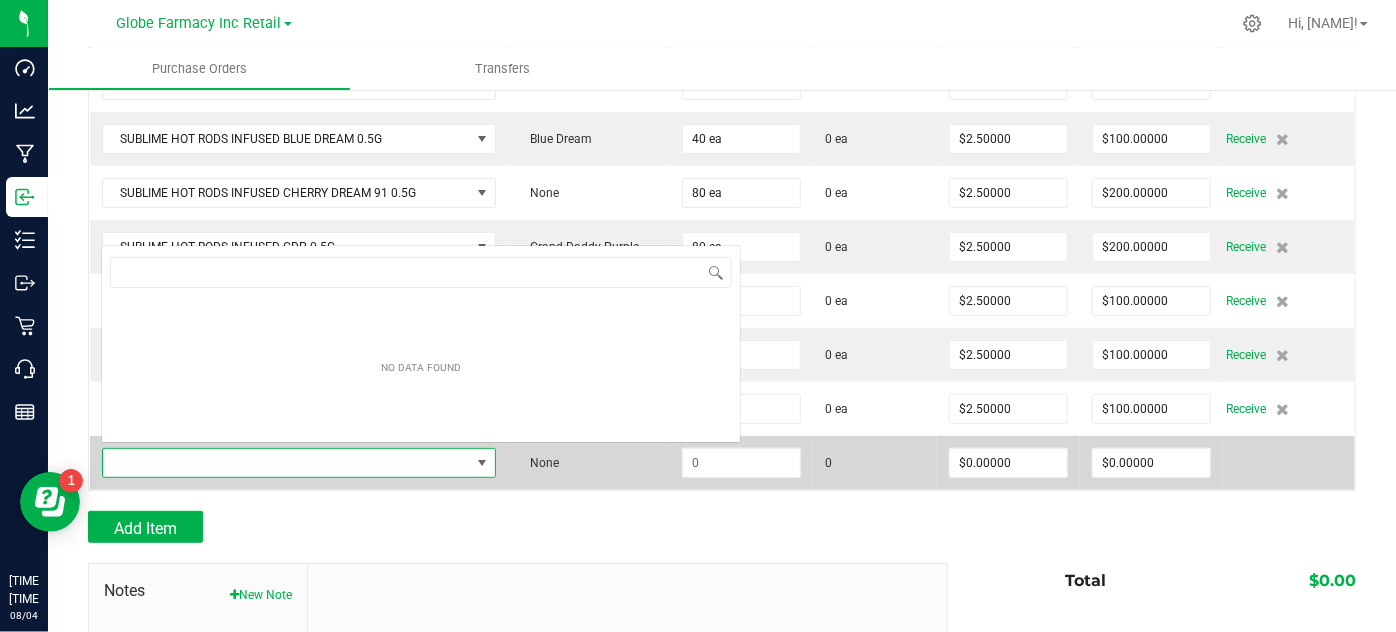 scroll, scrollTop: 99970, scrollLeft: 99608, axis: both 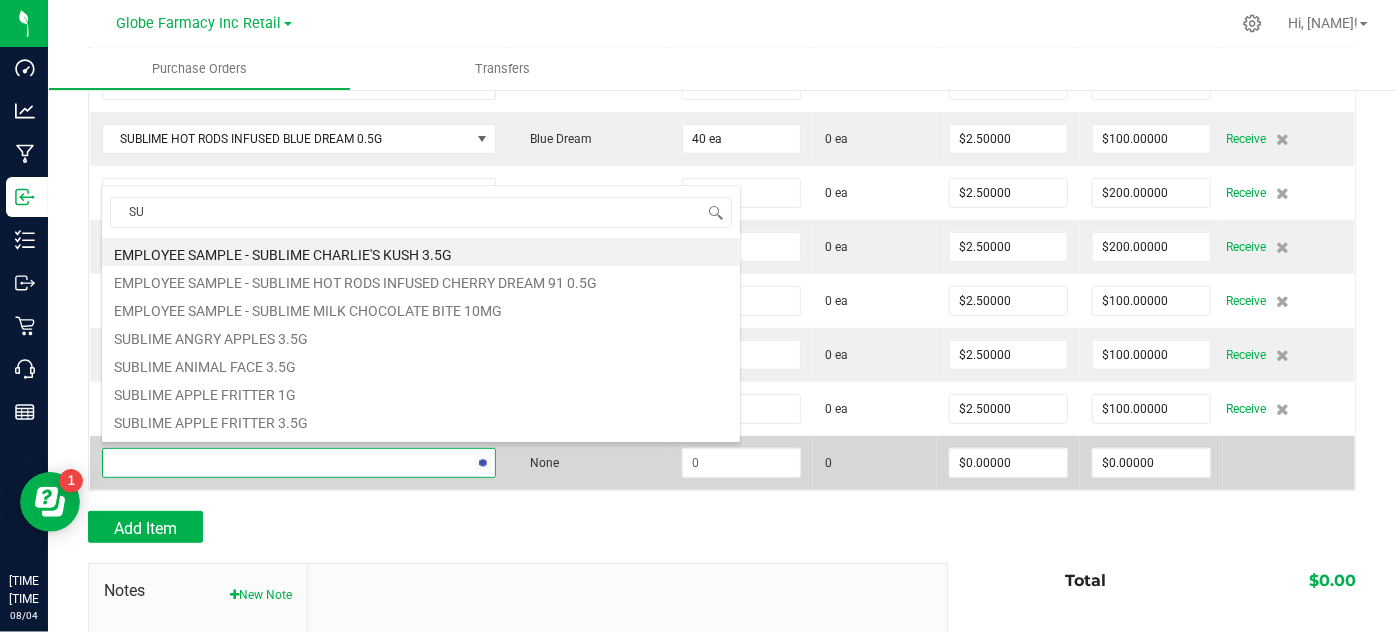 type on "S" 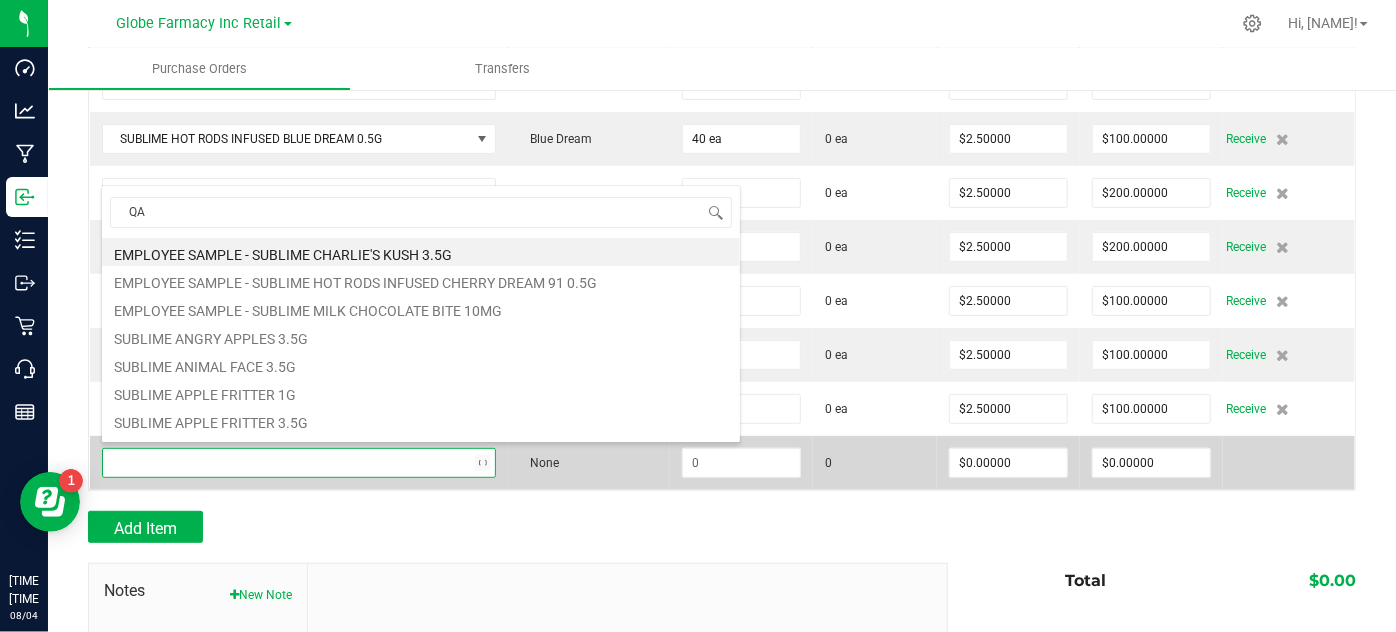 type on "Q" 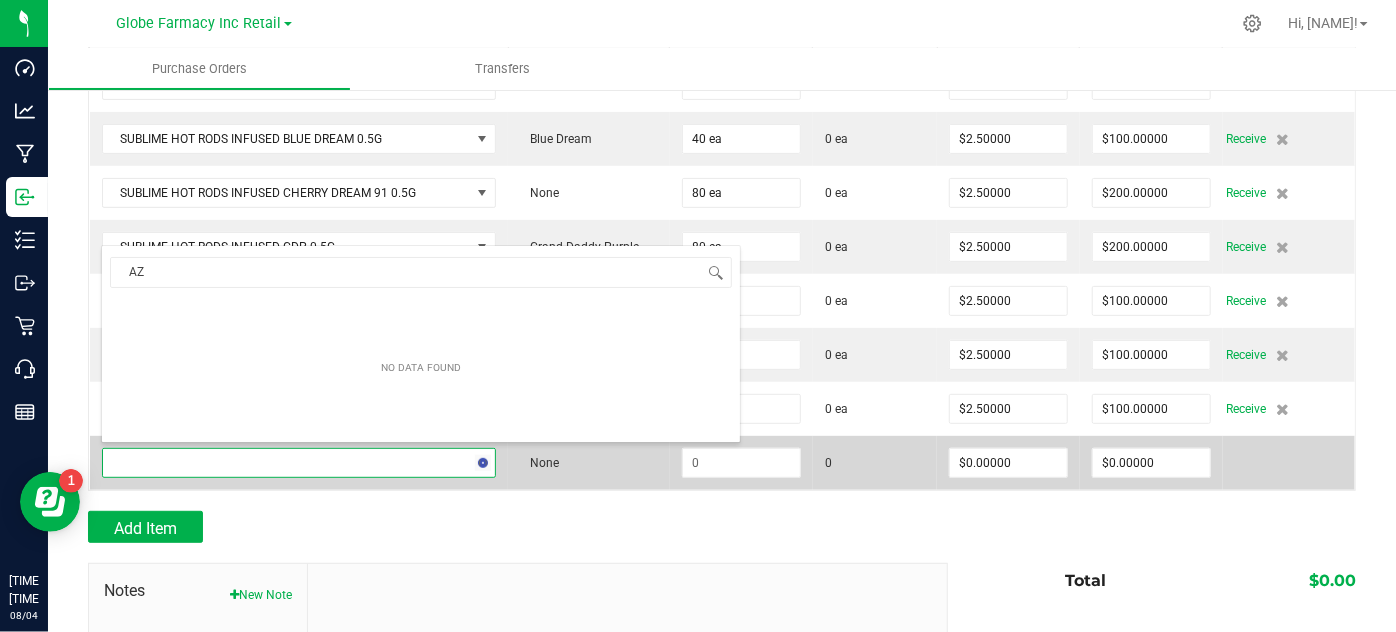 type on "A" 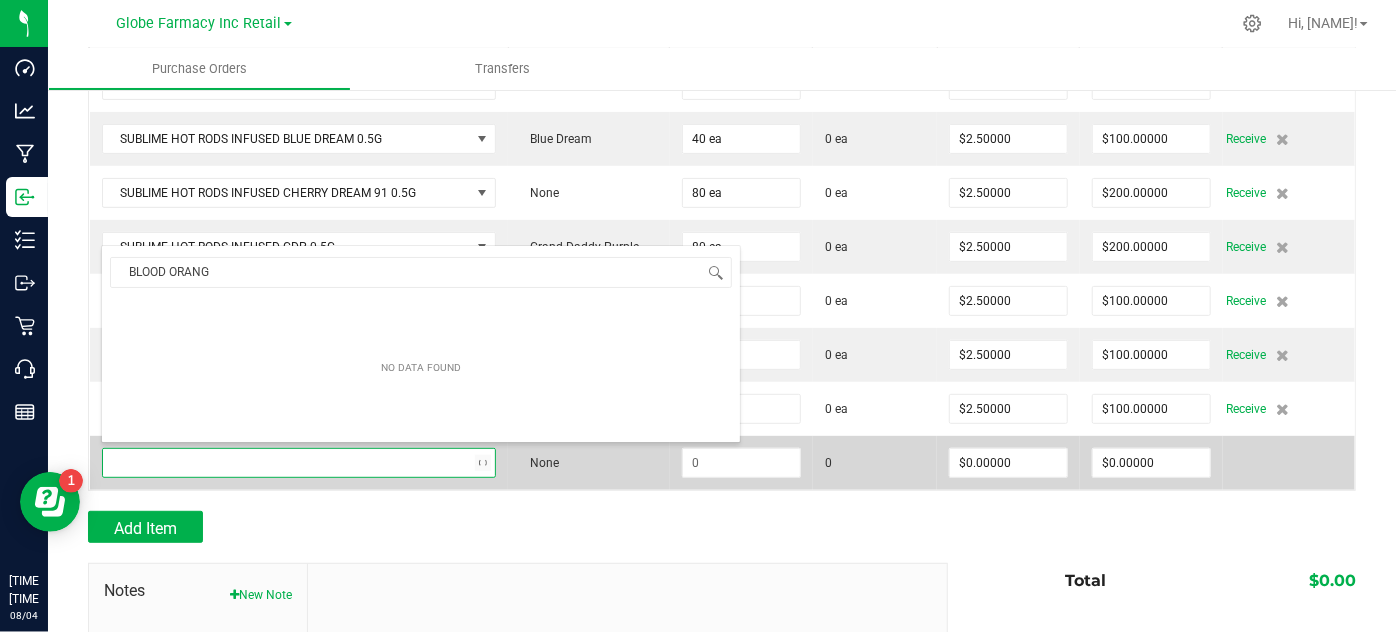 type on "BLOOD ORANGE" 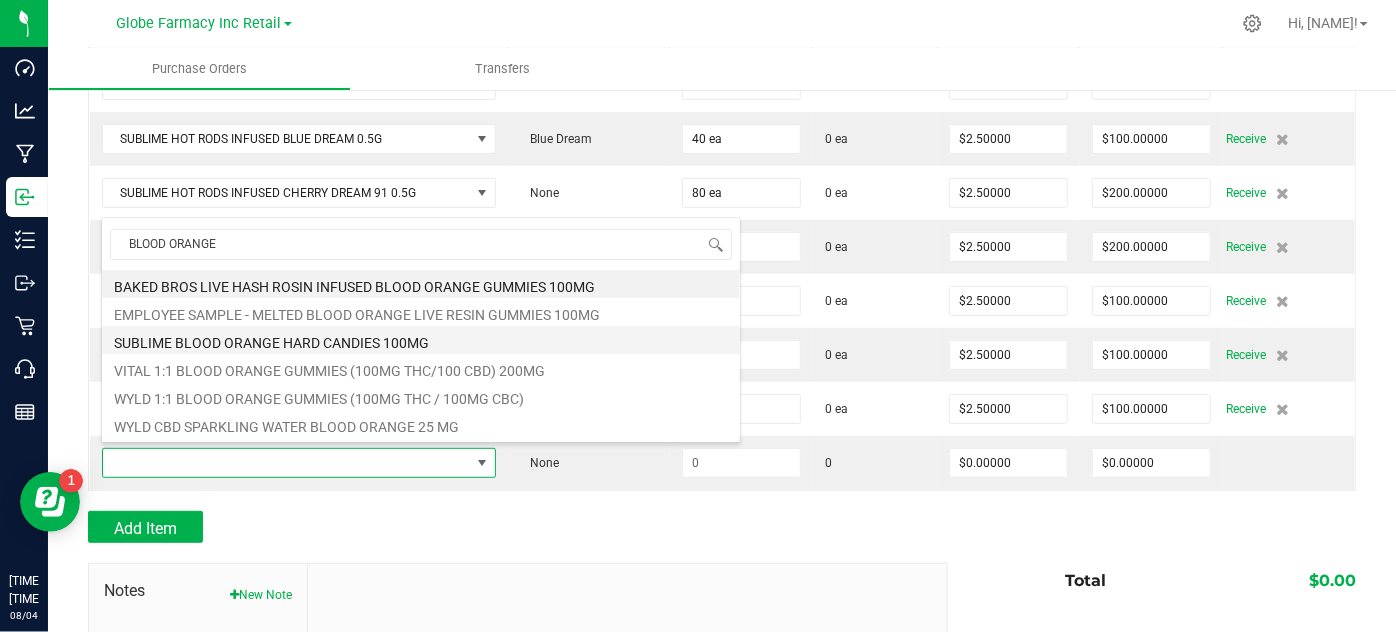 click on "SUBLIME BLOOD ORANGE HARD CANDIES 100MG" at bounding box center [421, 340] 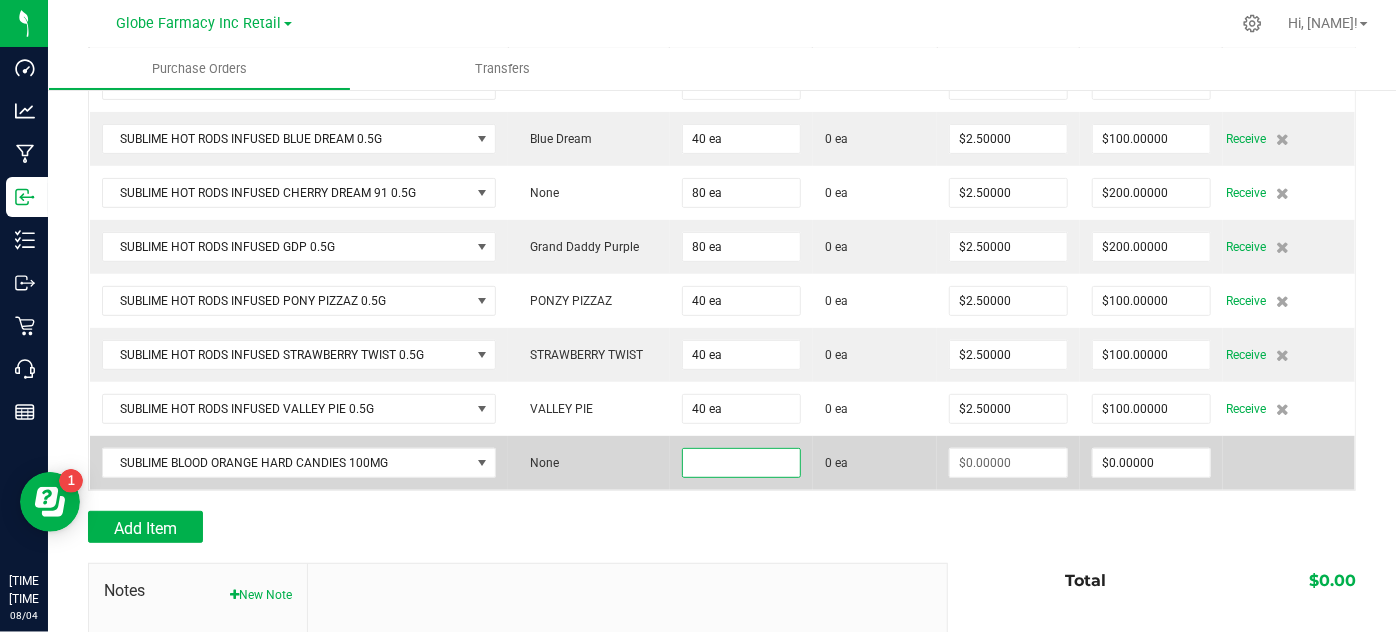 click at bounding box center (741, 463) 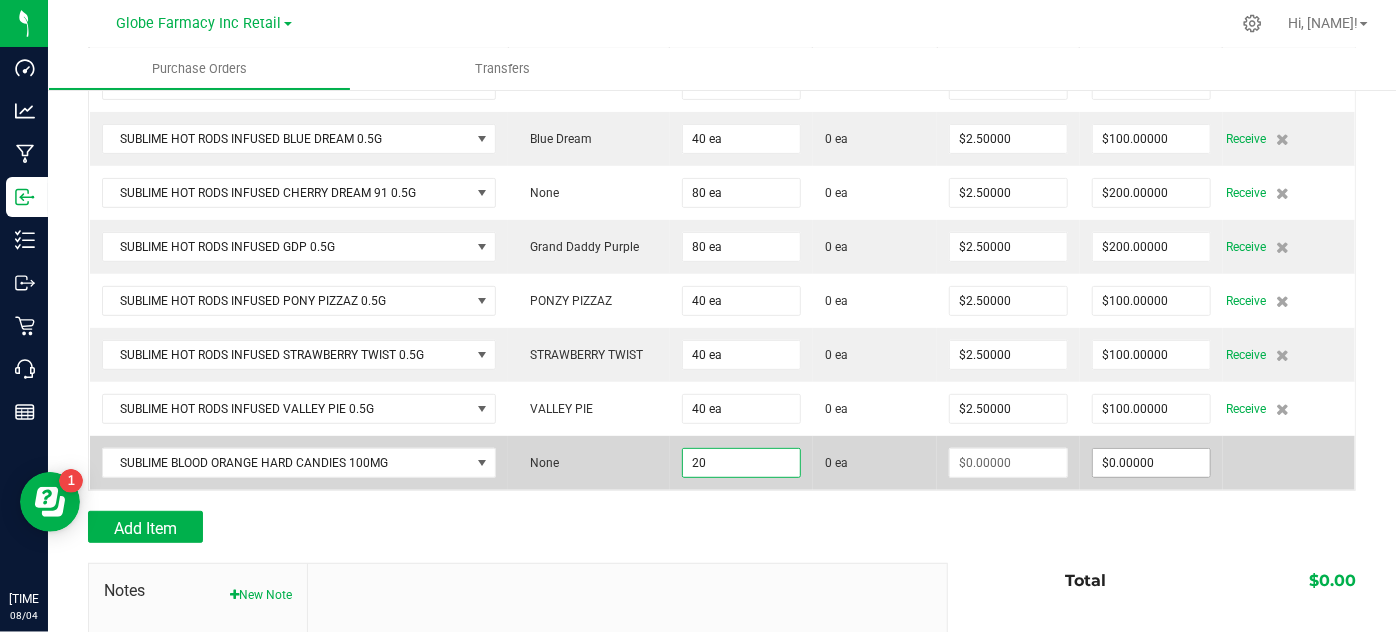 type on "20 ea" 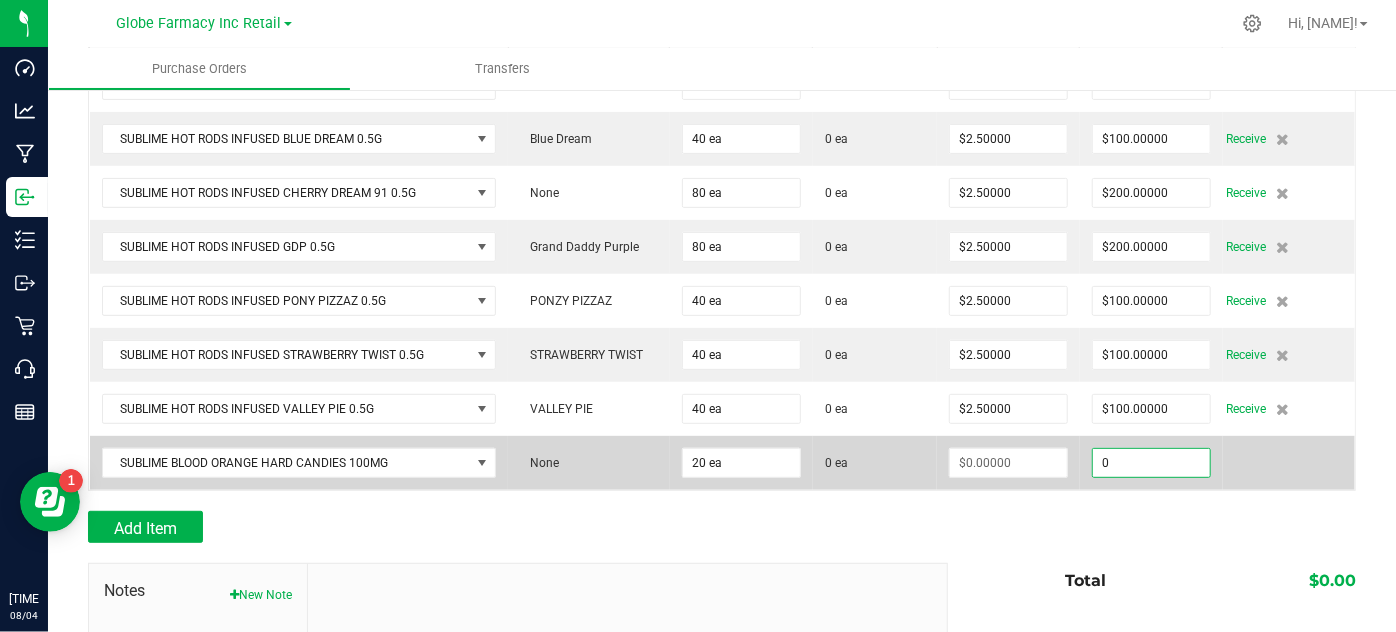 click on "0" at bounding box center [1151, 463] 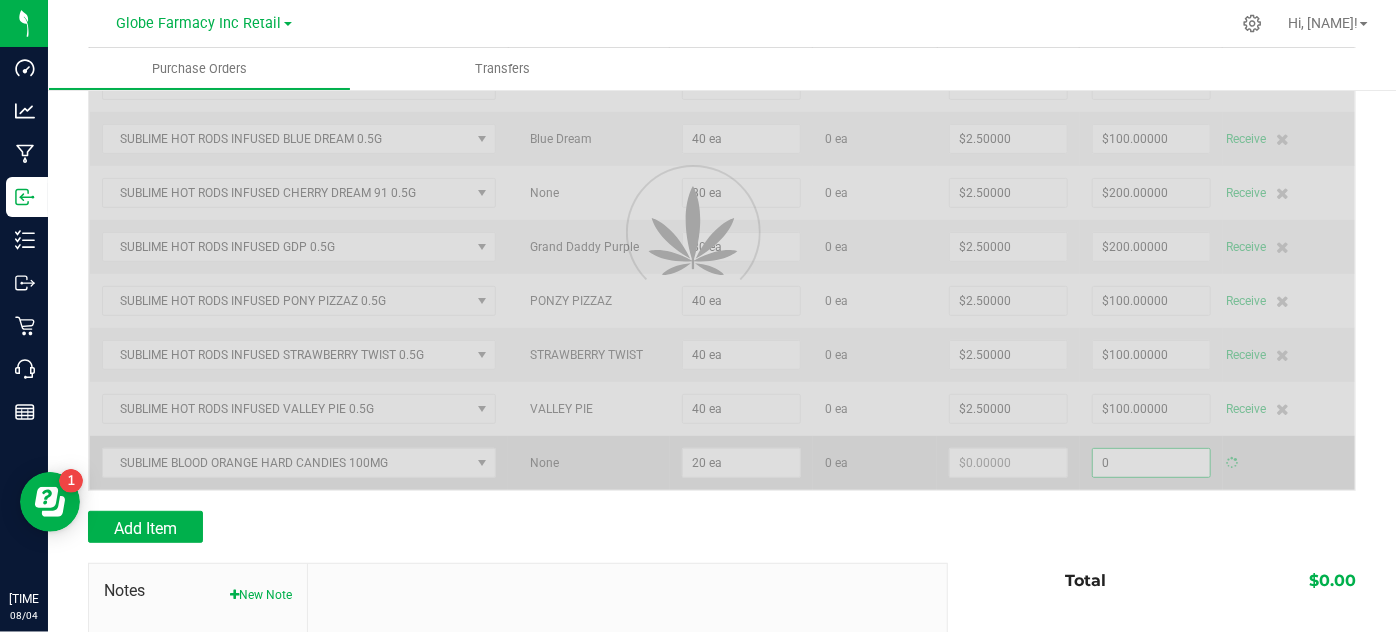 type on "$0.00000" 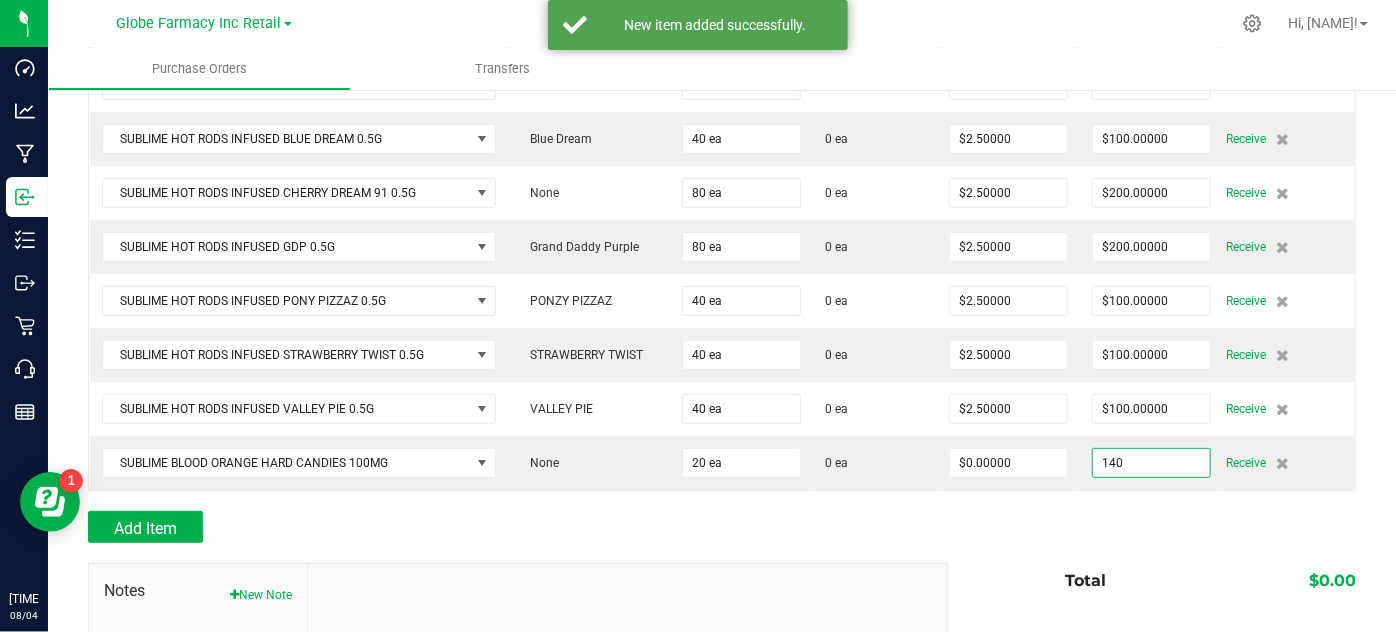 type on "$140.00000" 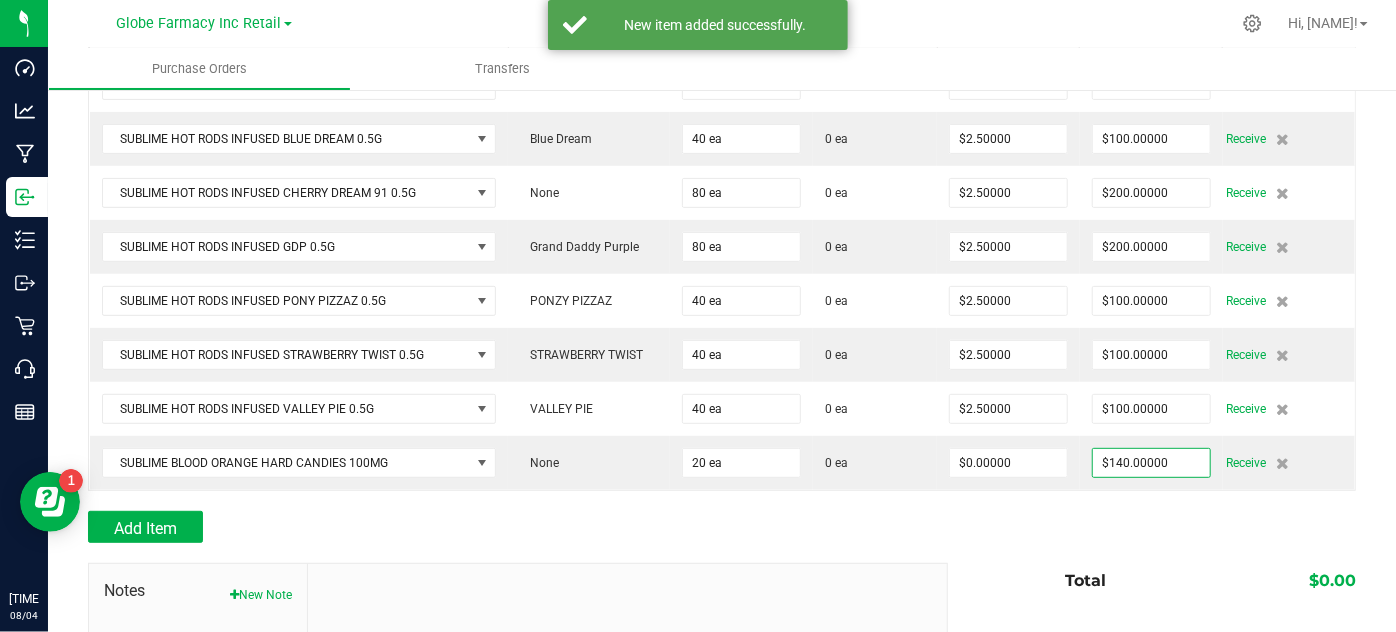 click on "Add Item" at bounding box center (722, 527) 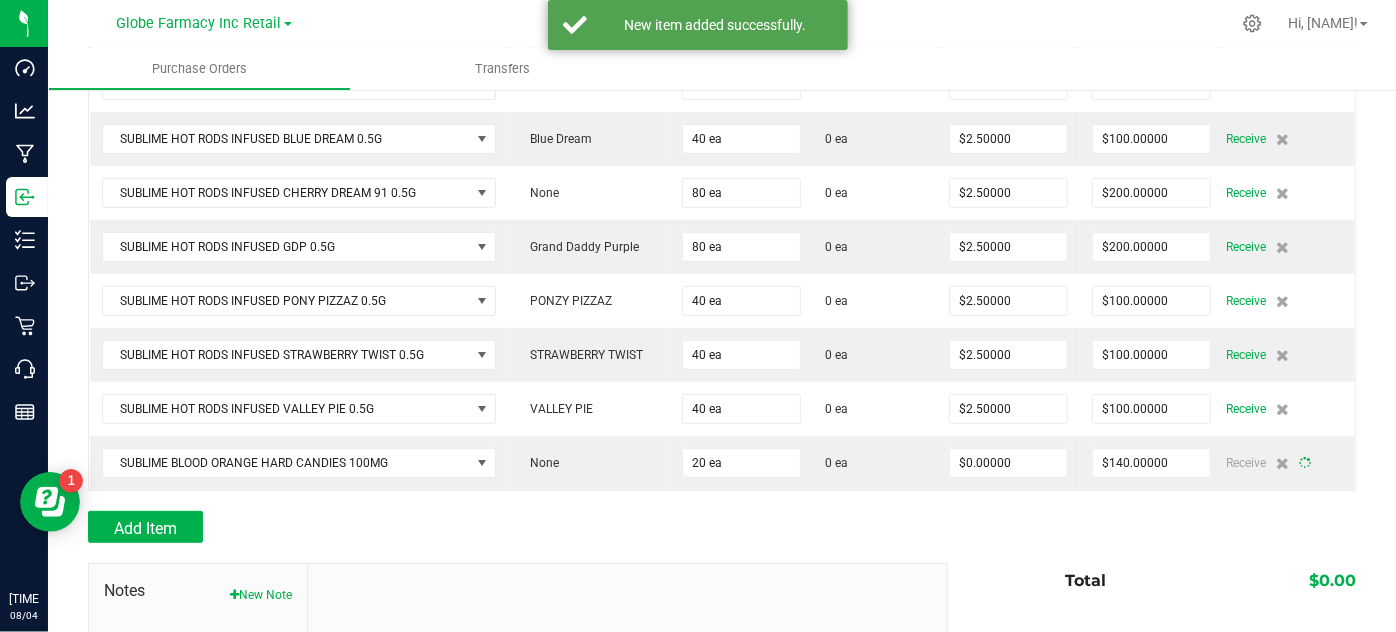 type on "20" 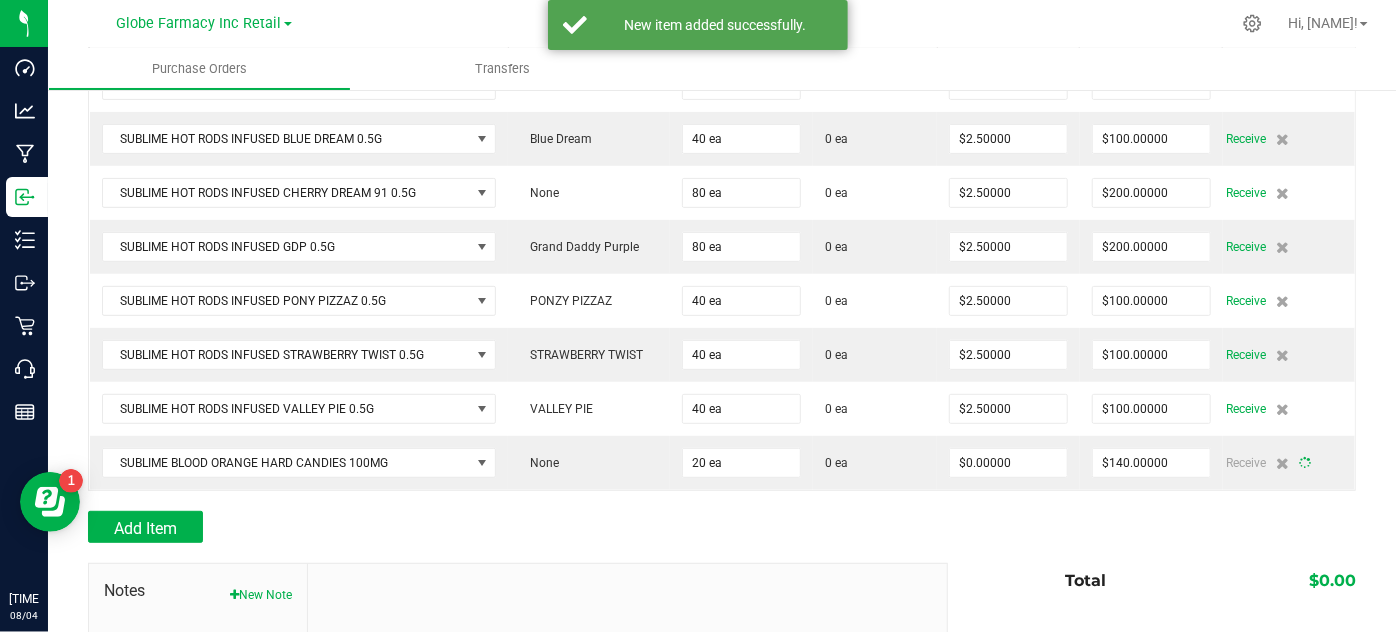 type on "$7.00000" 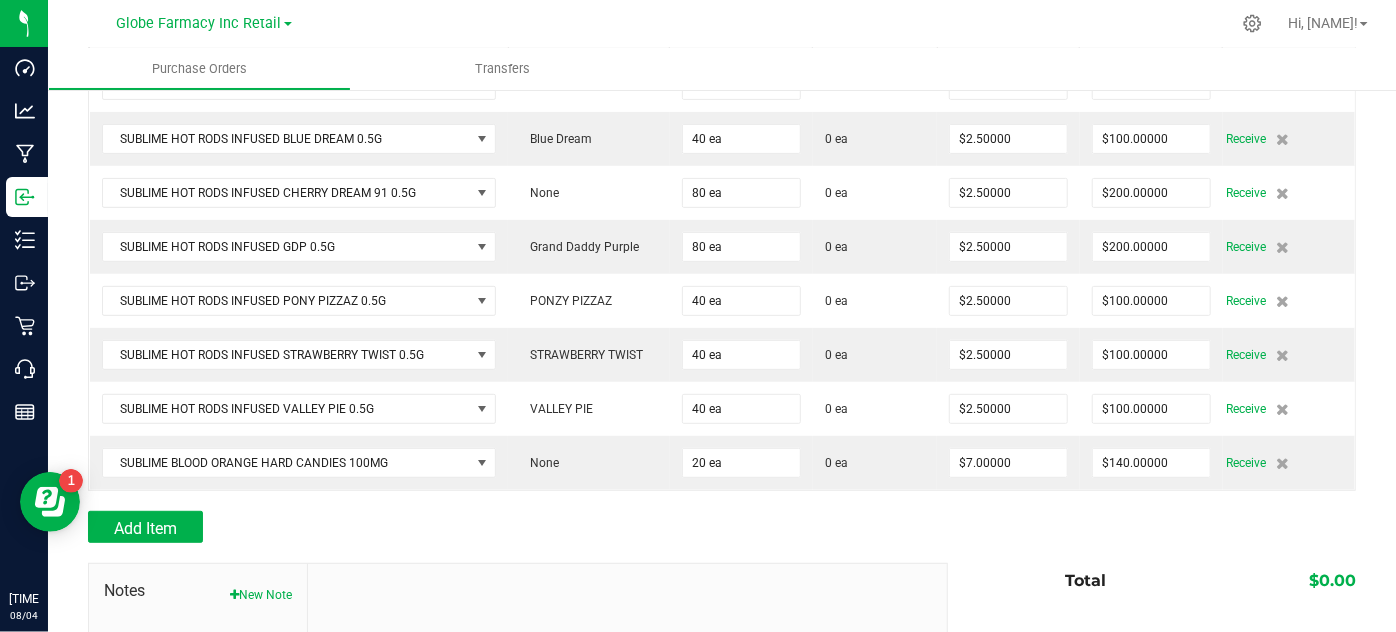 click on "Add Item" at bounding box center [510, 527] 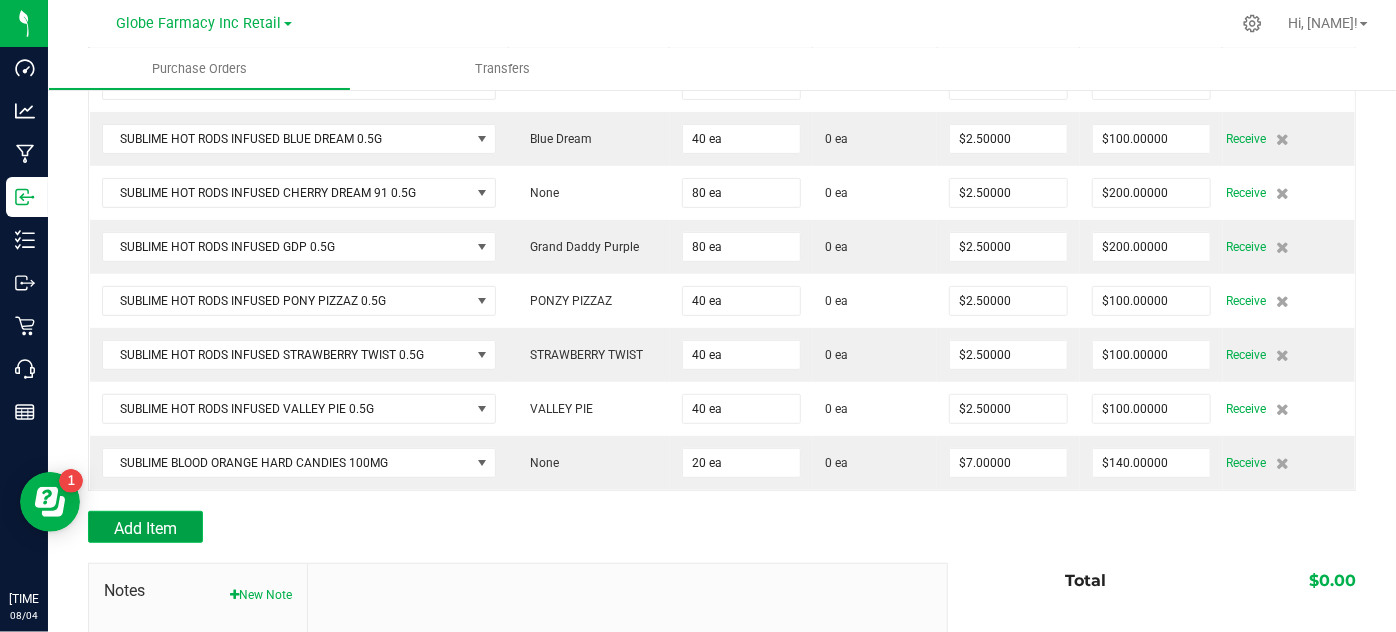 click on "Add Item" at bounding box center [145, 528] 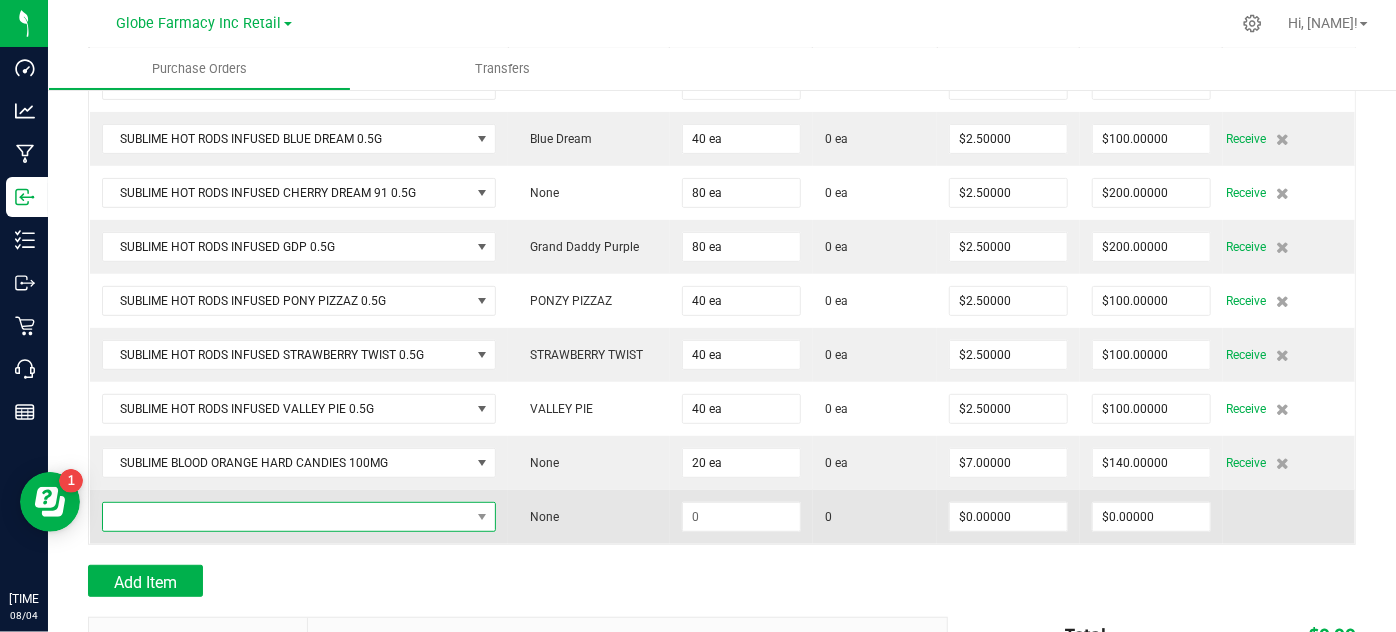 click at bounding box center [287, 517] 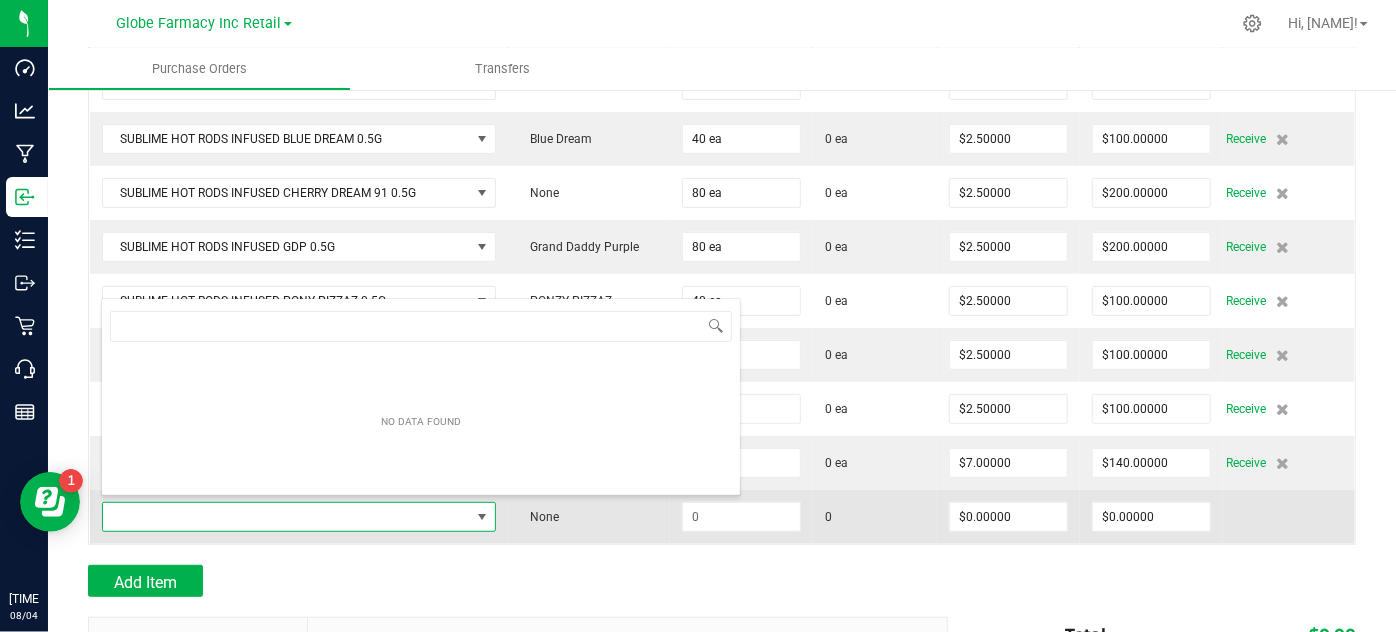 scroll, scrollTop: 99970, scrollLeft: 99608, axis: both 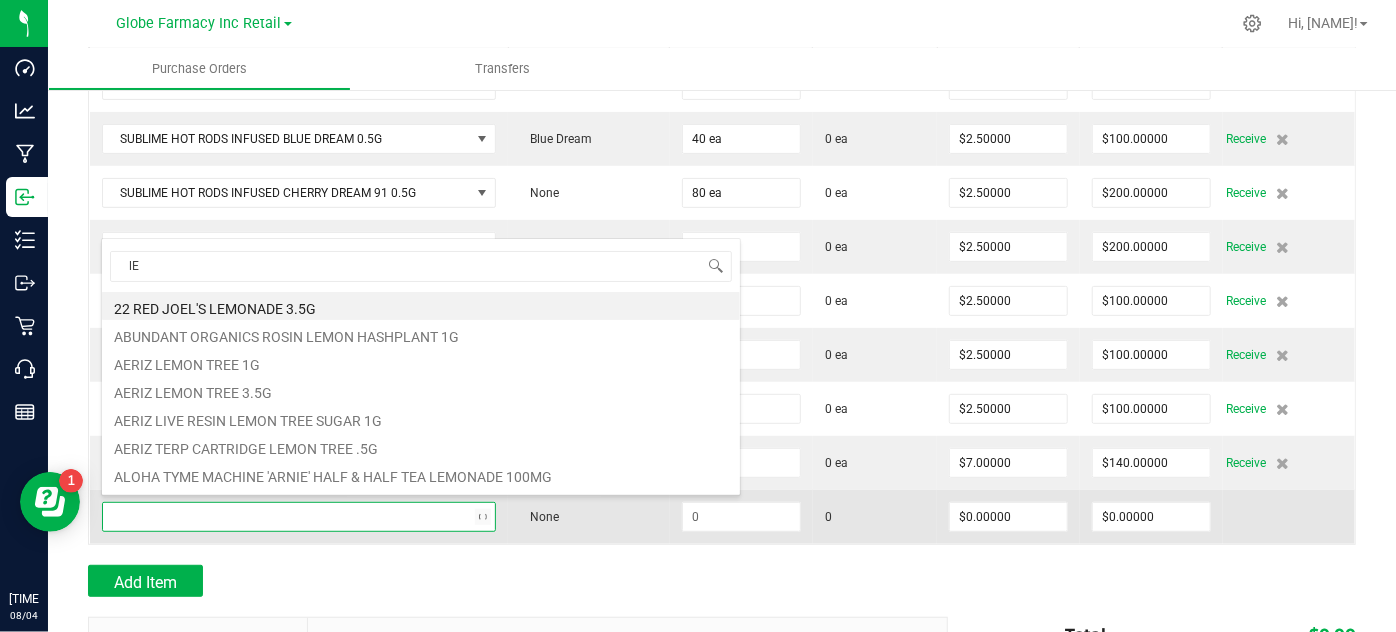 type on "l" 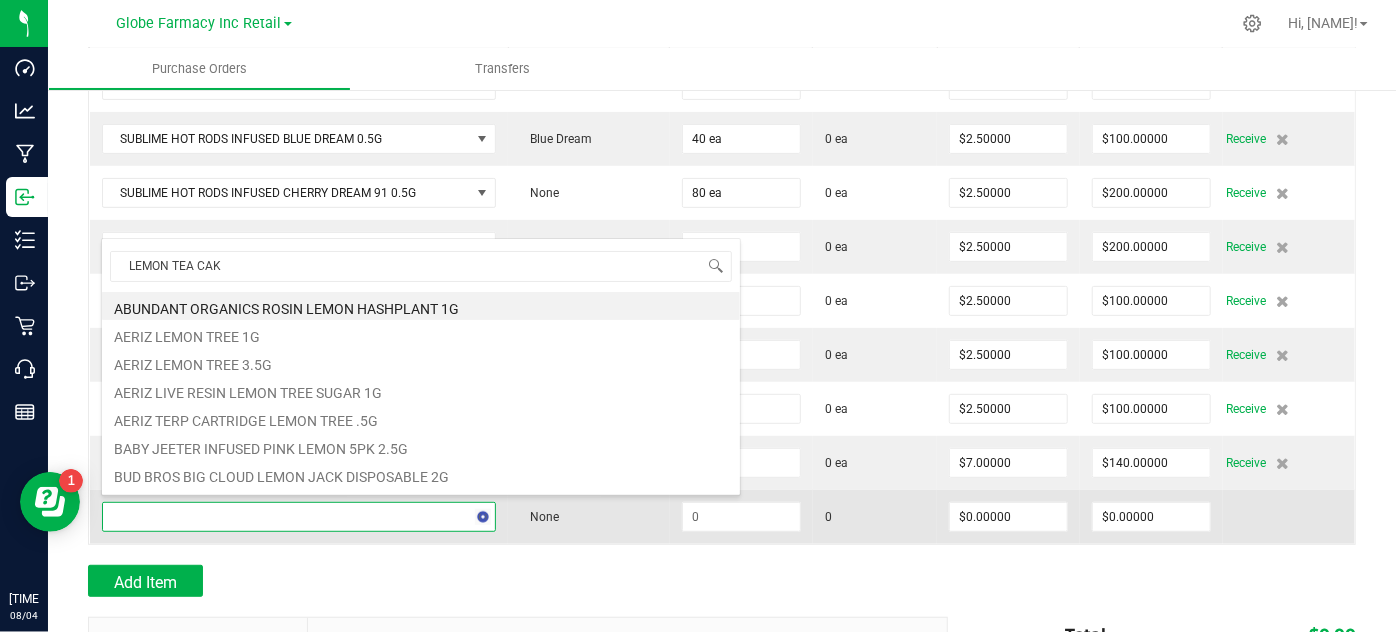 type on "LEMON TEA CAKE" 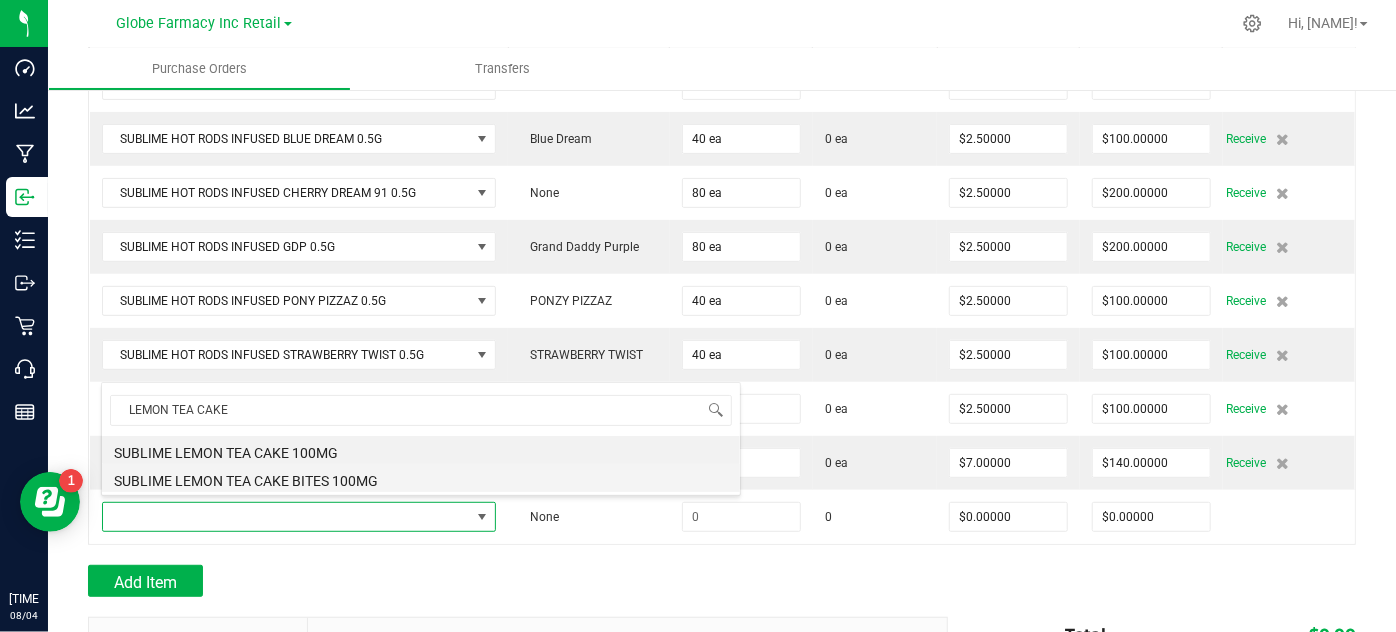 click on "SUBLIME LEMON TEA CAKE BITES 100MG" at bounding box center (421, 478) 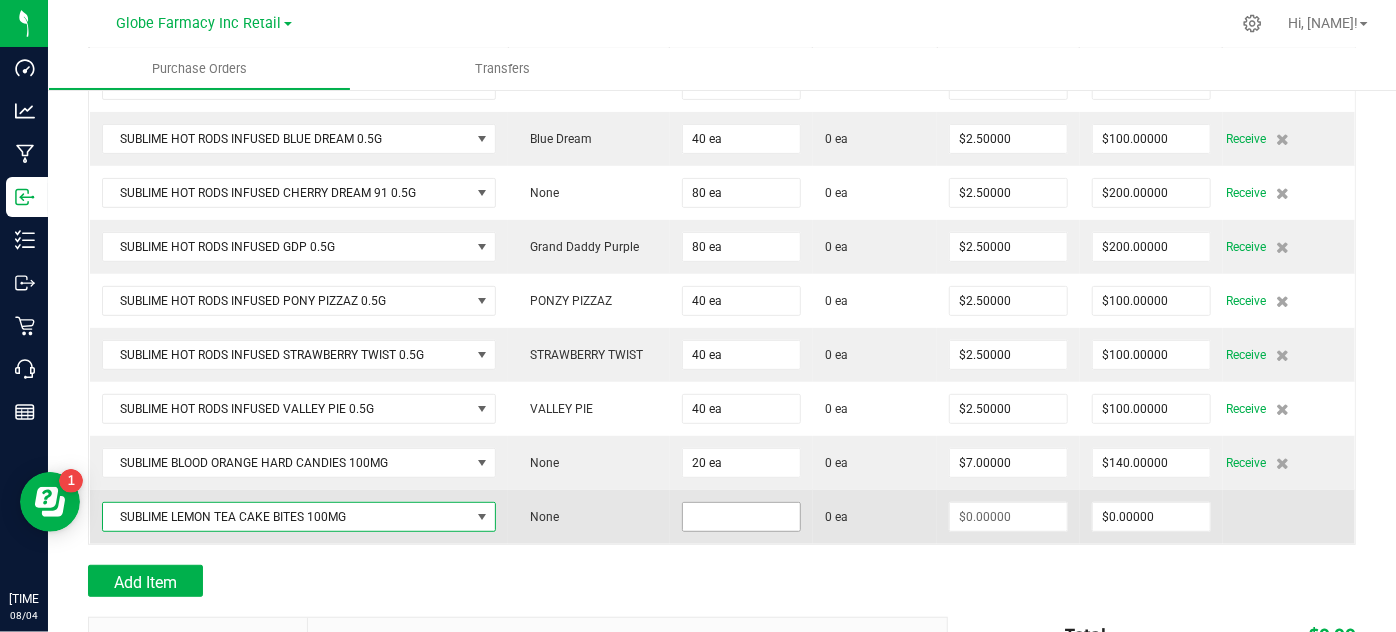 click at bounding box center [741, 517] 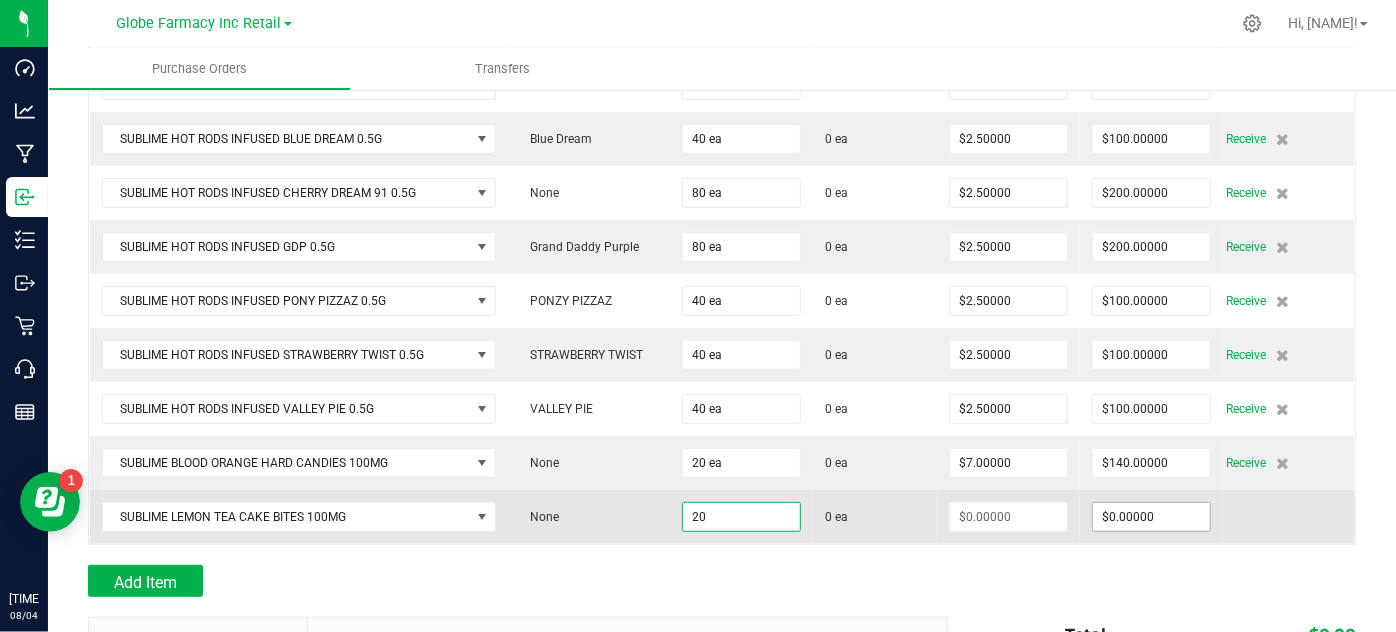 type on "20 ea" 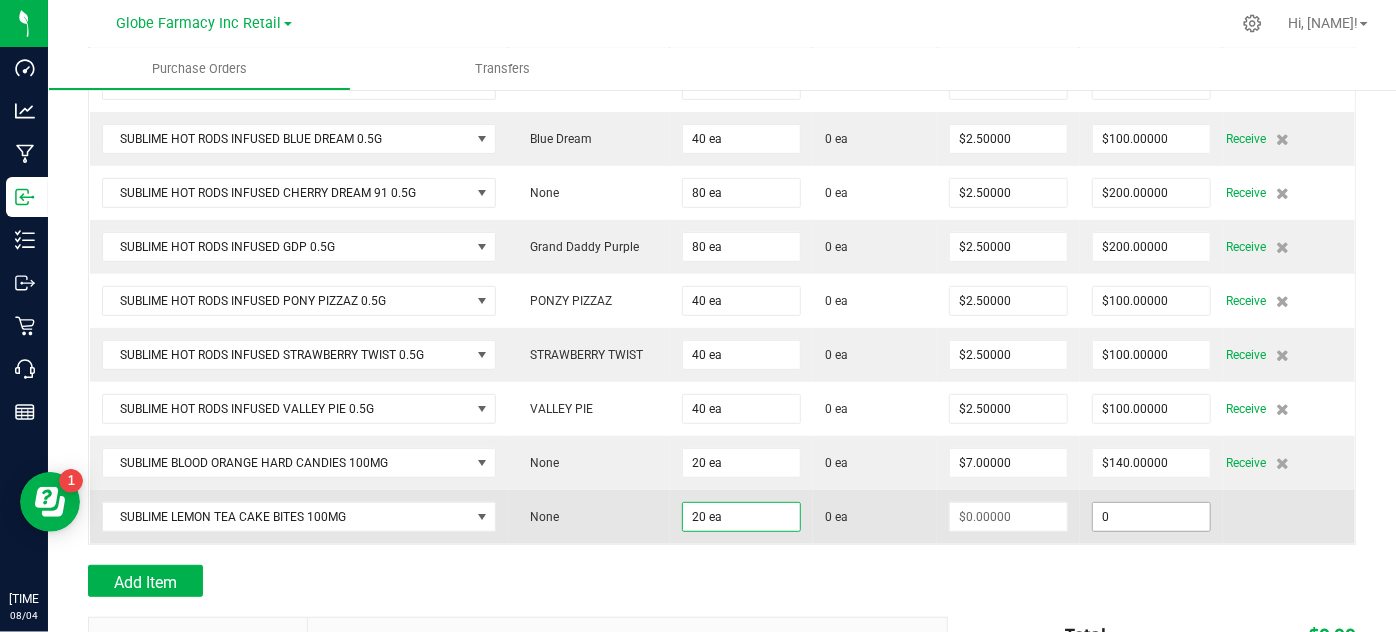 click on "0" at bounding box center (1151, 517) 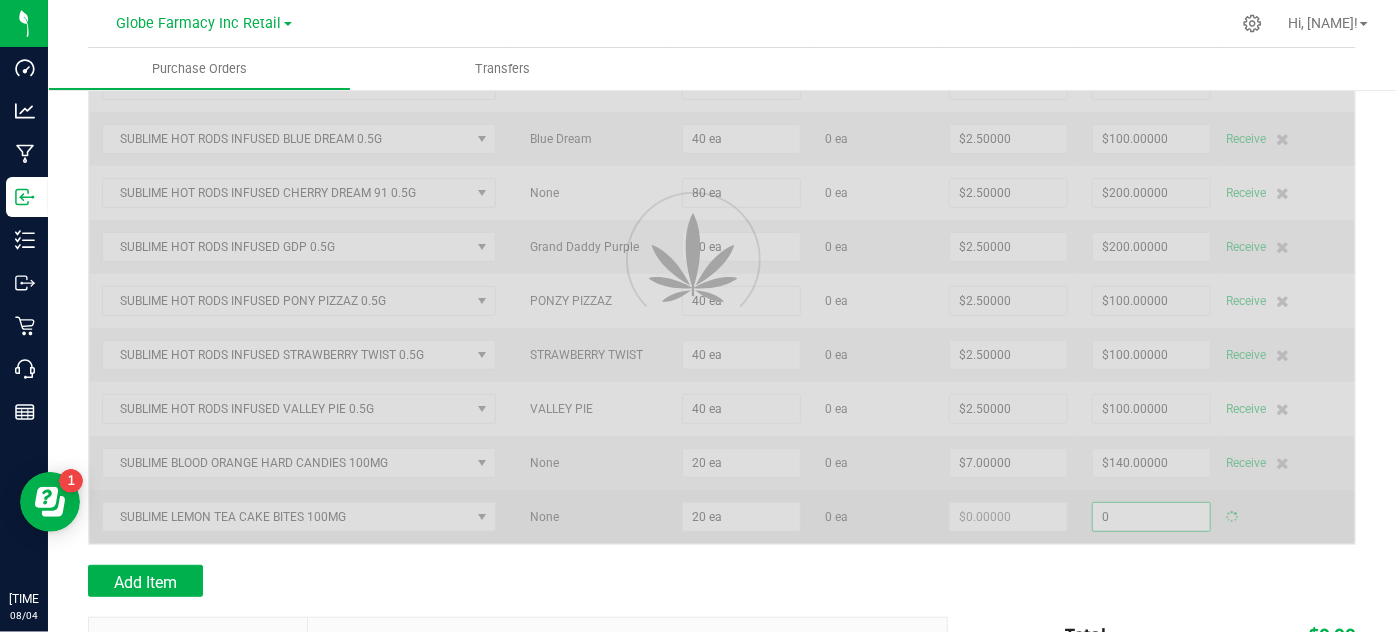 type on "$0.00000" 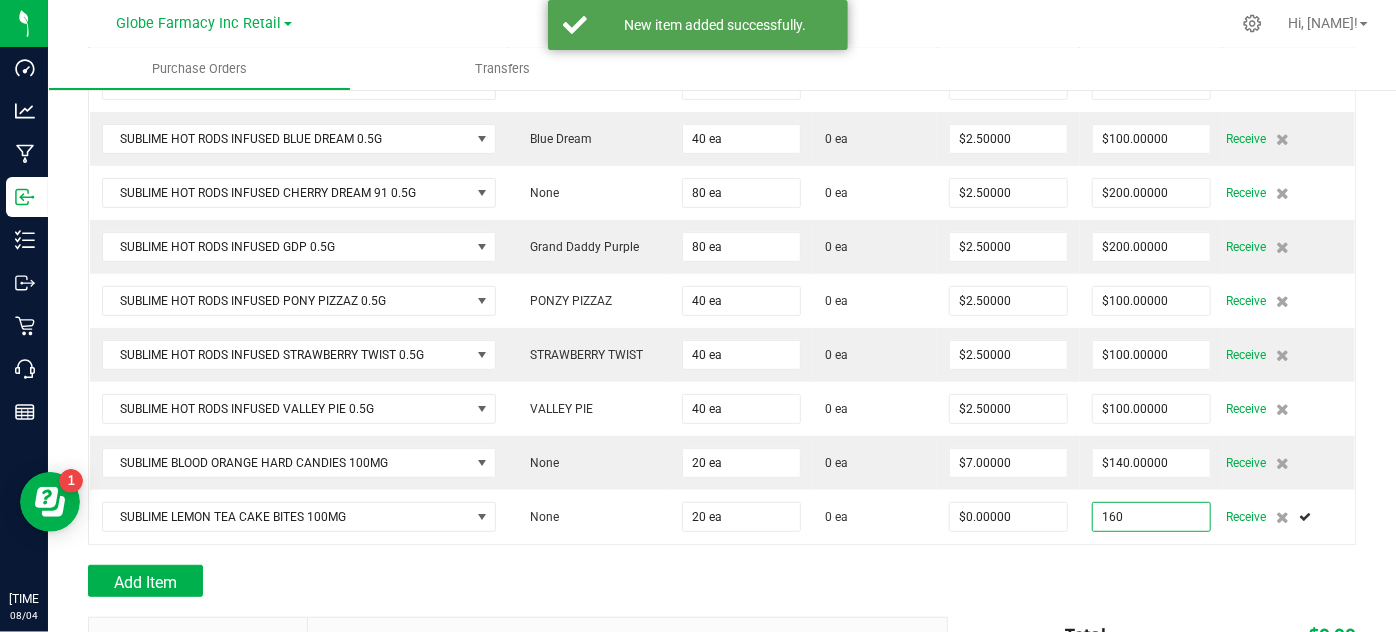 type on "$160.00000" 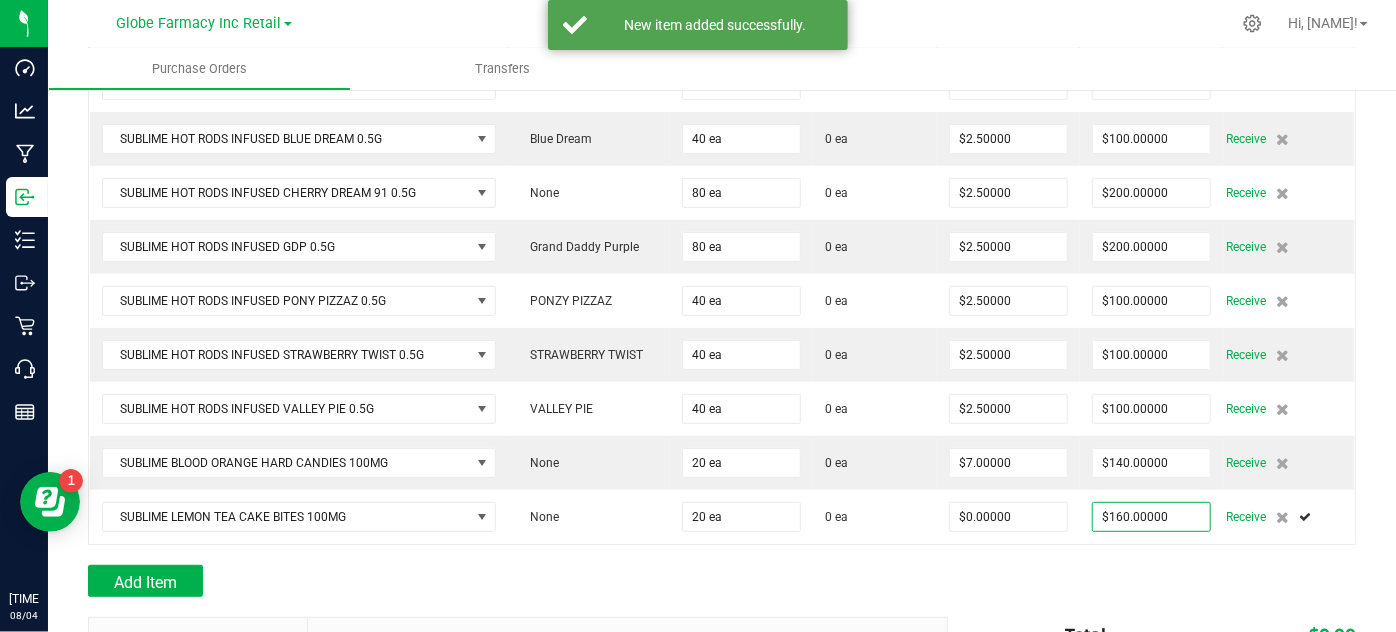 click at bounding box center (722, 555) 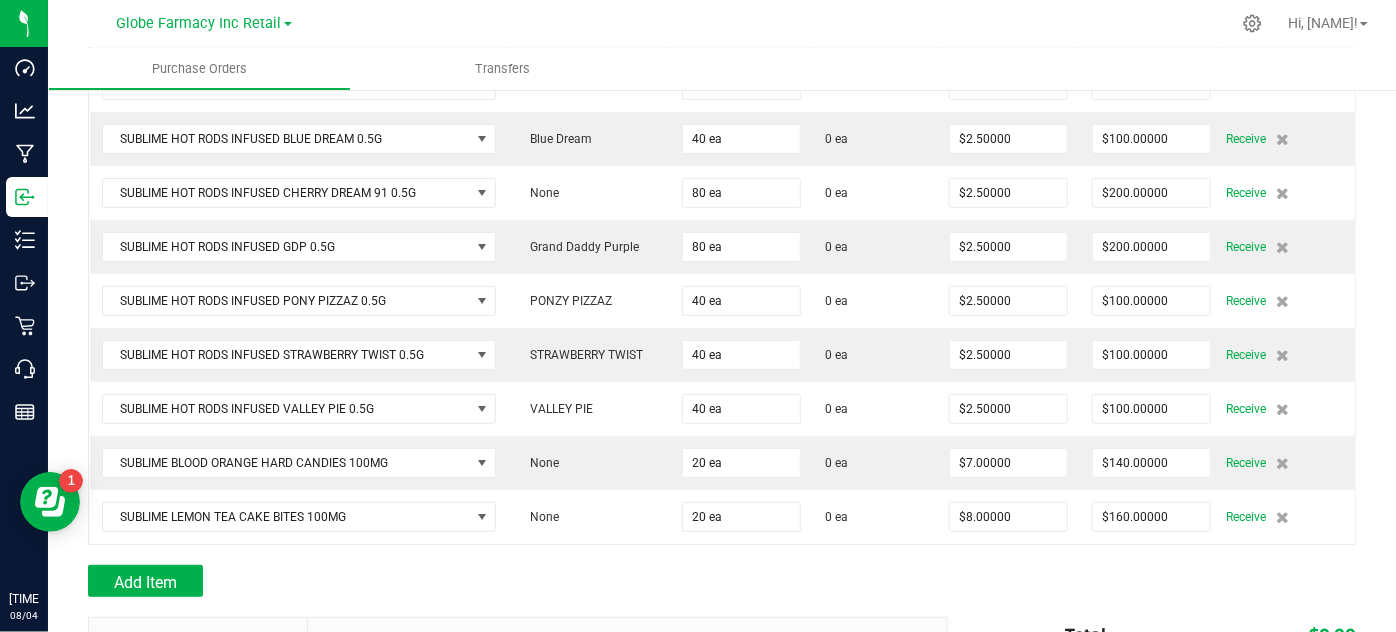 click on "Add Item" at bounding box center [722, 581] 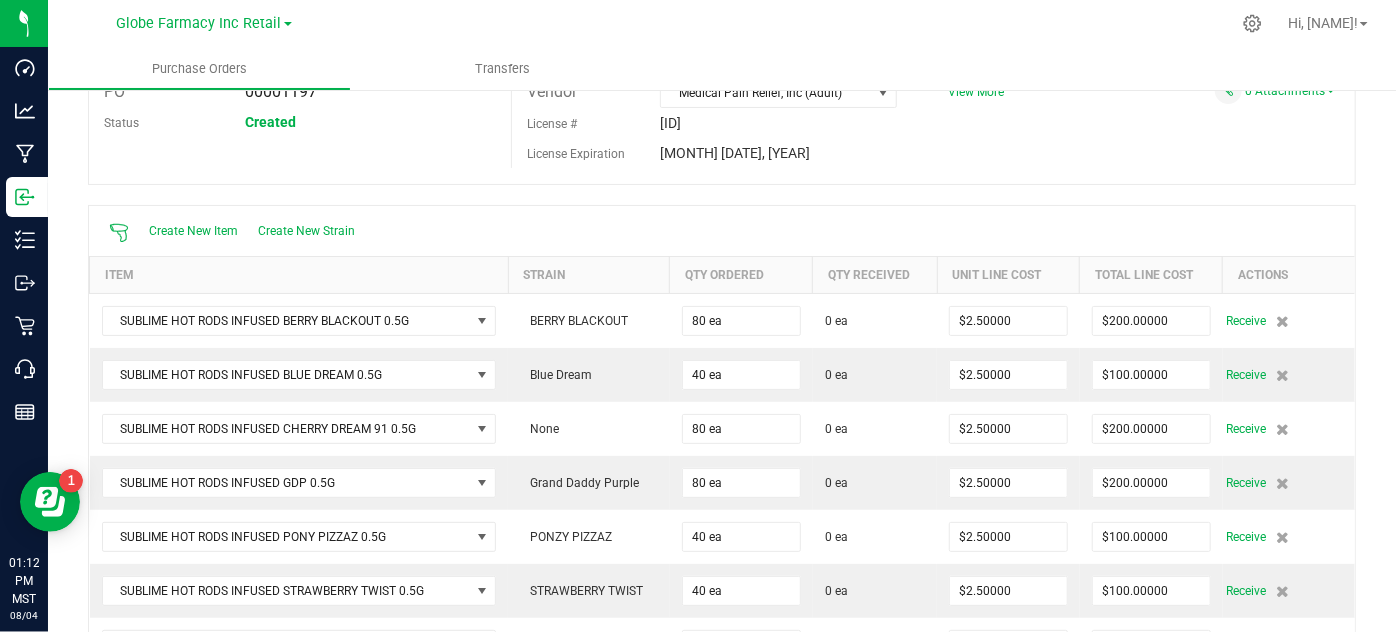 scroll, scrollTop: 0, scrollLeft: 0, axis: both 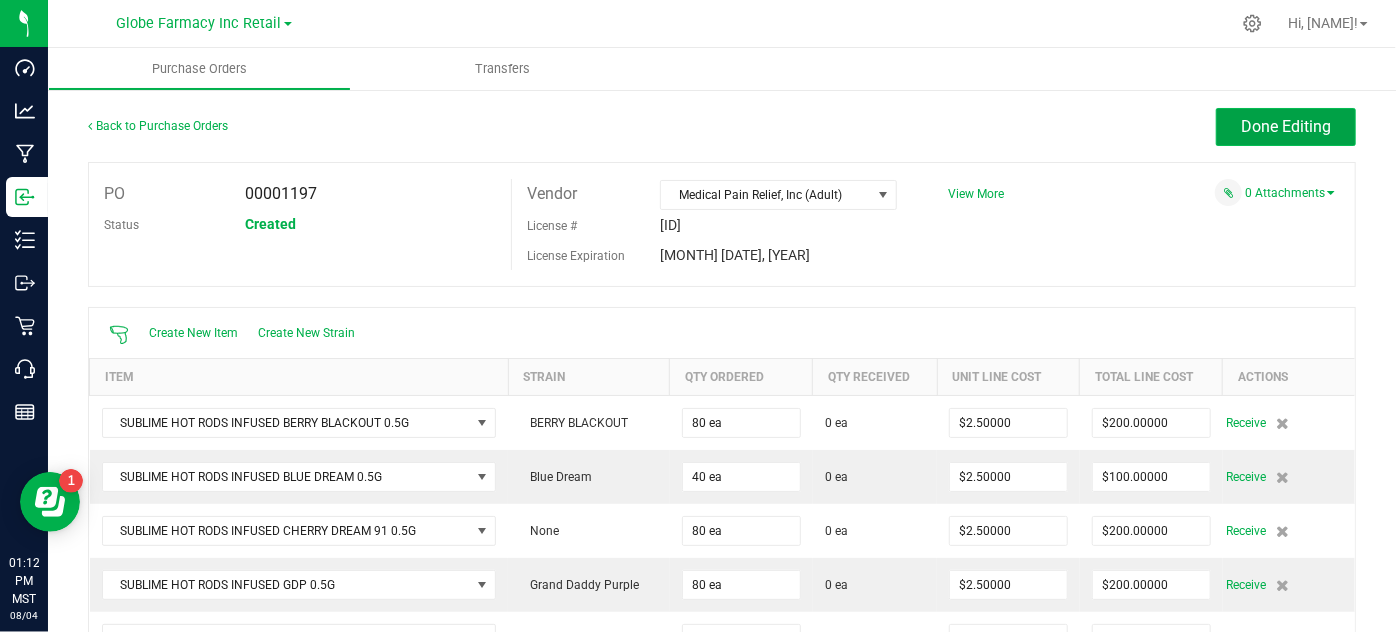 click on "Done Editing" at bounding box center (1286, 126) 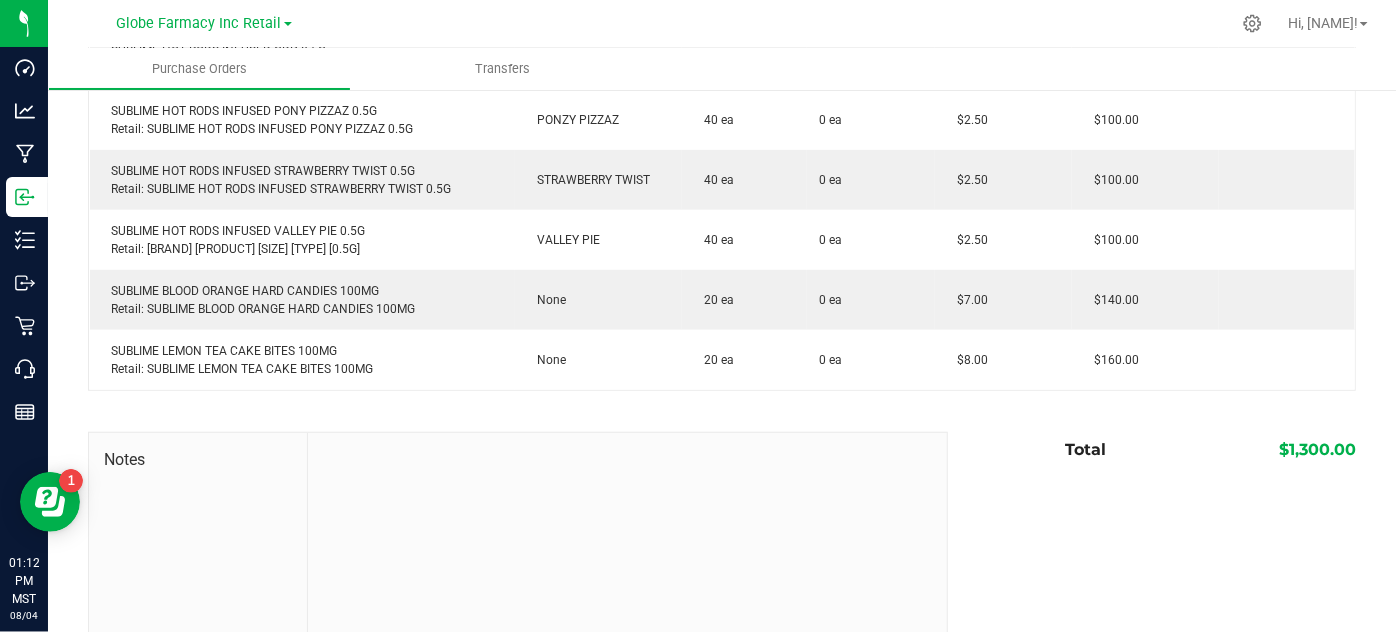 scroll, scrollTop: 0, scrollLeft: 0, axis: both 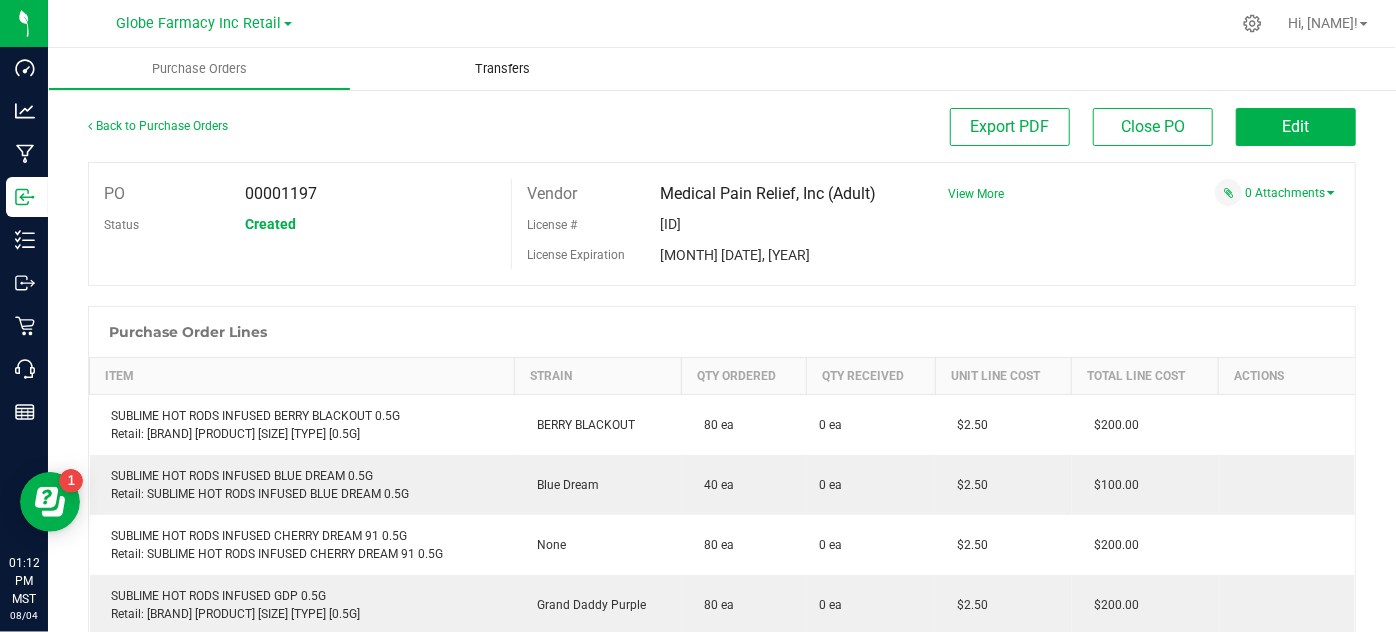 click on "Transfers" at bounding box center [502, 69] 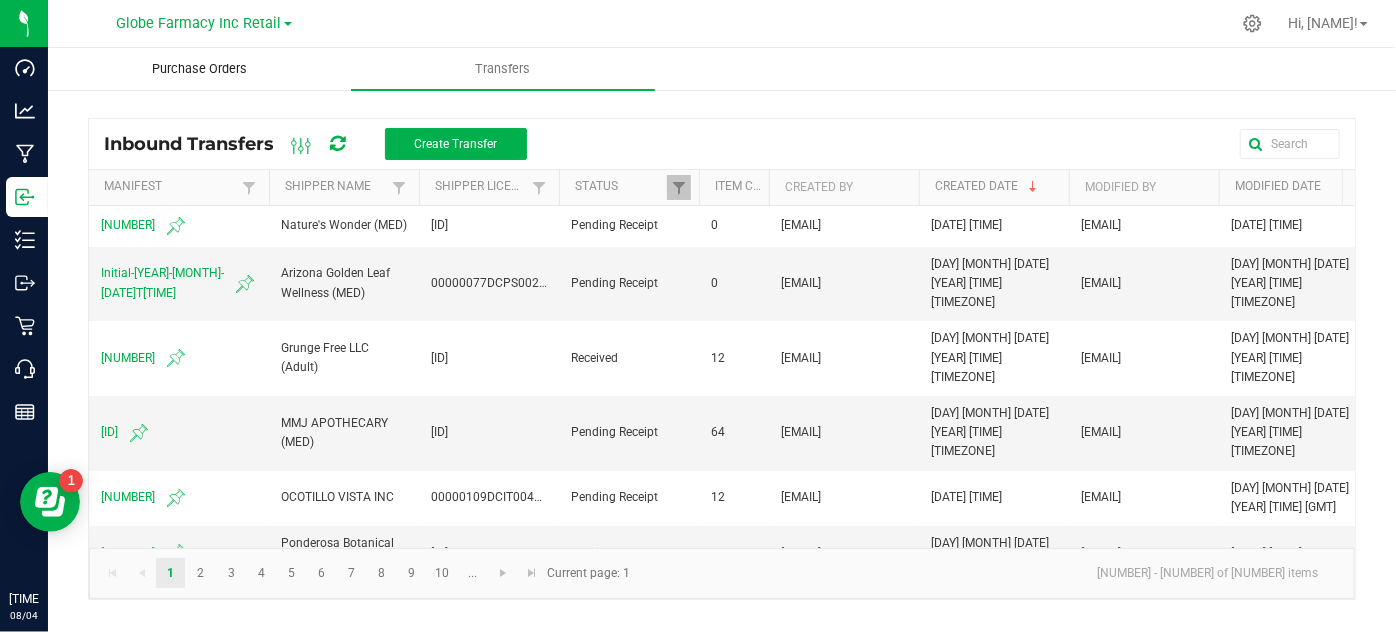 click on "Purchase Orders" at bounding box center (199, 69) 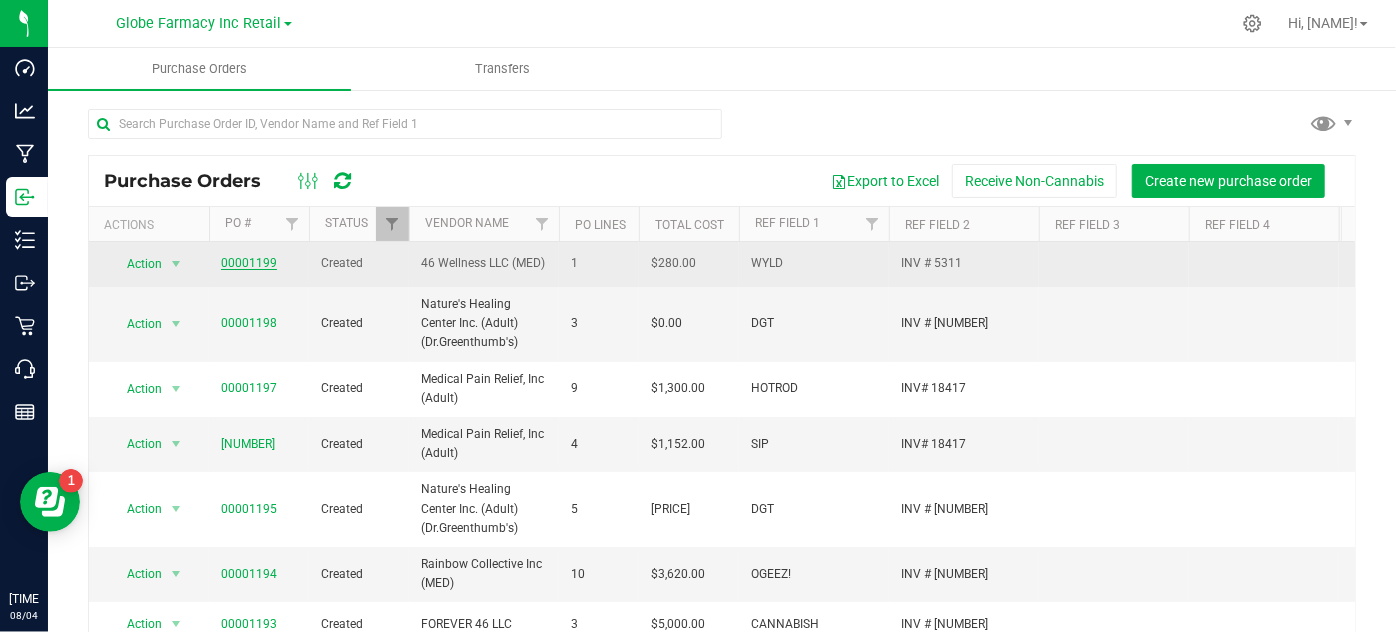 click on "00001199" at bounding box center (249, 263) 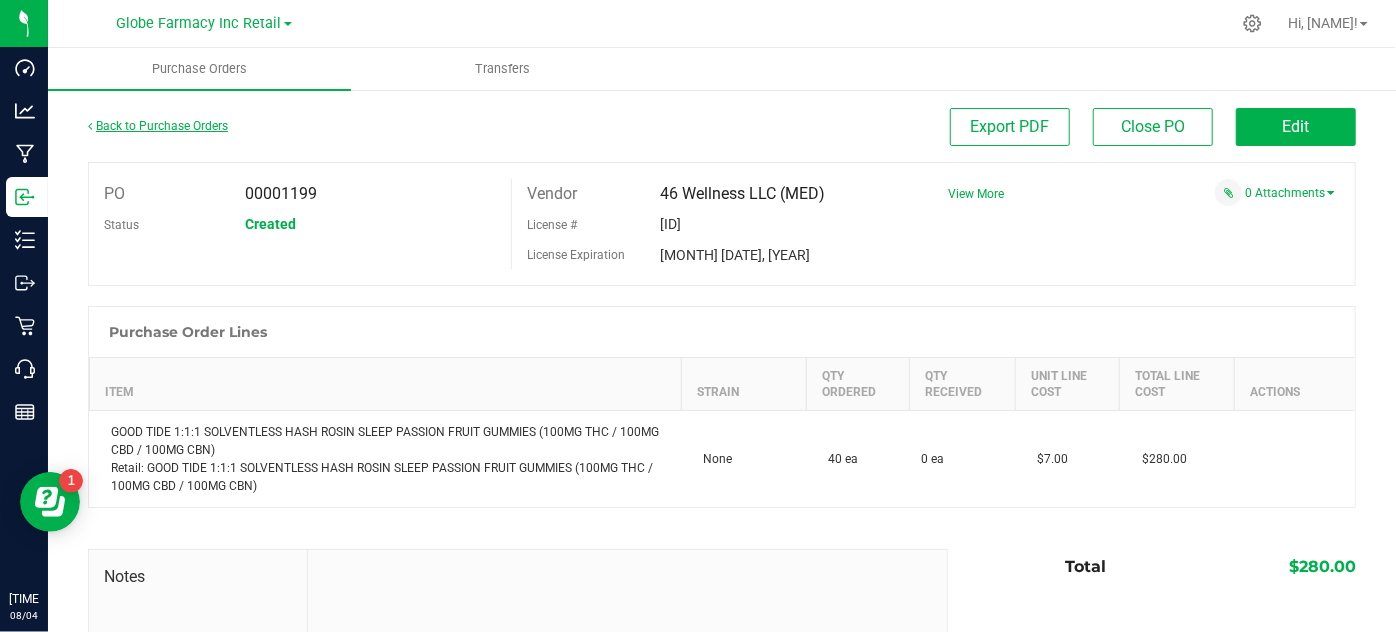 click on "Back to Purchase Orders" at bounding box center [158, 126] 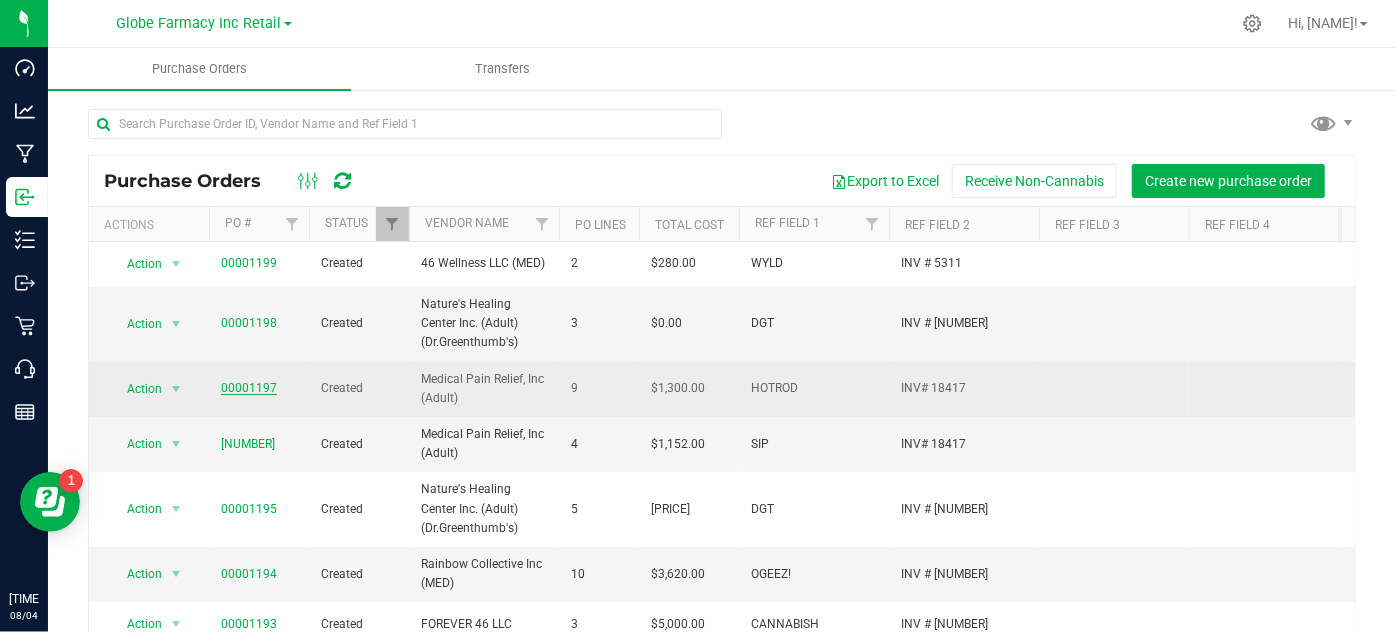 click on "00001197" at bounding box center (249, 388) 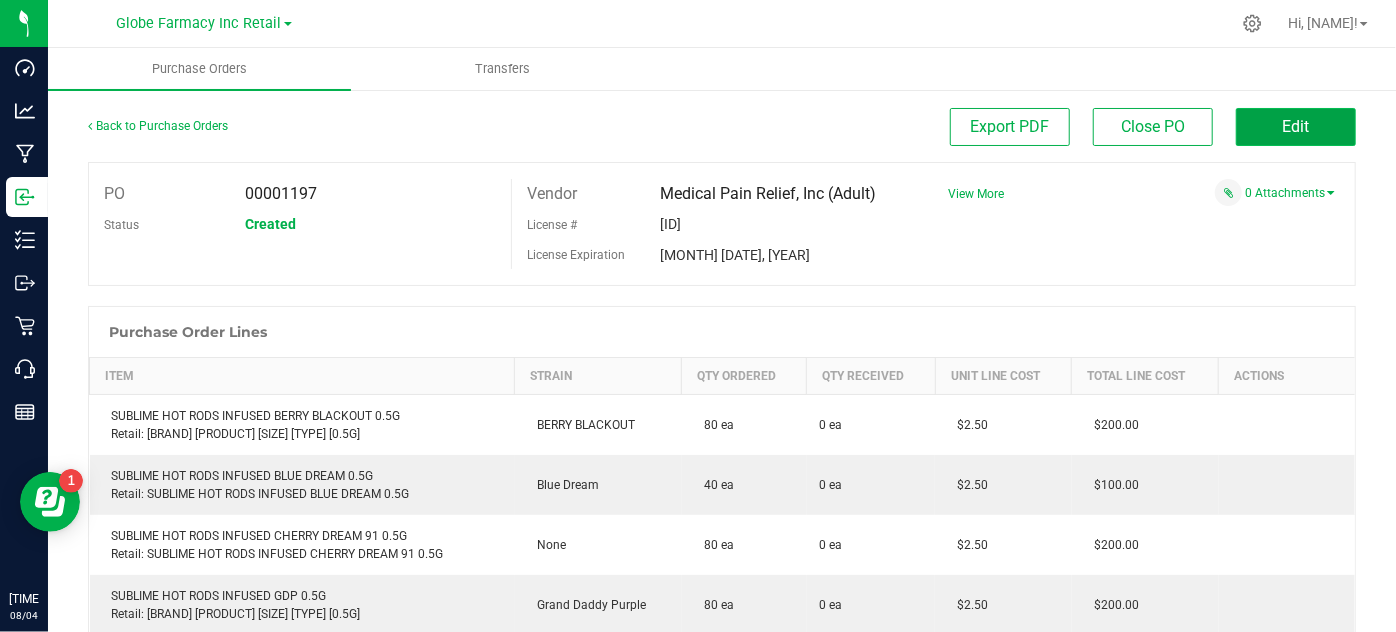 click on "Edit" at bounding box center [1296, 127] 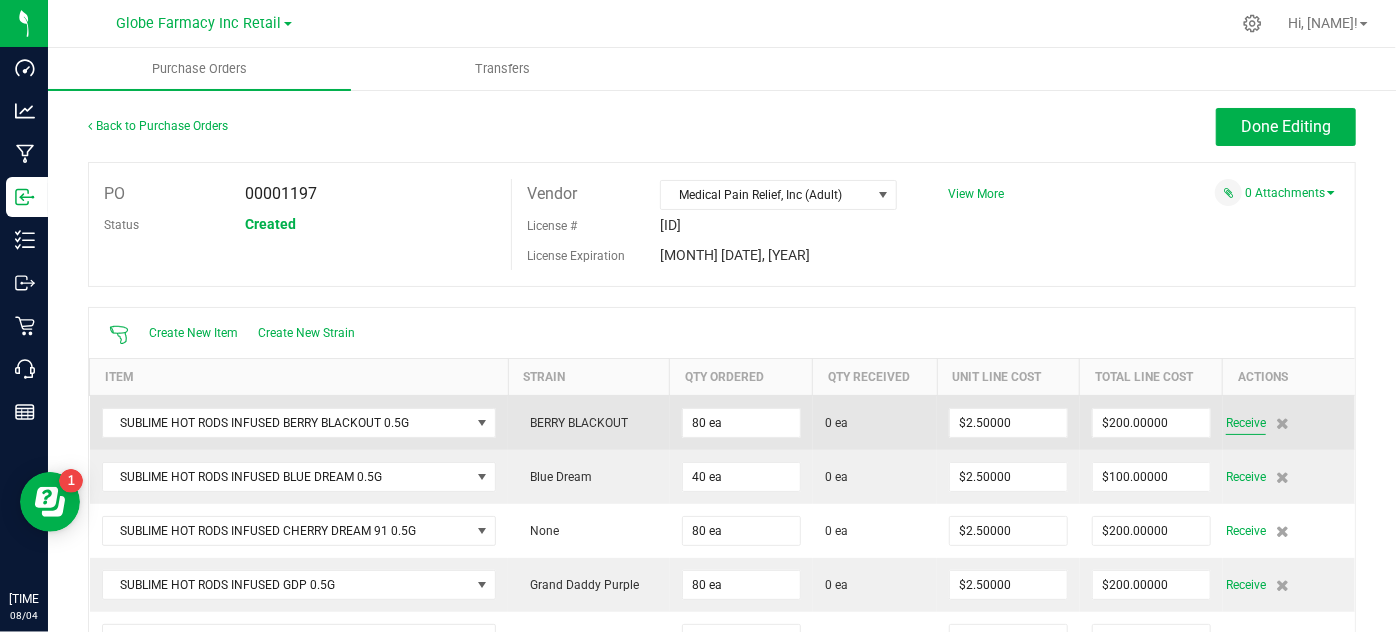 click on "Receive" at bounding box center (1246, 423) 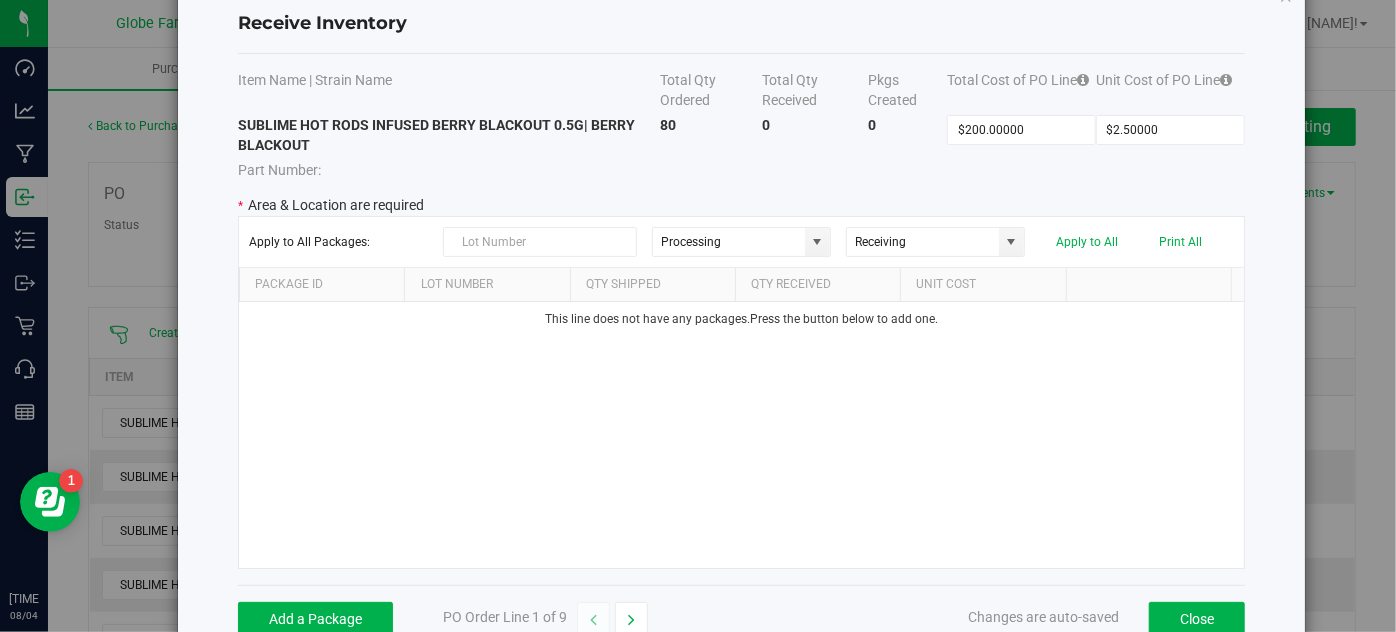 scroll, scrollTop: 100, scrollLeft: 0, axis: vertical 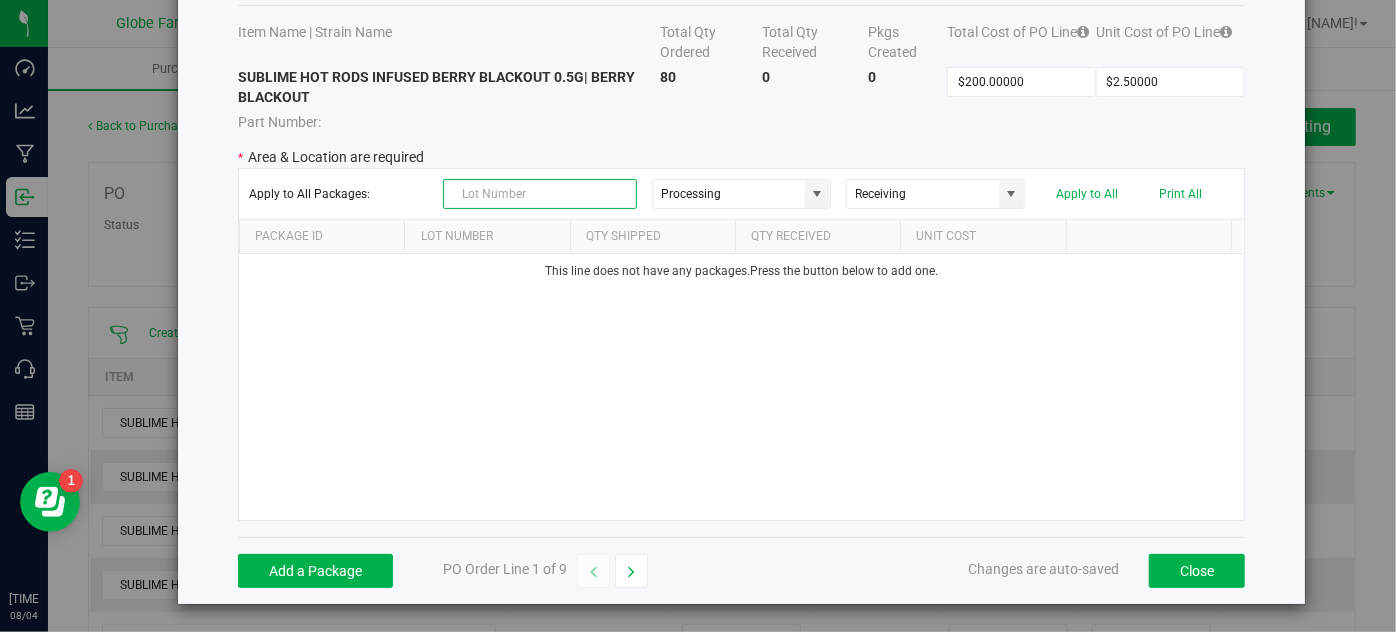 click at bounding box center (540, 194) 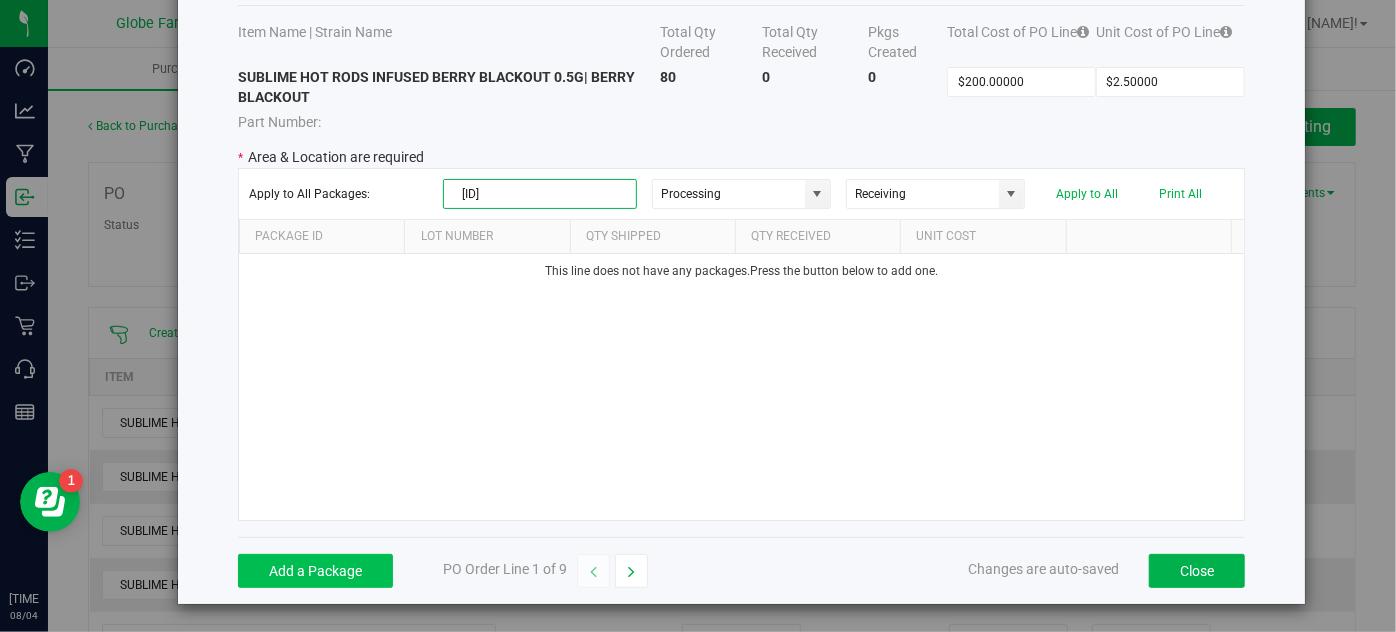 type on "[ID]" 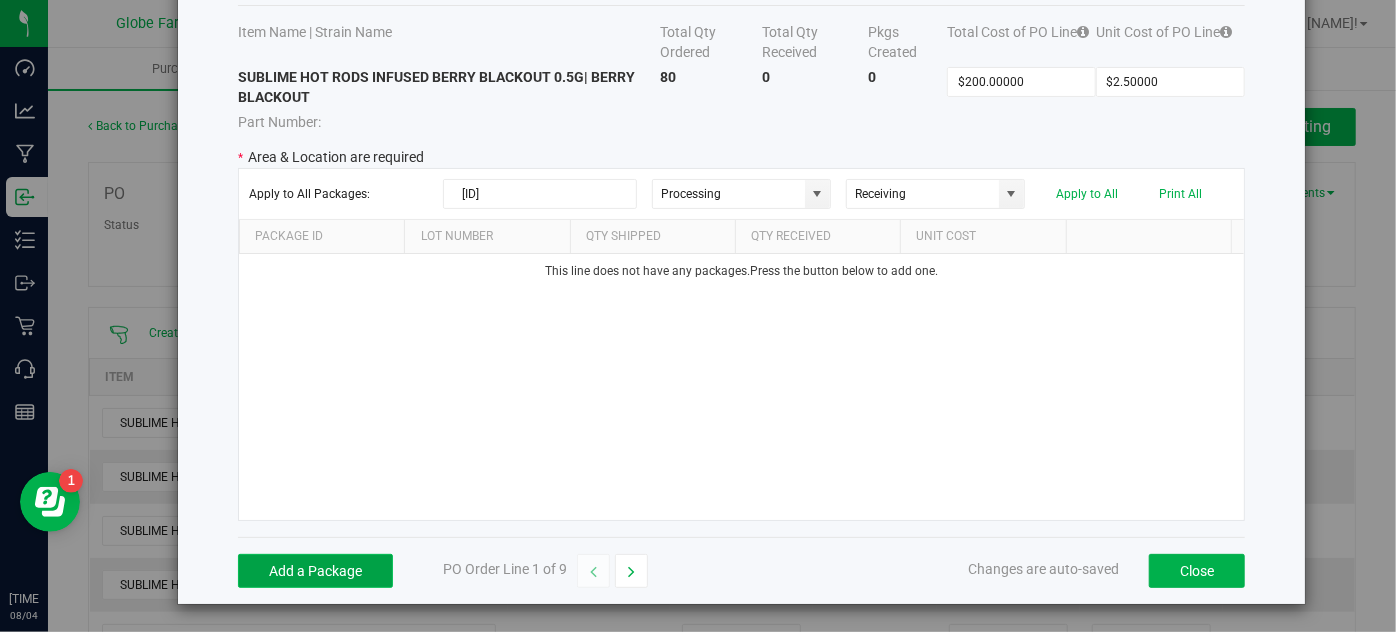 click on "Add a Package" at bounding box center (315, 571) 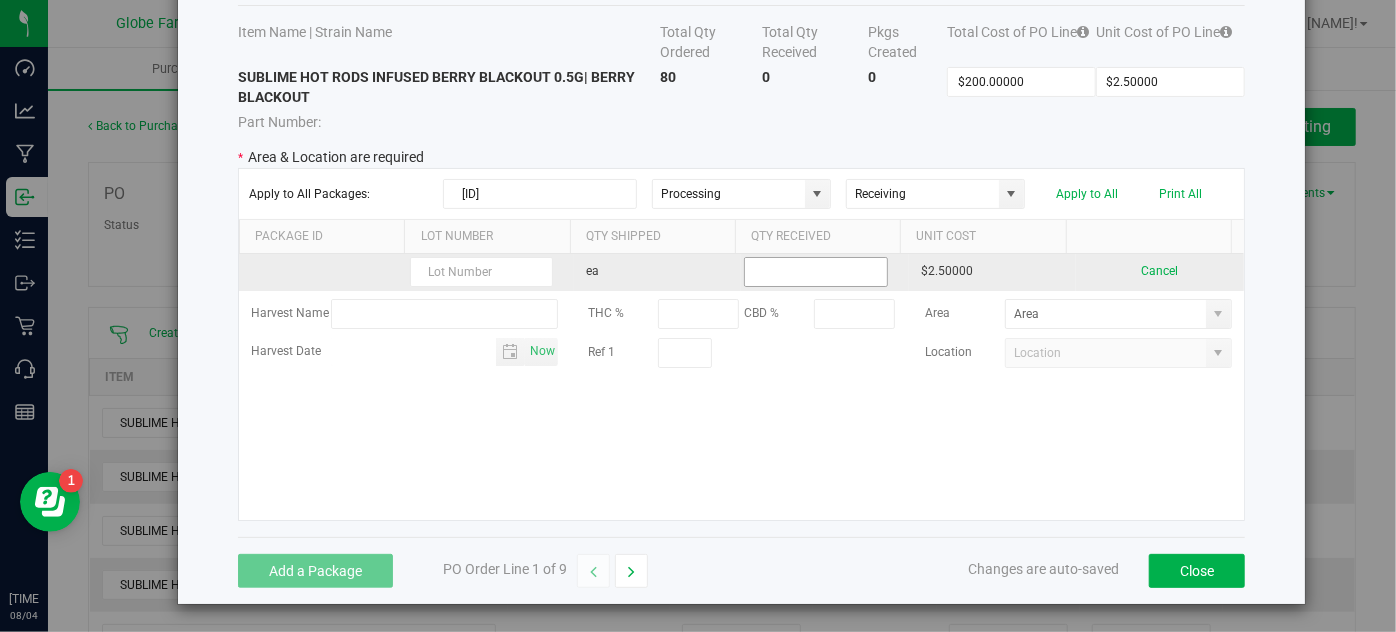 click at bounding box center (815, 272) 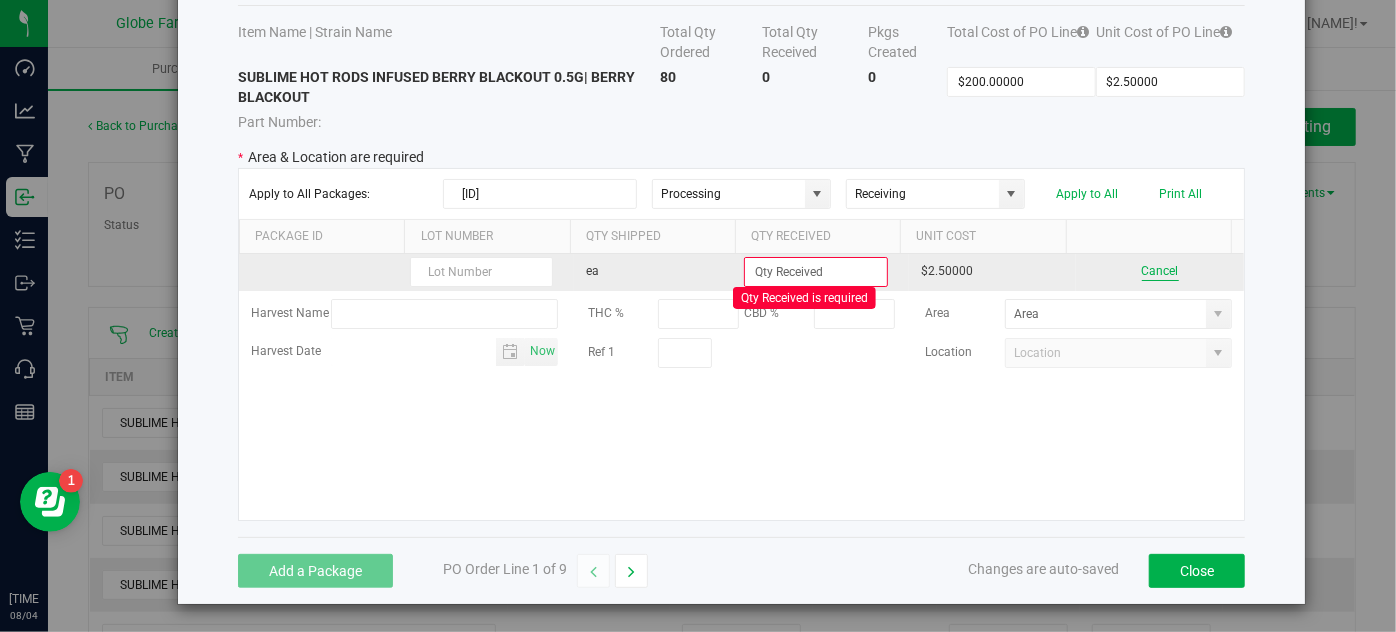 click on "Cancel" at bounding box center (1160, 271) 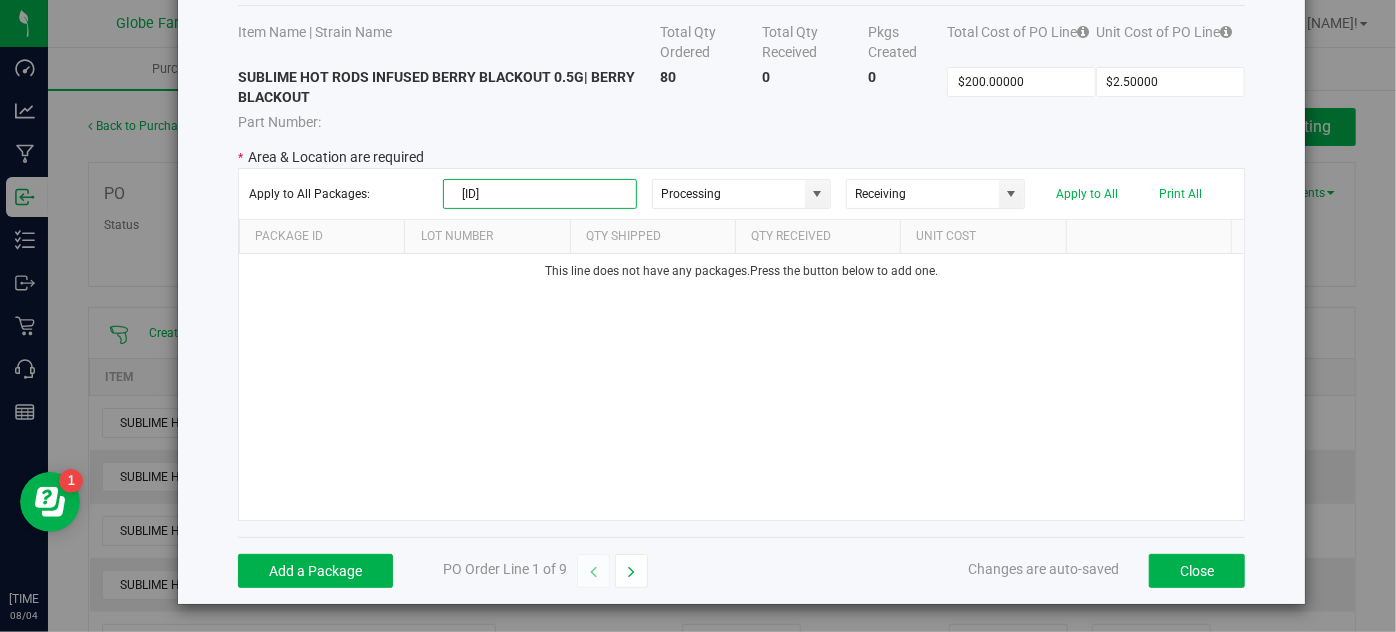 drag, startPoint x: 618, startPoint y: 182, endPoint x: 6, endPoint y: 139, distance: 613.5088 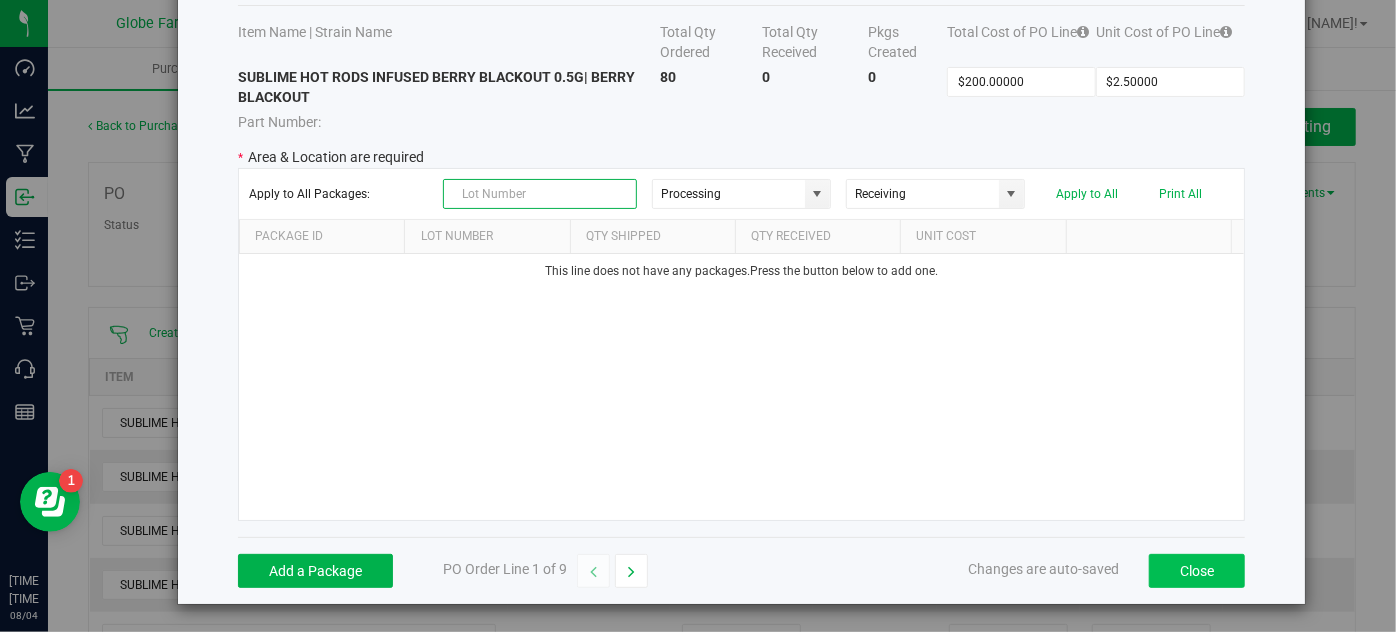 type 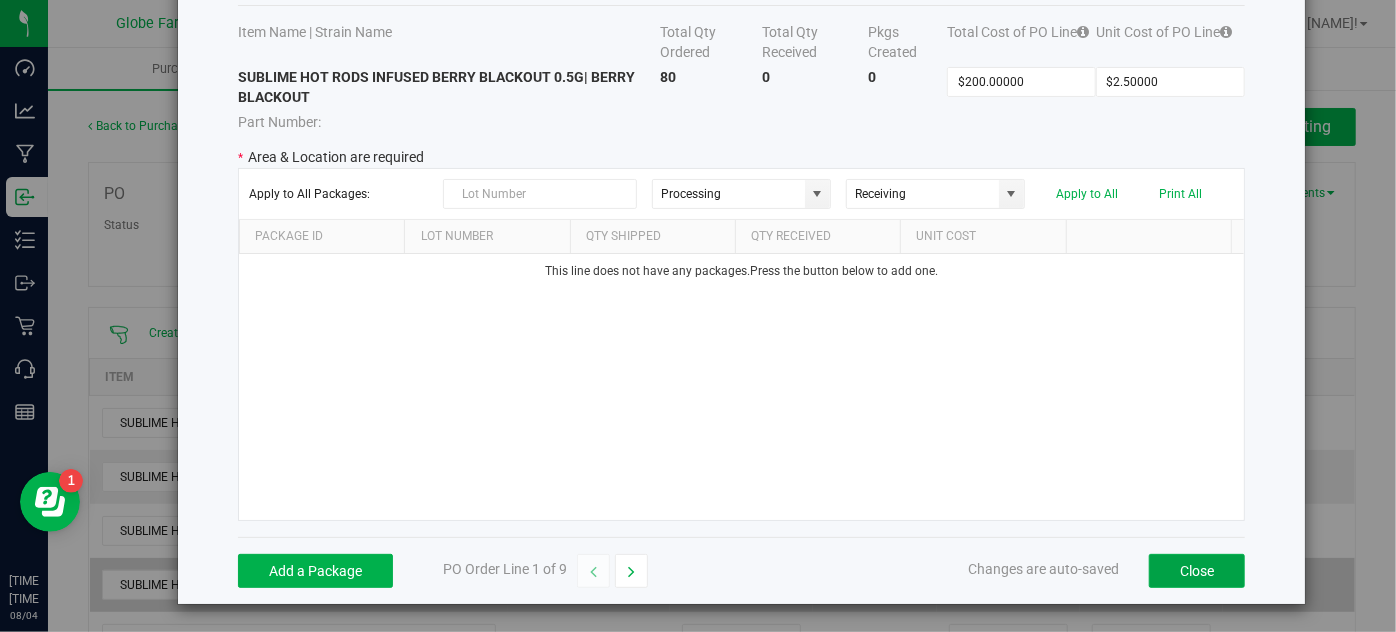 click on "Close" at bounding box center [1197, 571] 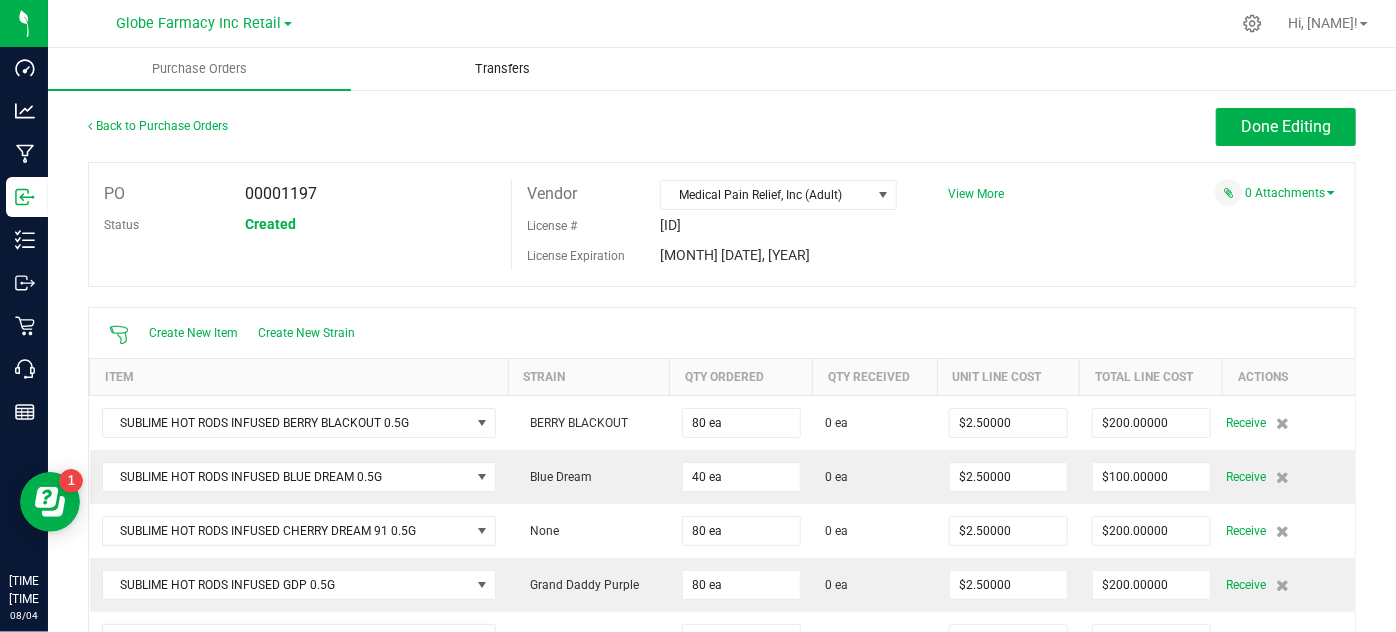 click on "Transfers" at bounding box center (502, 69) 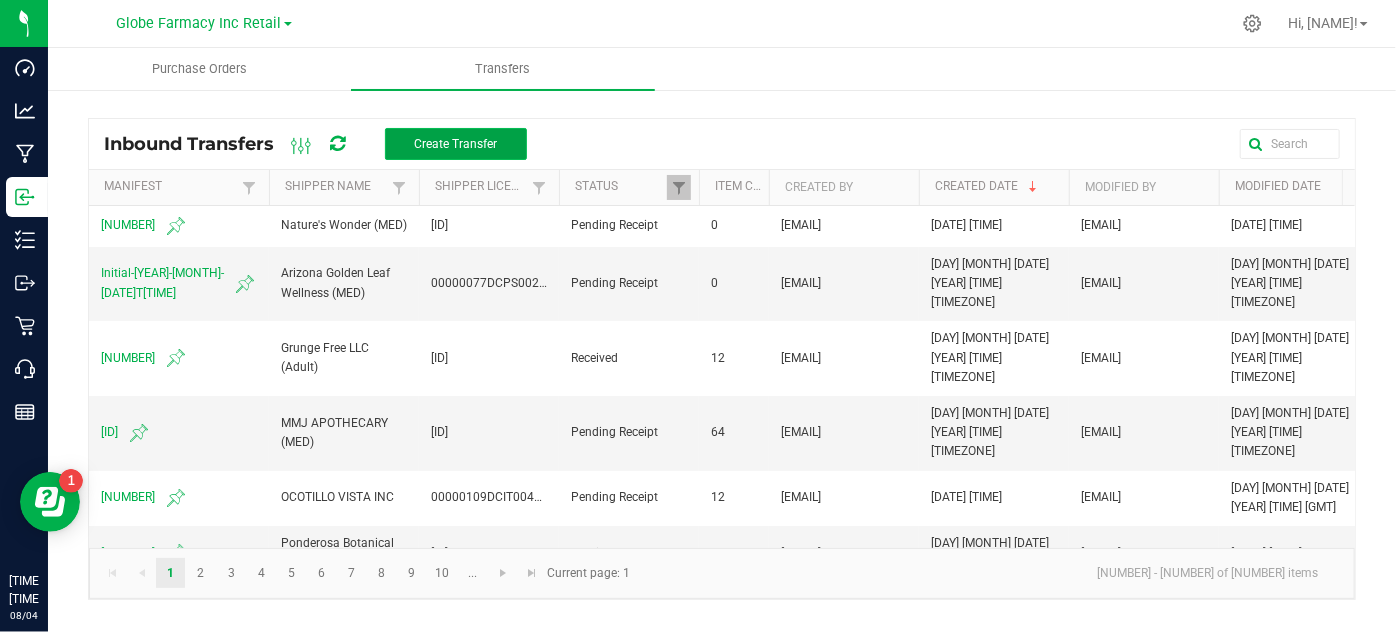 click on "Create Transfer" at bounding box center (456, 144) 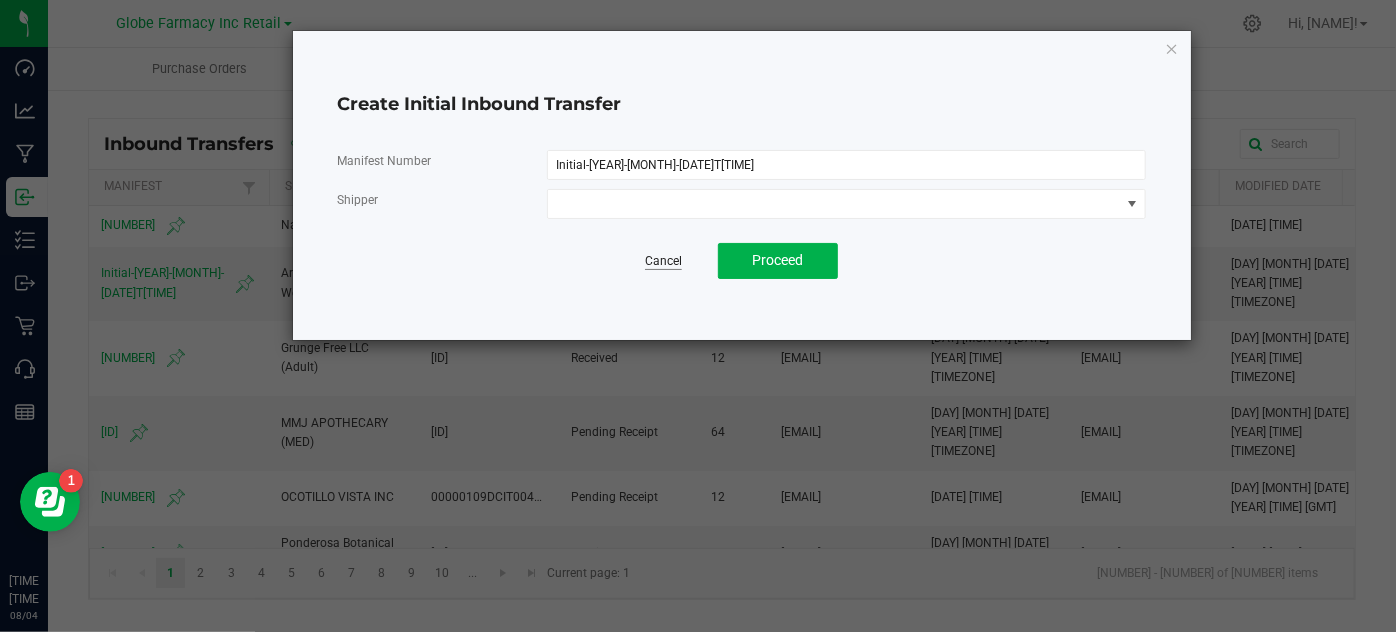 click on "Cancel" 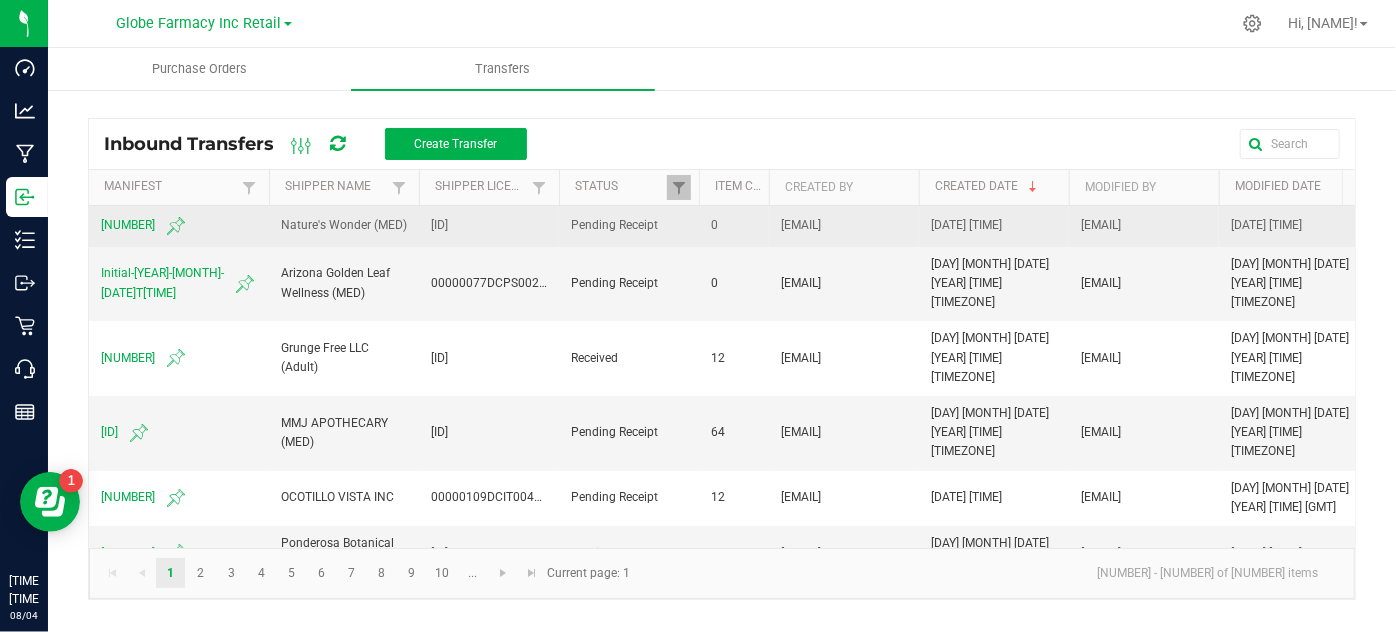 click on "[NUMBER]" at bounding box center (179, 226) 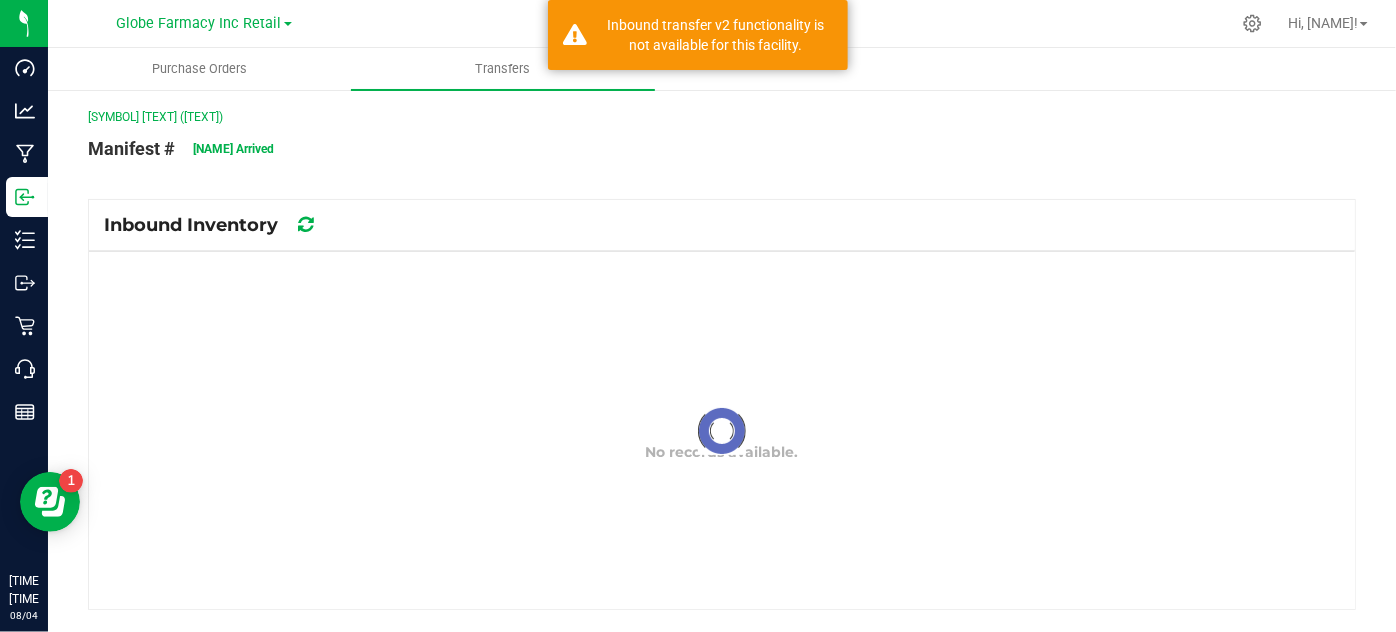 click on "[SYMBOL] [TEXT] ([TEXT])" at bounding box center (722, 117) 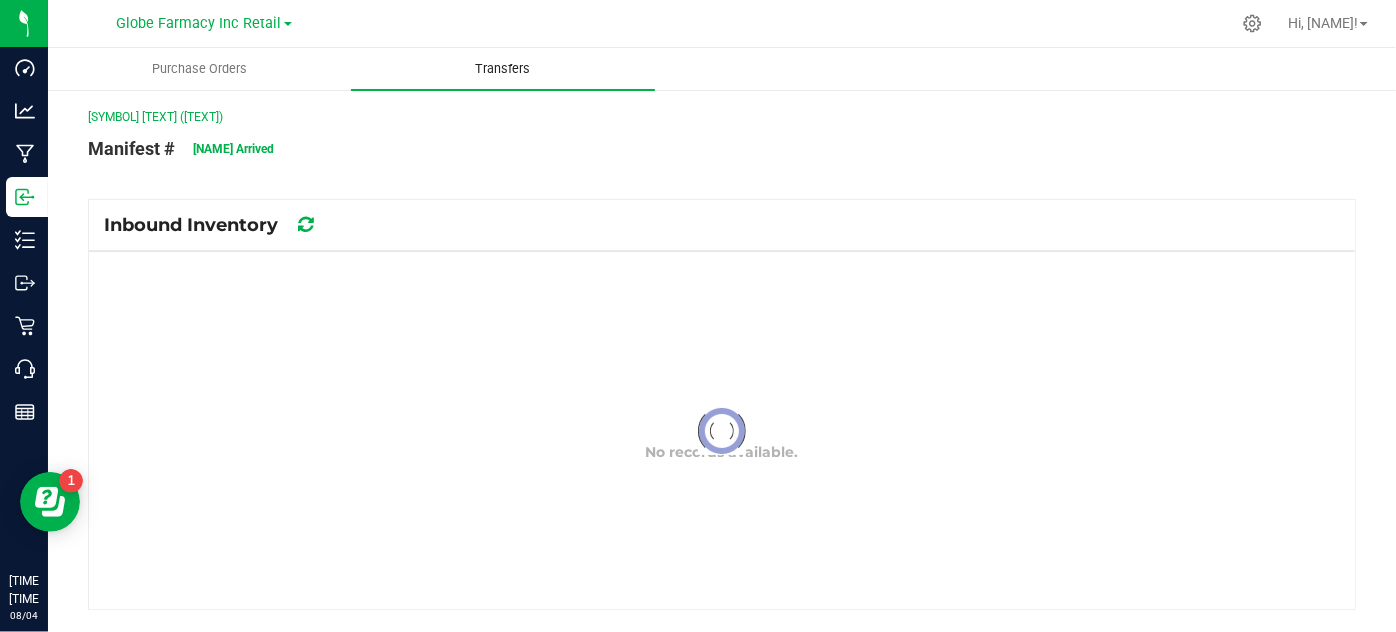 click on "Transfers" at bounding box center [502, 69] 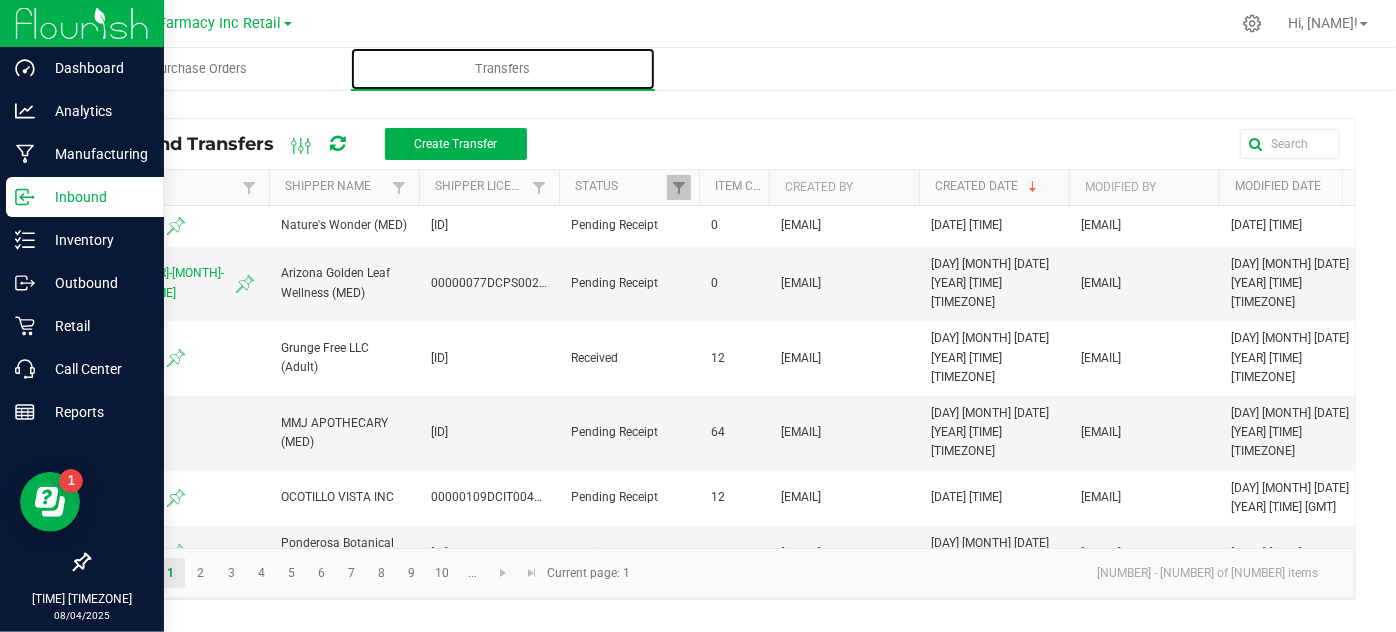 drag, startPoint x: 503, startPoint y: 82, endPoint x: 26, endPoint y: 11, distance: 482.25513 